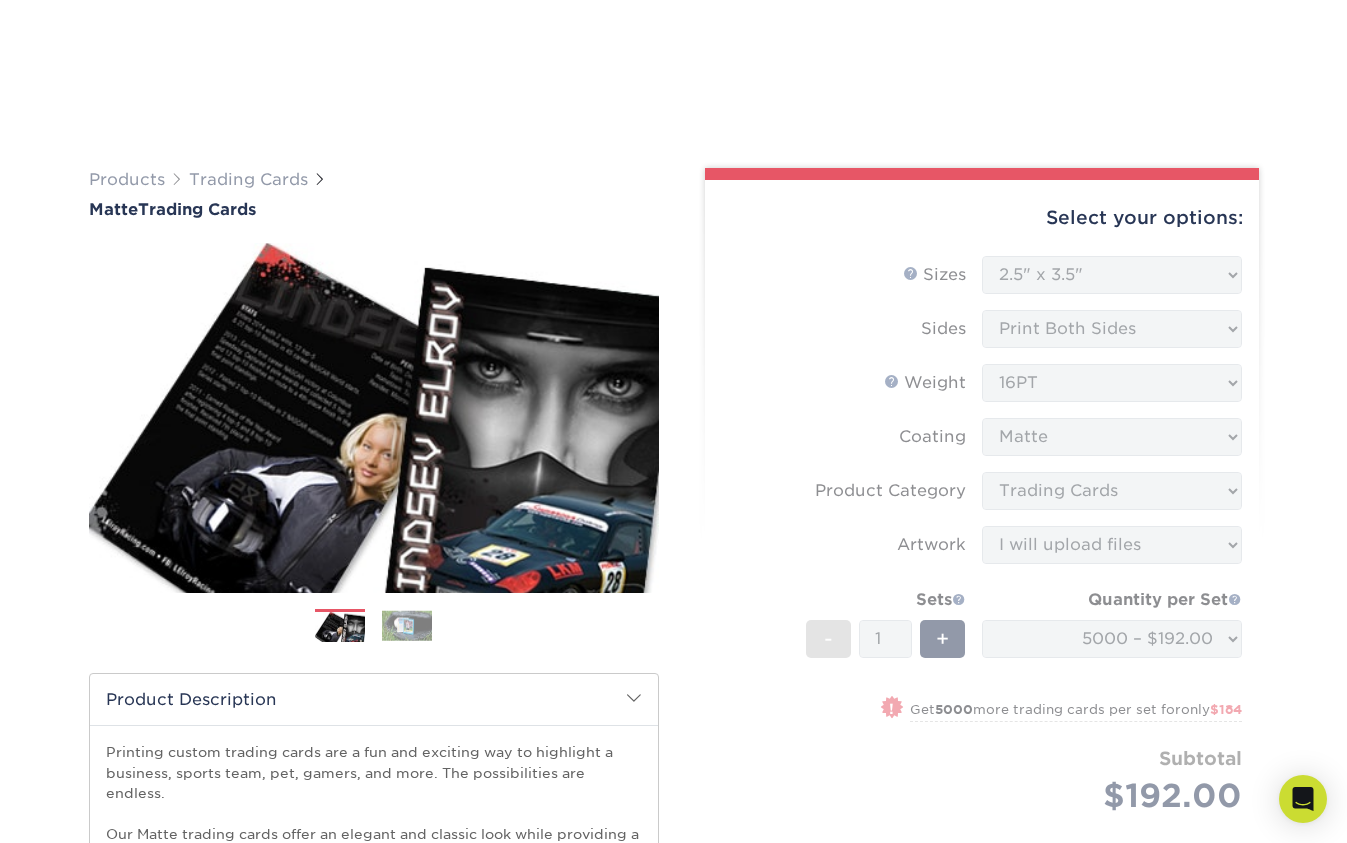 select on "2.50x3.50" 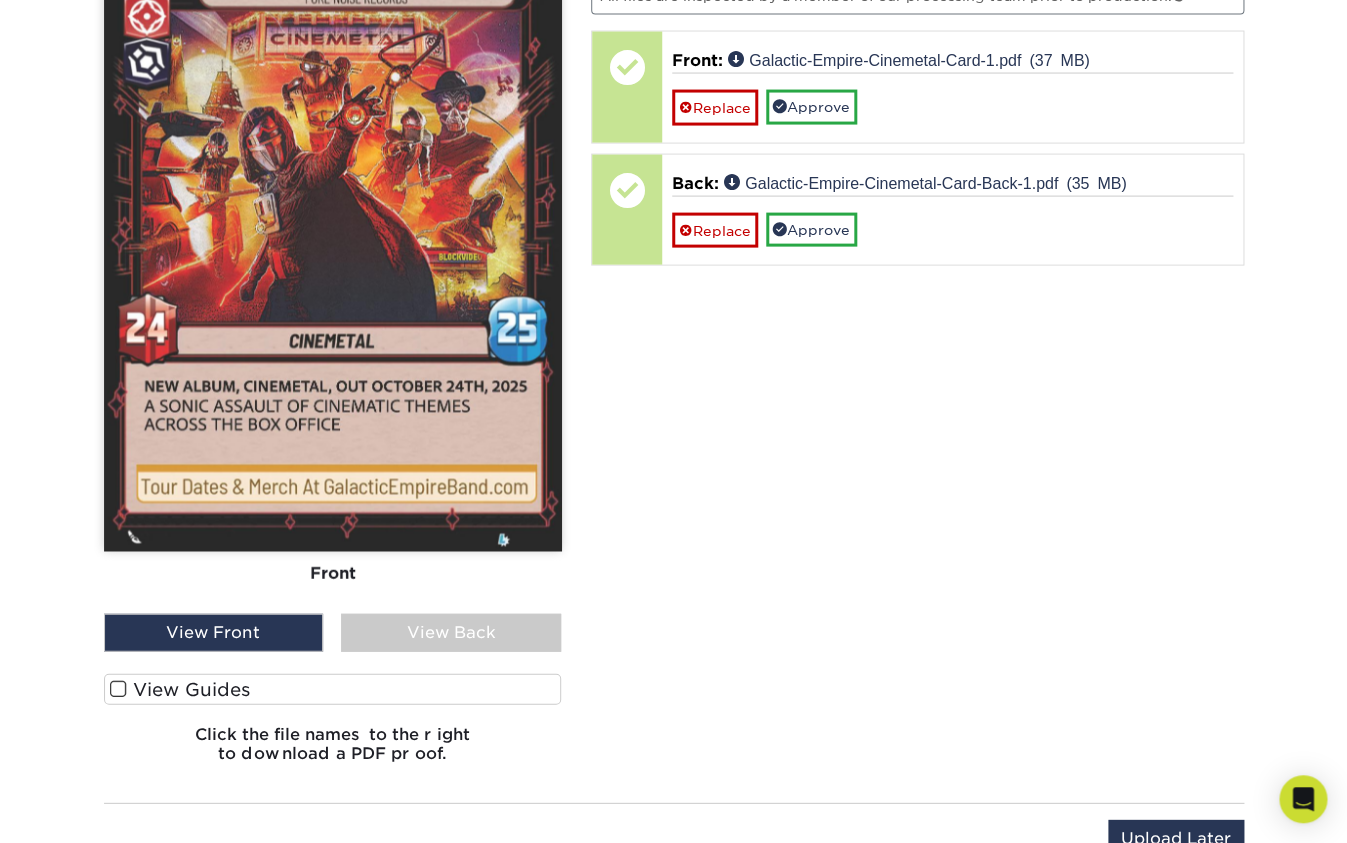 scroll, scrollTop: 1406, scrollLeft: 0, axis: vertical 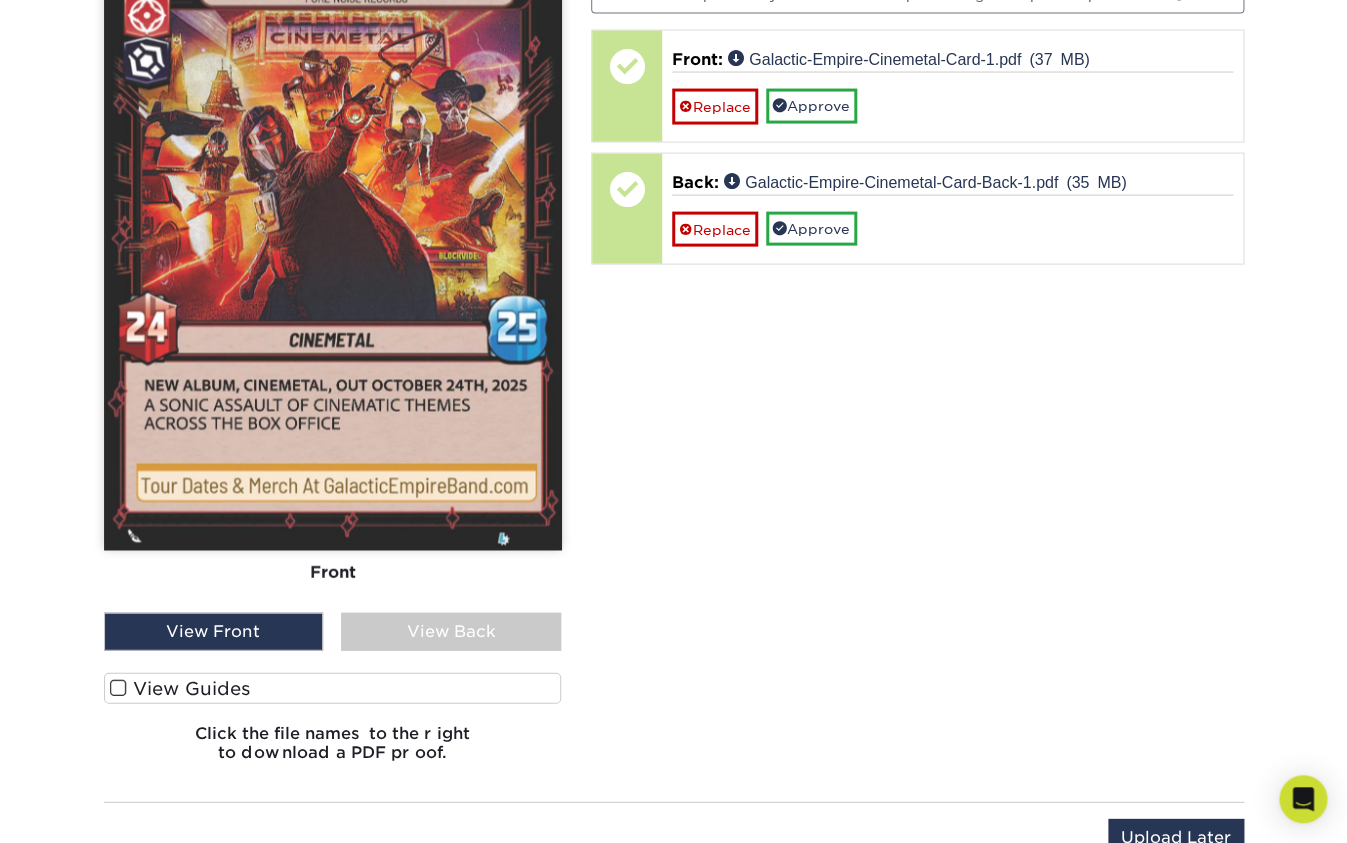 click on "View Back" at bounding box center [451, 632] 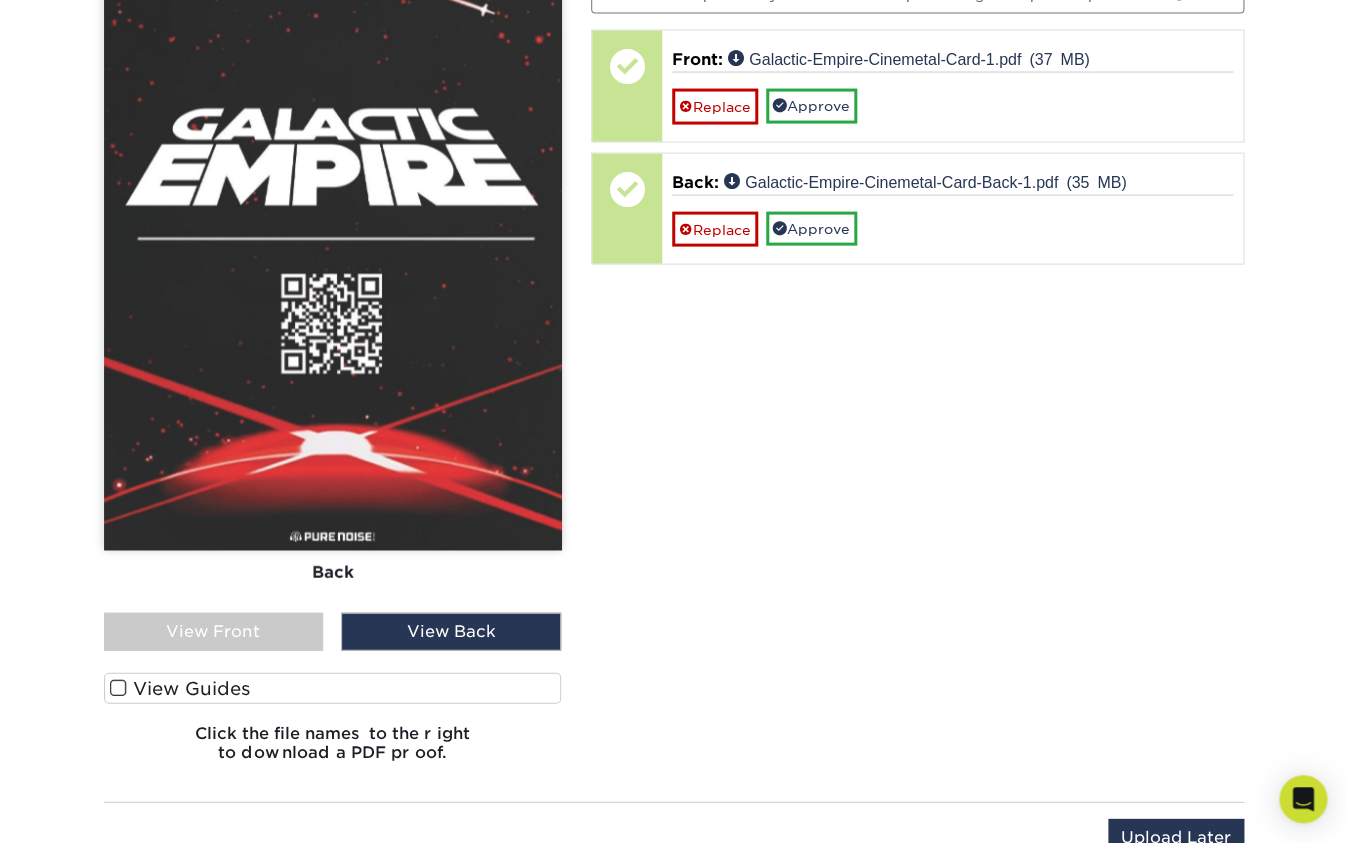 click at bounding box center [118, 688] 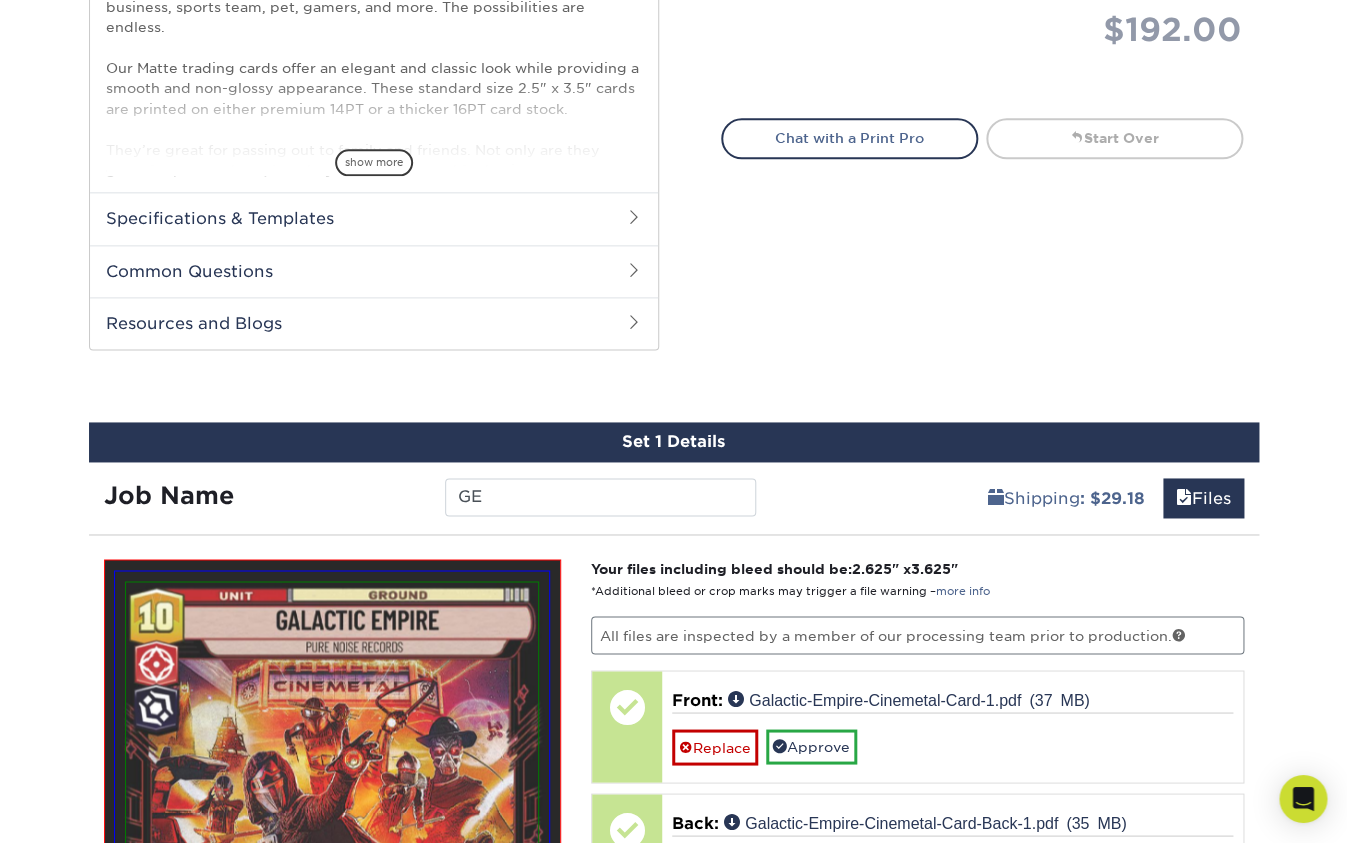 scroll, scrollTop: 0, scrollLeft: 0, axis: both 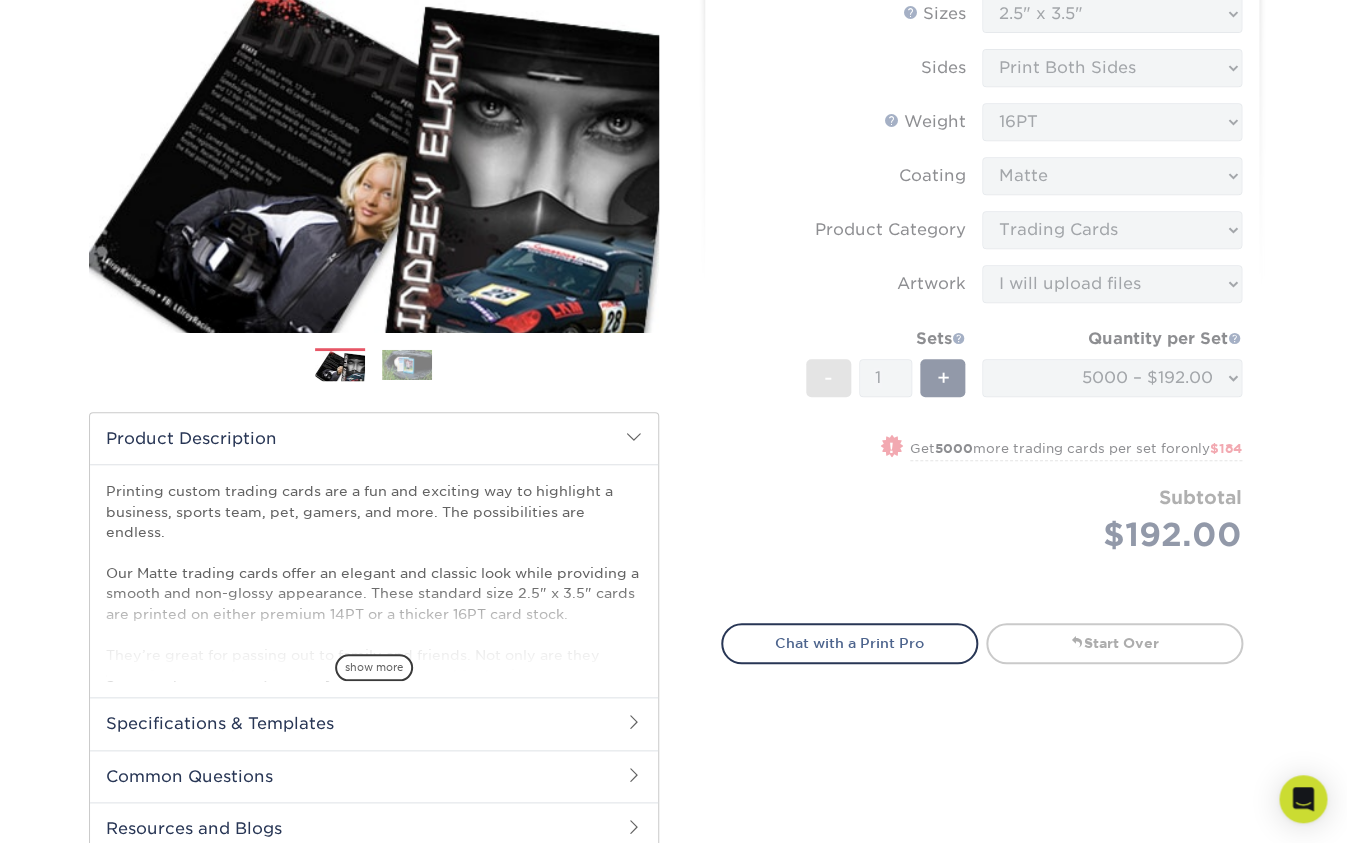 click on "Sizes Help Sizes
Please Select
2.5" x 3.5"
Sides Please Select 16PT - 1" at bounding box center [982, 297] 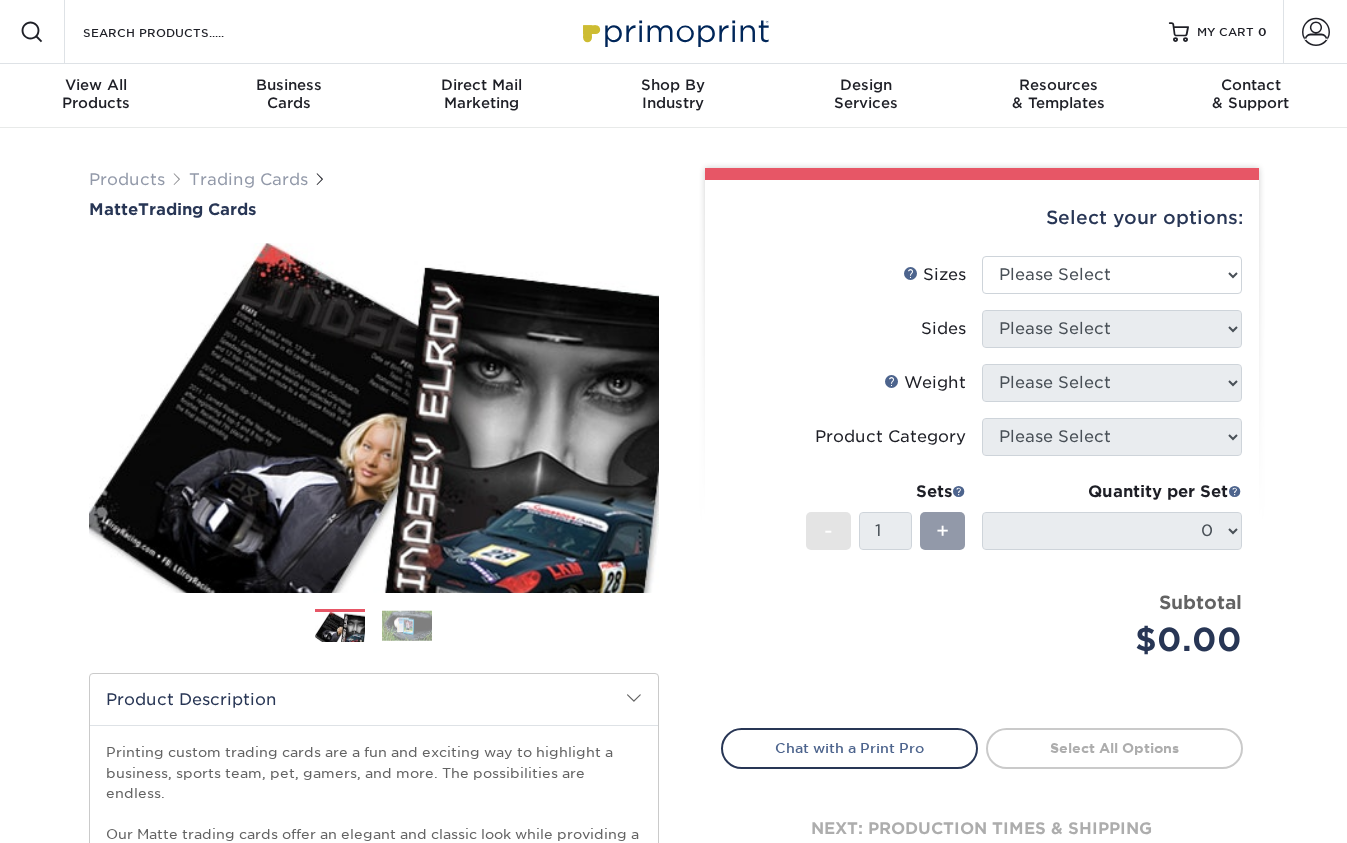 scroll, scrollTop: 0, scrollLeft: 0, axis: both 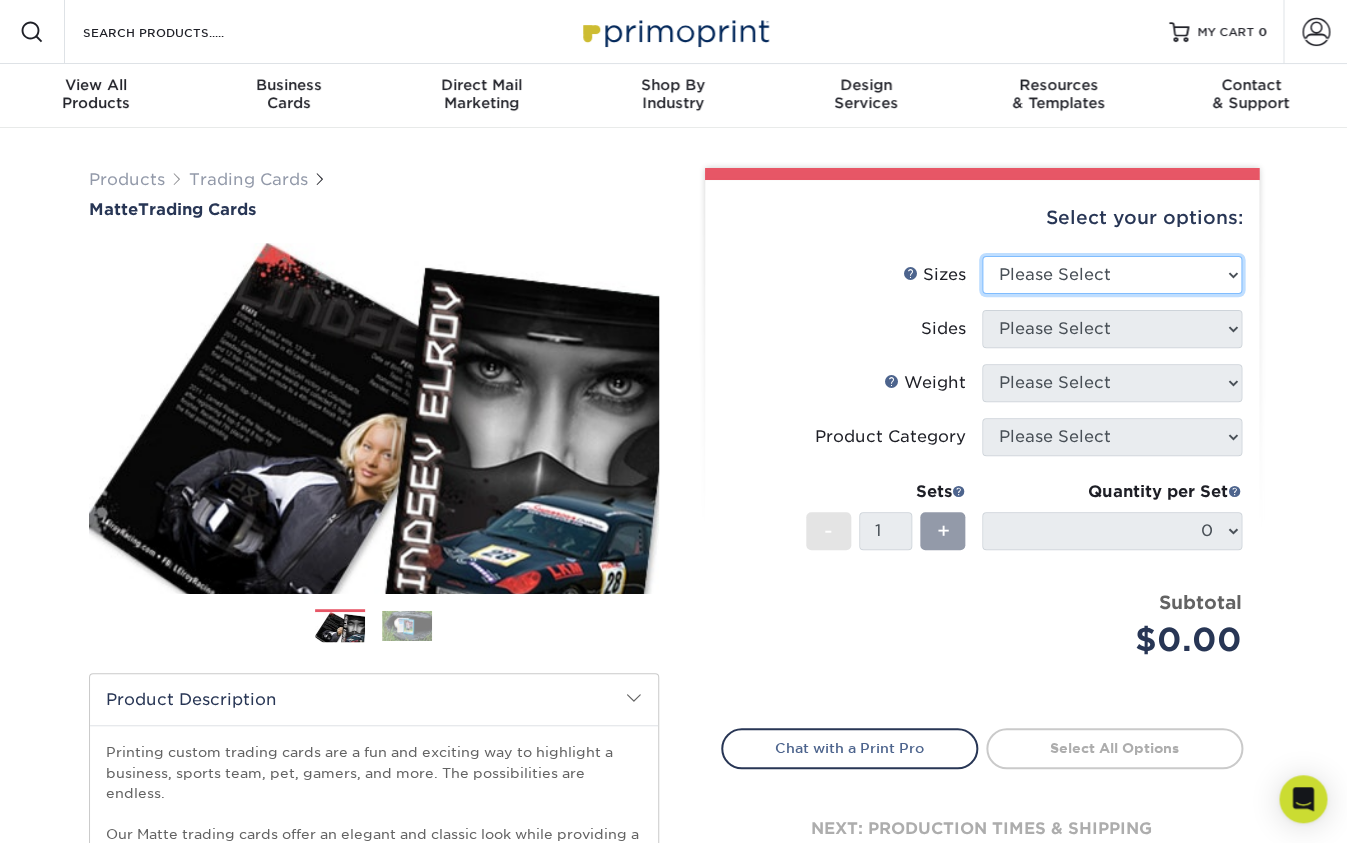 select on "2.50x3.50" 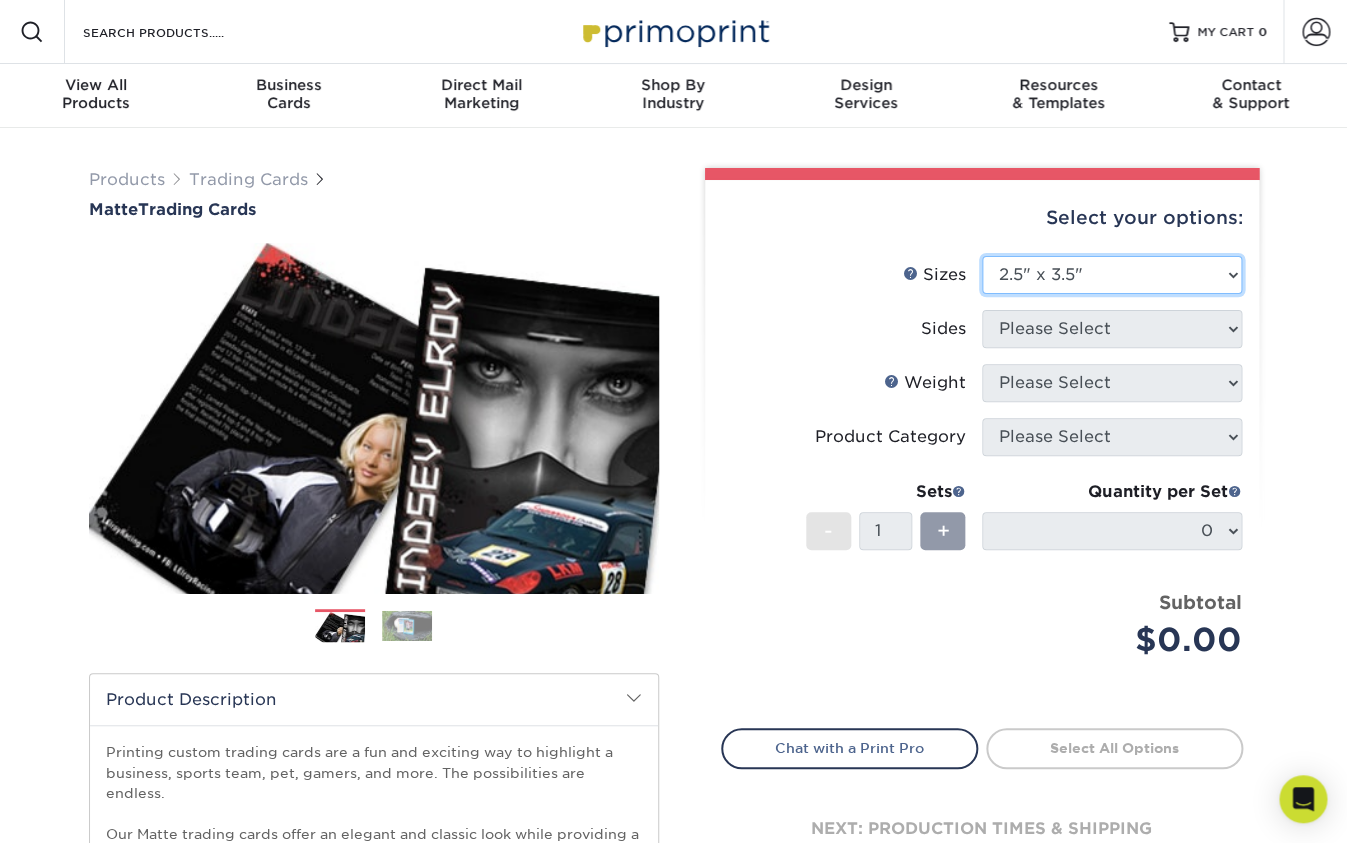 click on "2.5" x 3.5"" at bounding box center (0, 0) 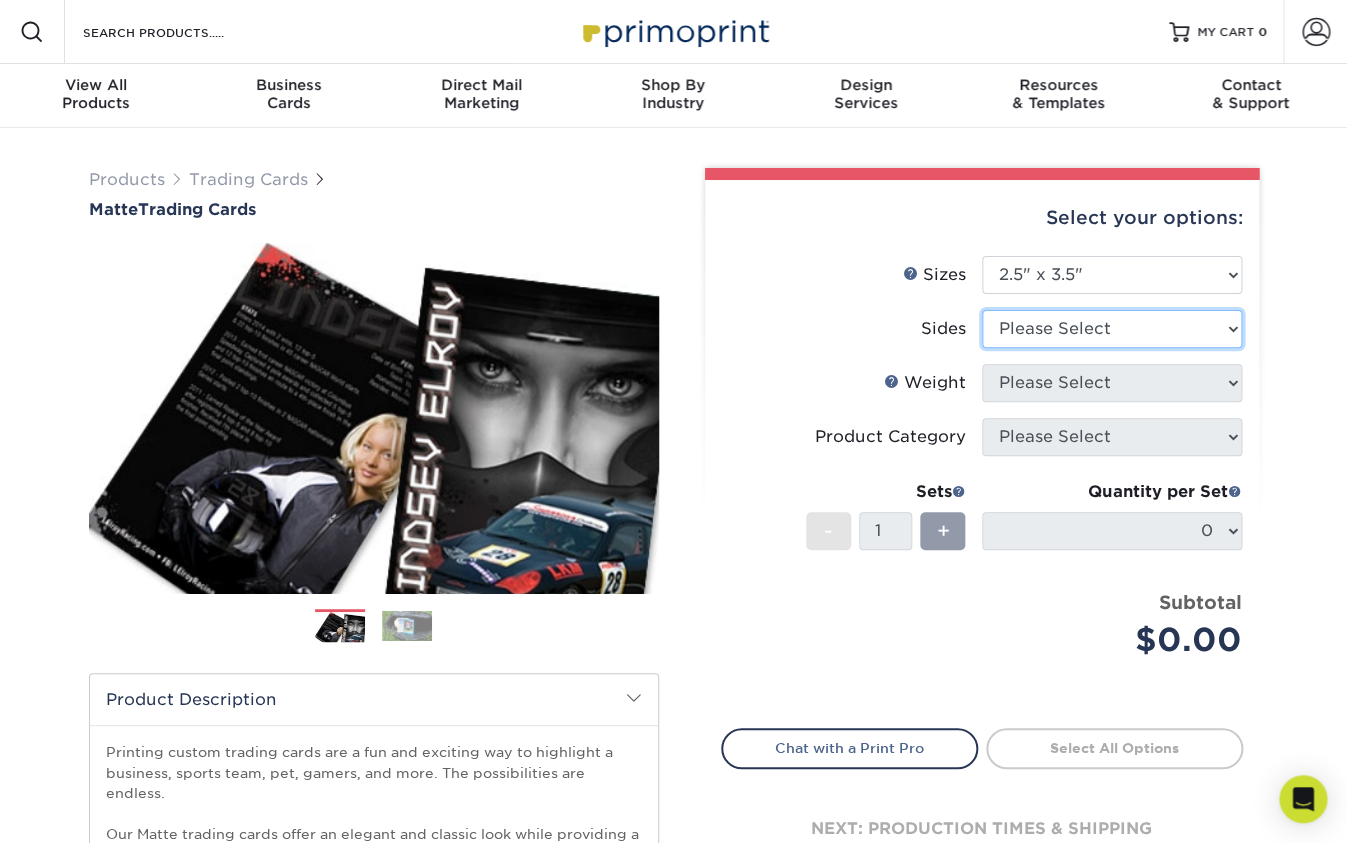 select on "13abbda7-1d64-4f25-8bb2-c179b224825d" 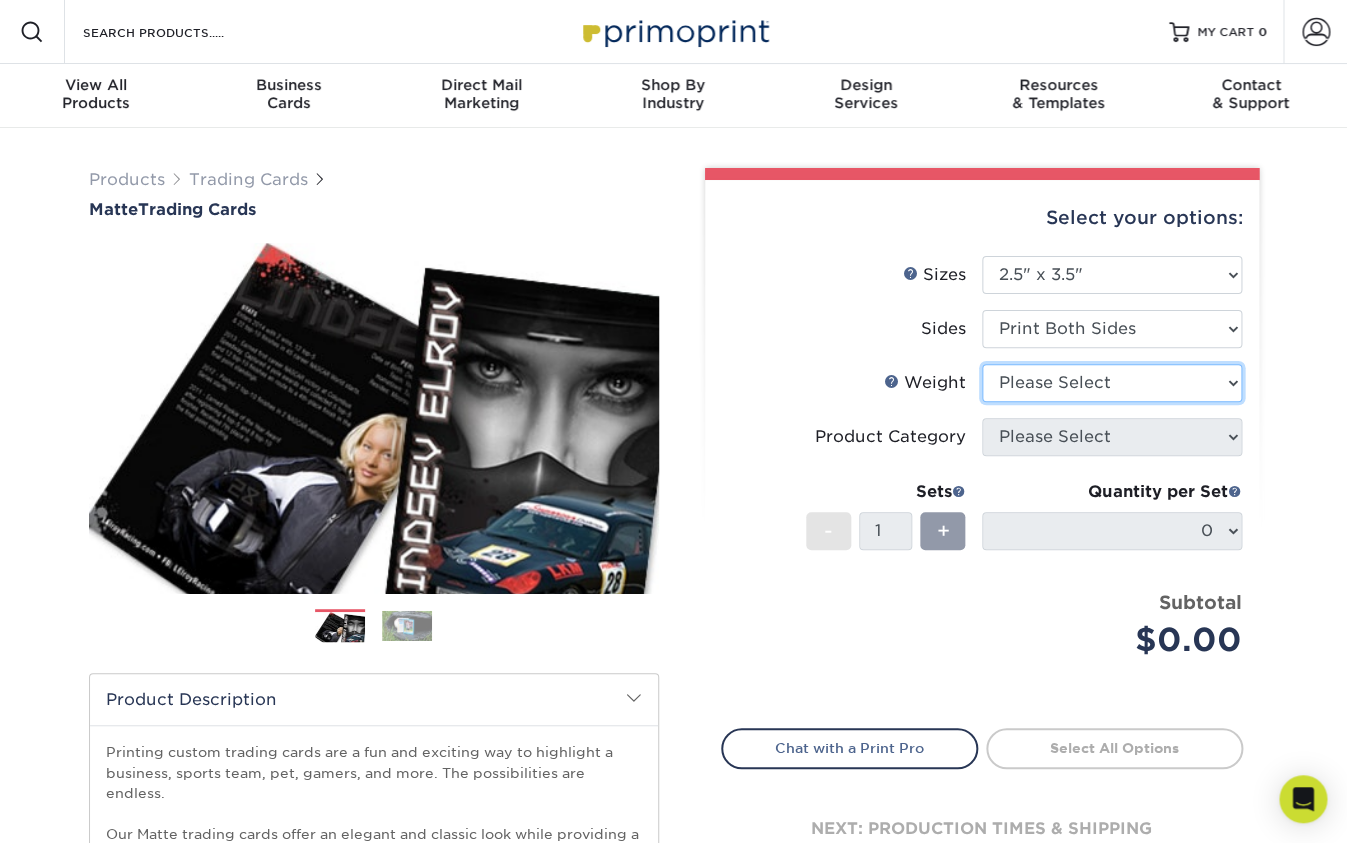 select on "16PT" 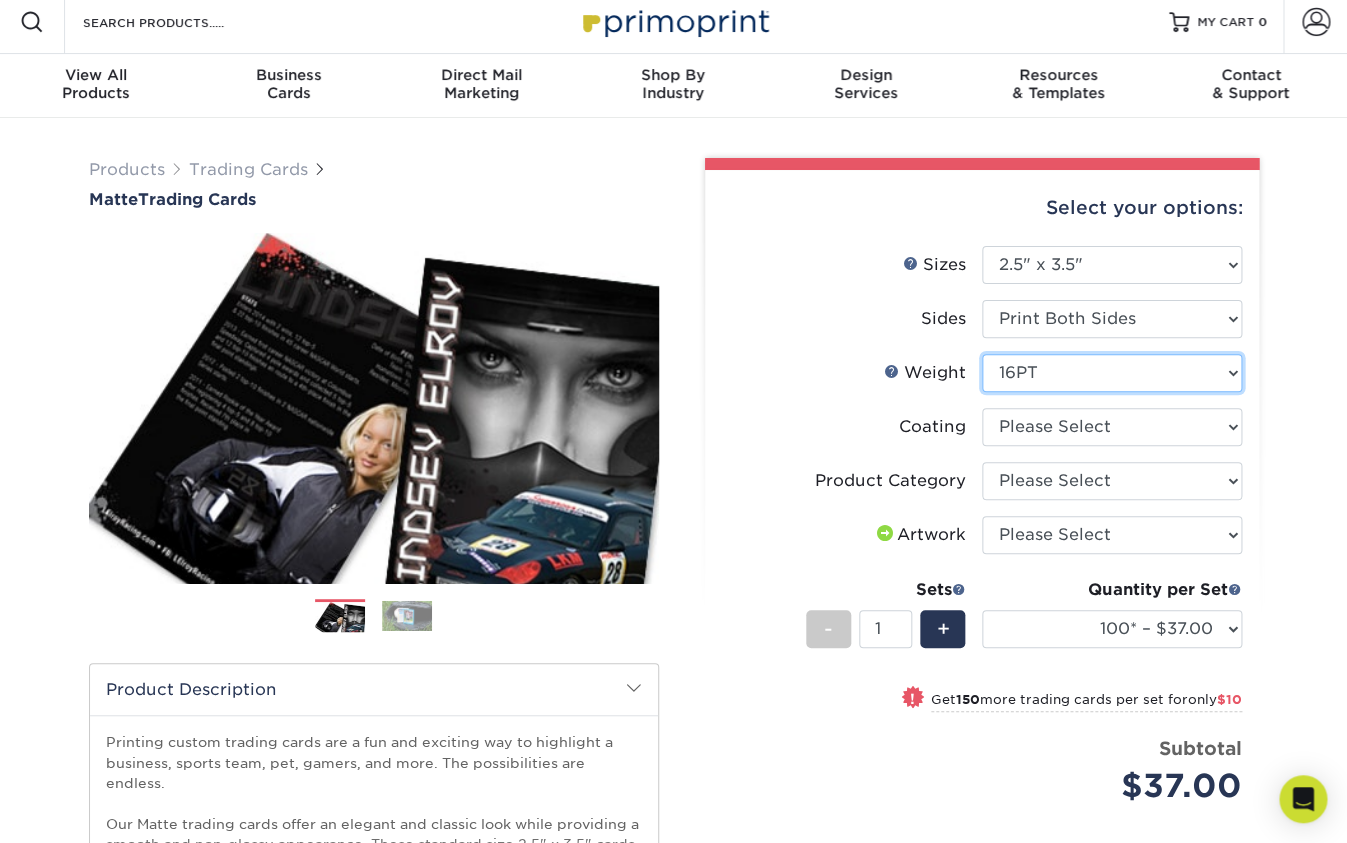 scroll, scrollTop: 11, scrollLeft: 0, axis: vertical 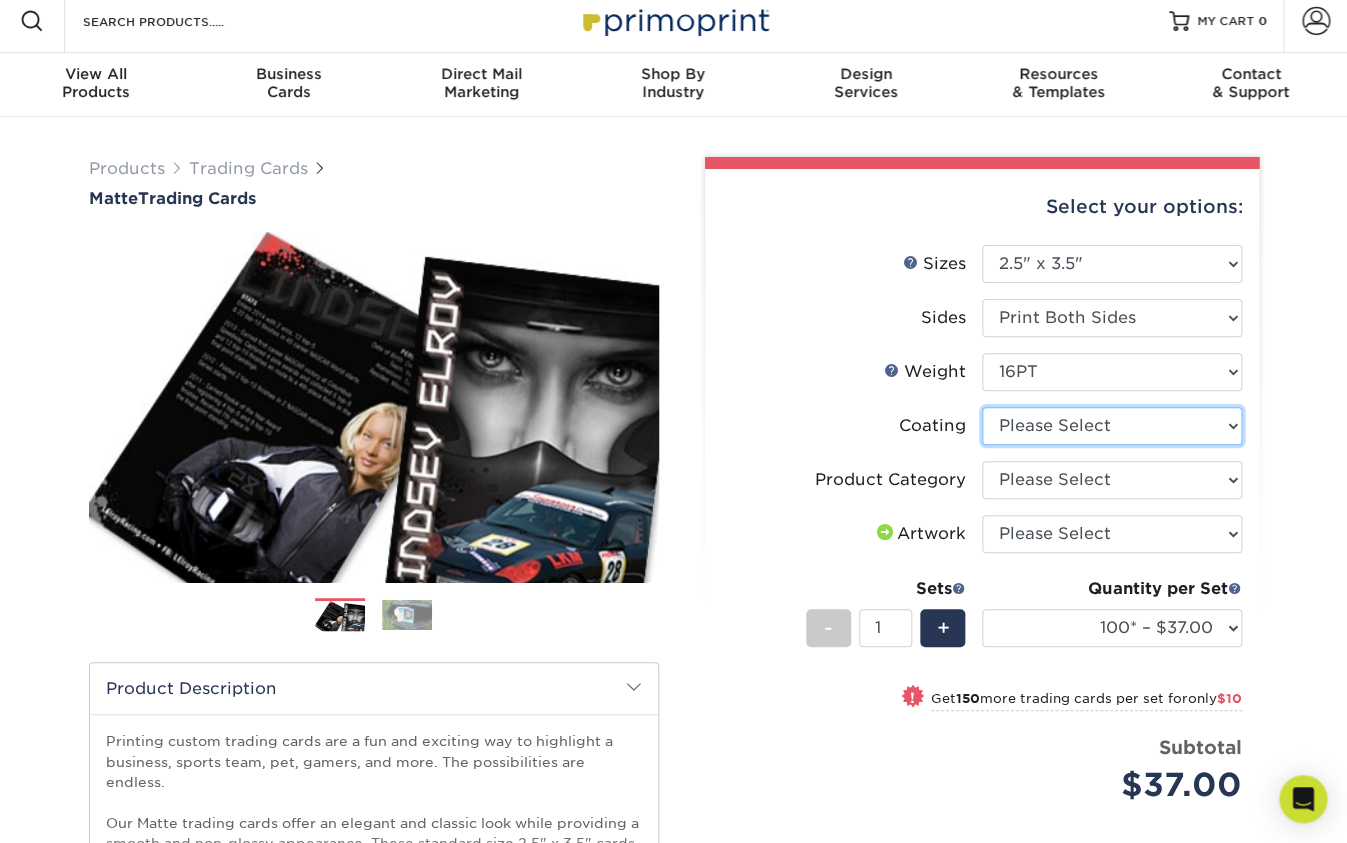 select on "121bb7b5-3b4d-429f-bd8d-bbf80e953313" 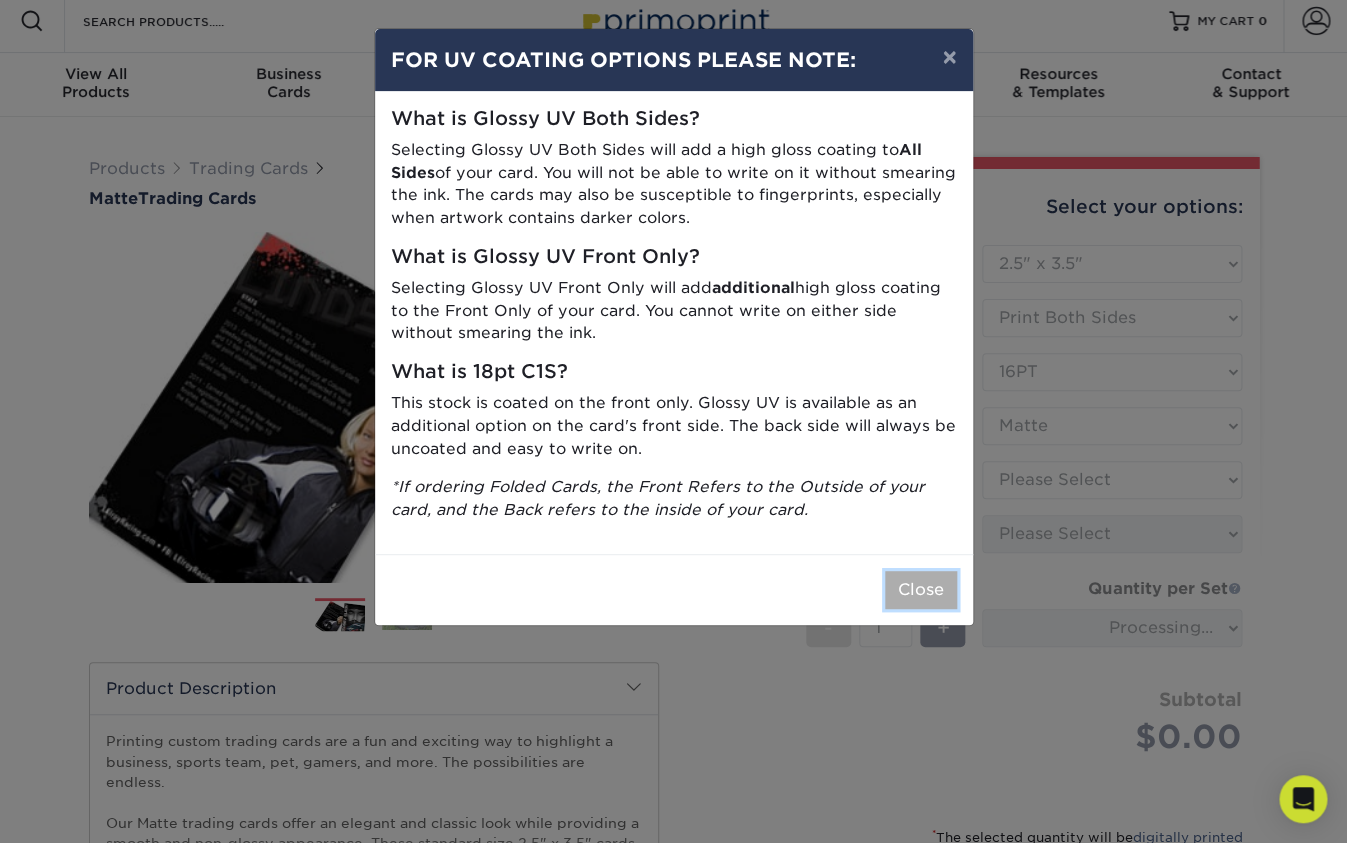 click on "Close" at bounding box center [921, 590] 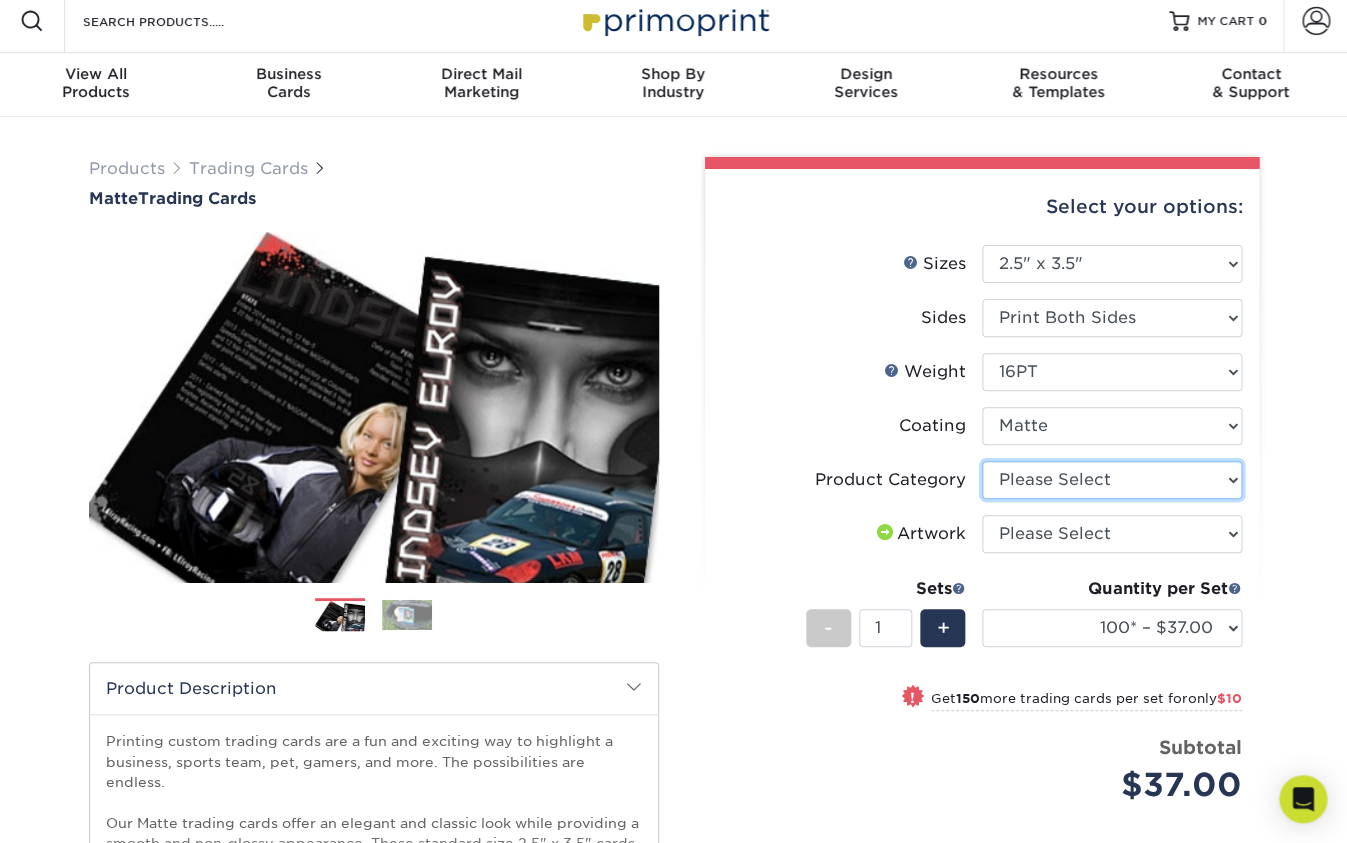 select on "c2f9bce9-36c2-409d-b101-c29d9d031e18" 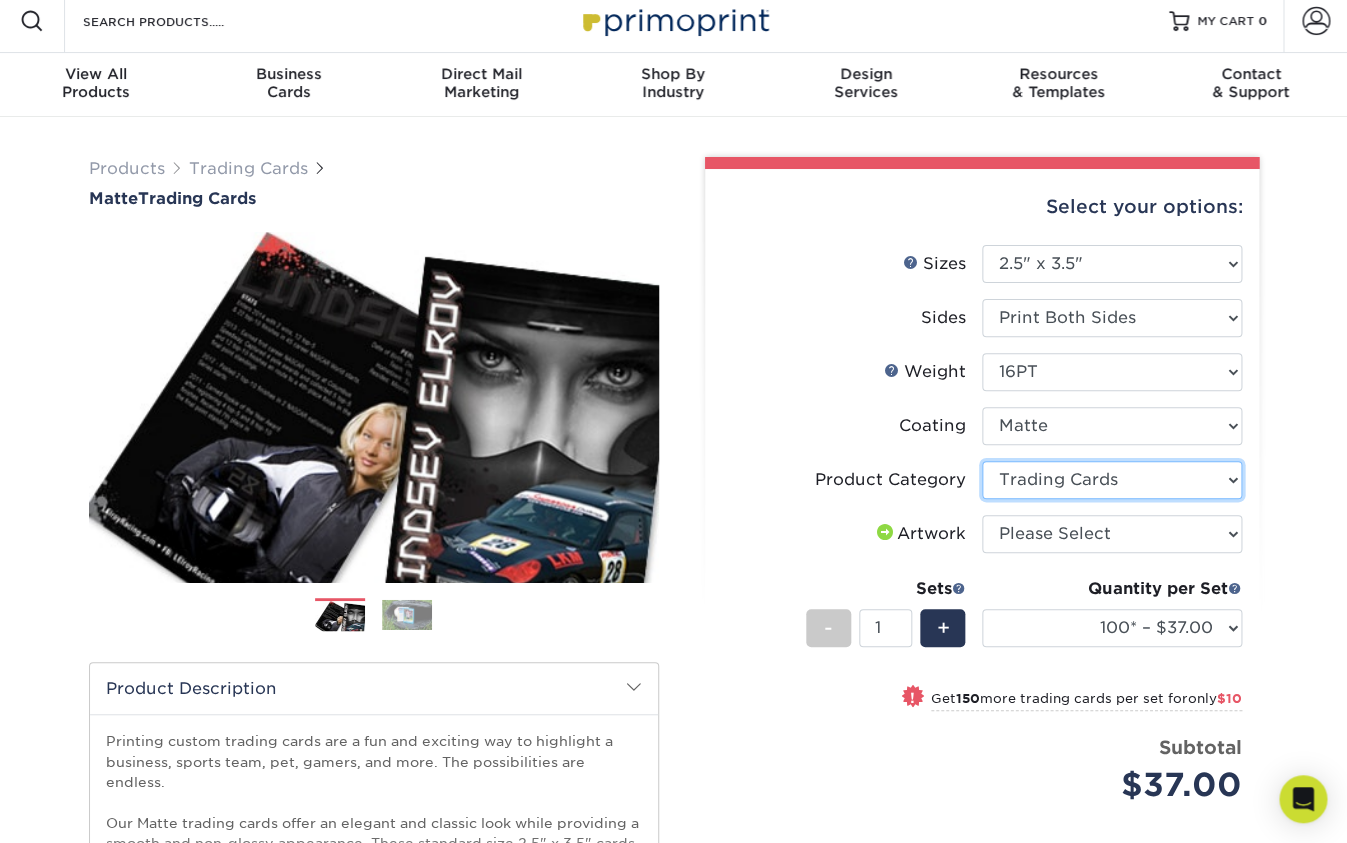 click on "Trading Cards" at bounding box center [0, 0] 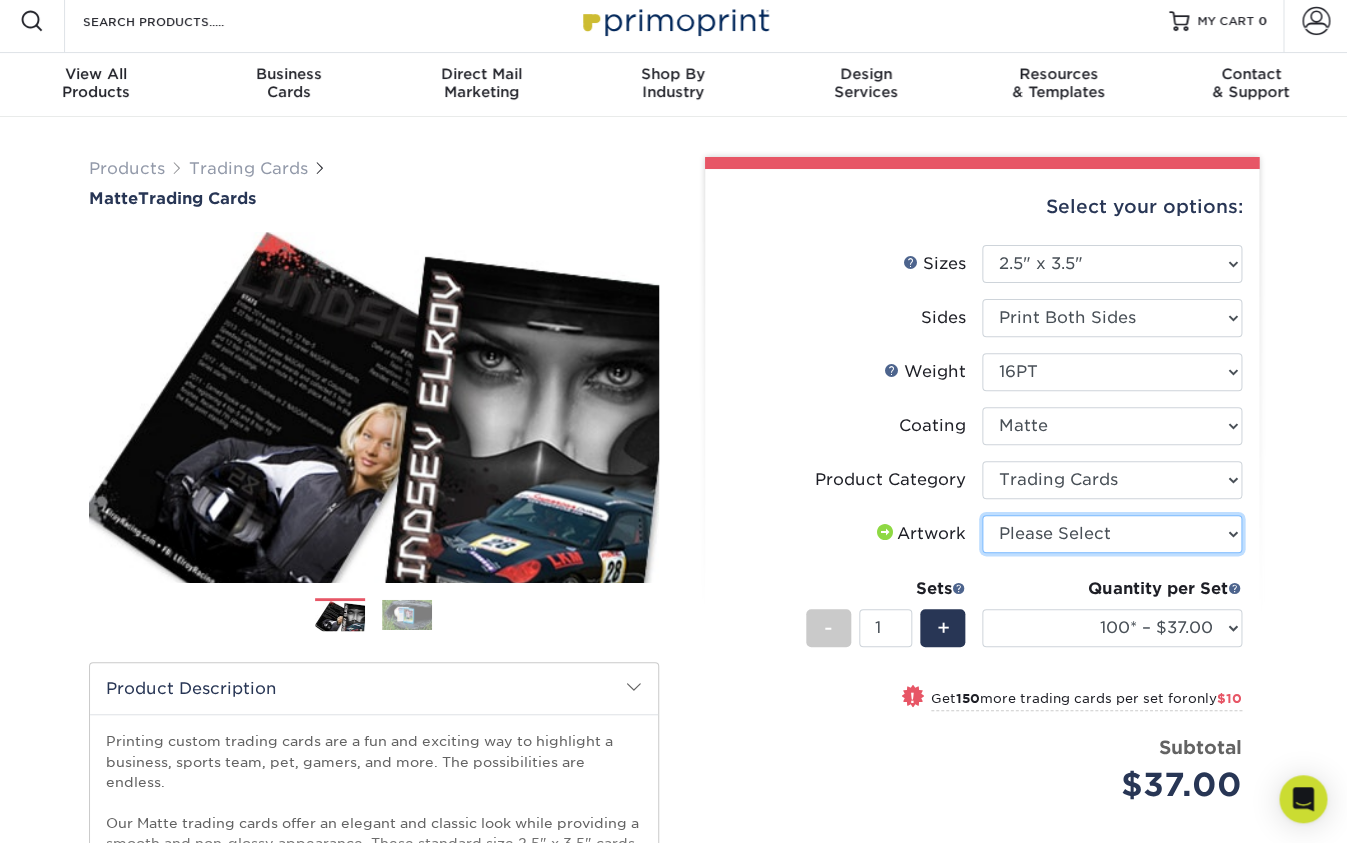 select on "upload" 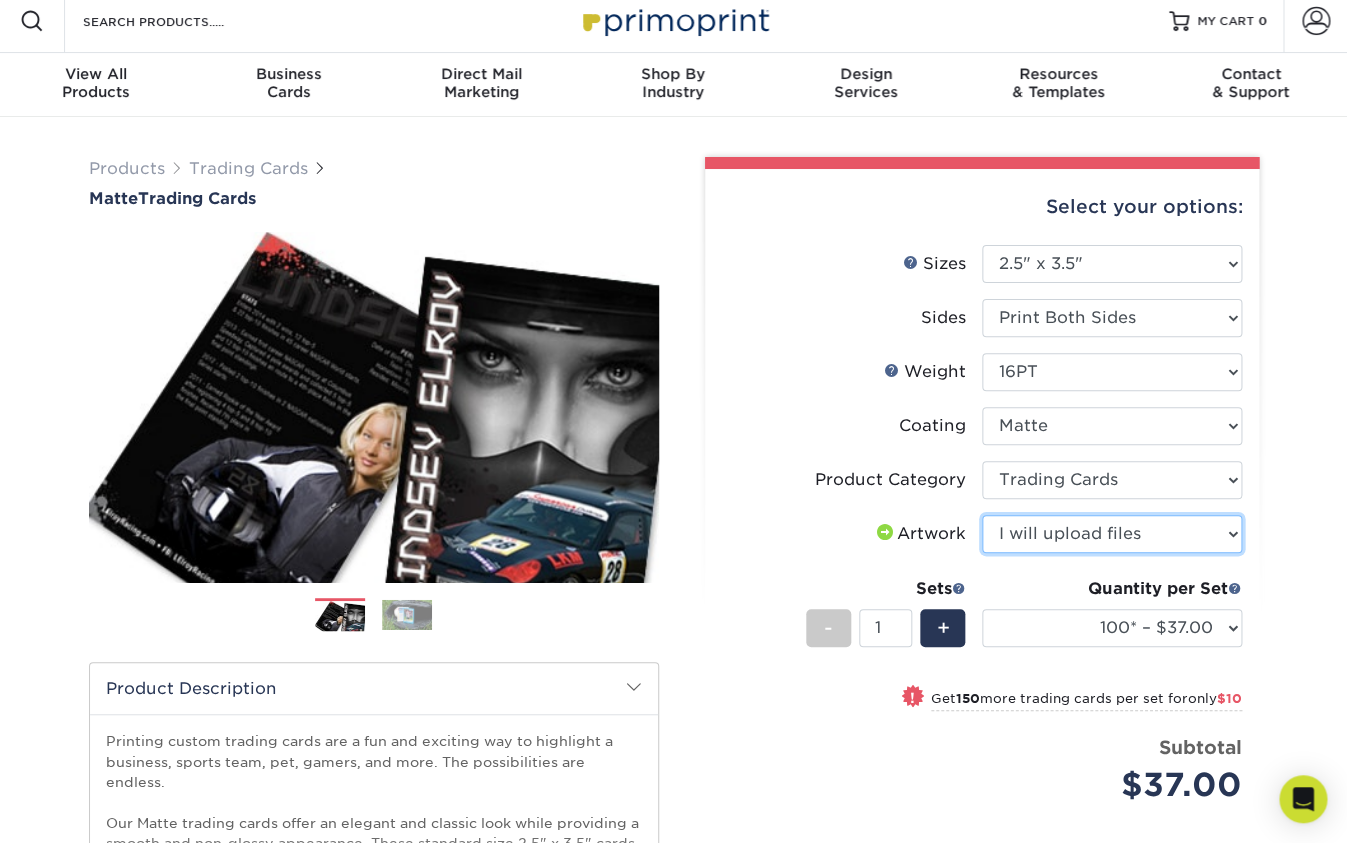 click on "I will upload files" at bounding box center [0, 0] 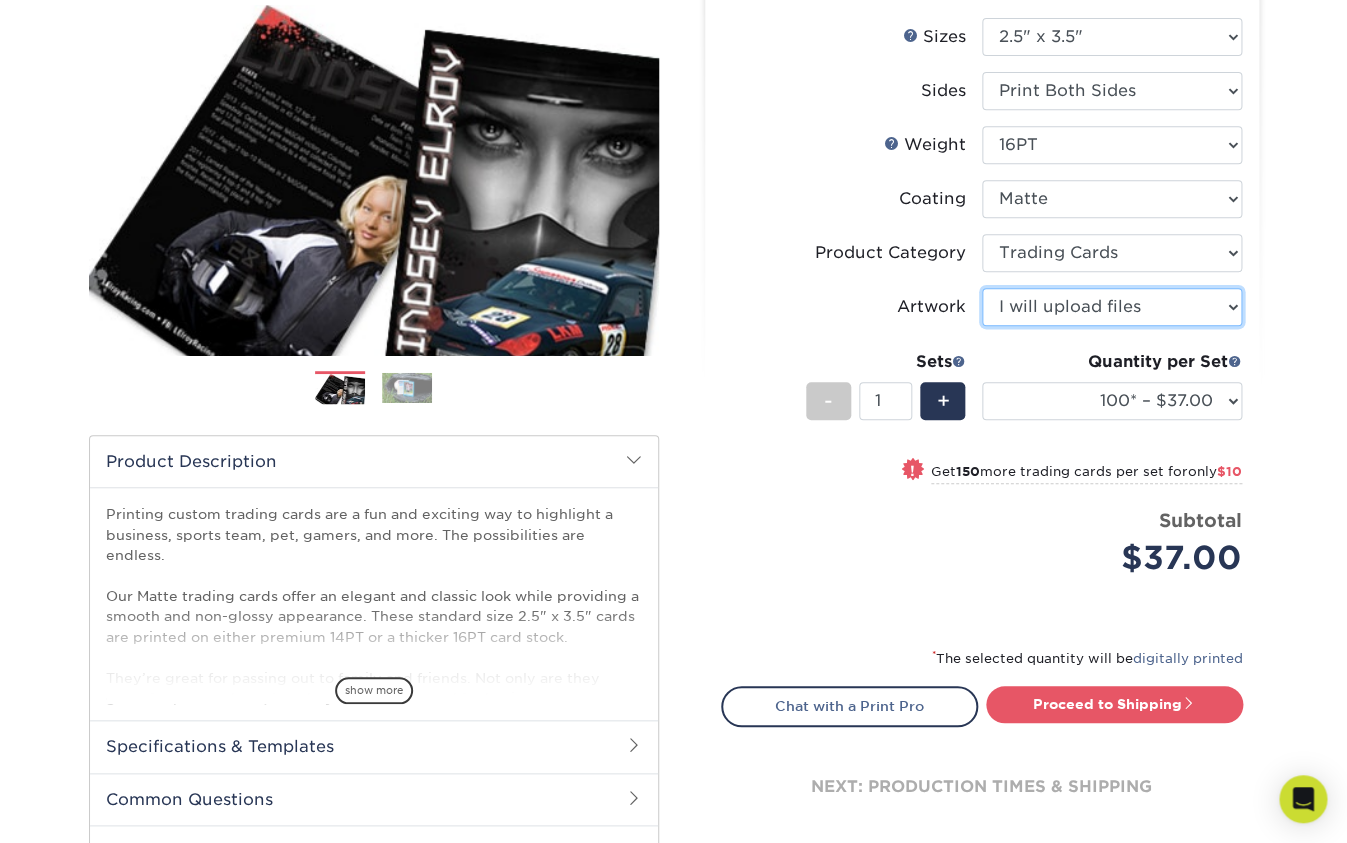 scroll, scrollTop: 242, scrollLeft: 0, axis: vertical 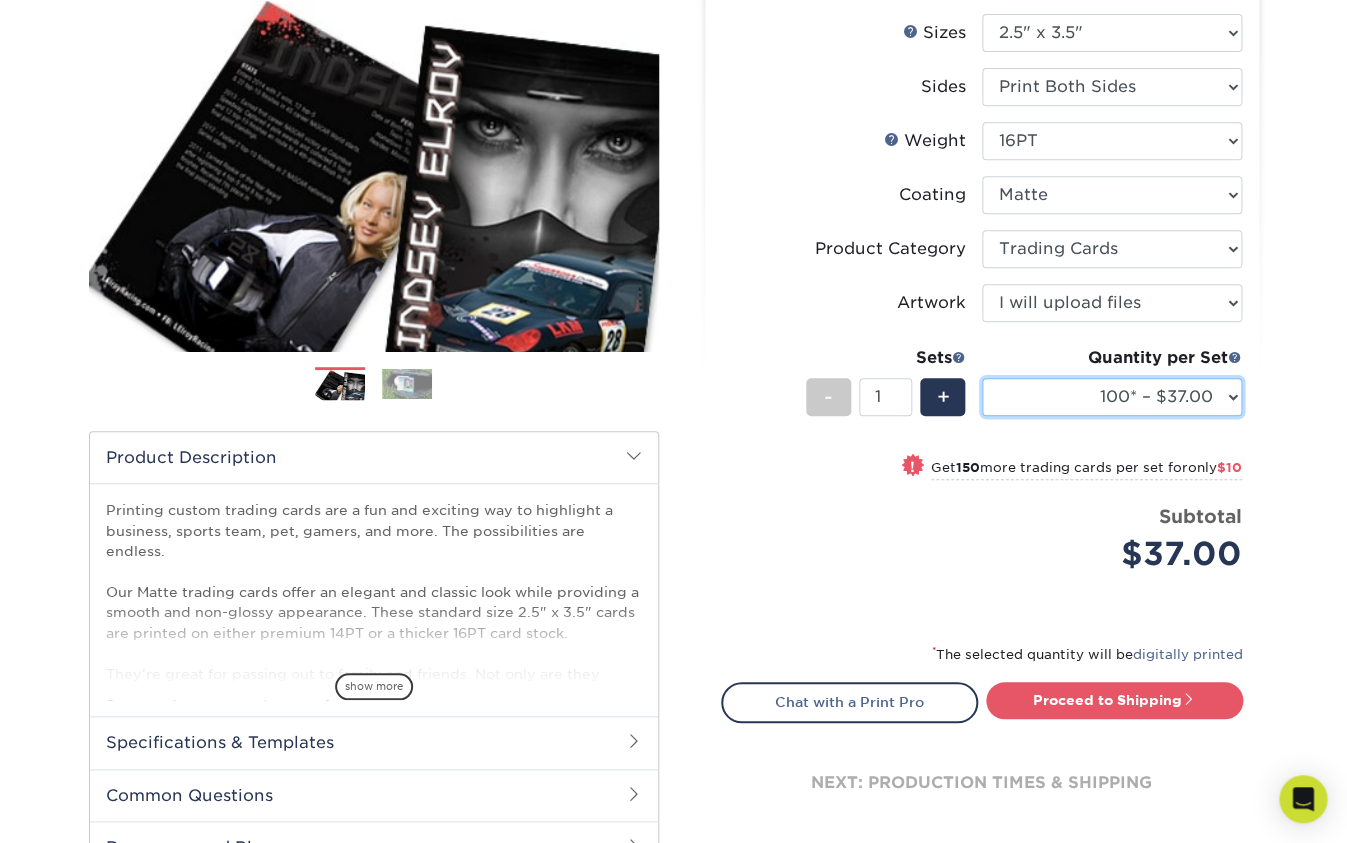 select on "5000 – $192.00" 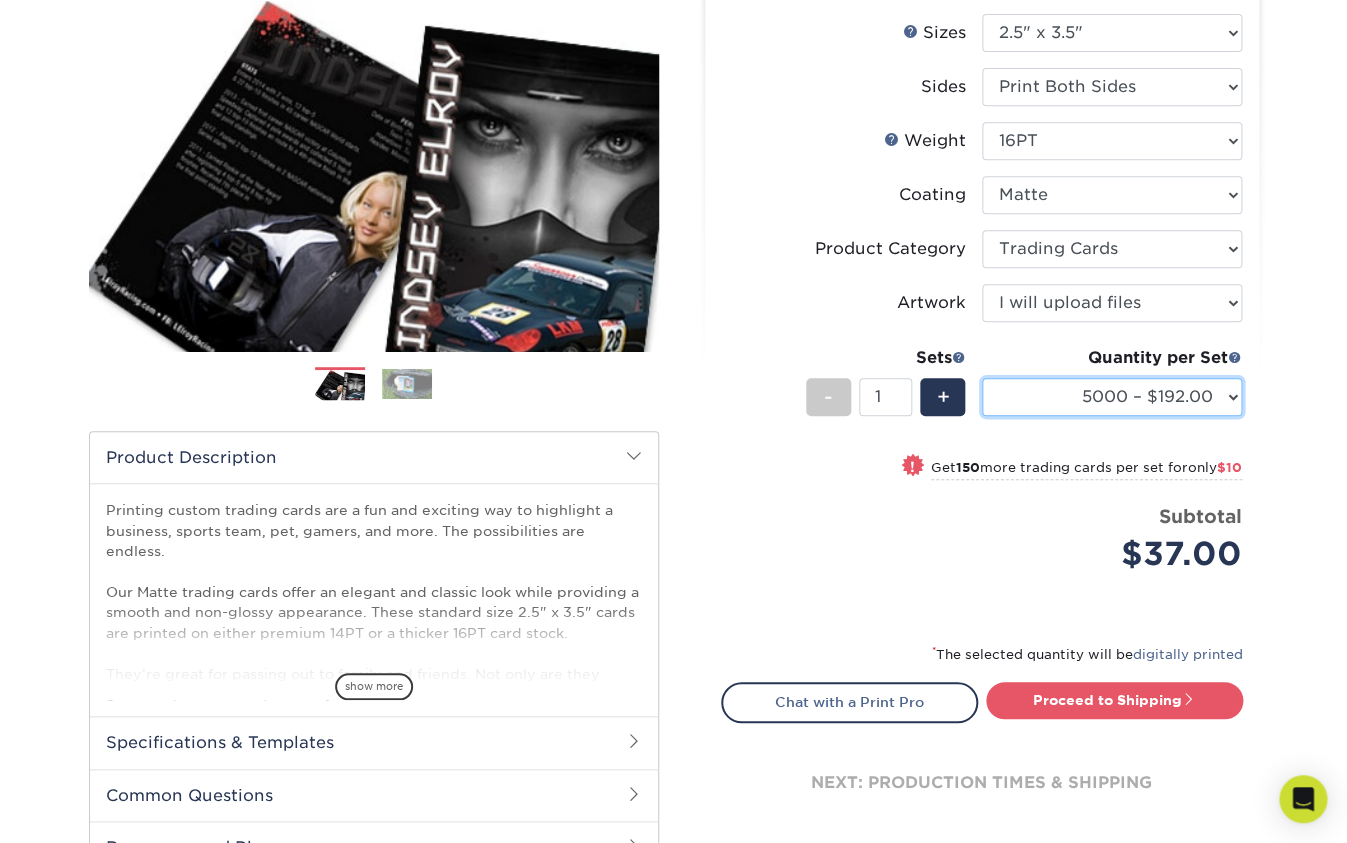 click on "5000 – $192.00" at bounding box center [0, 0] 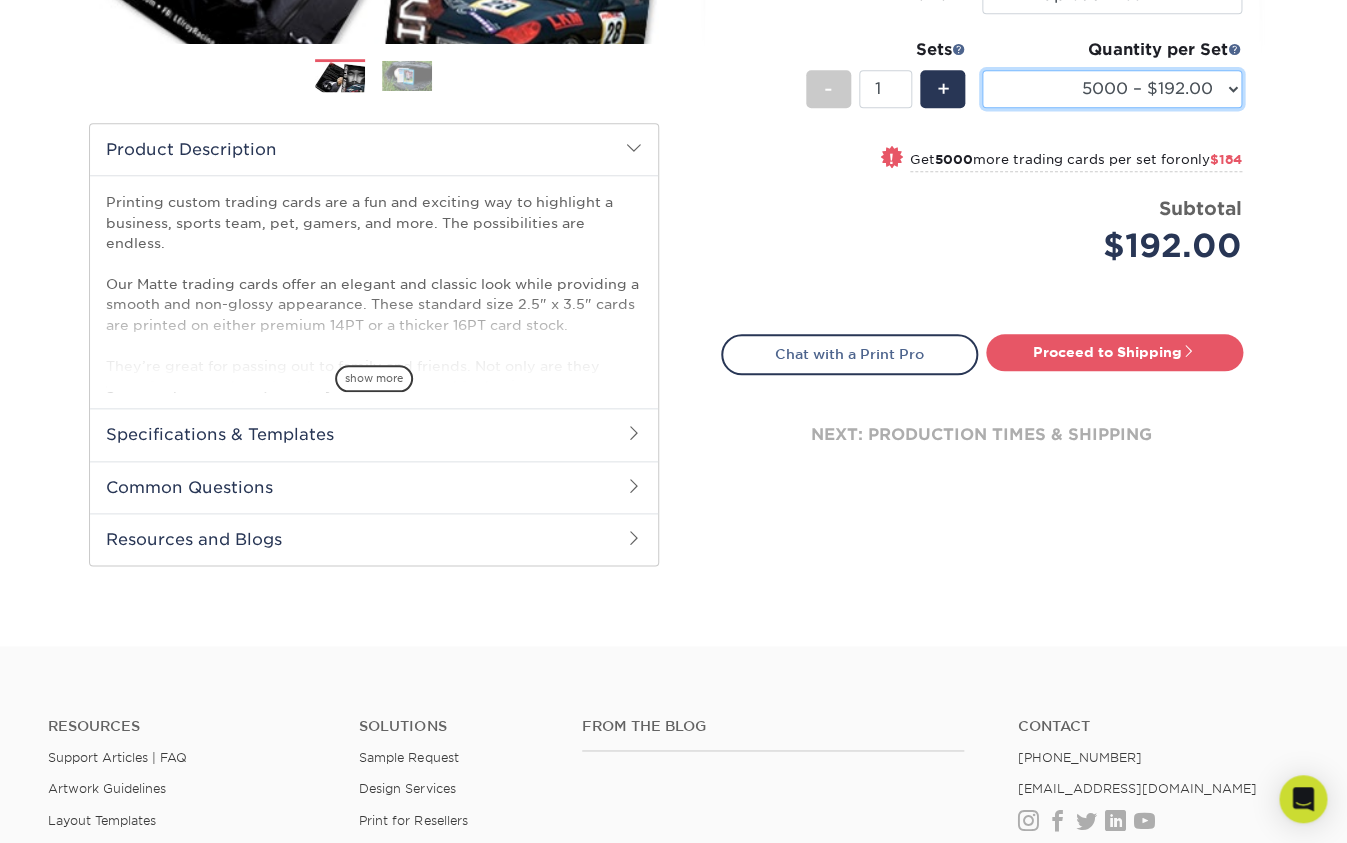 scroll, scrollTop: 551, scrollLeft: 0, axis: vertical 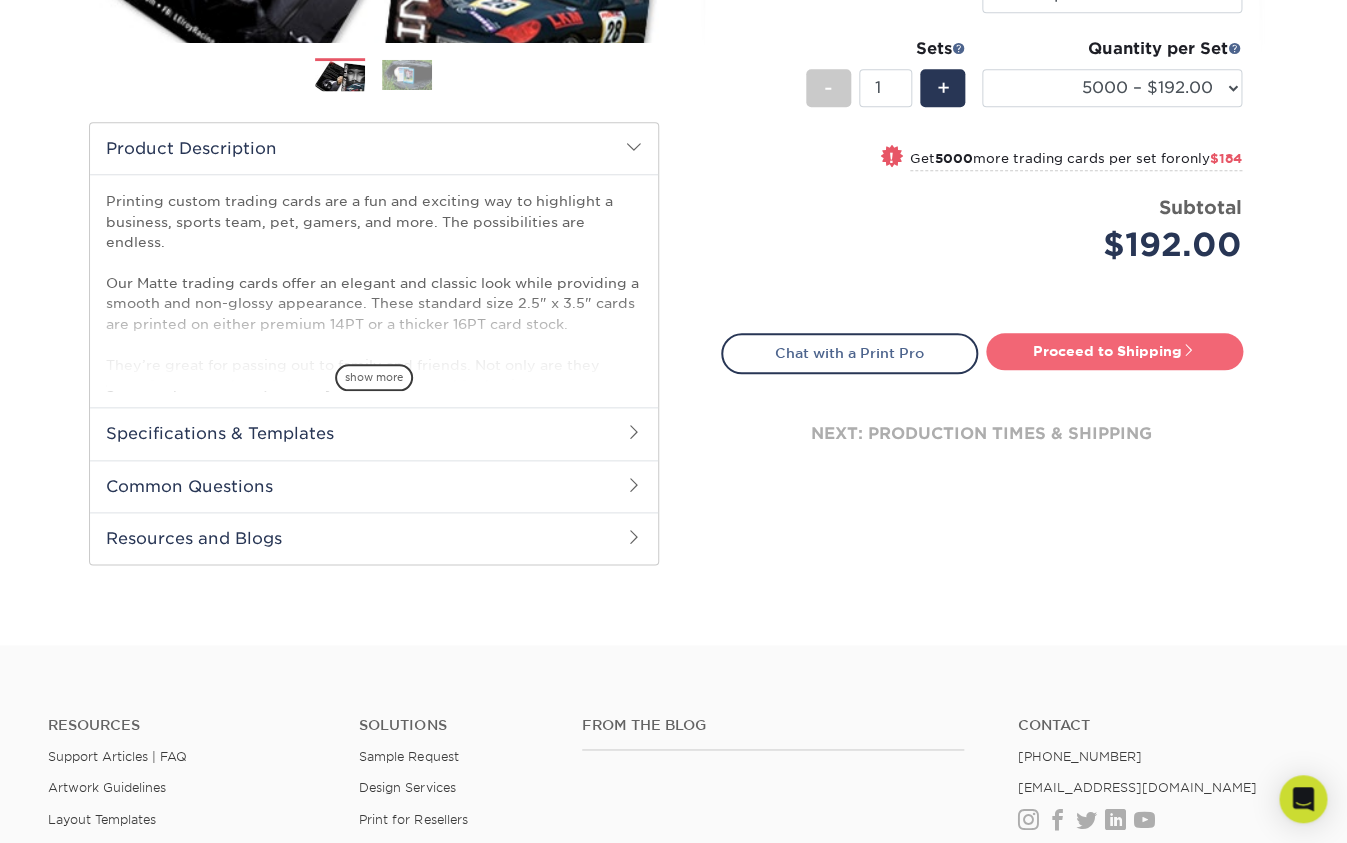 click on "Proceed to Shipping" at bounding box center (1114, 351) 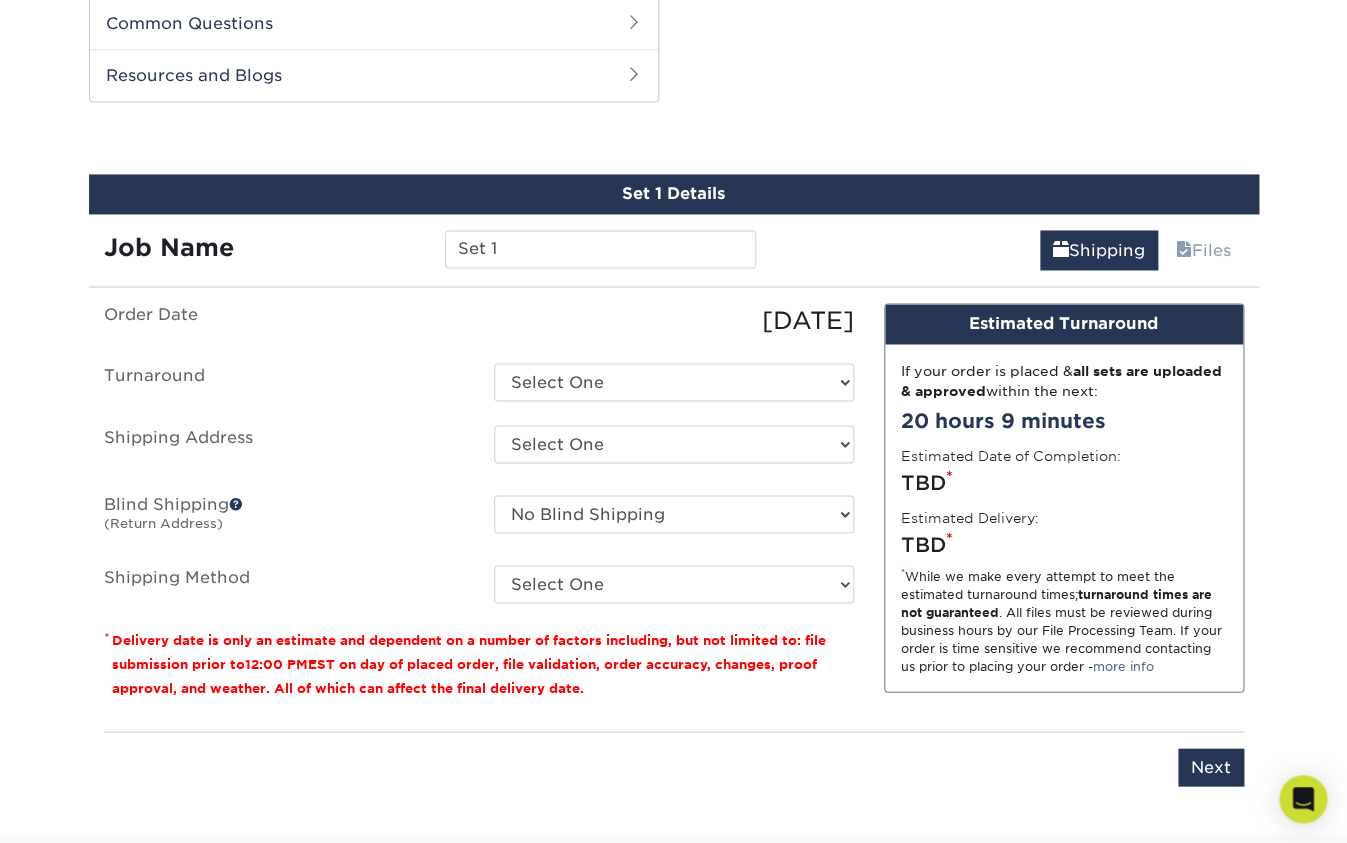 scroll, scrollTop: 1017, scrollLeft: 0, axis: vertical 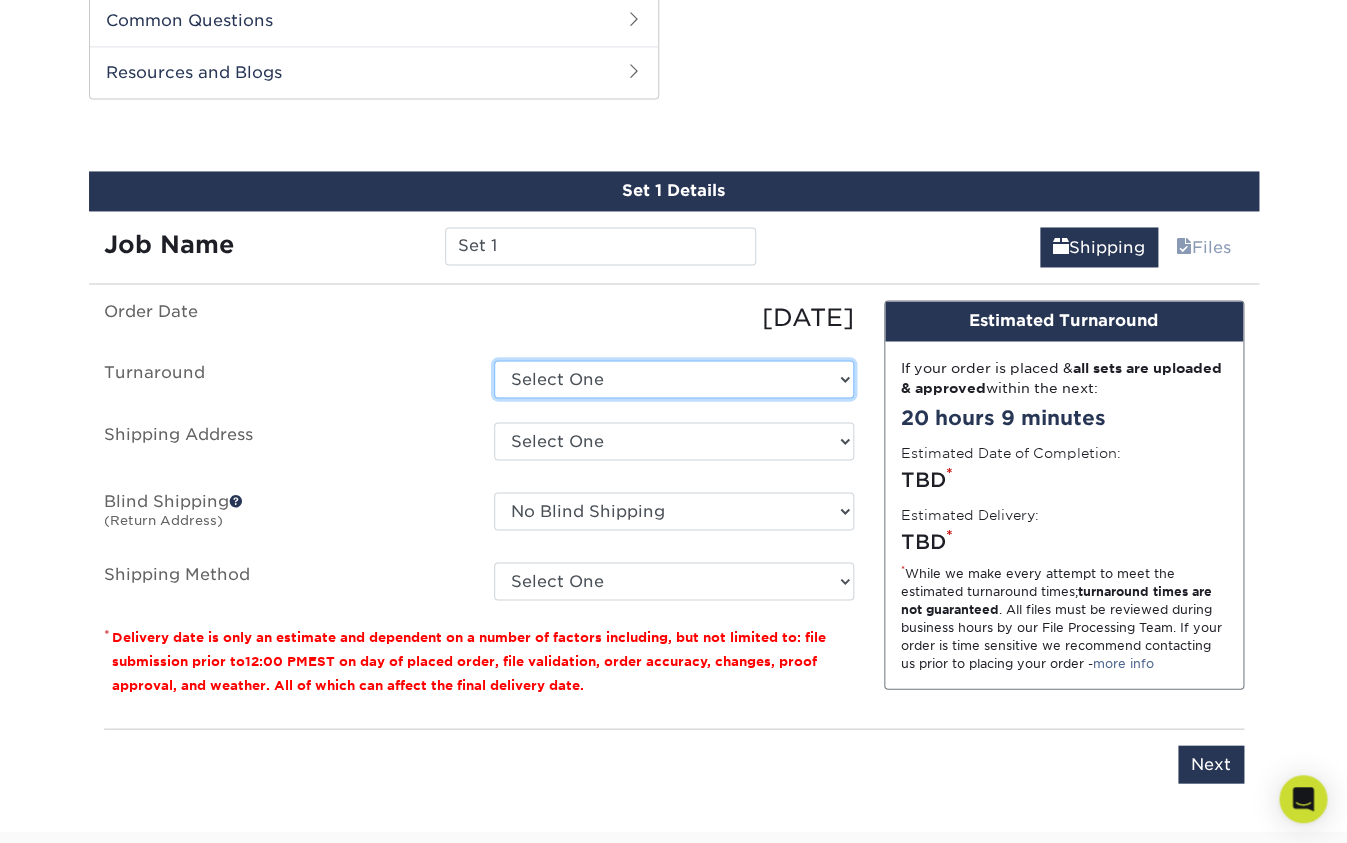 select on "871d6bd6-6481-4ccf-977d-53be22ee612b" 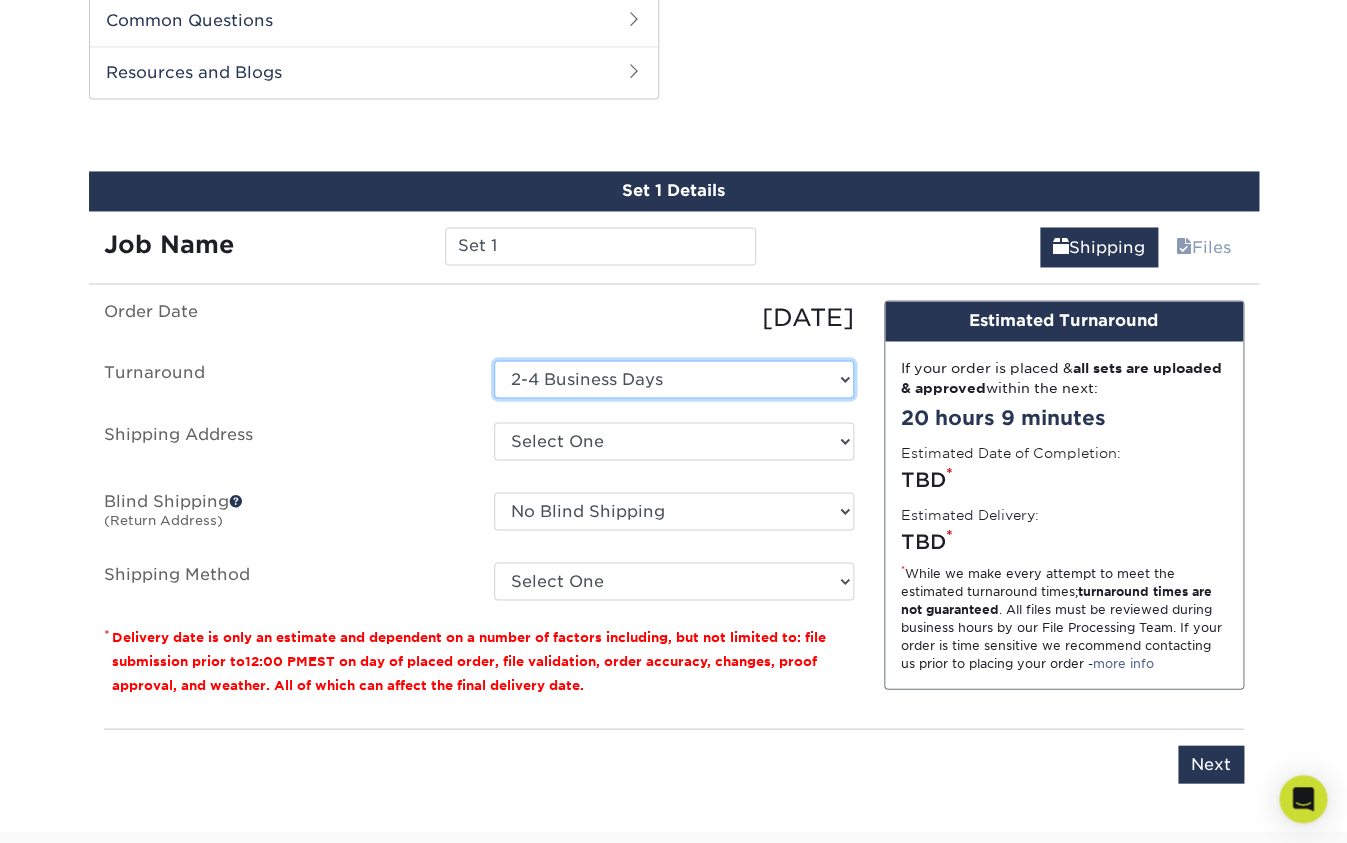 click on "2-4 Business Days" at bounding box center (0, 0) 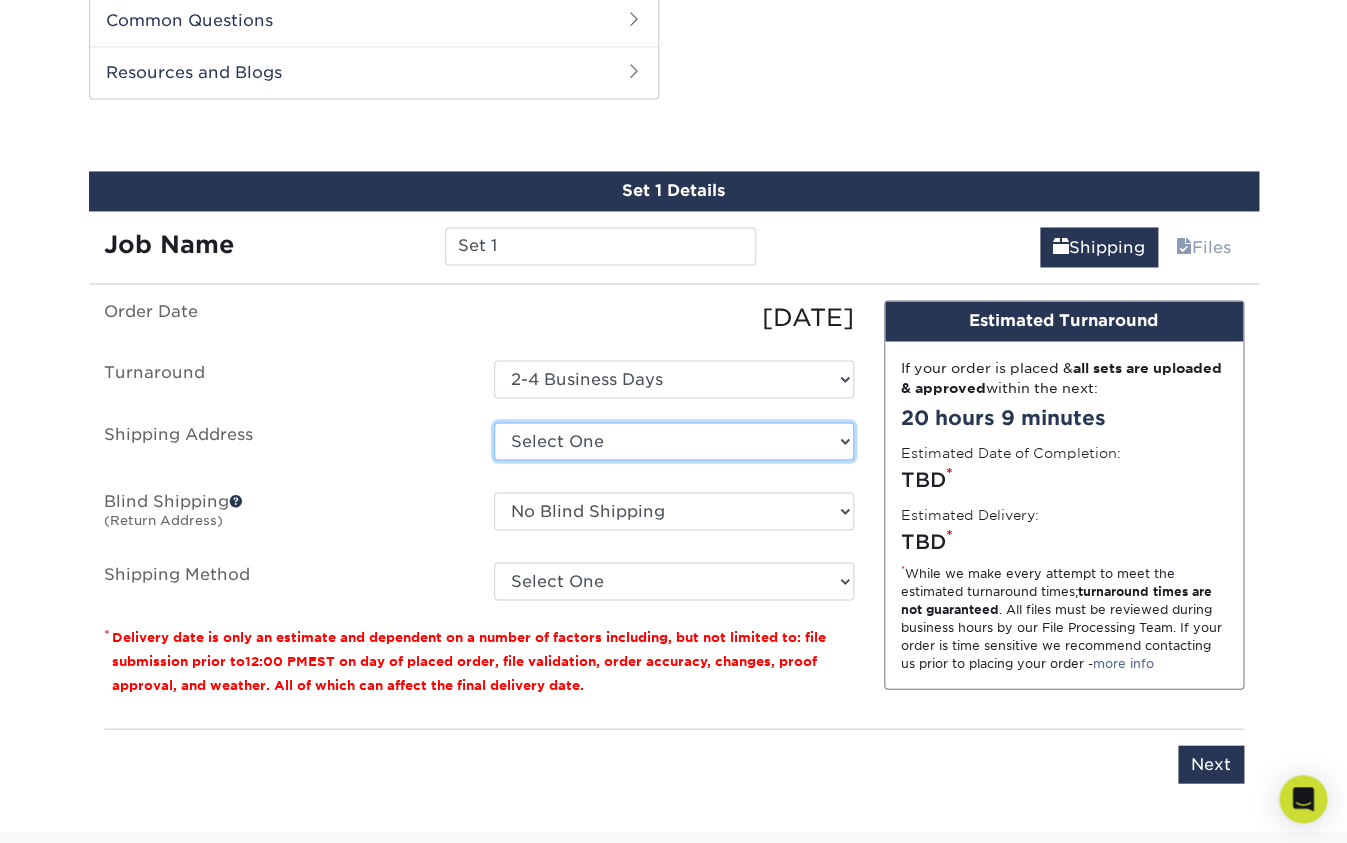 select on "newaddress" 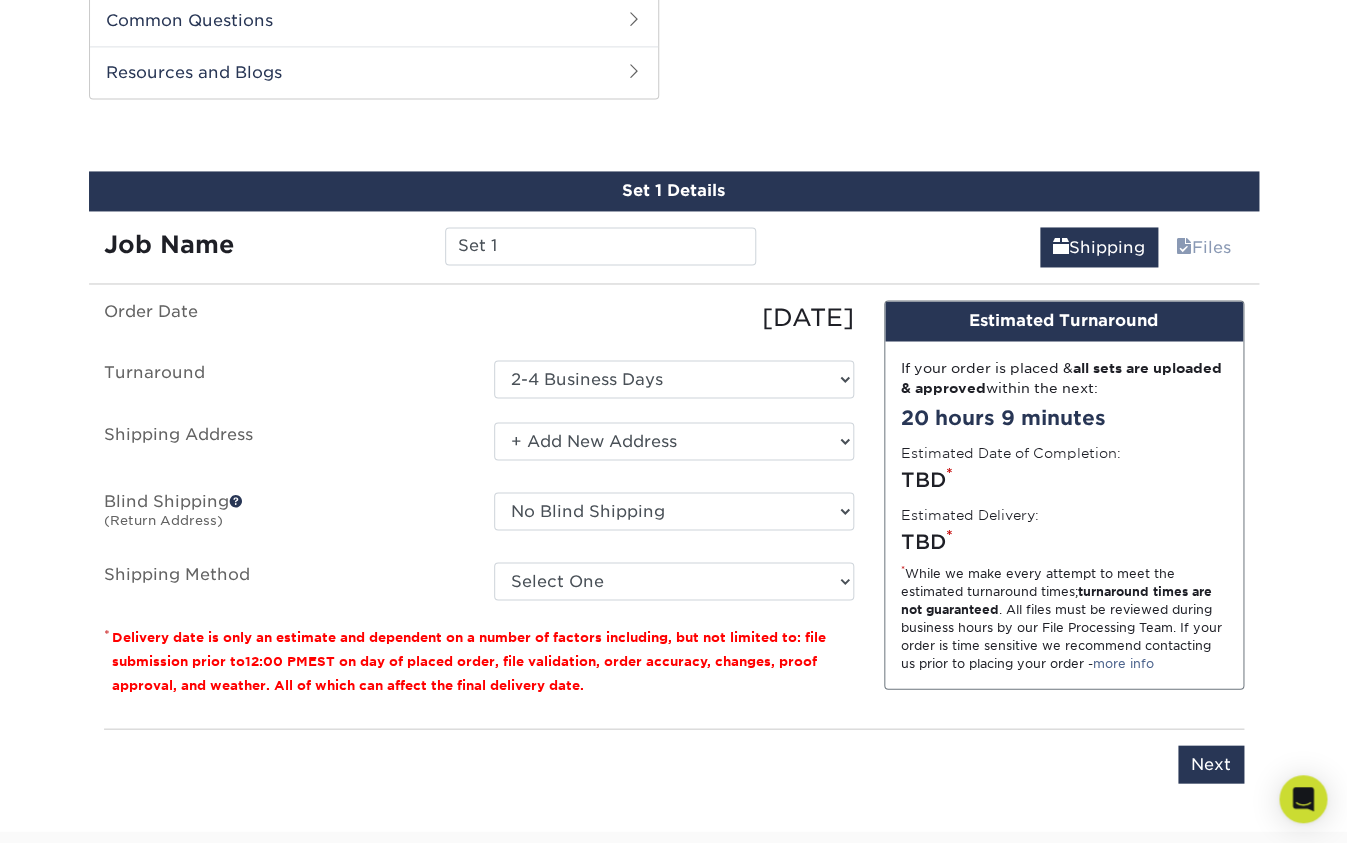 click on "+ Add New Address" at bounding box center (0, 0) 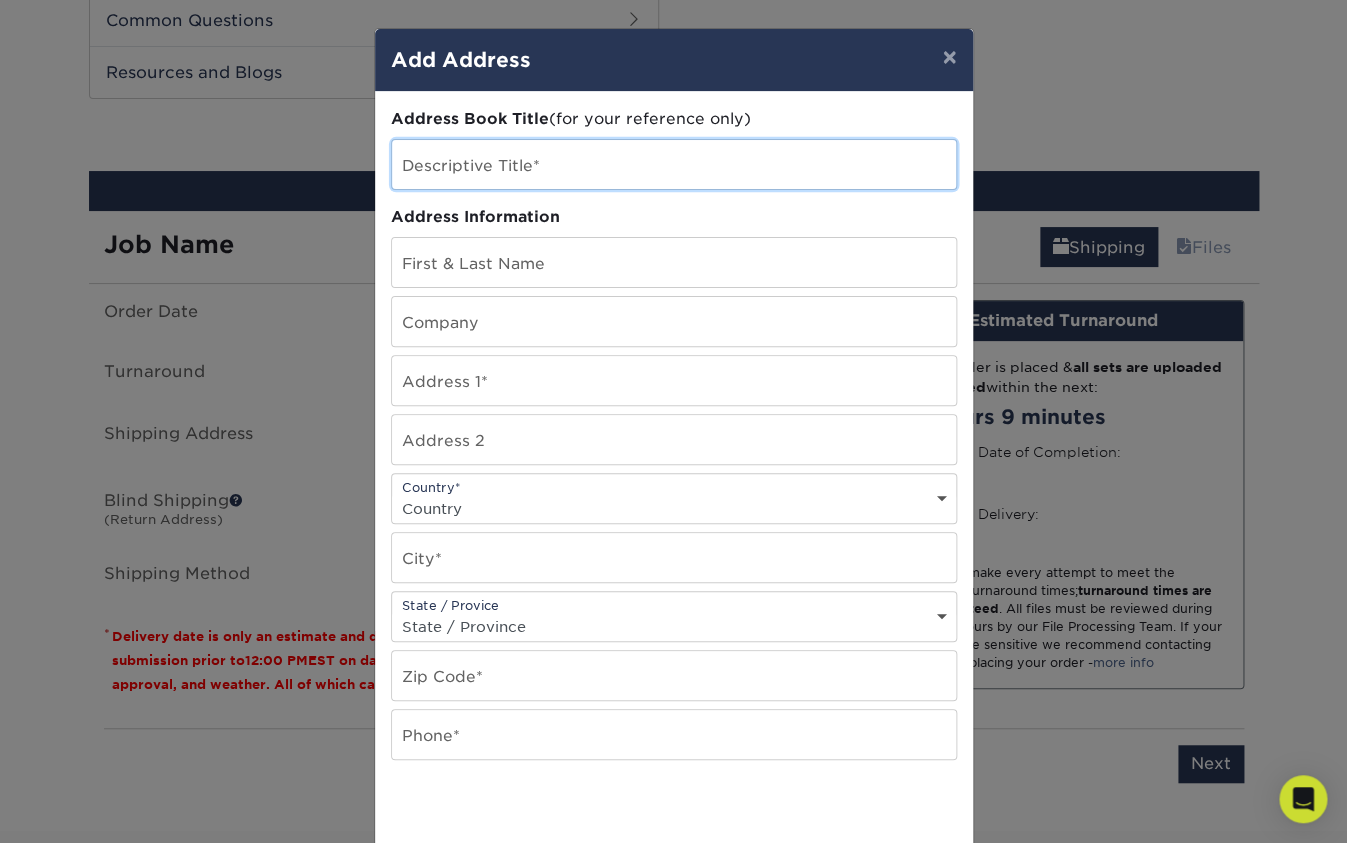 click at bounding box center [674, 164] 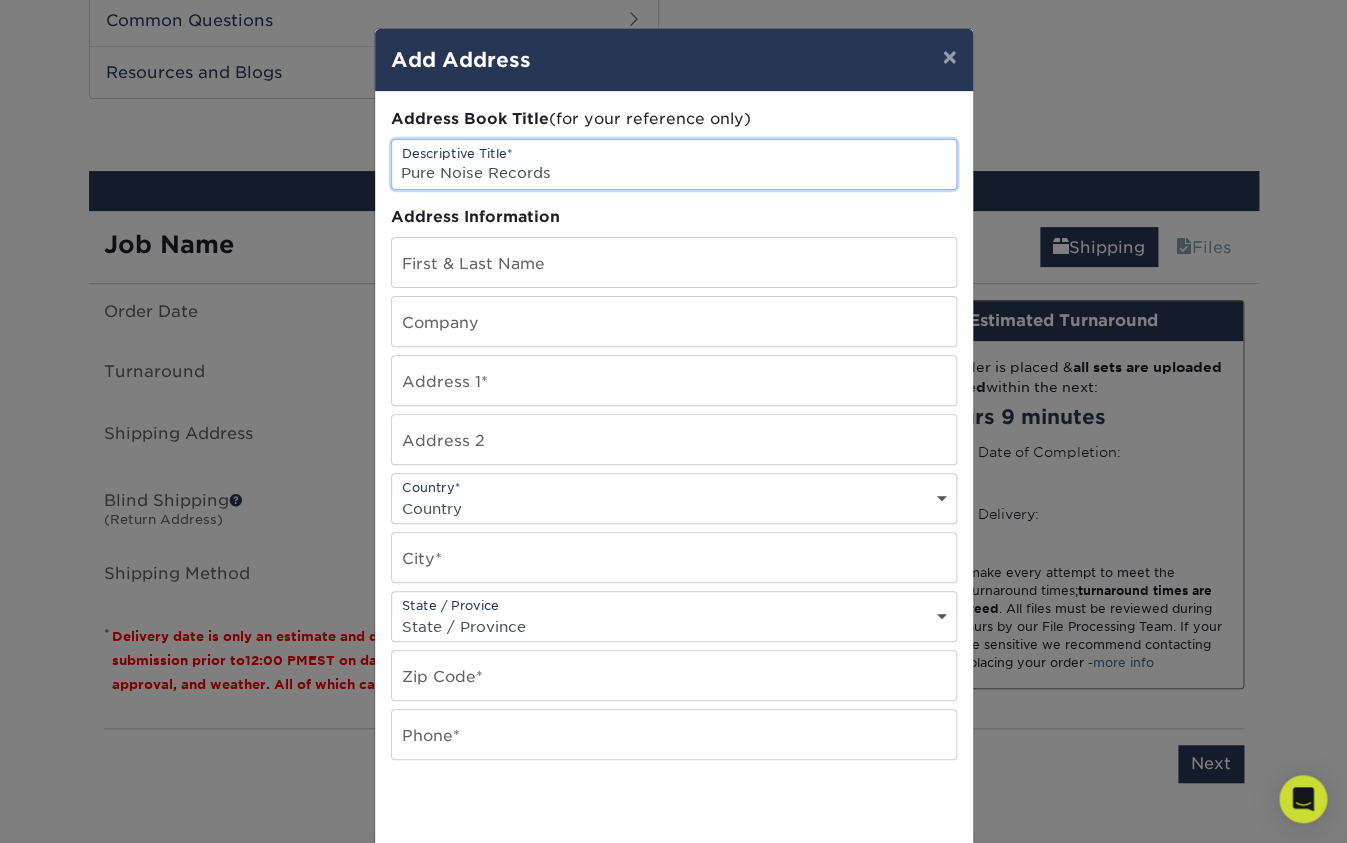 type on "Pure Noise Records" 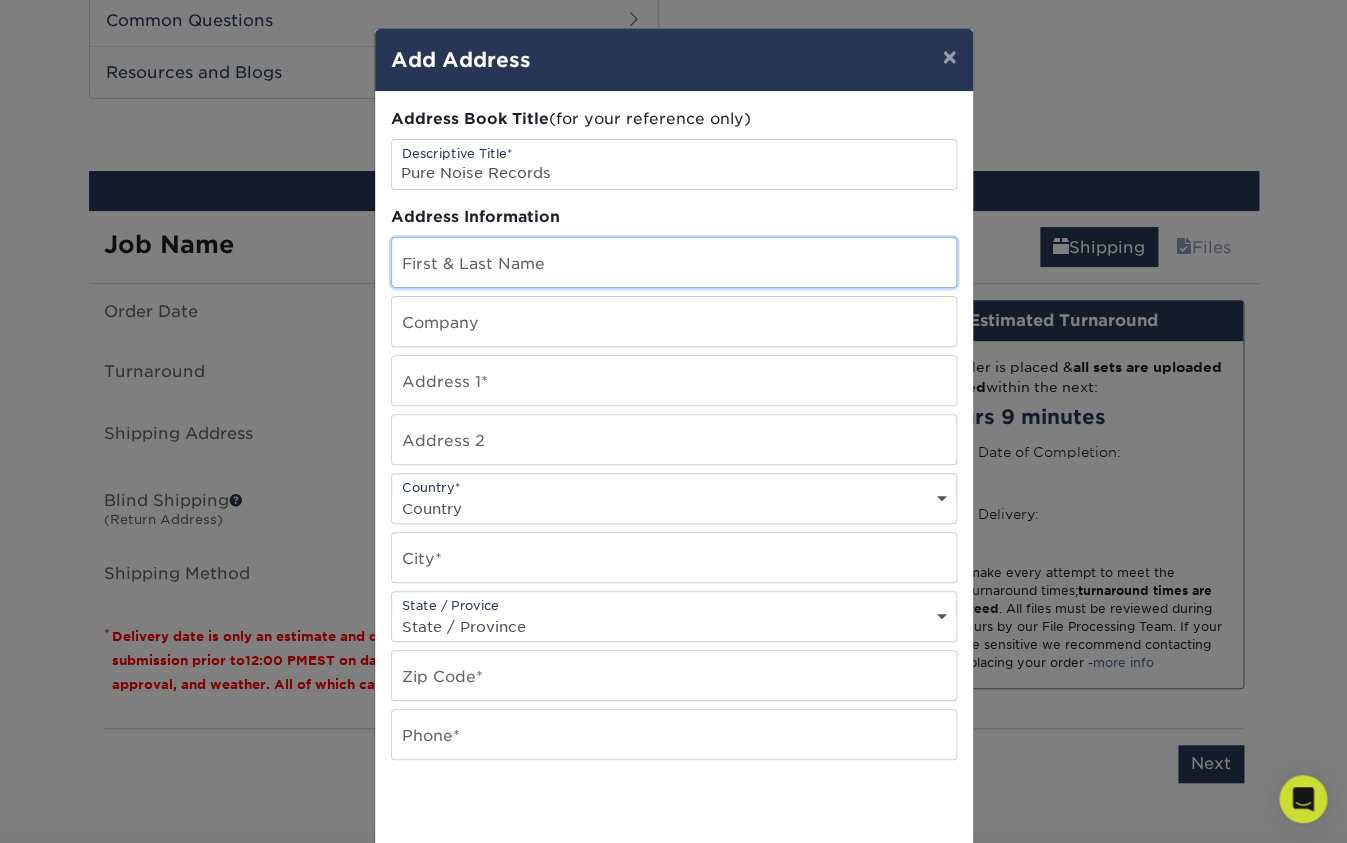 click at bounding box center (674, 262) 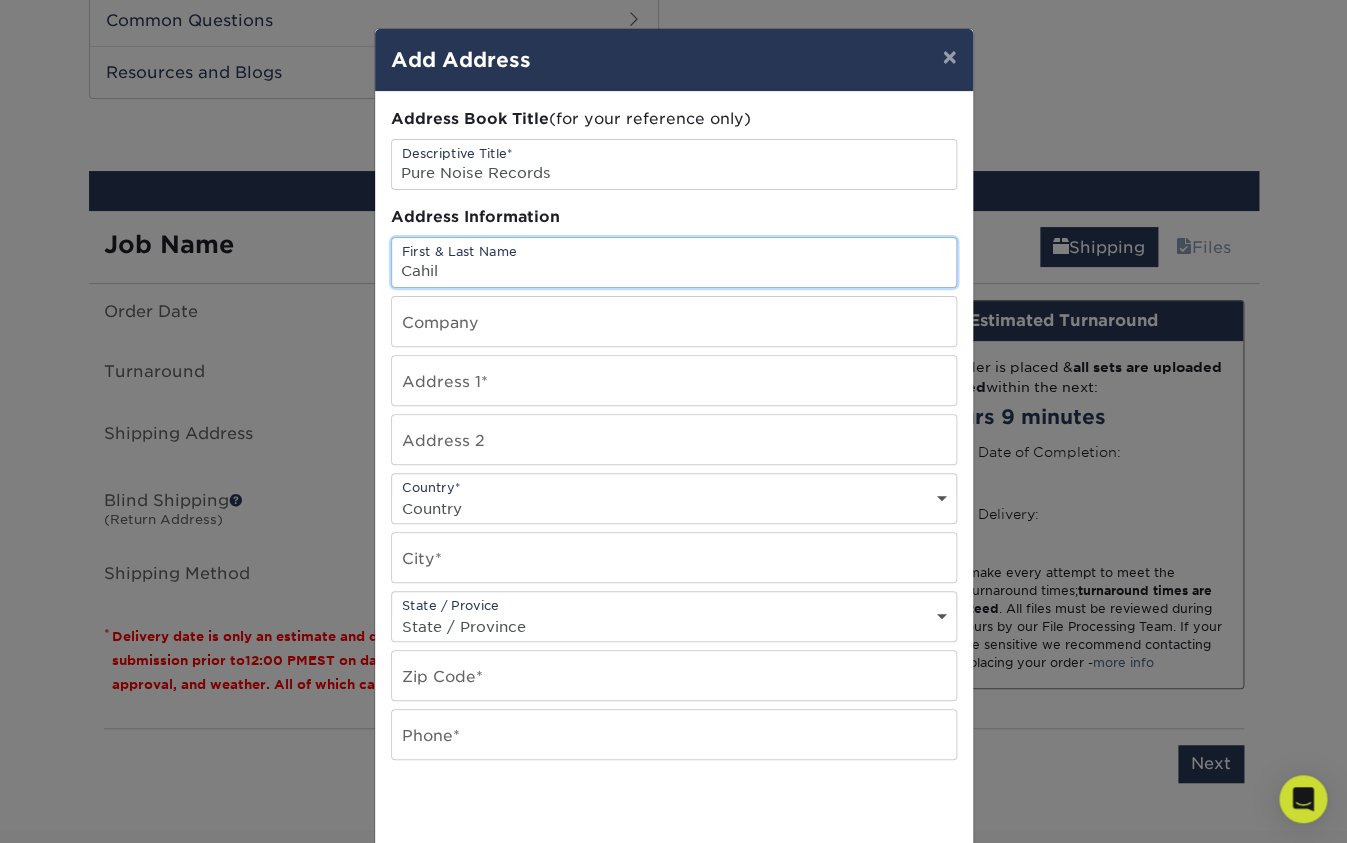 type on "Cahil" 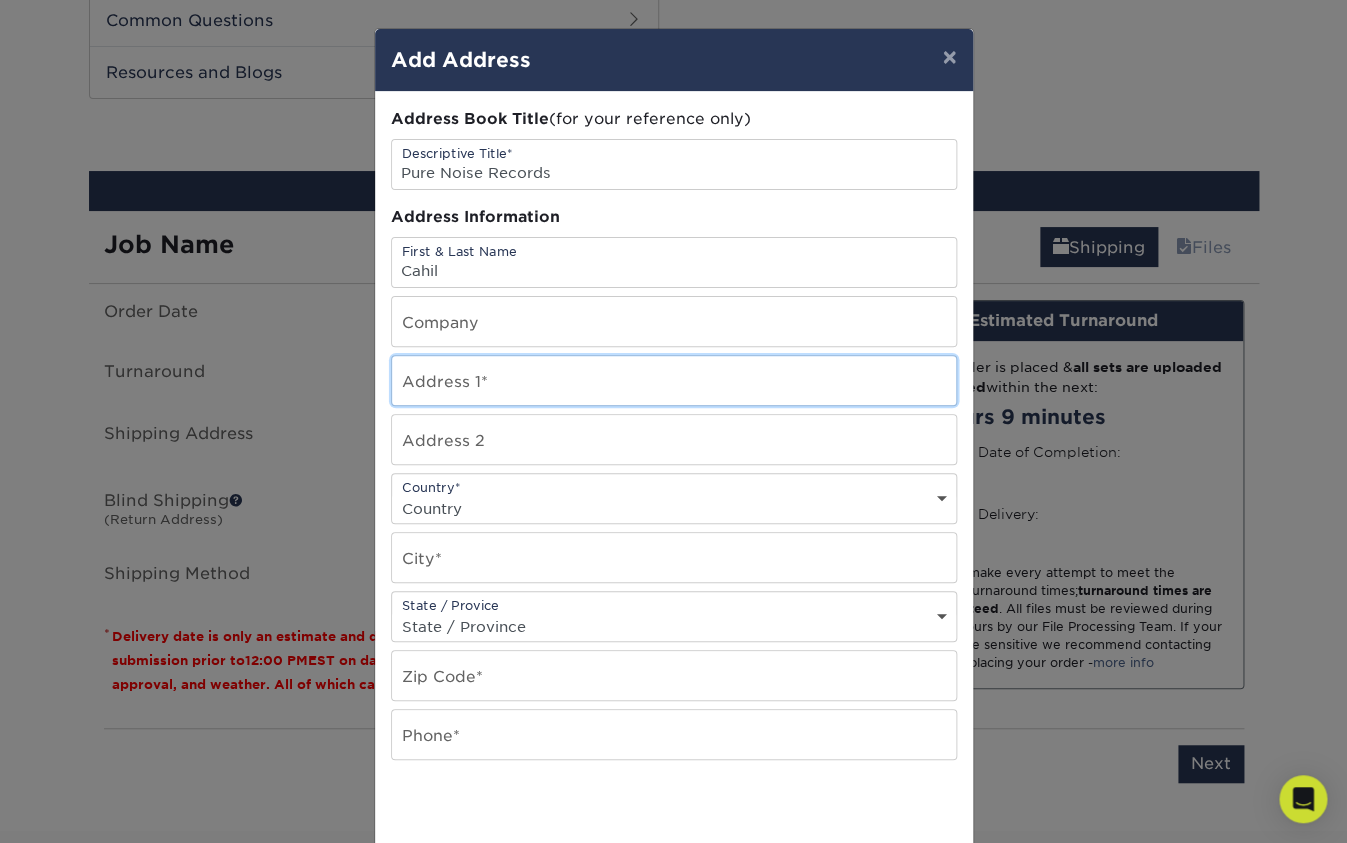 type on "1204 LYRIC LN" 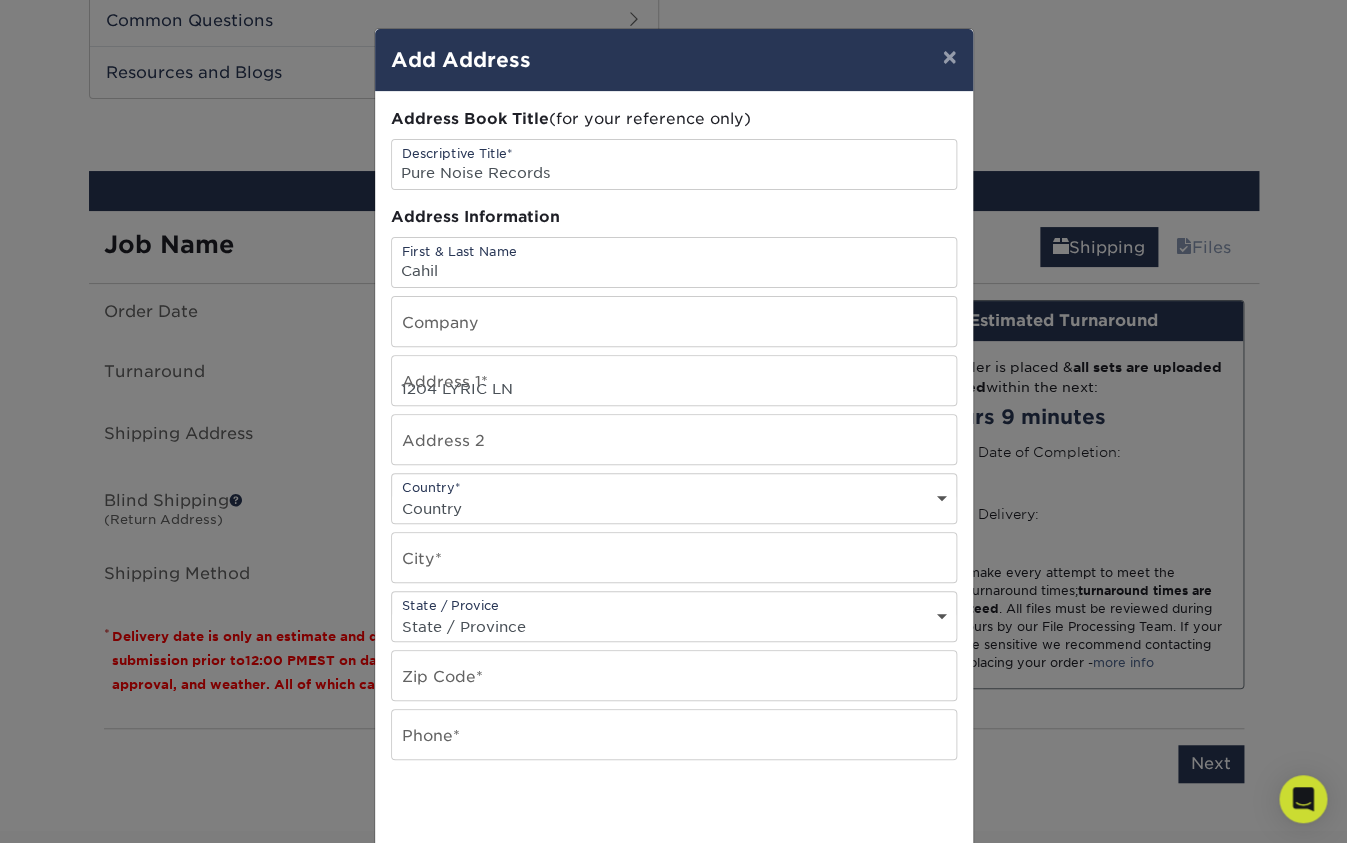 select on "US" 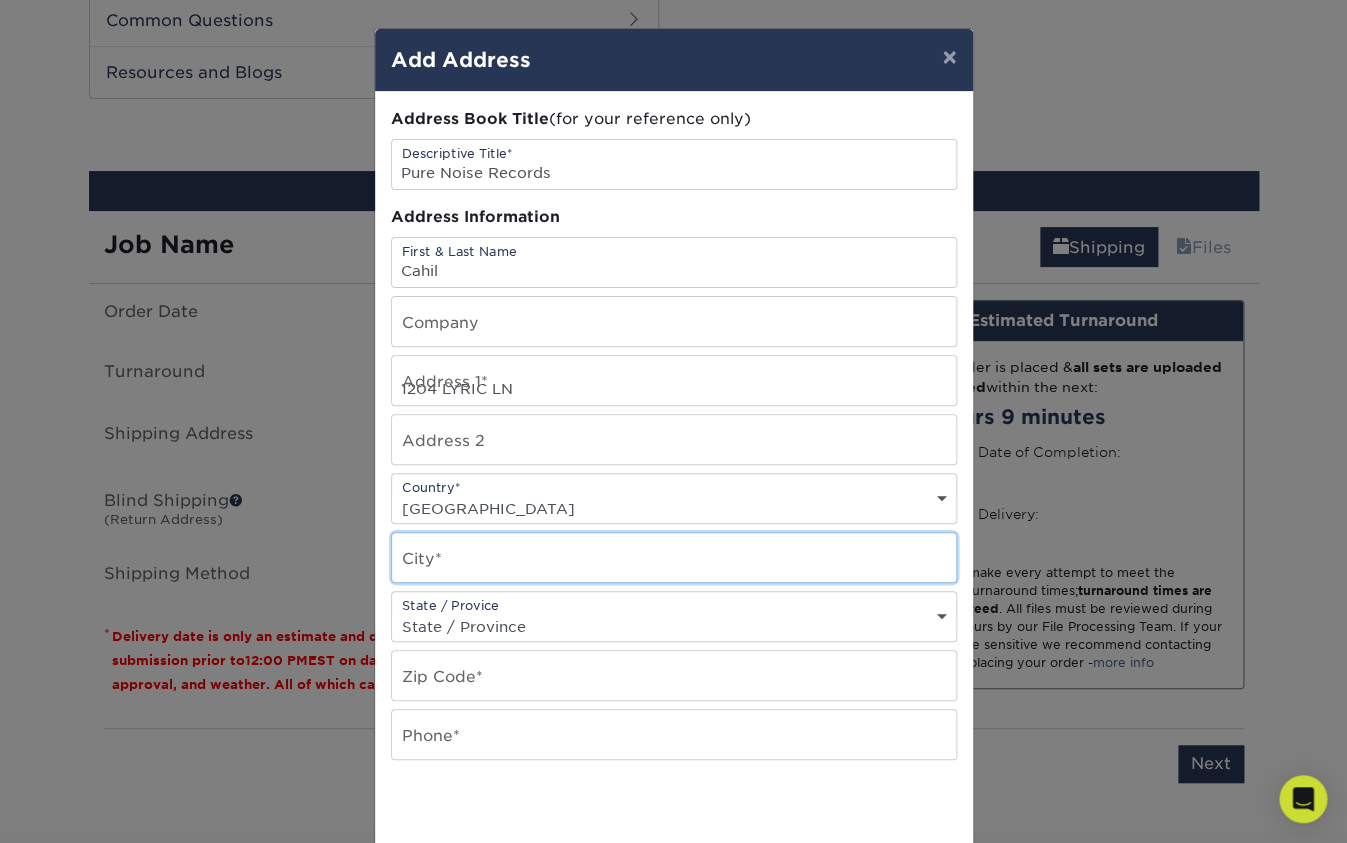 type on "NASHVILLE" 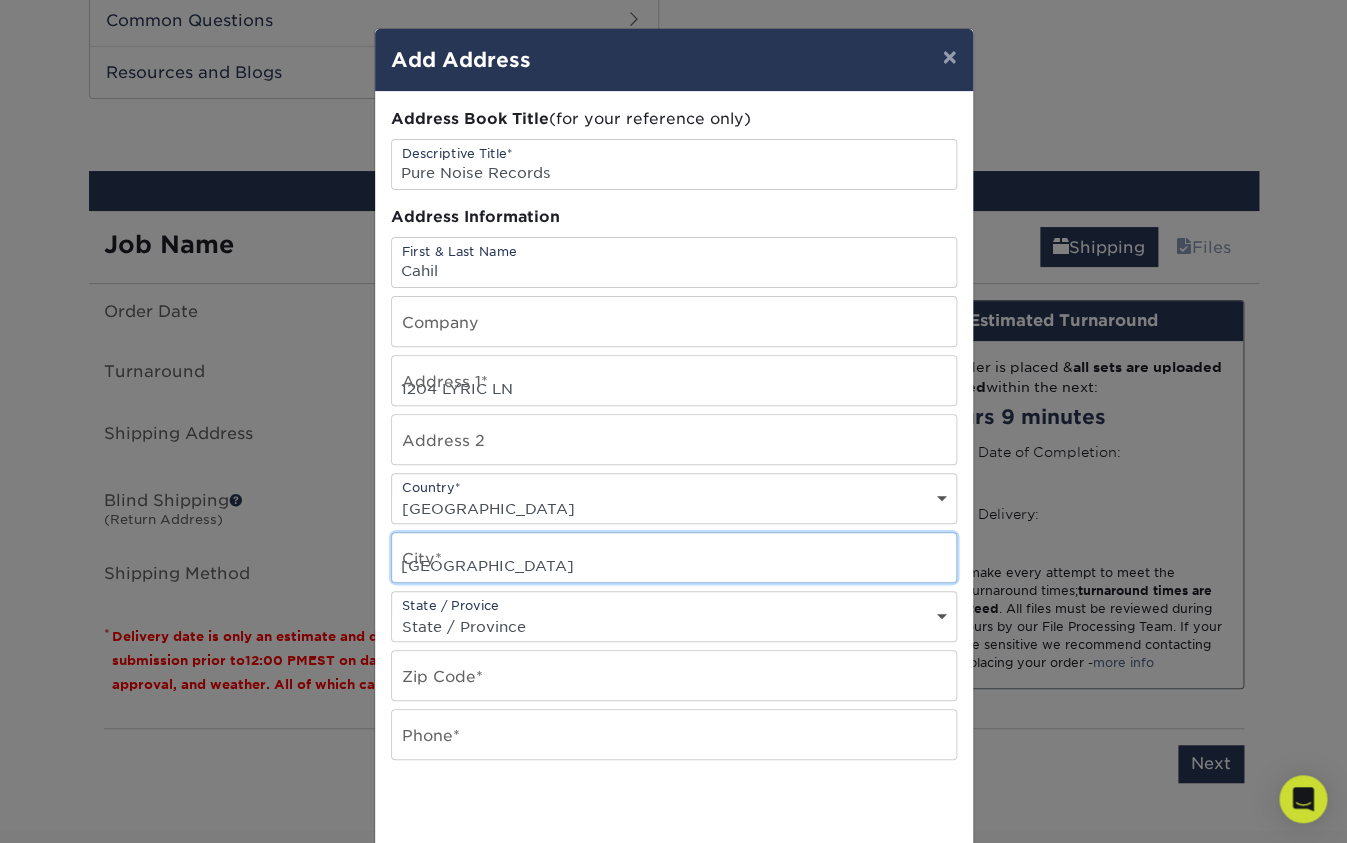 select on "TN" 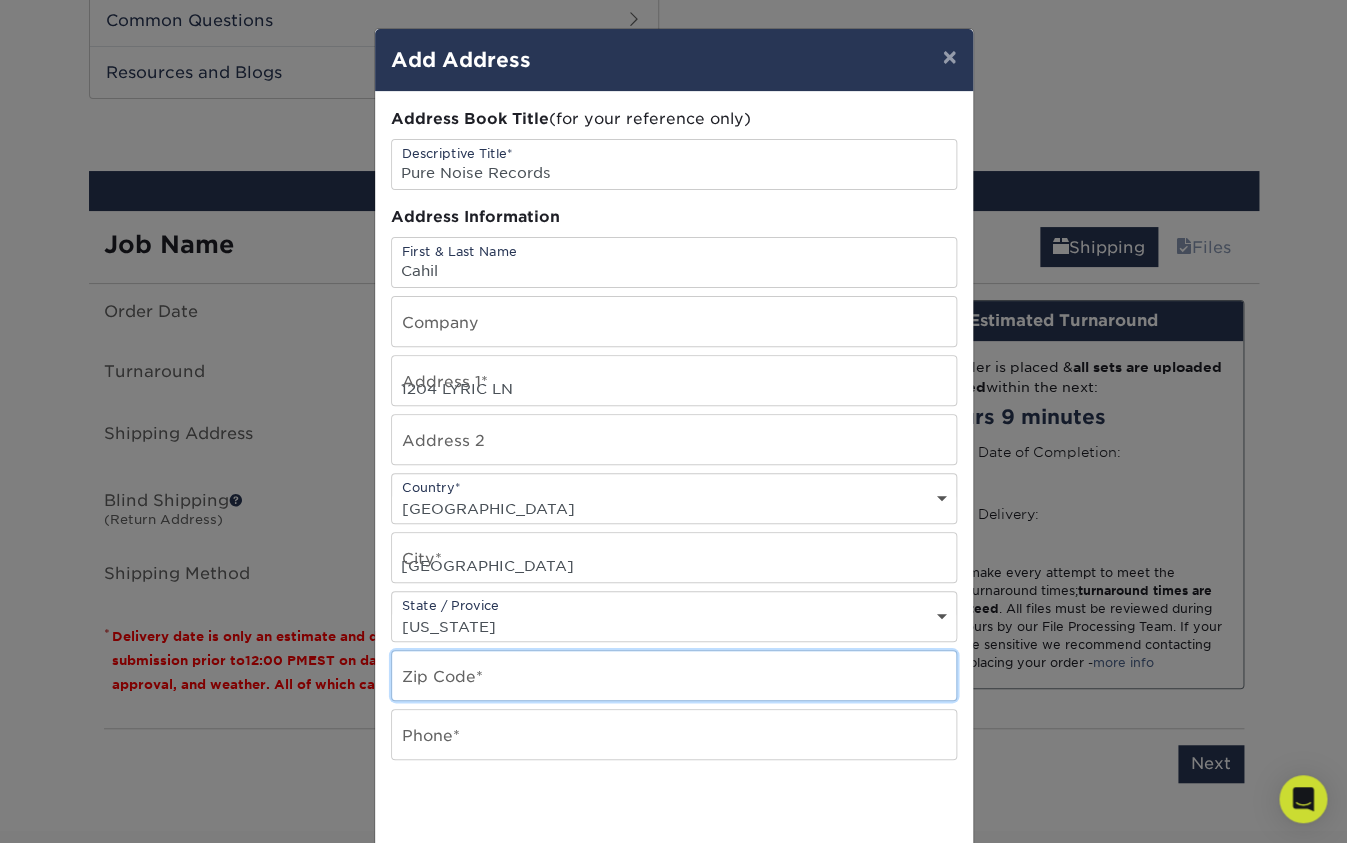 type on "37207-1408" 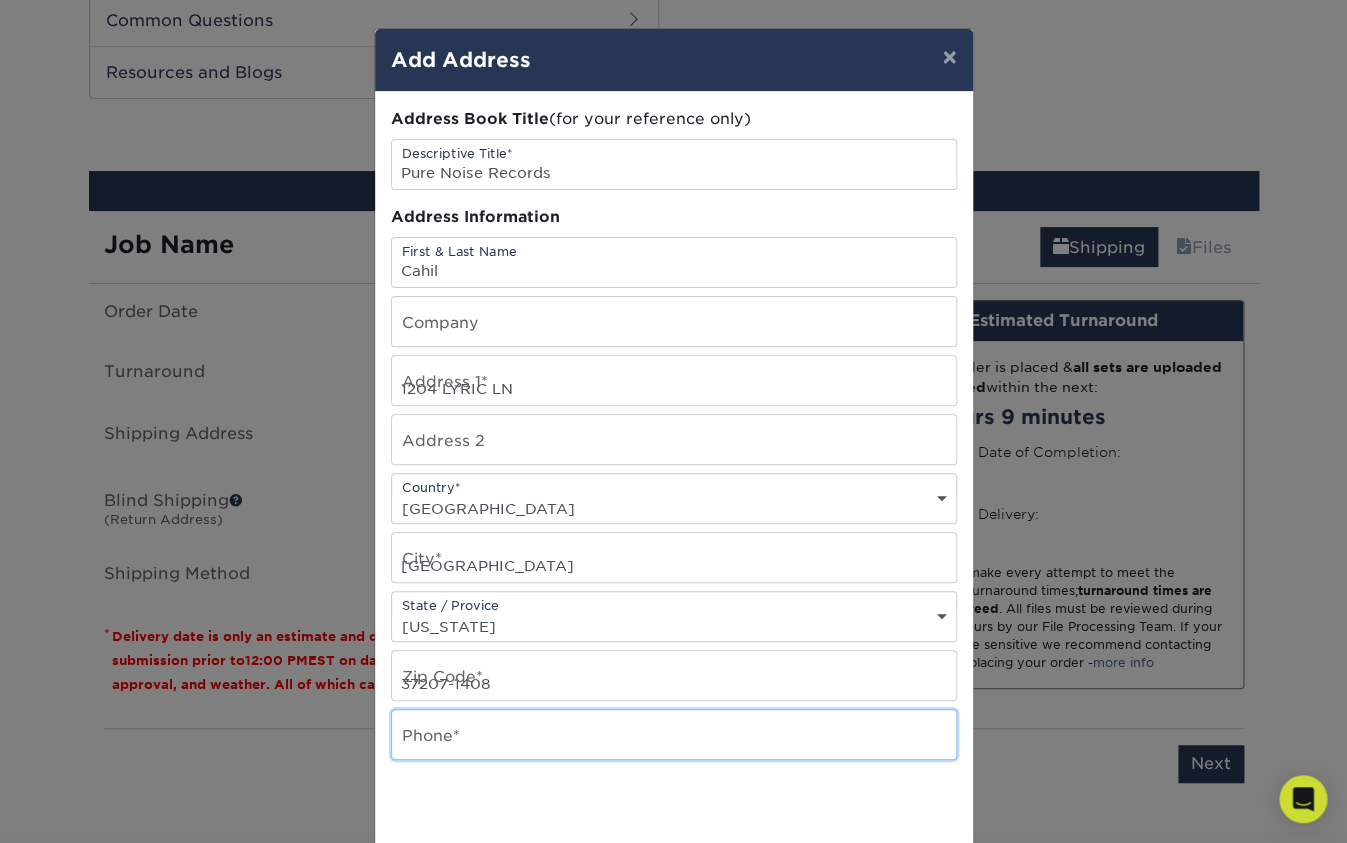 type on "7074161067" 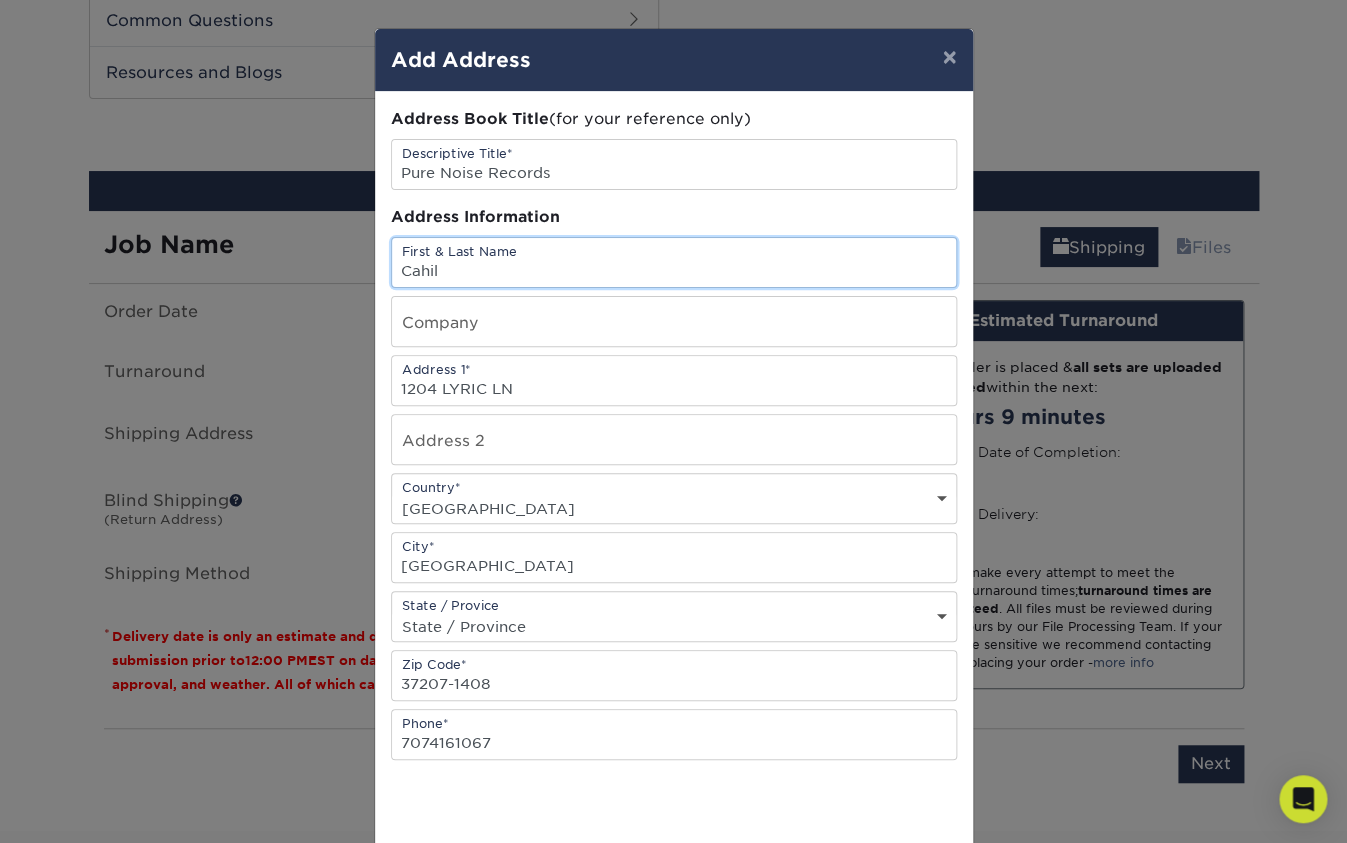 click on "Cahil" at bounding box center (674, 262) 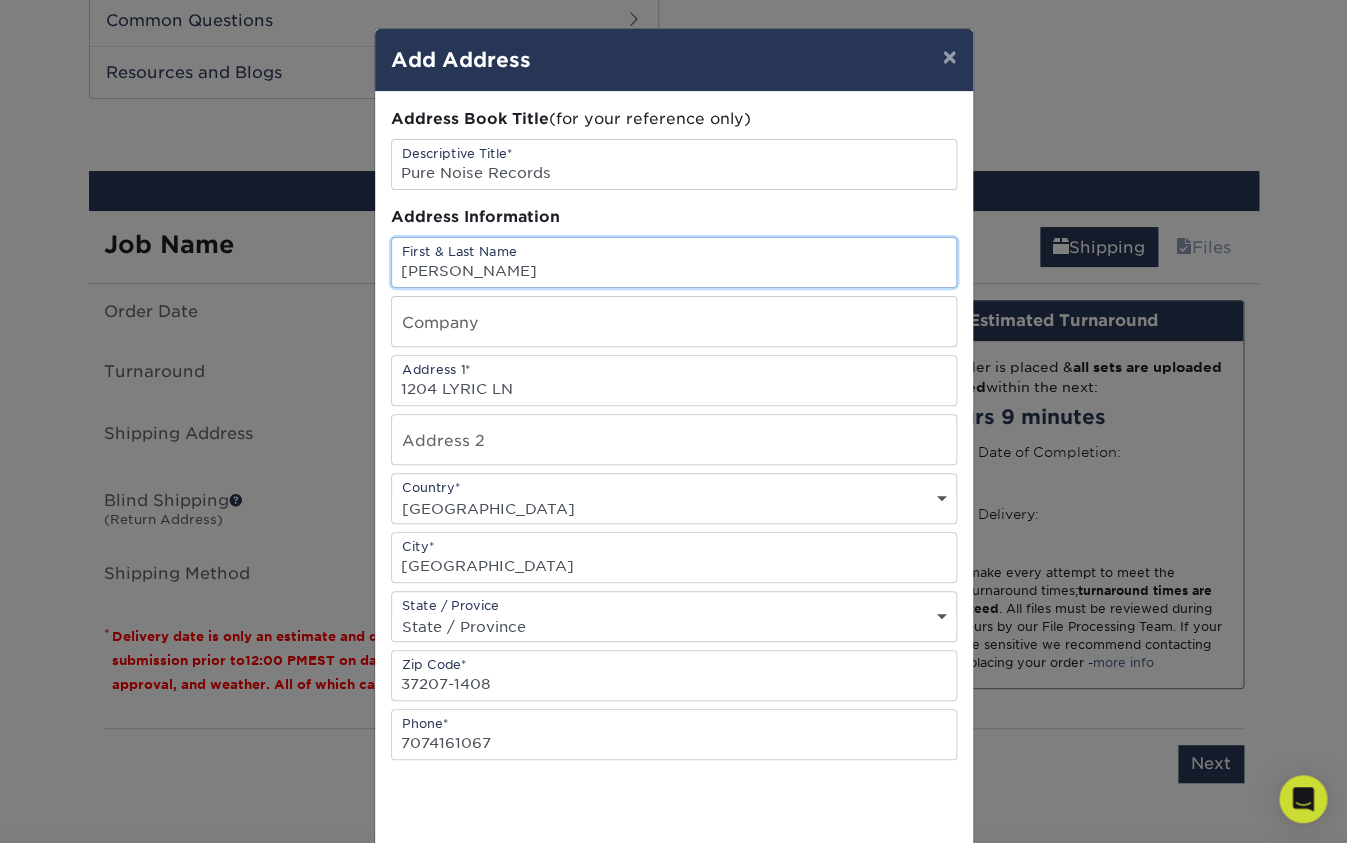 type on "Cahil Bhanji" 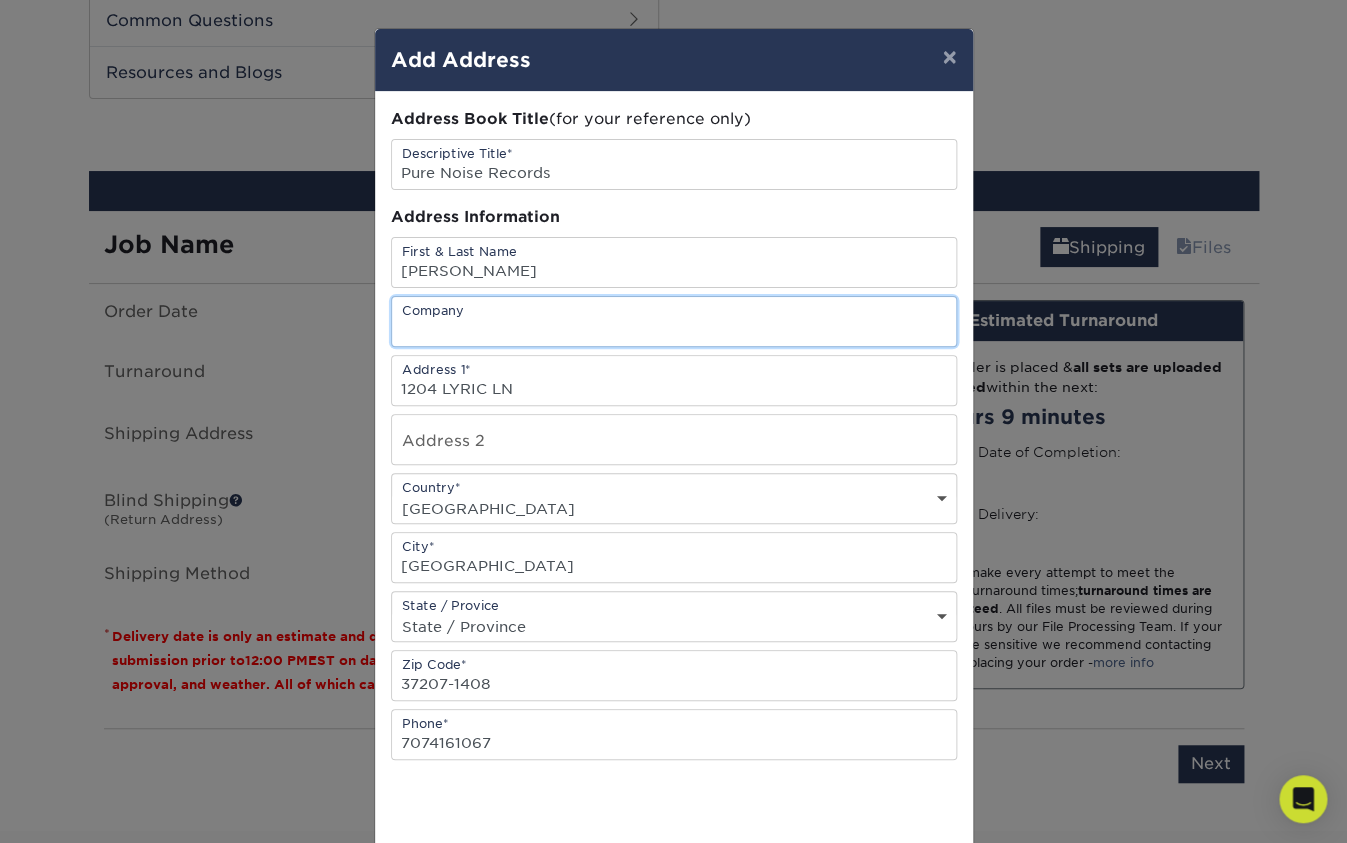 click at bounding box center [674, 321] 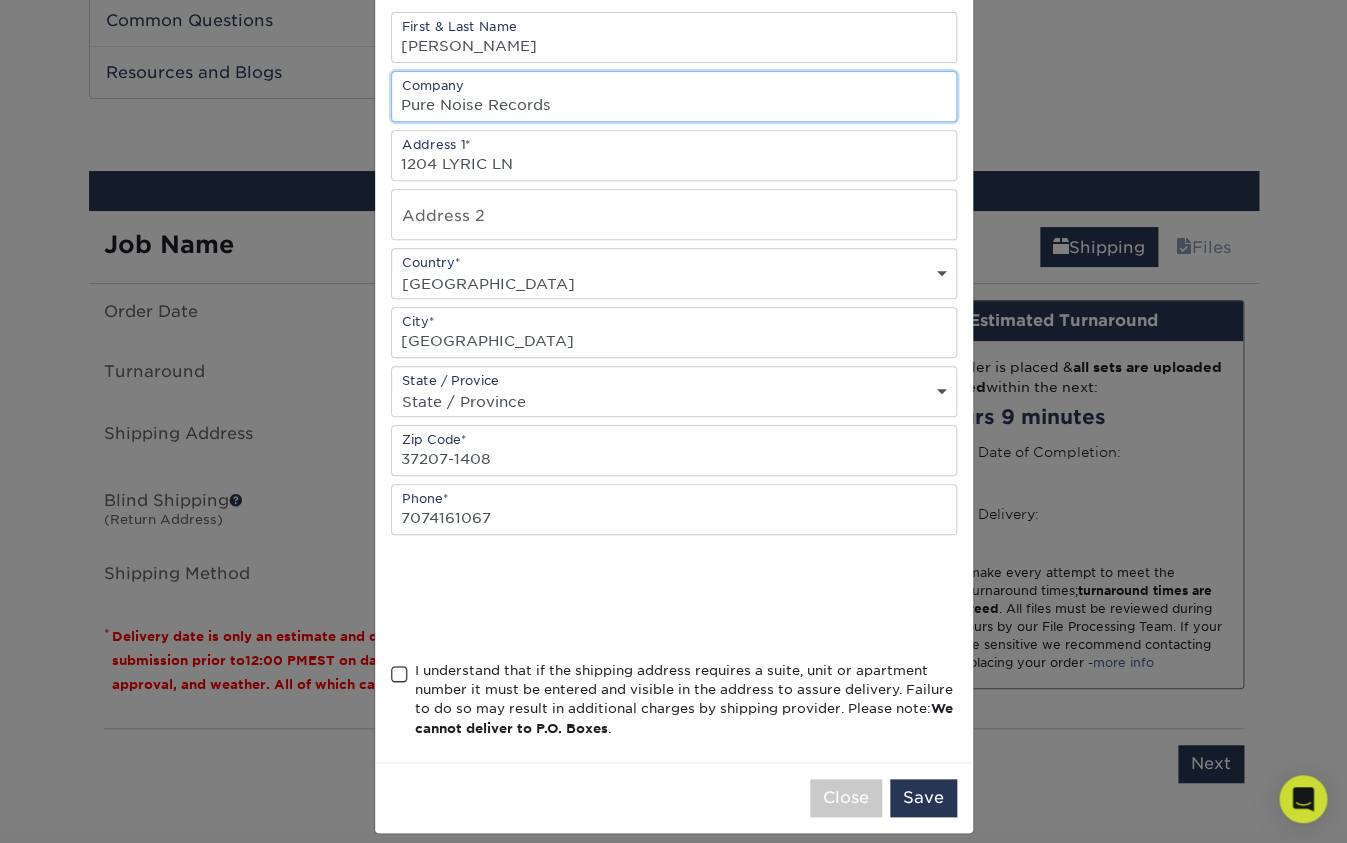 scroll, scrollTop: 257, scrollLeft: 0, axis: vertical 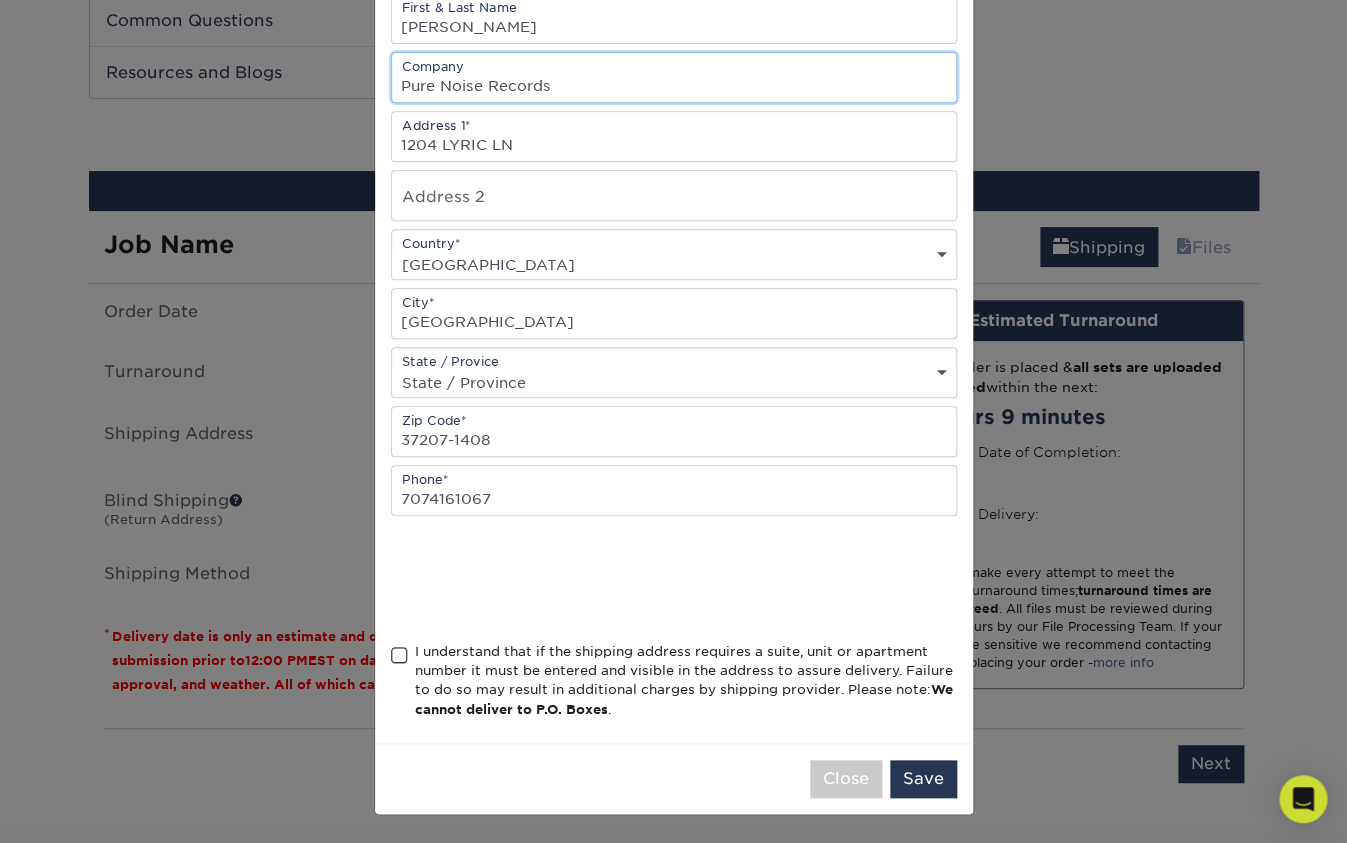 type on "Pure Noise Records" 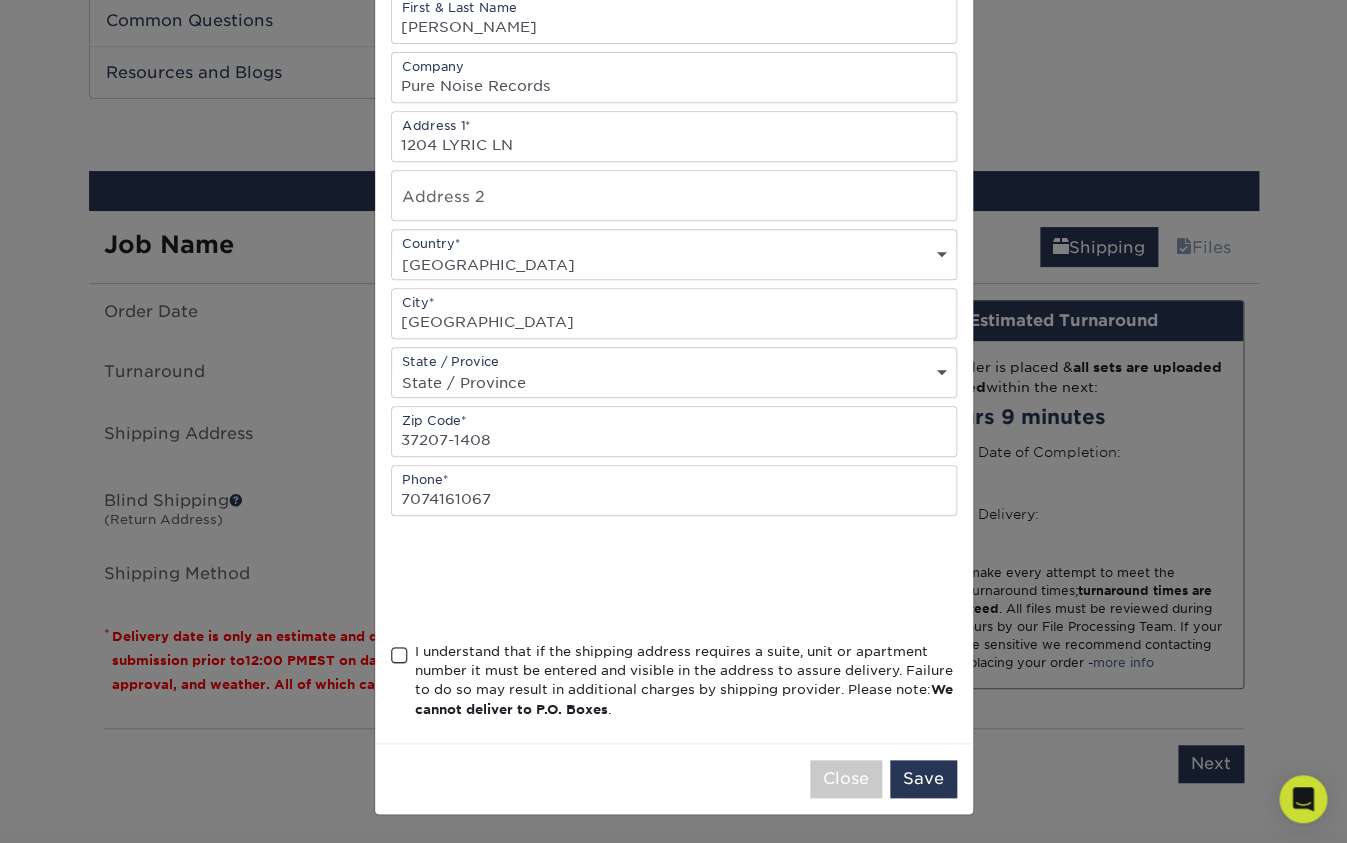 click at bounding box center [399, 655] 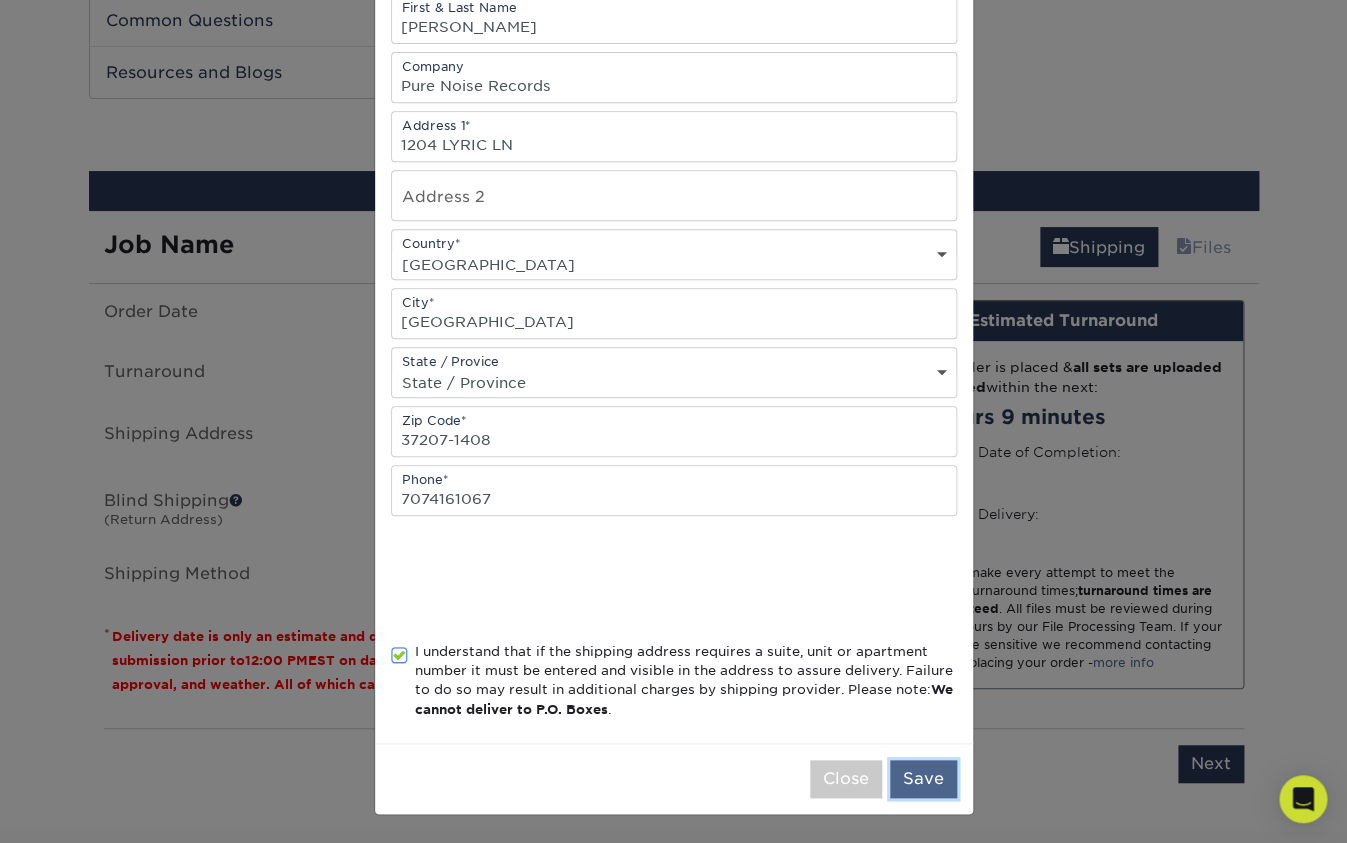 click on "Save" at bounding box center [923, 779] 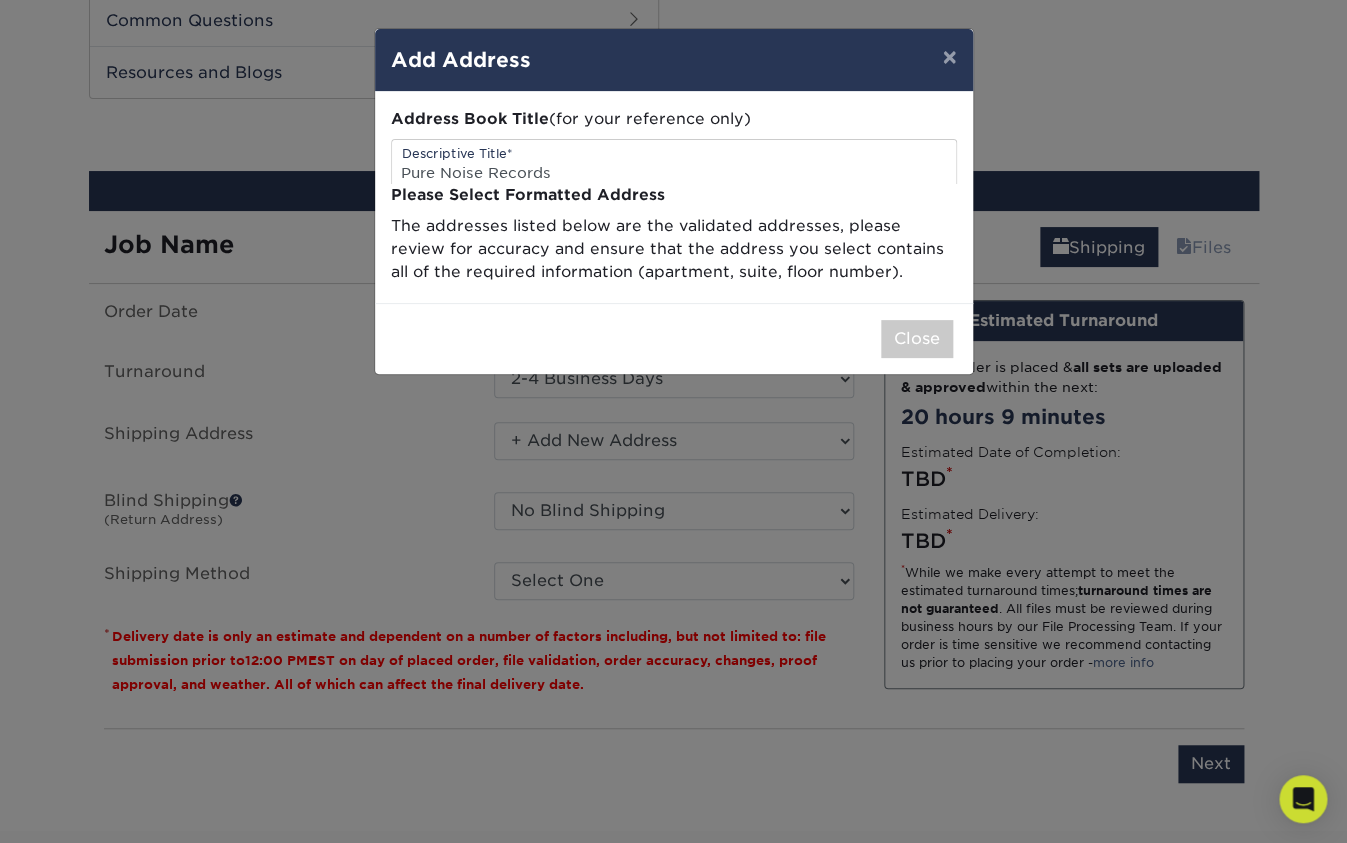 scroll, scrollTop: 0, scrollLeft: 0, axis: both 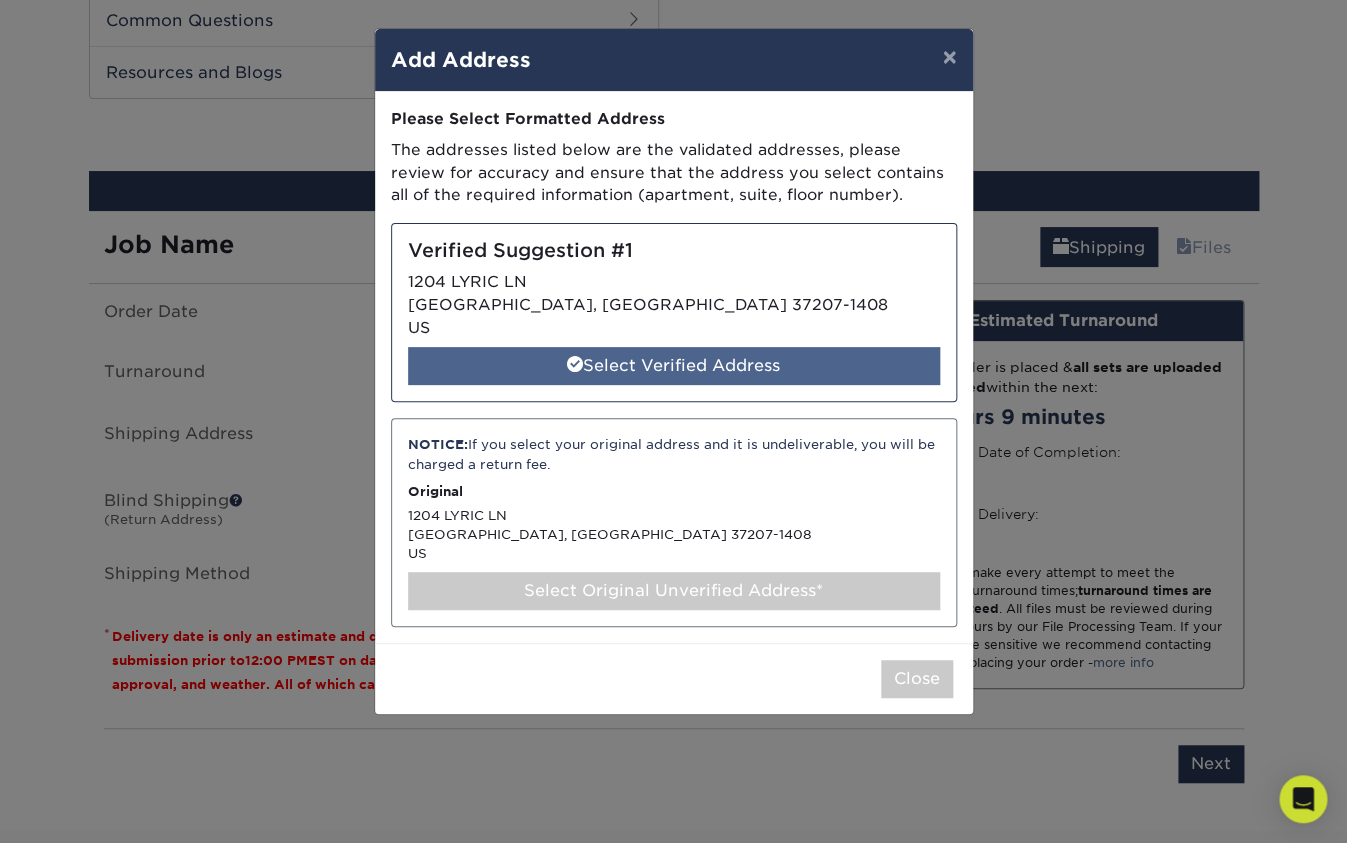 click on "Select Verified Address" at bounding box center [674, 366] 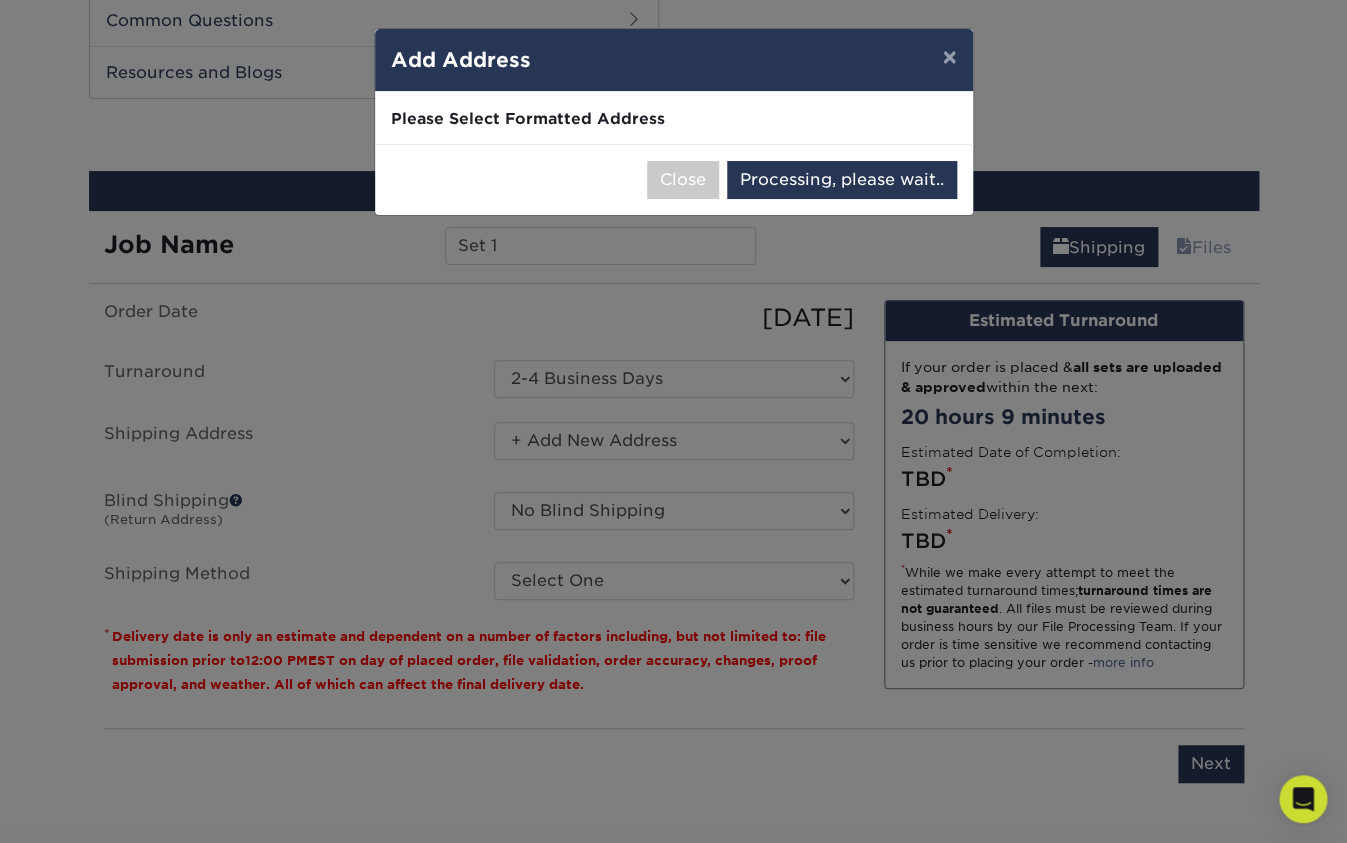 select on "284042" 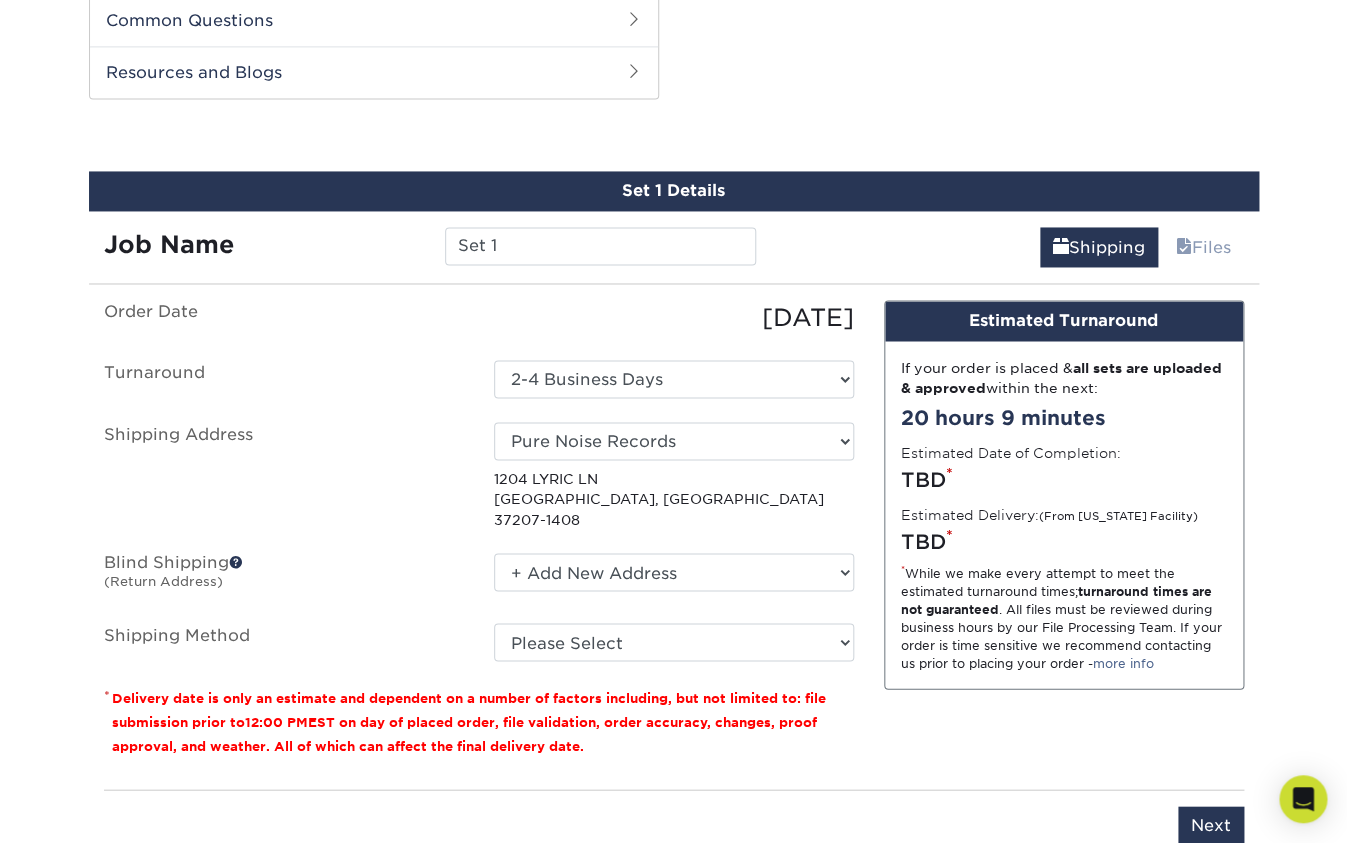 click on "+ Add New Address" at bounding box center (0, 0) 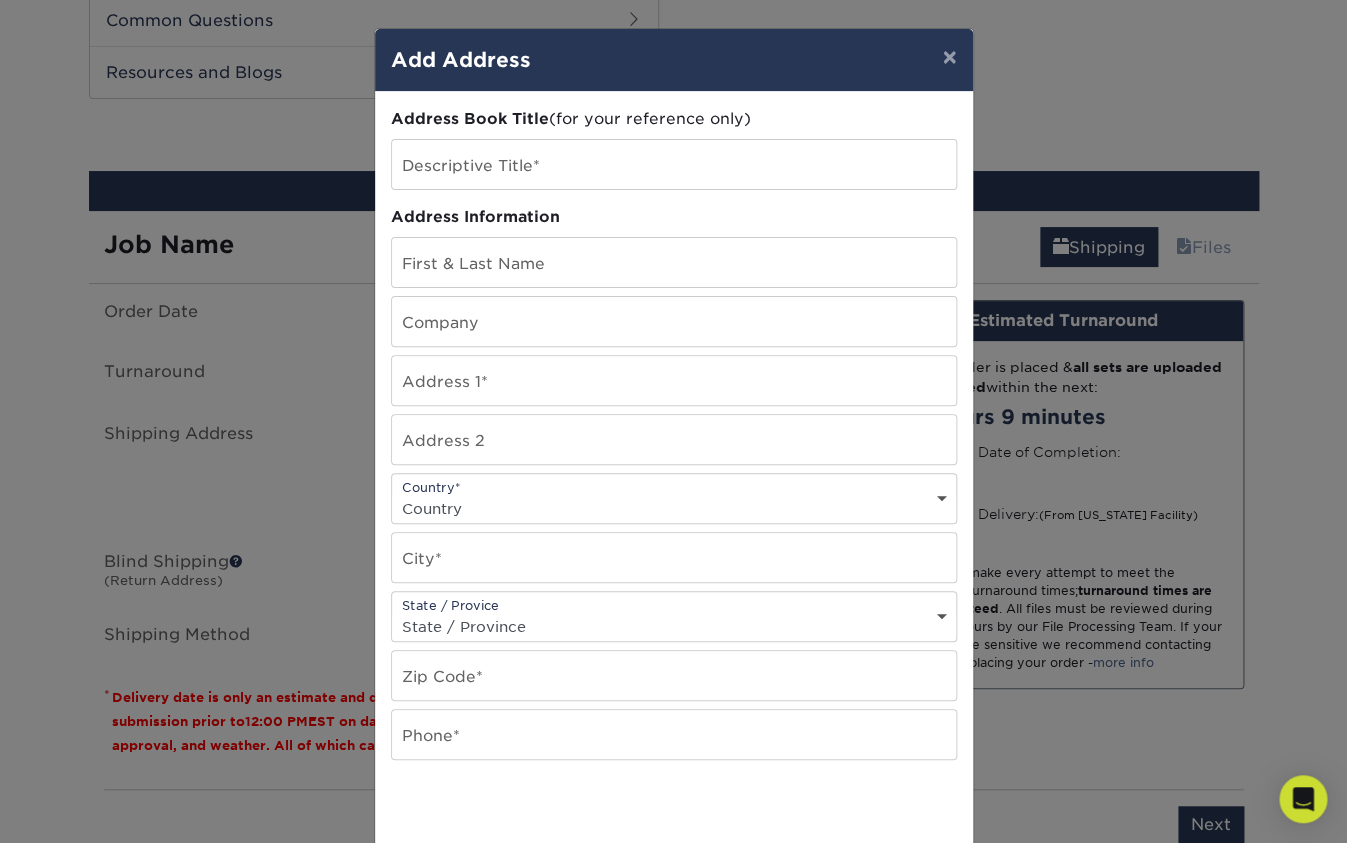 scroll, scrollTop: 17, scrollLeft: 0, axis: vertical 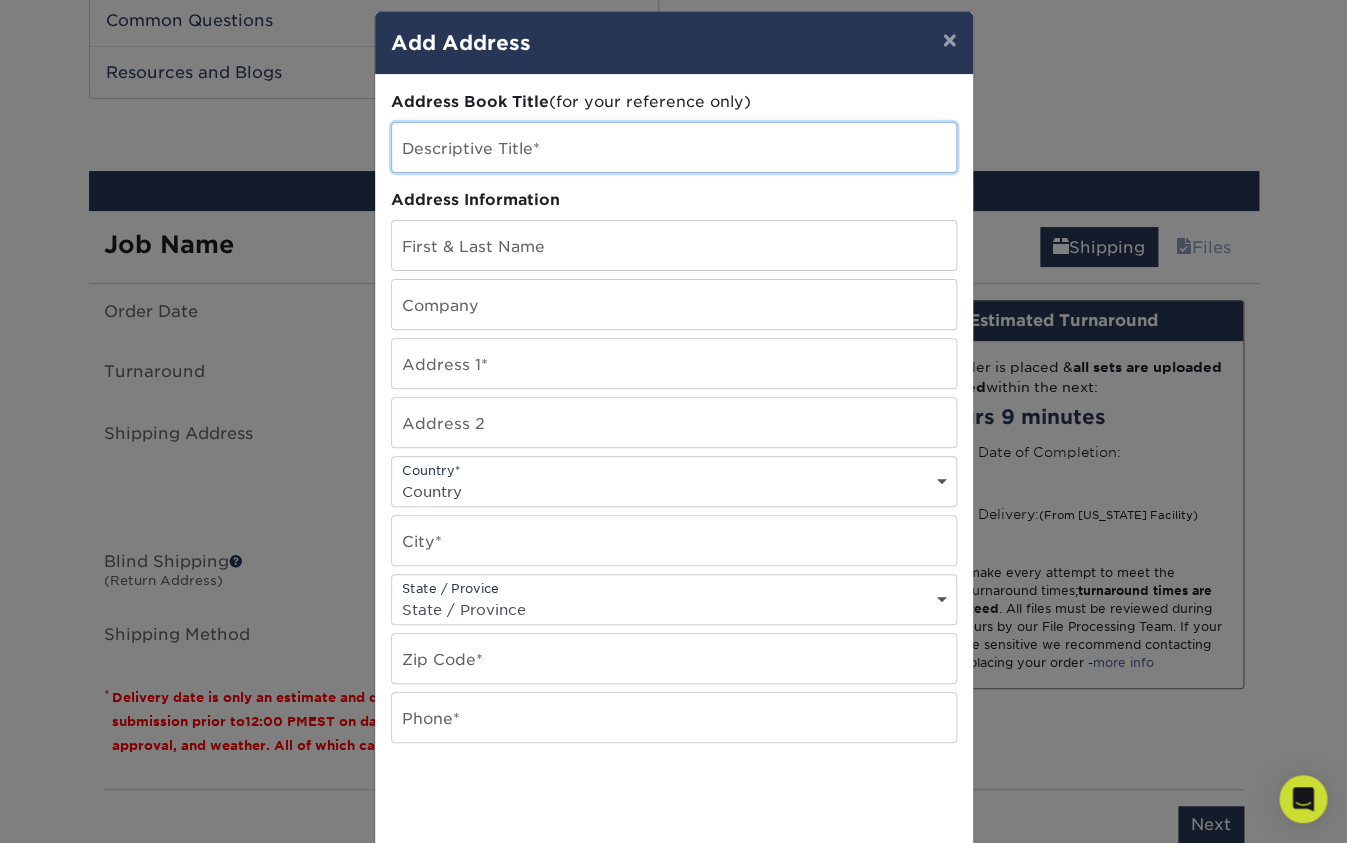 click at bounding box center [674, 147] 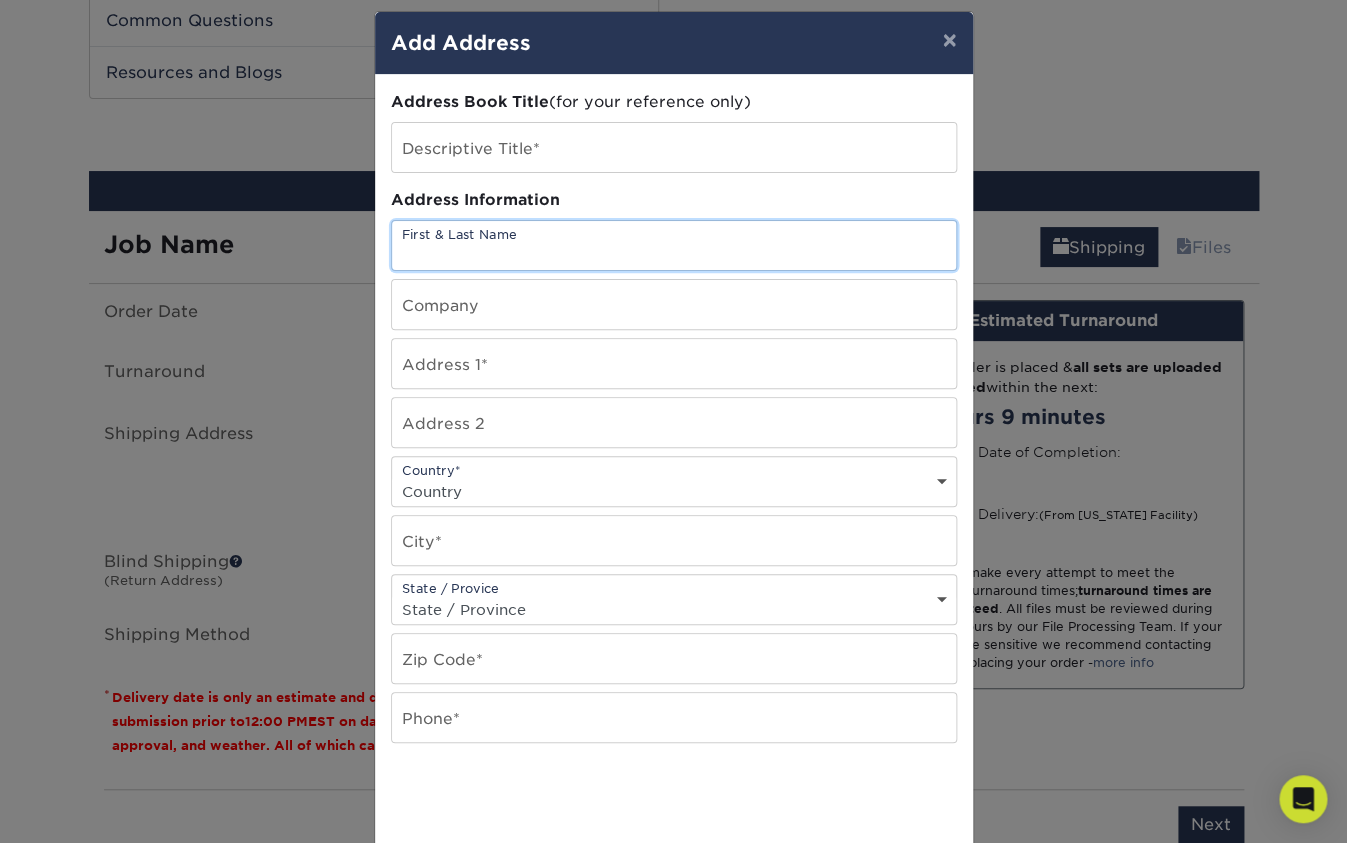 click at bounding box center [674, 245] 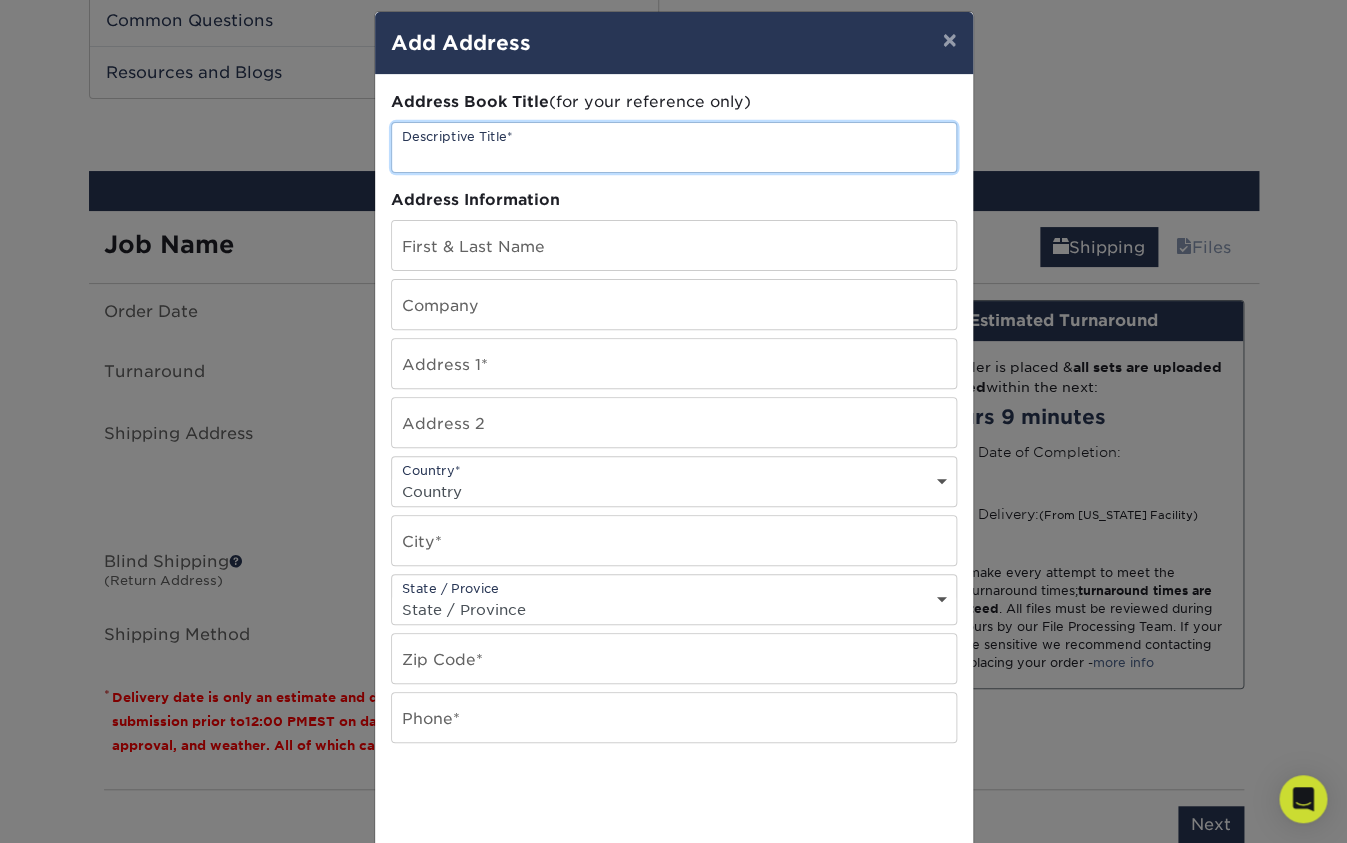 click at bounding box center [674, 147] 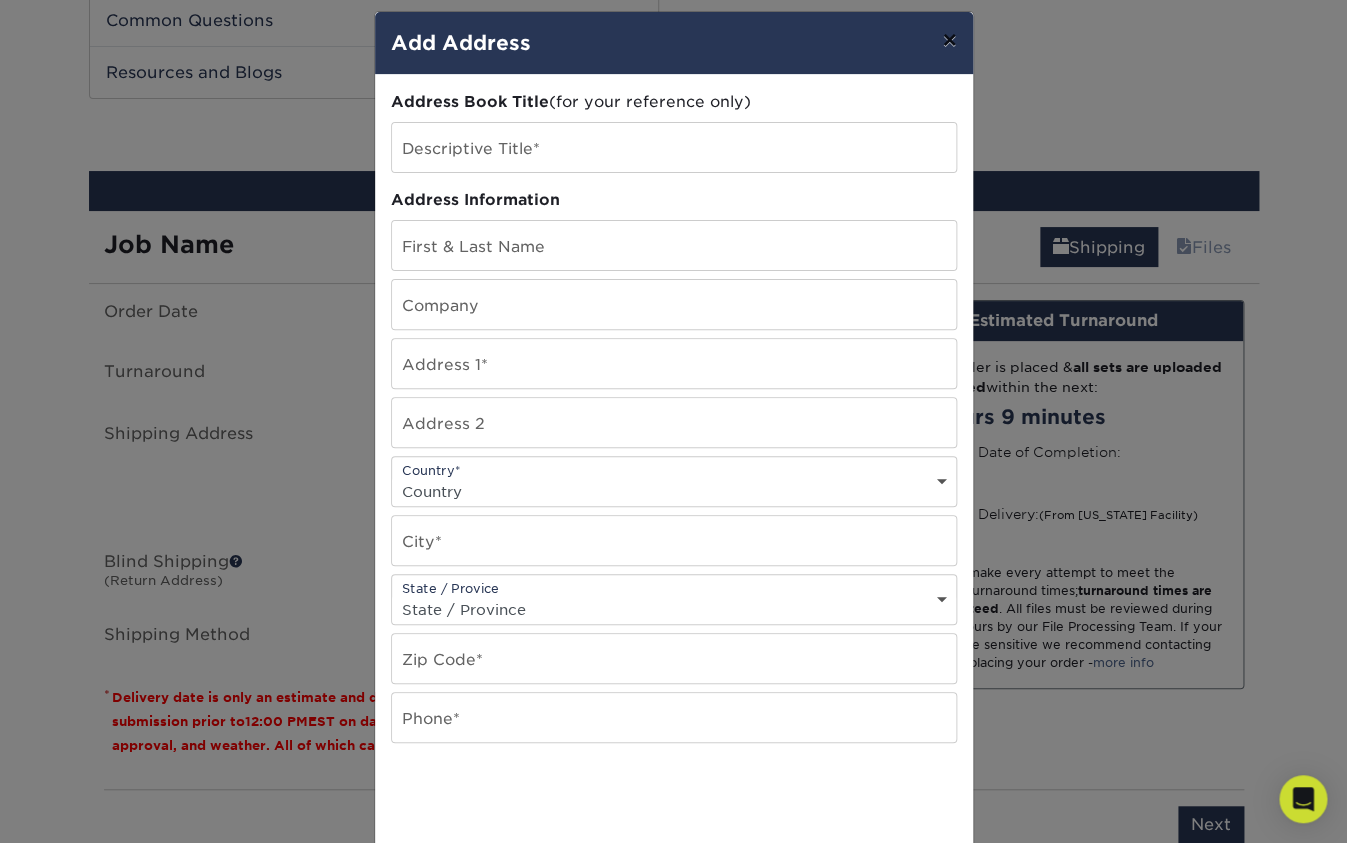 click on "×" at bounding box center (949, 40) 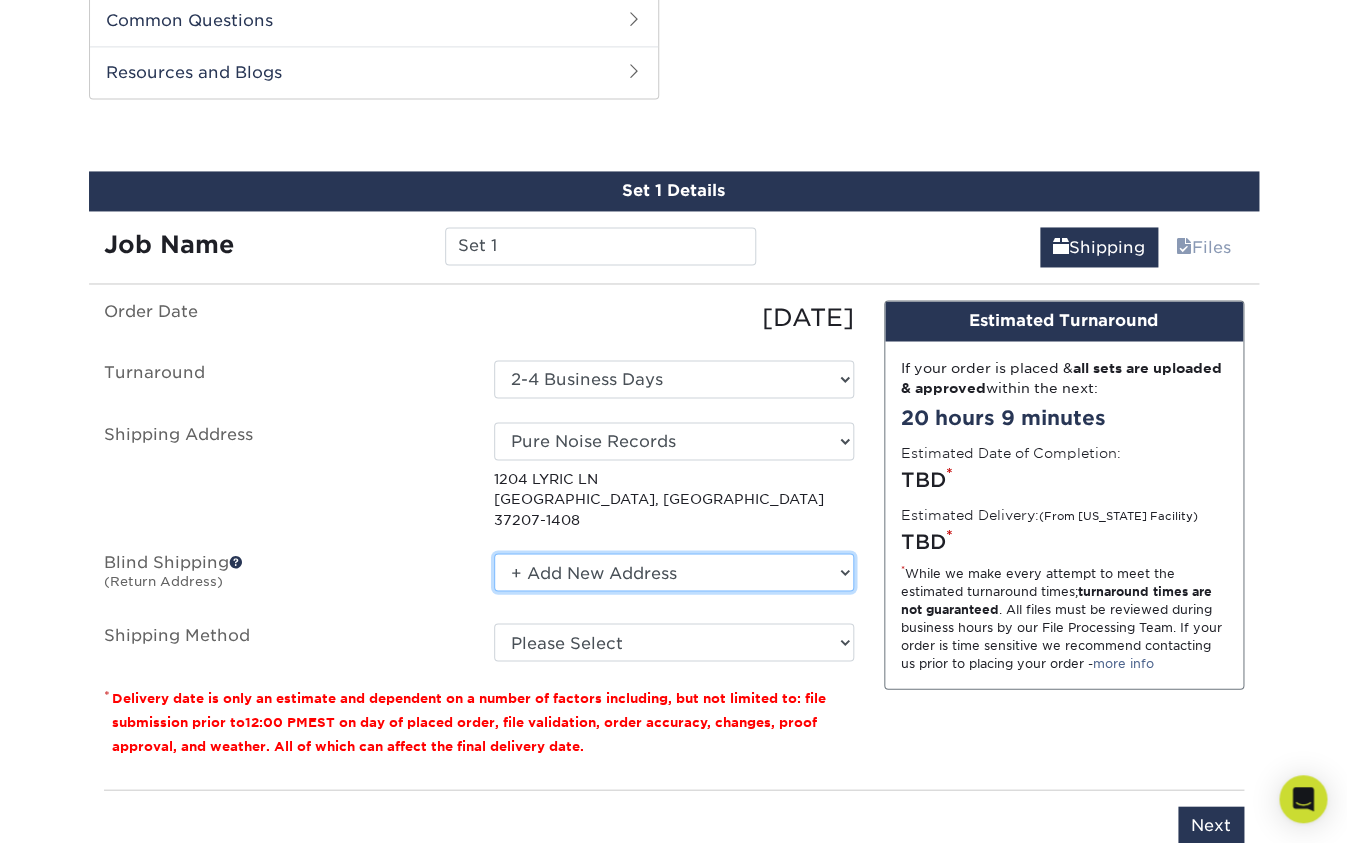 select on "-1" 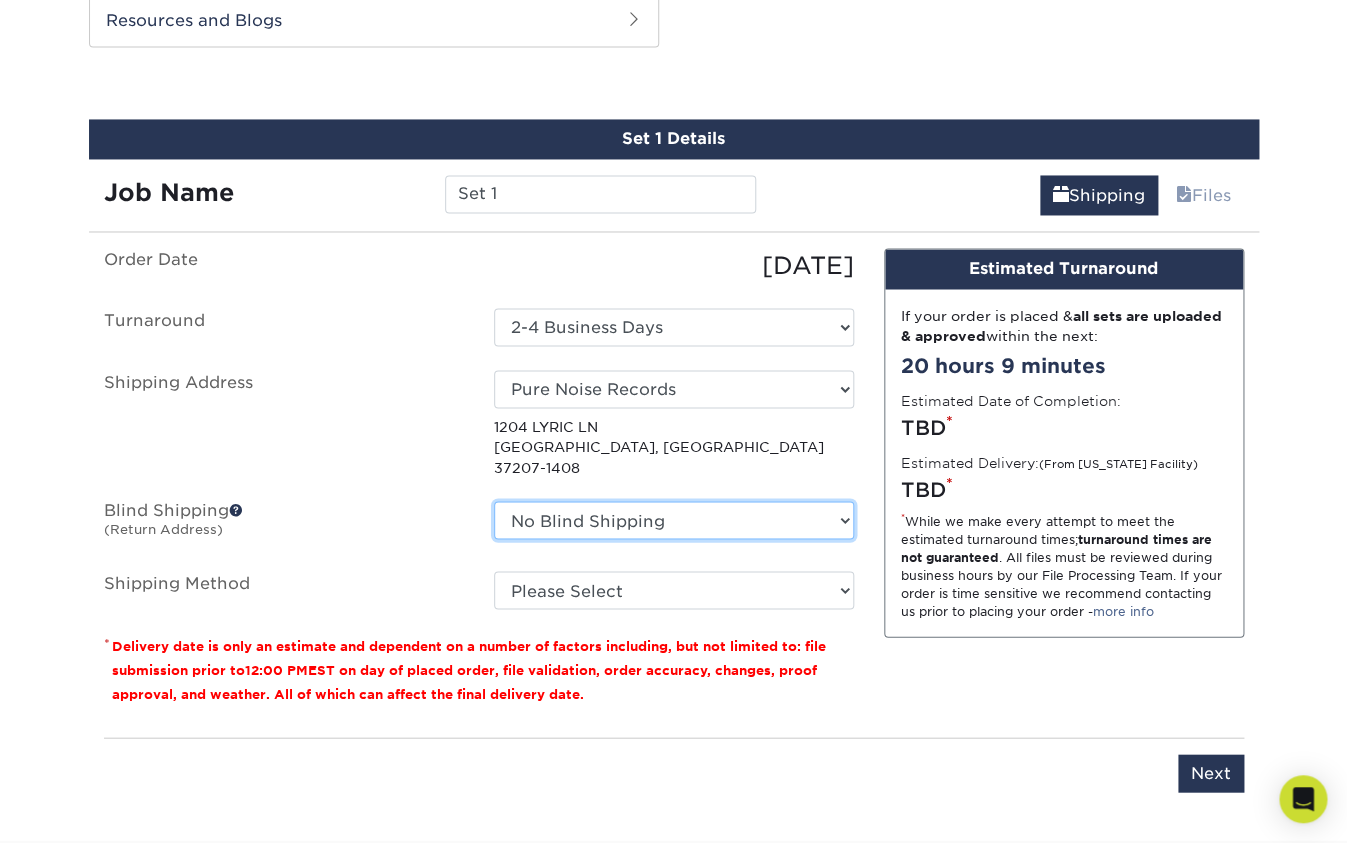 scroll, scrollTop: 1077, scrollLeft: 0, axis: vertical 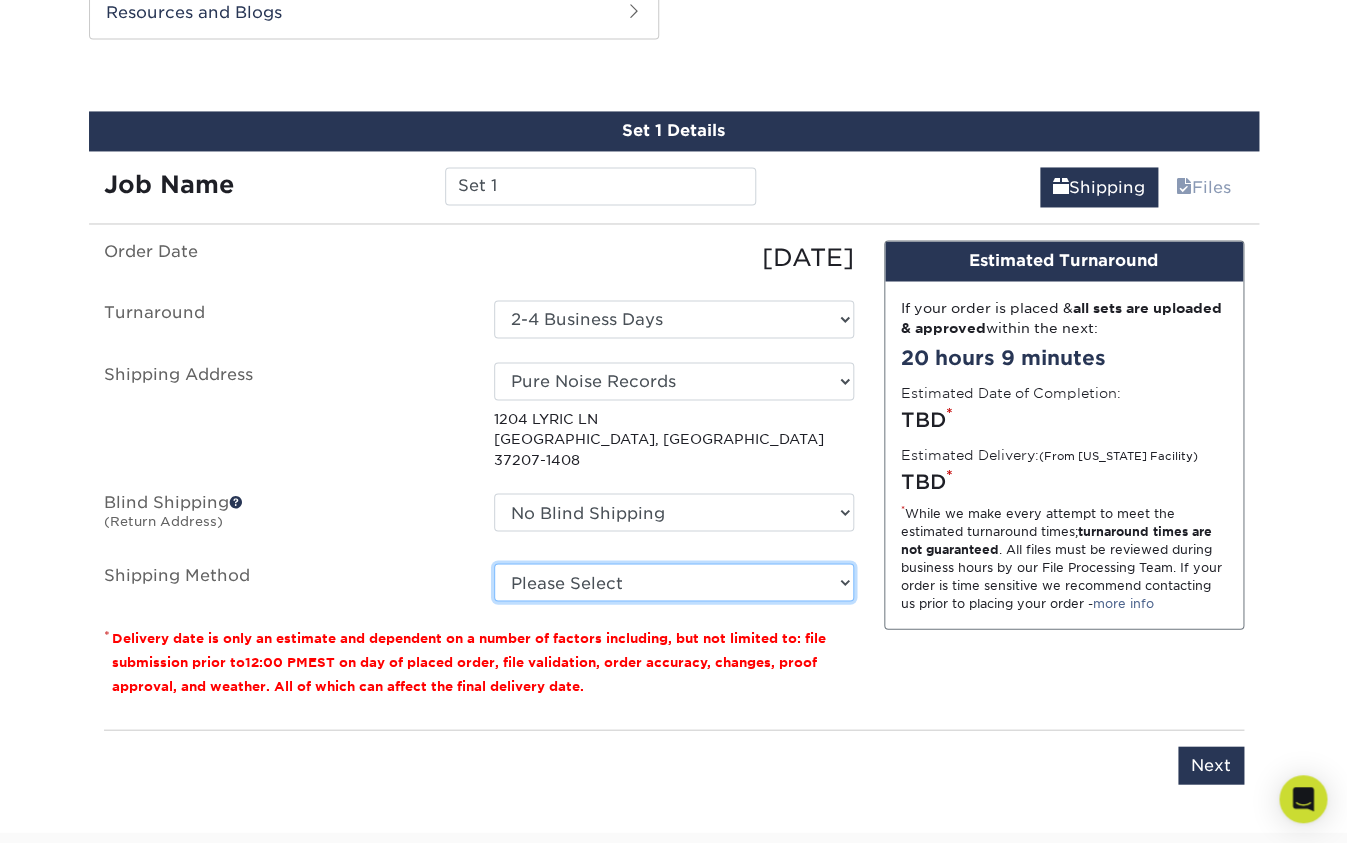 select on "03" 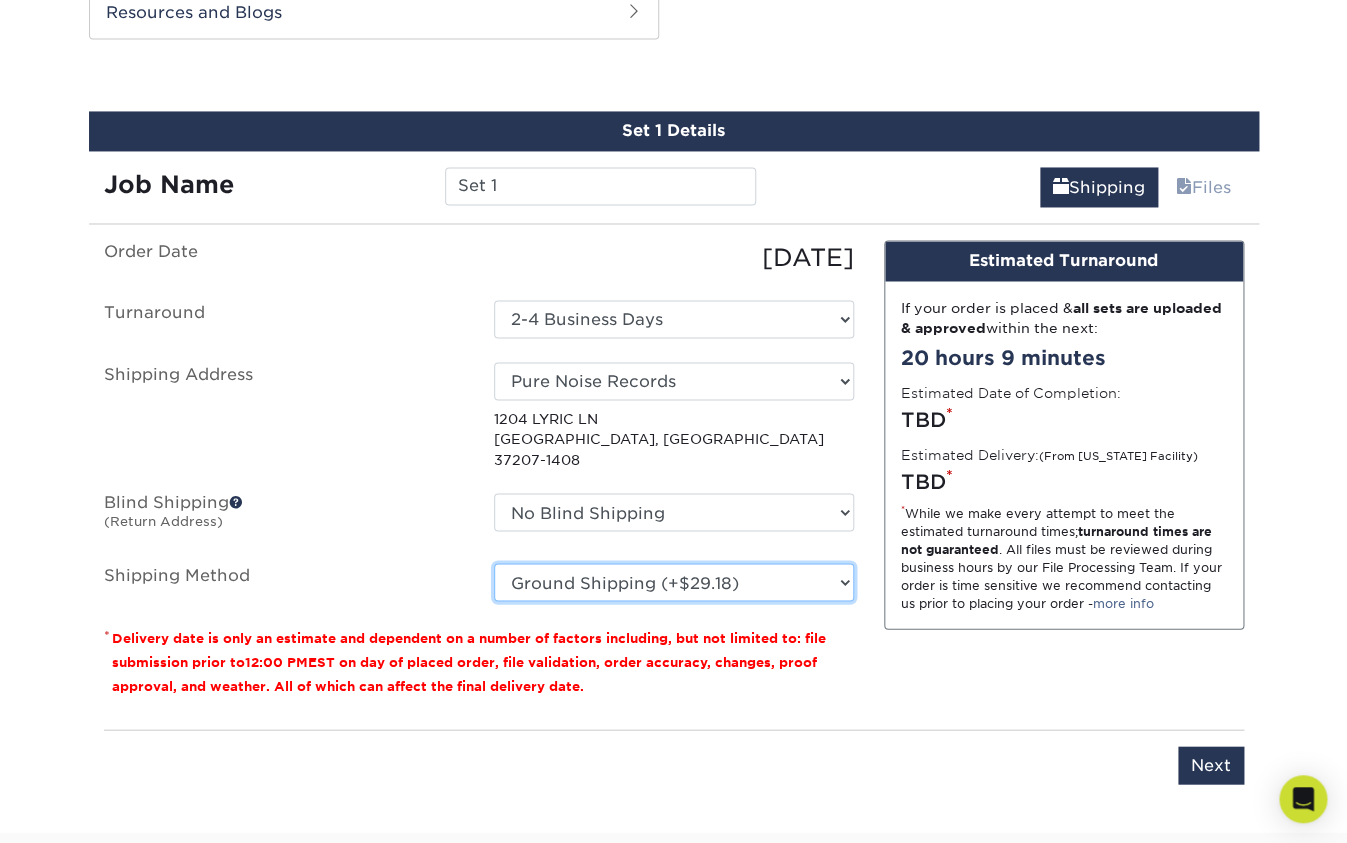click on "Ground Shipping (+$29.18)" at bounding box center (0, 0) 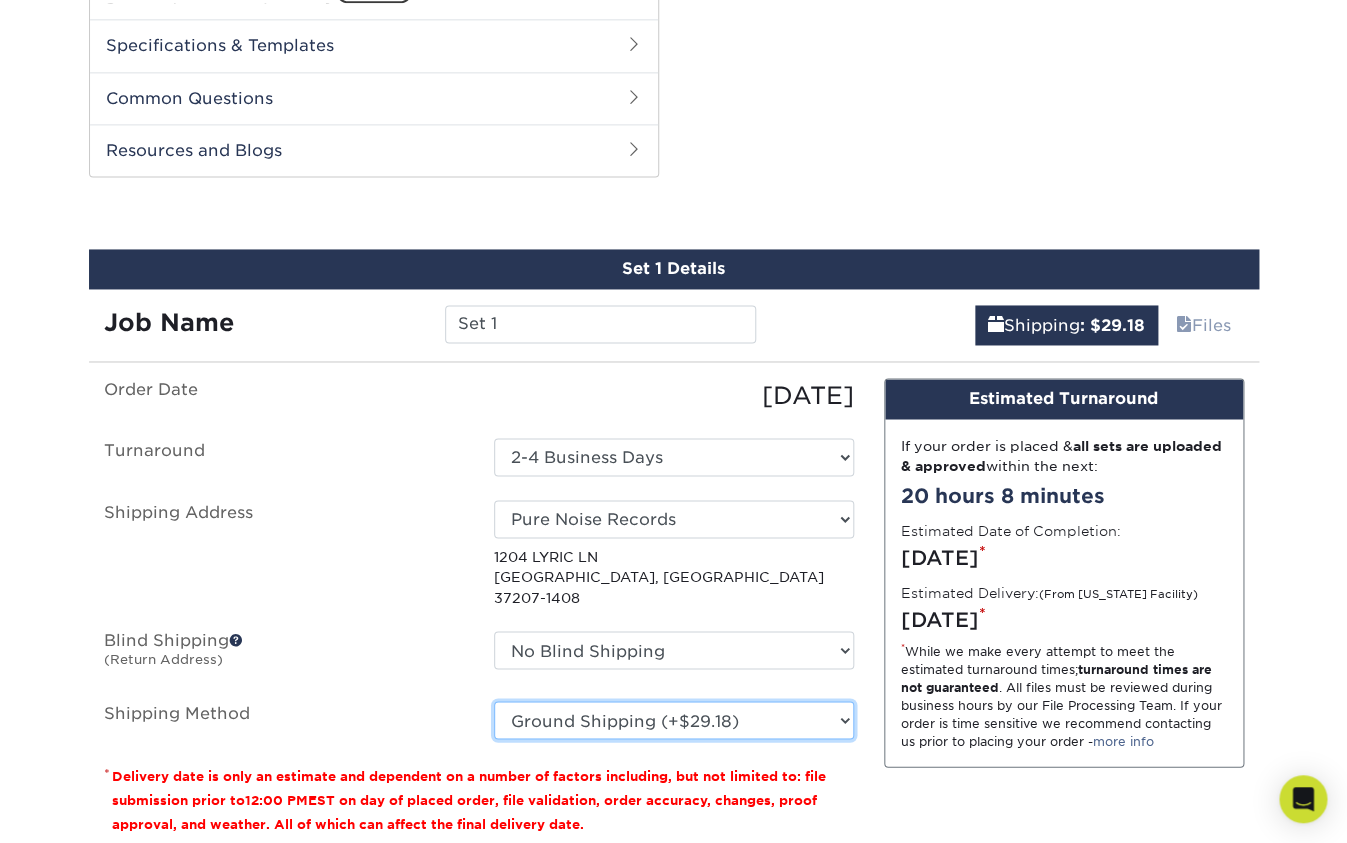 scroll, scrollTop: 1204, scrollLeft: 0, axis: vertical 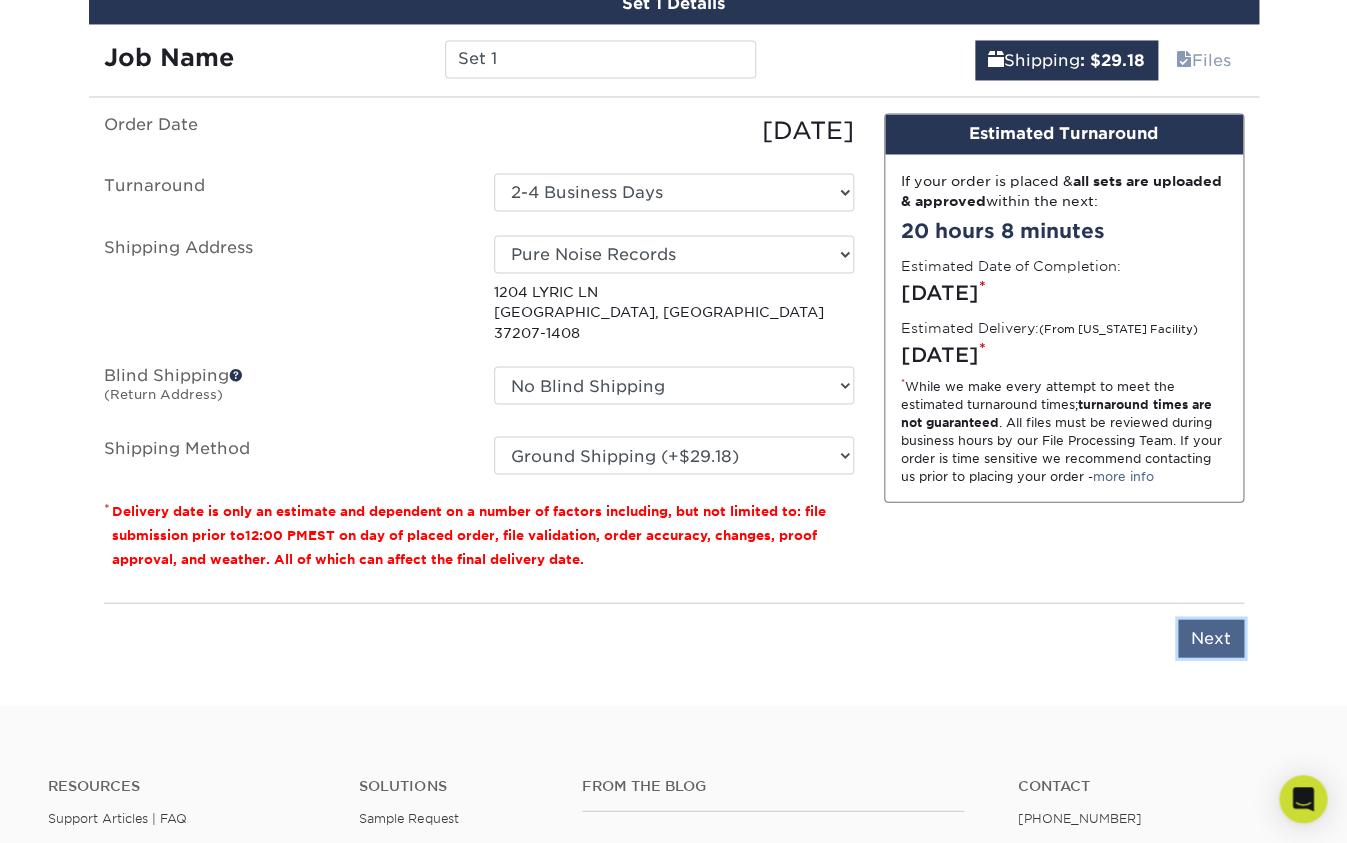 click on "Next" at bounding box center [1211, 638] 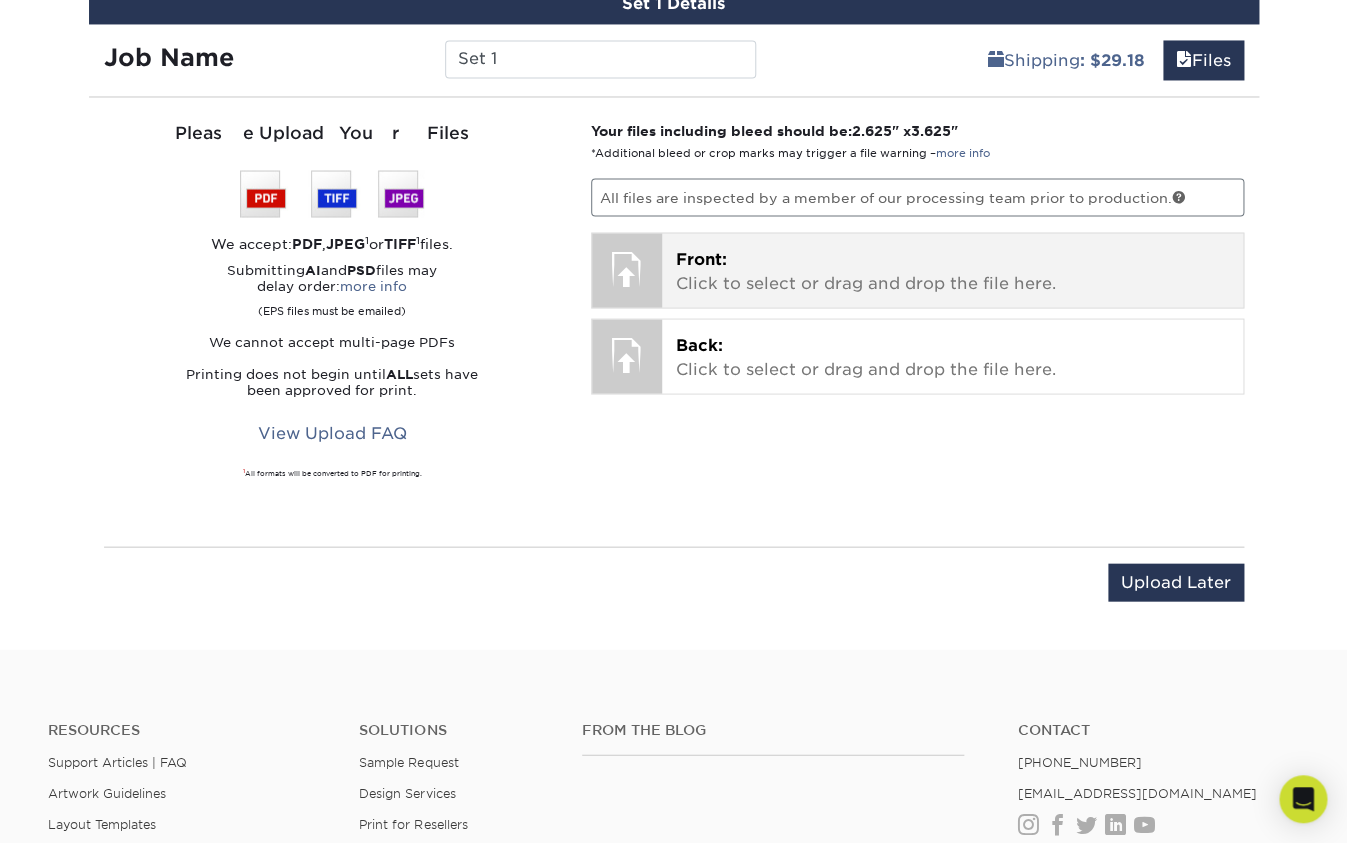 click on "Front: Click to select or drag and drop the file here." at bounding box center (952, 271) 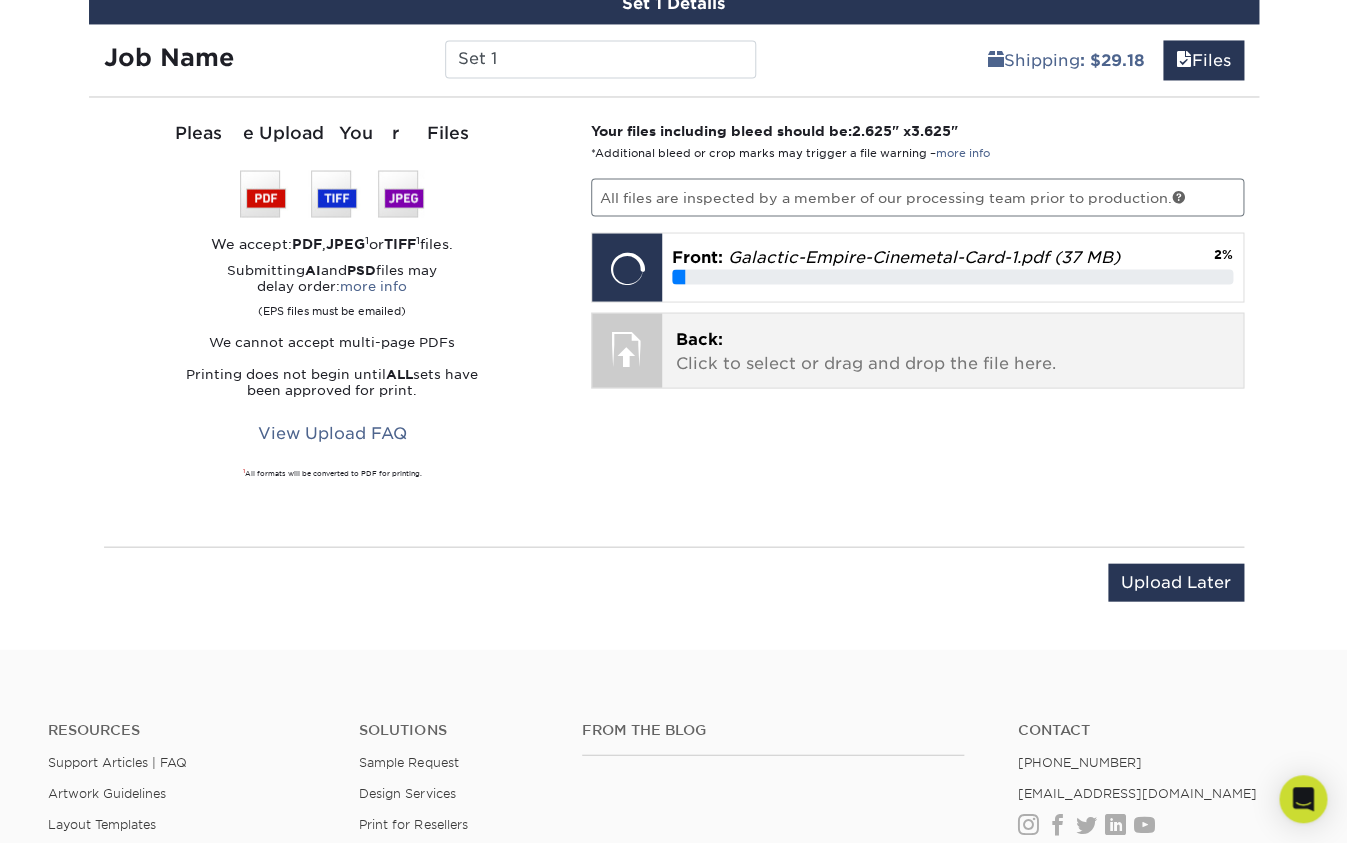 click on "Back: Click to select or drag and drop the file here." at bounding box center [952, 351] 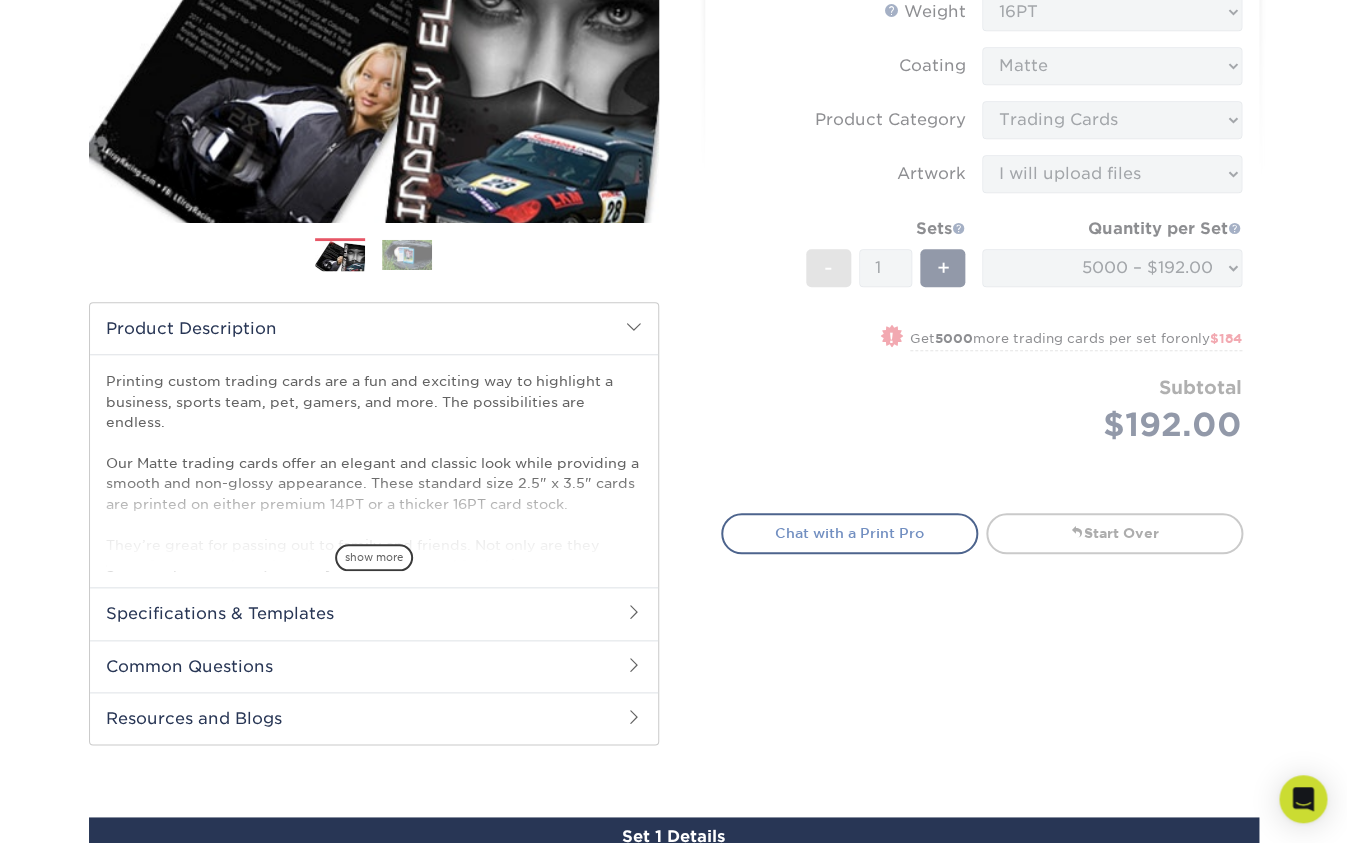scroll, scrollTop: 379, scrollLeft: 0, axis: vertical 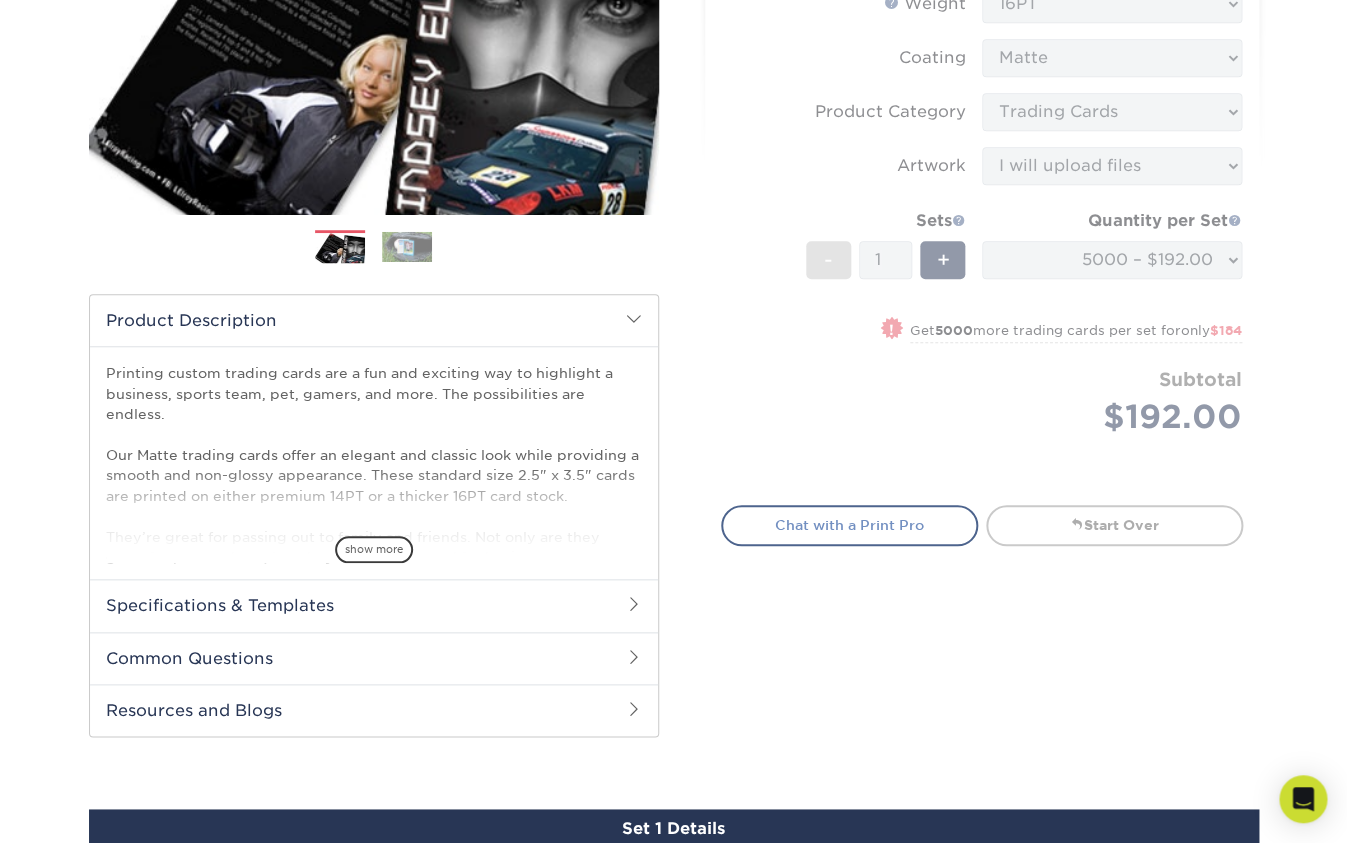 click on "Chat with a Print Pro" at bounding box center (849, 525) 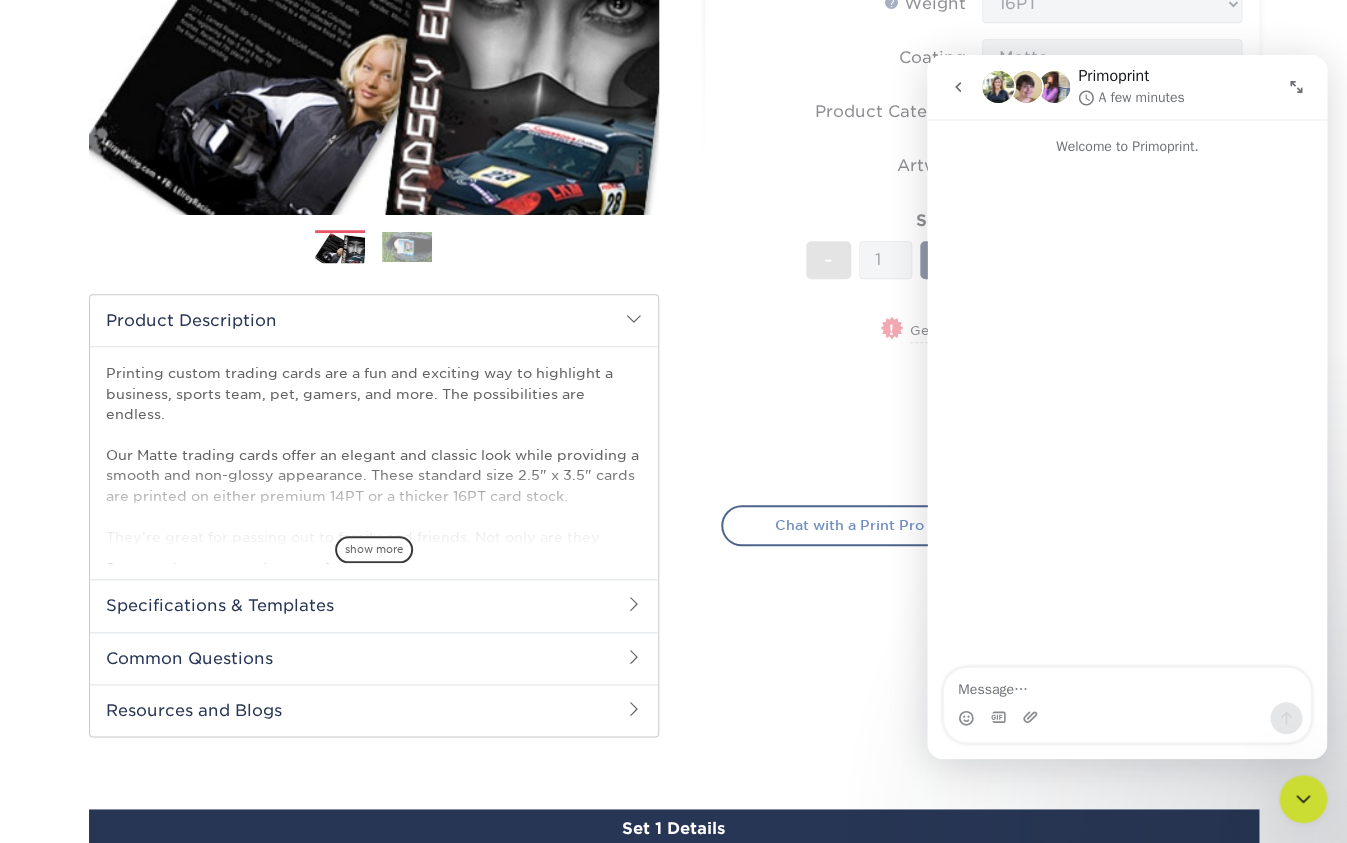 scroll, scrollTop: 0, scrollLeft: 0, axis: both 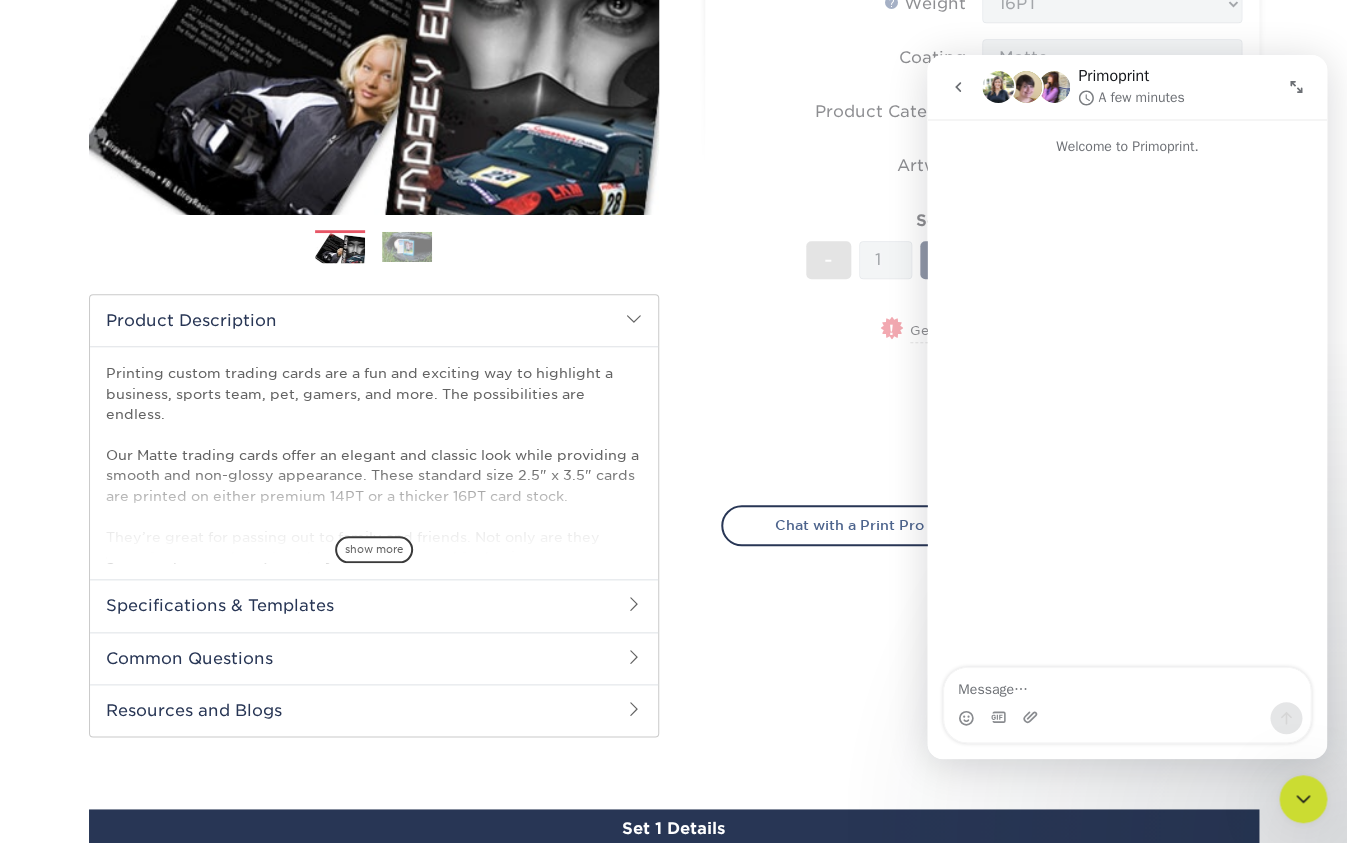 click at bounding box center [1127, 685] 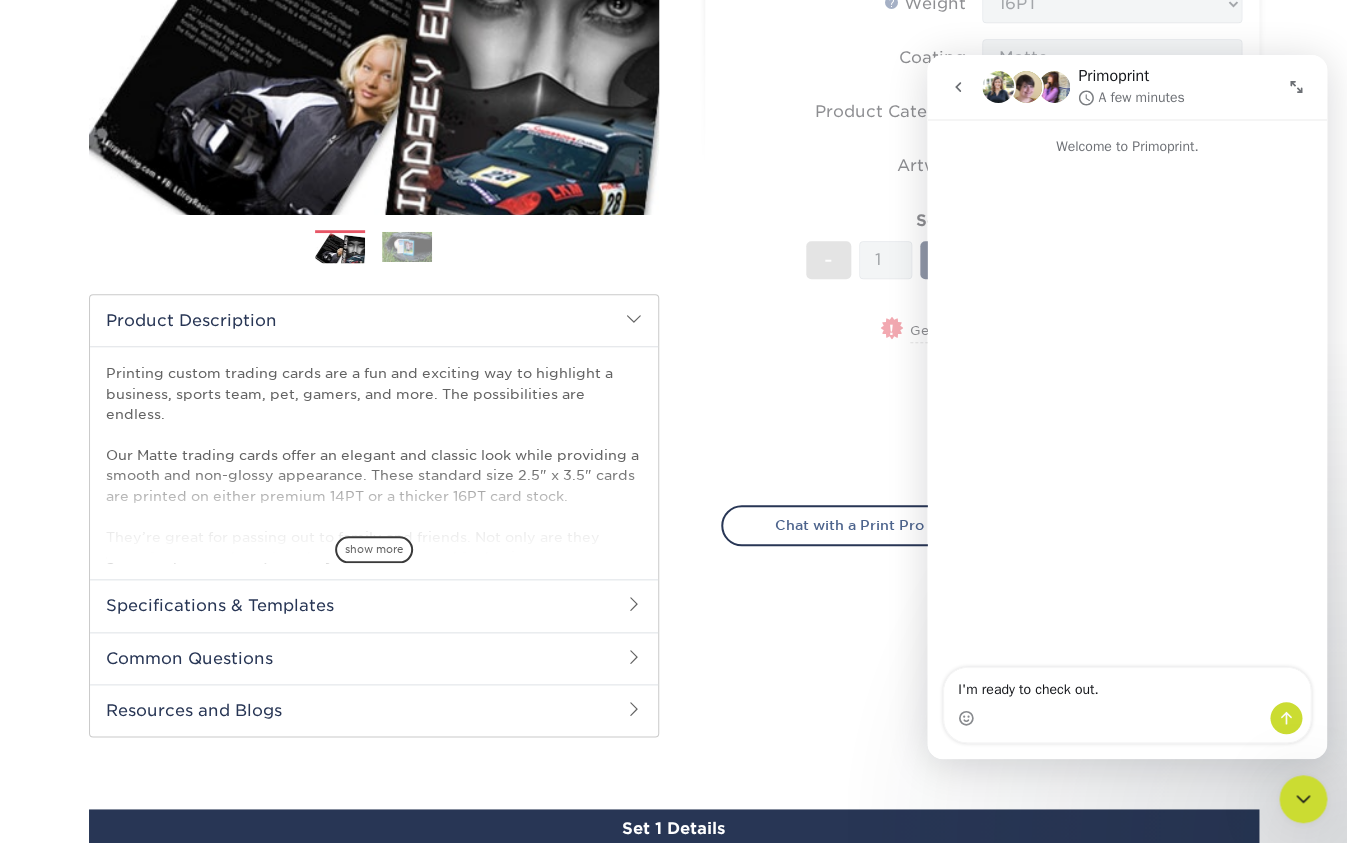 type on "I'm ready to check out." 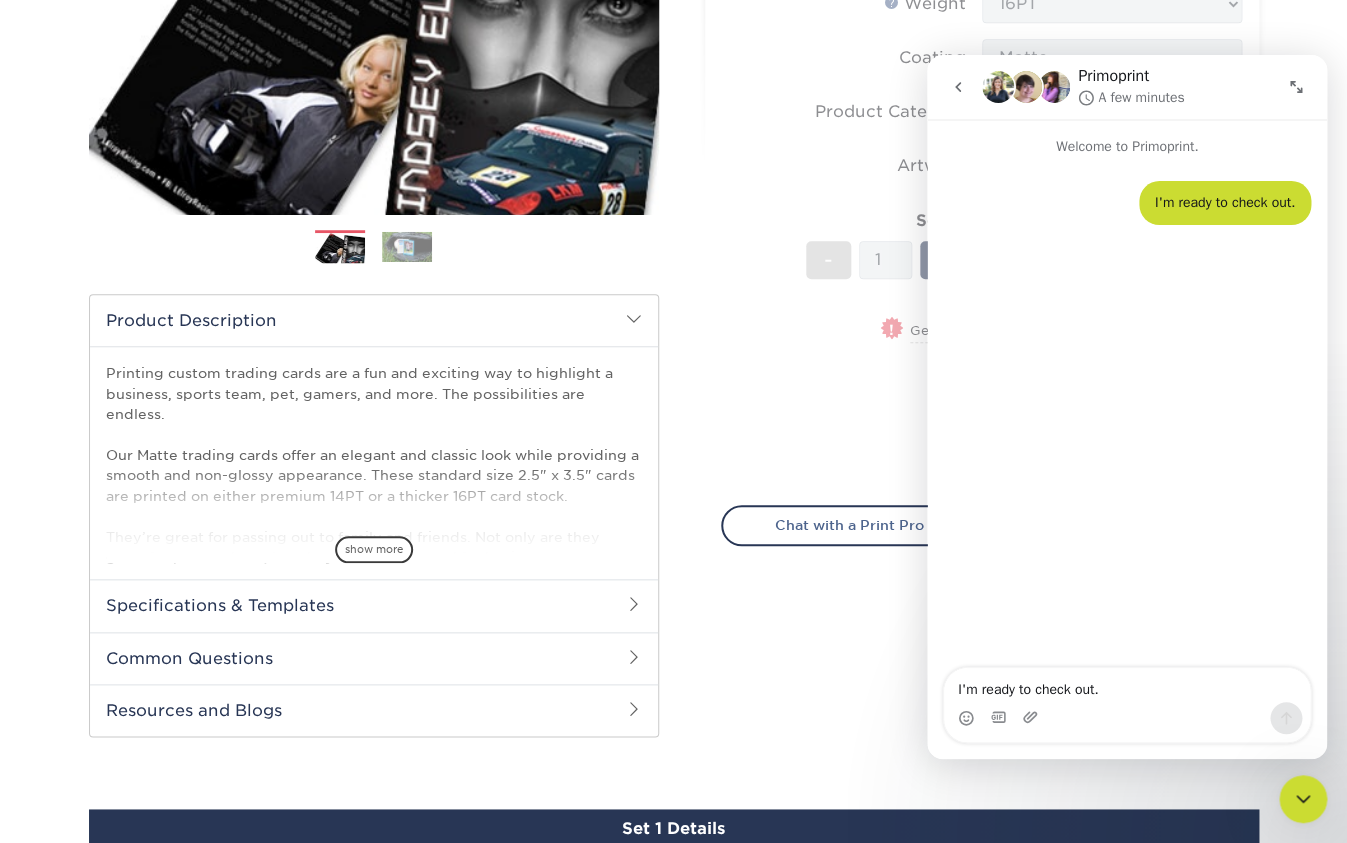 type 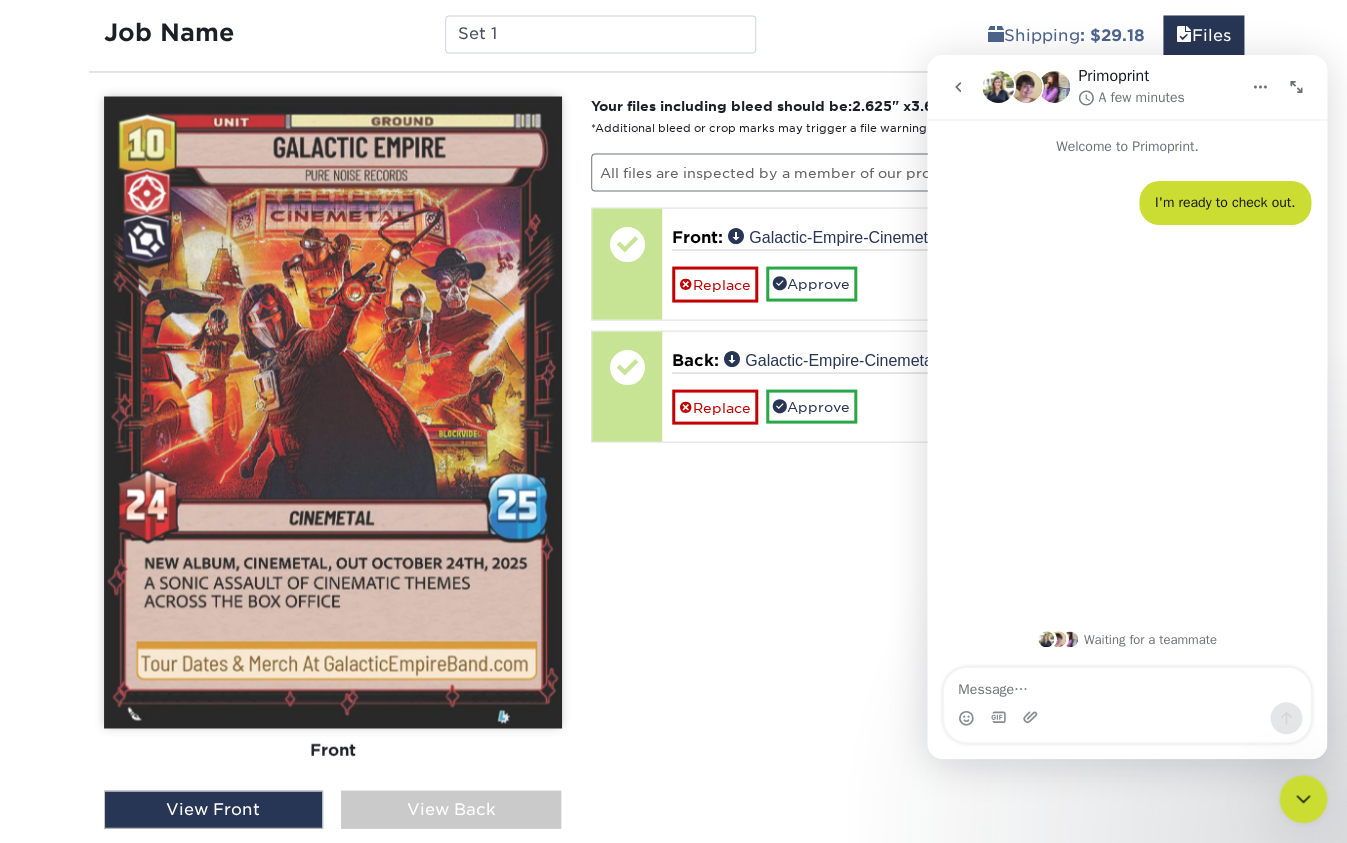 scroll, scrollTop: 1233, scrollLeft: 0, axis: vertical 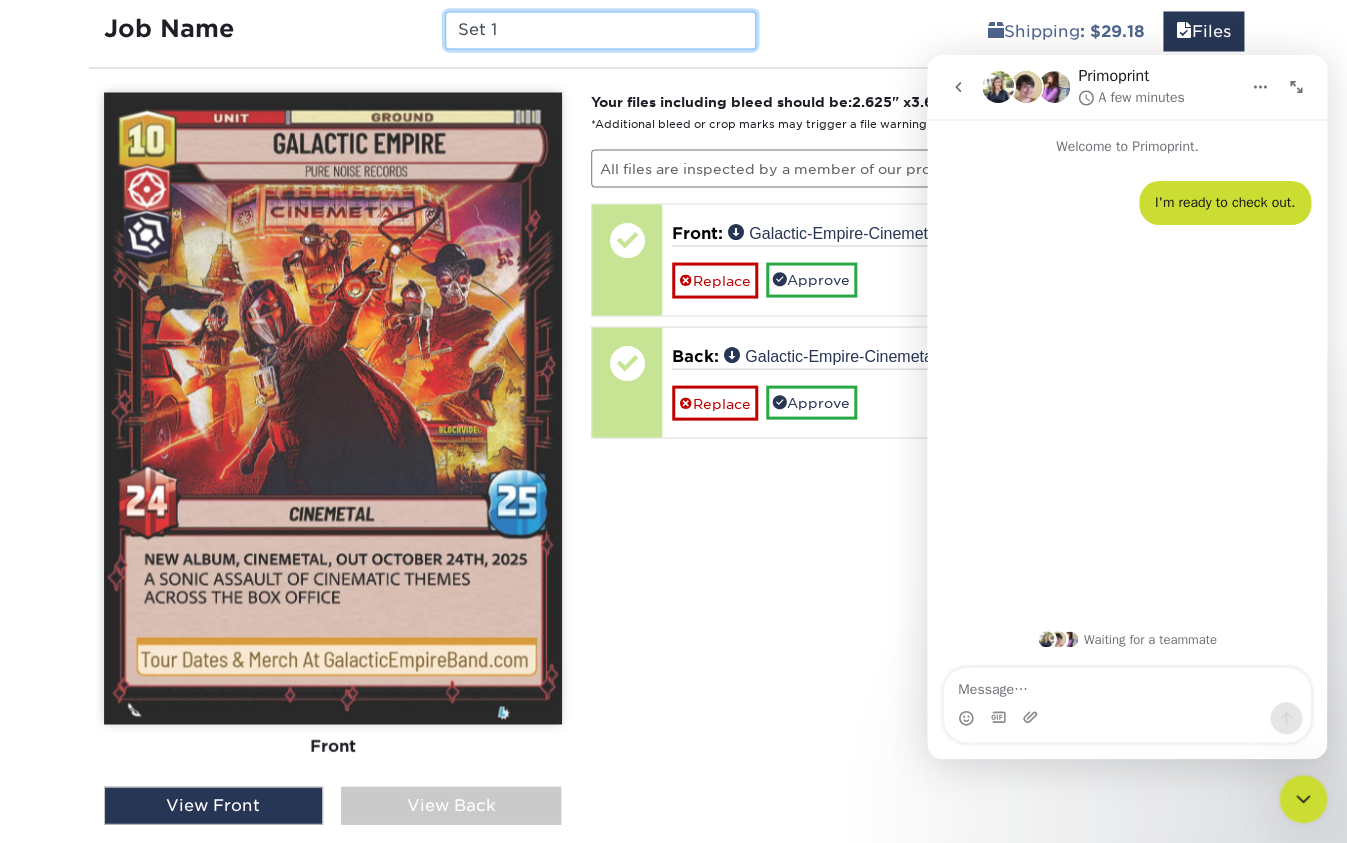 click on "Set 1" at bounding box center (600, 30) 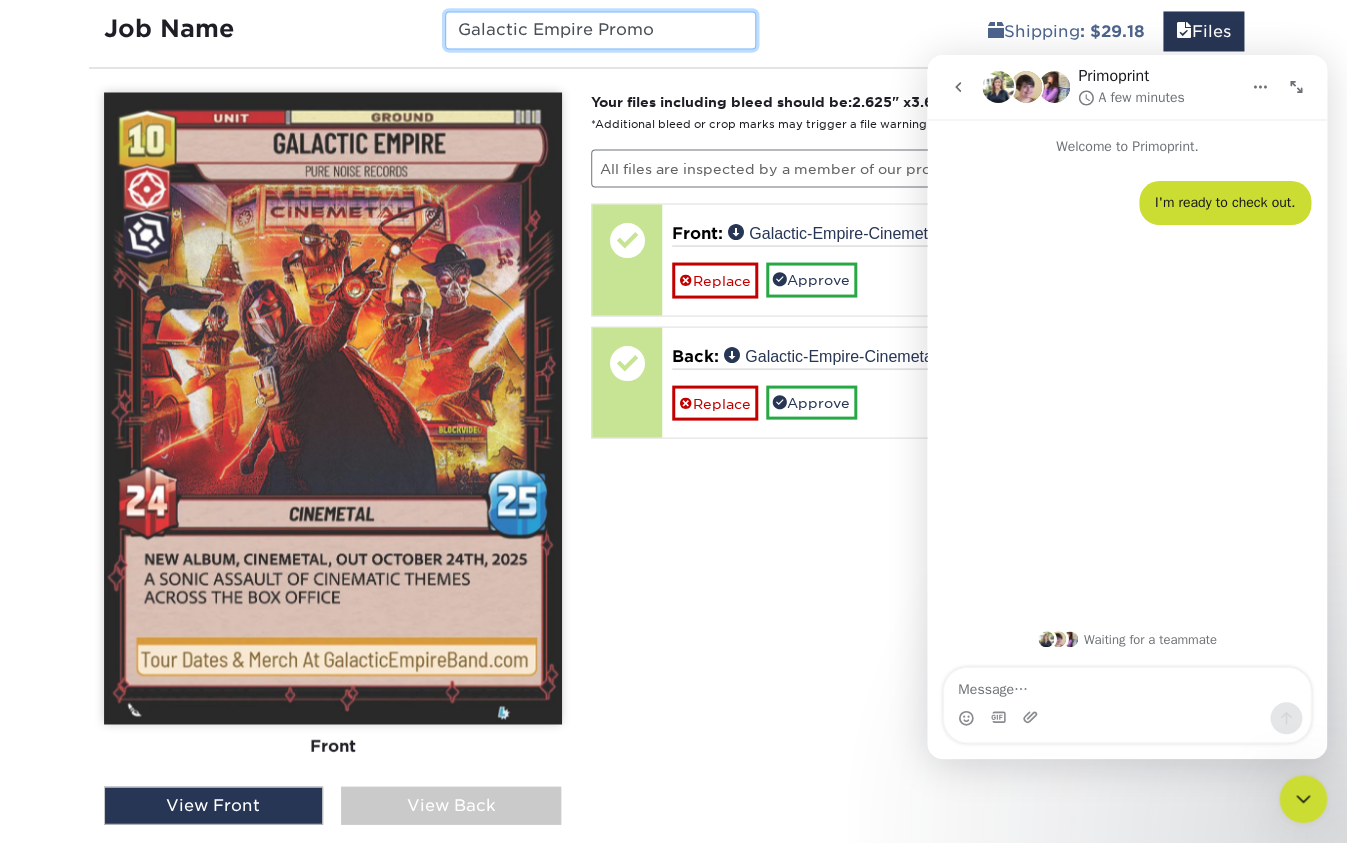 type on "Galactic Empire Promo" 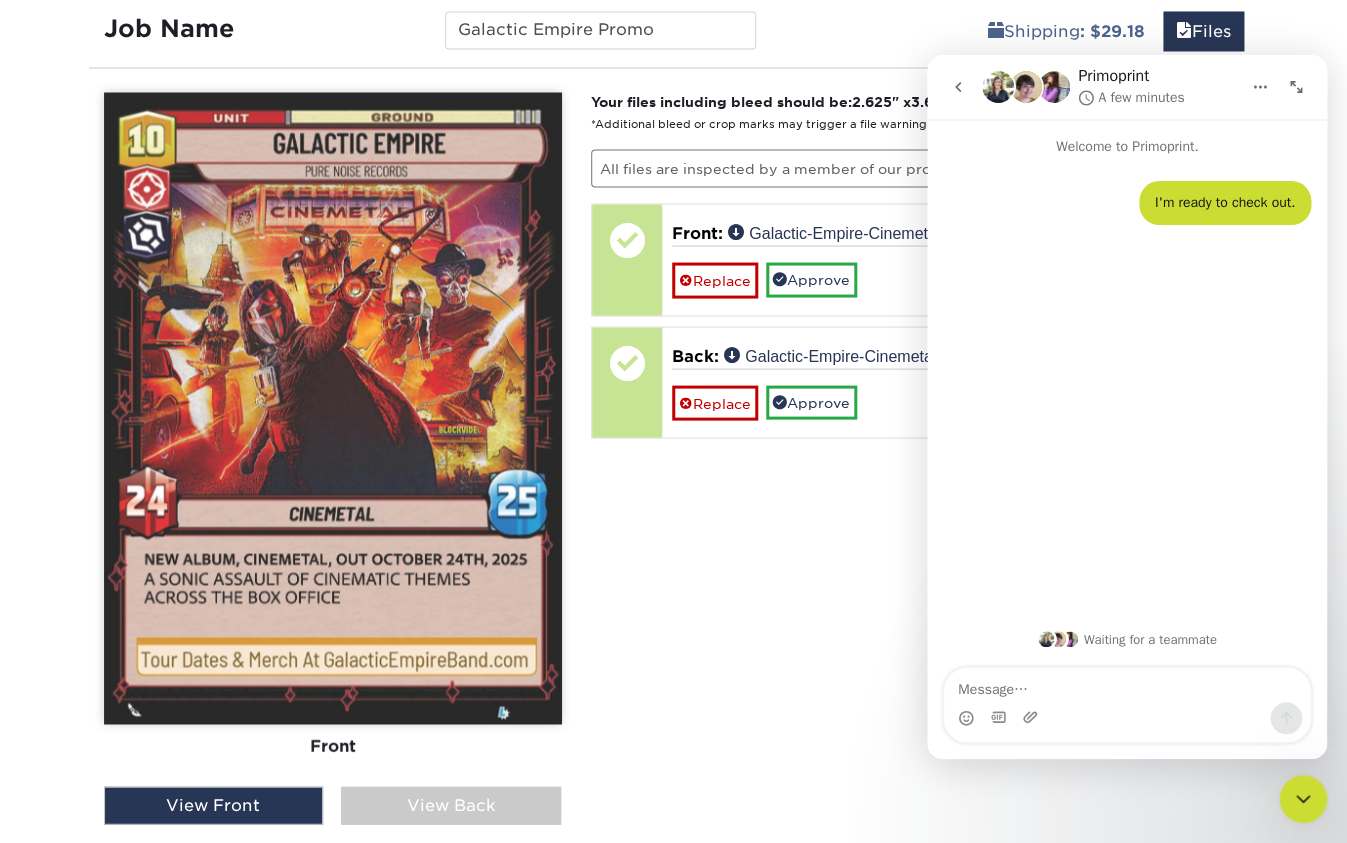 click 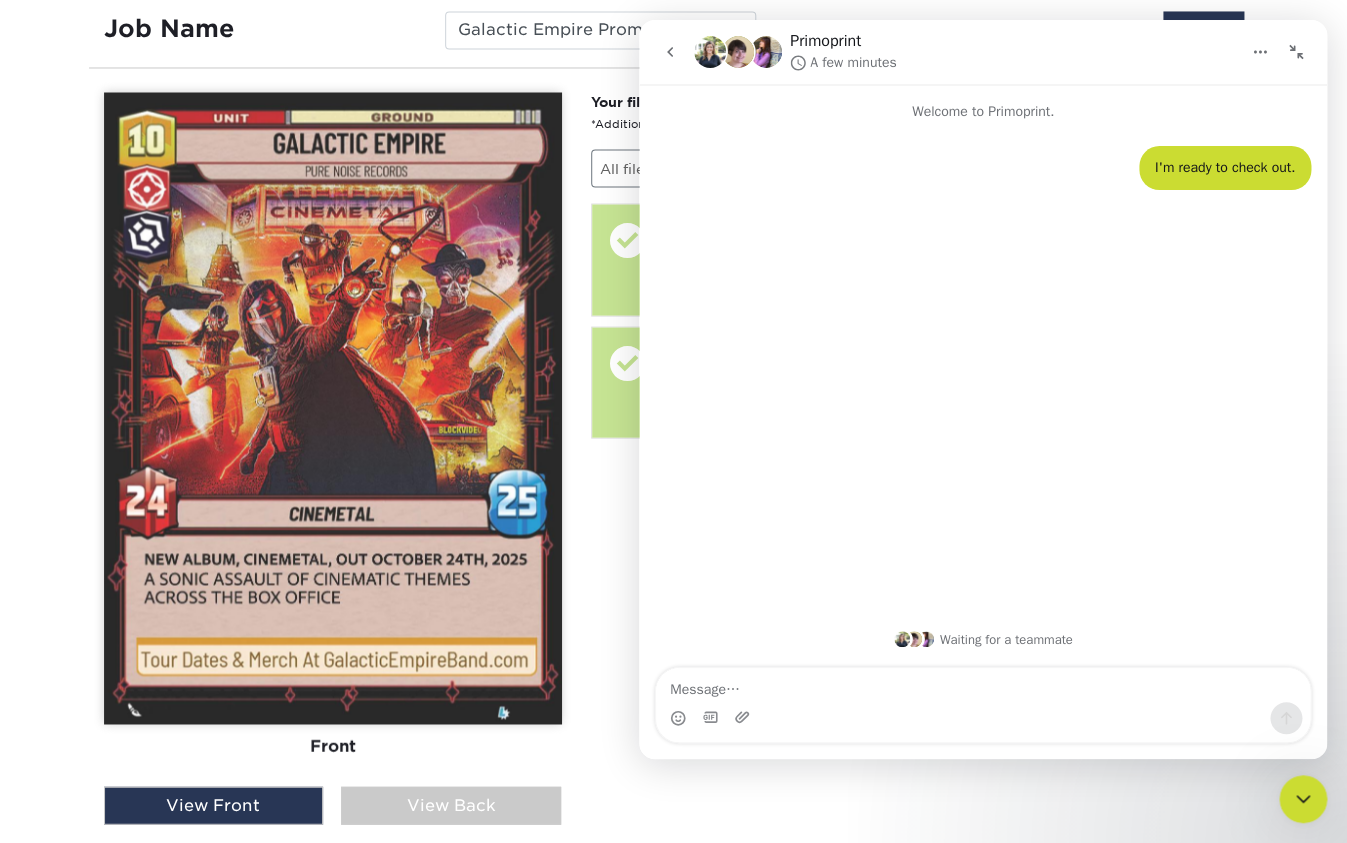 click 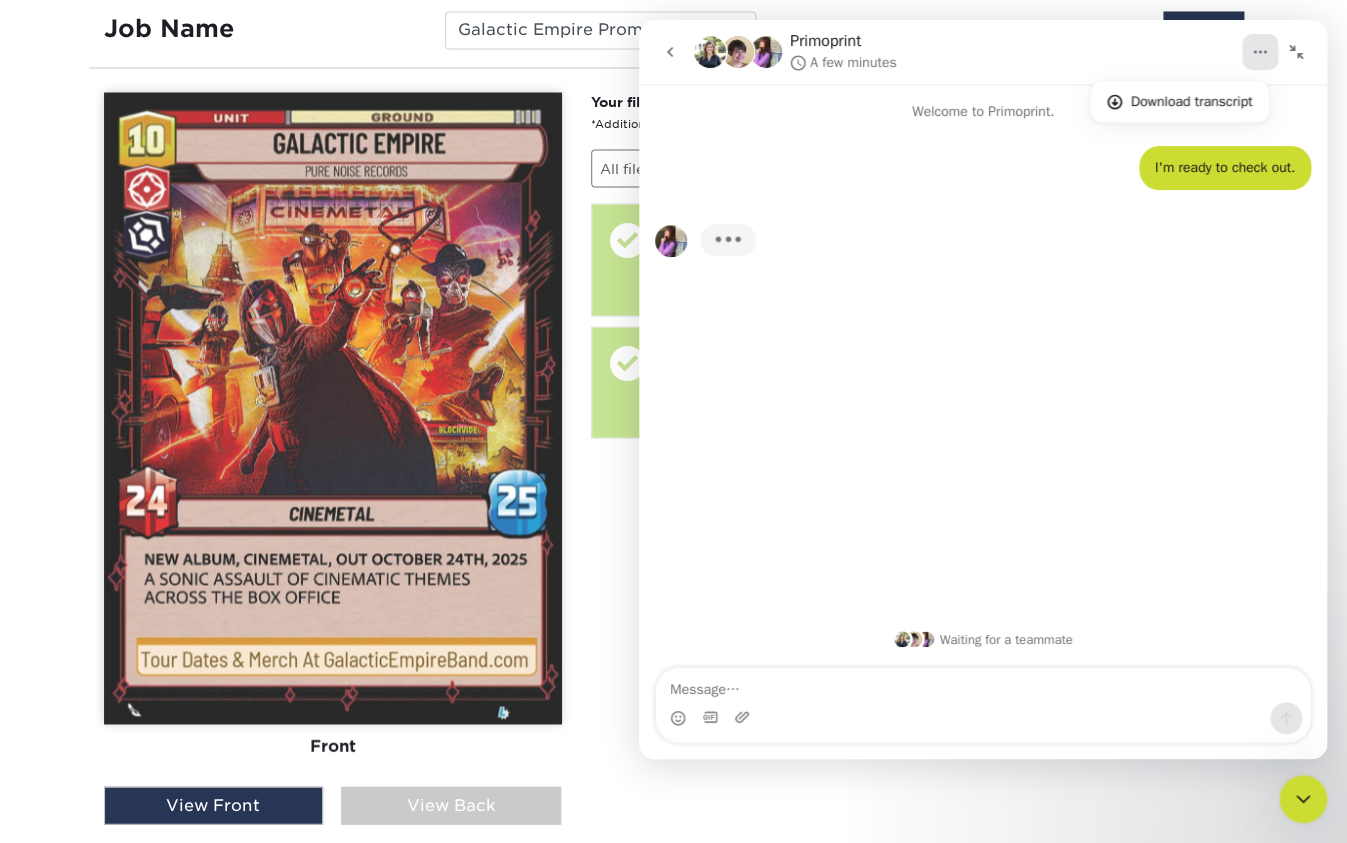 click 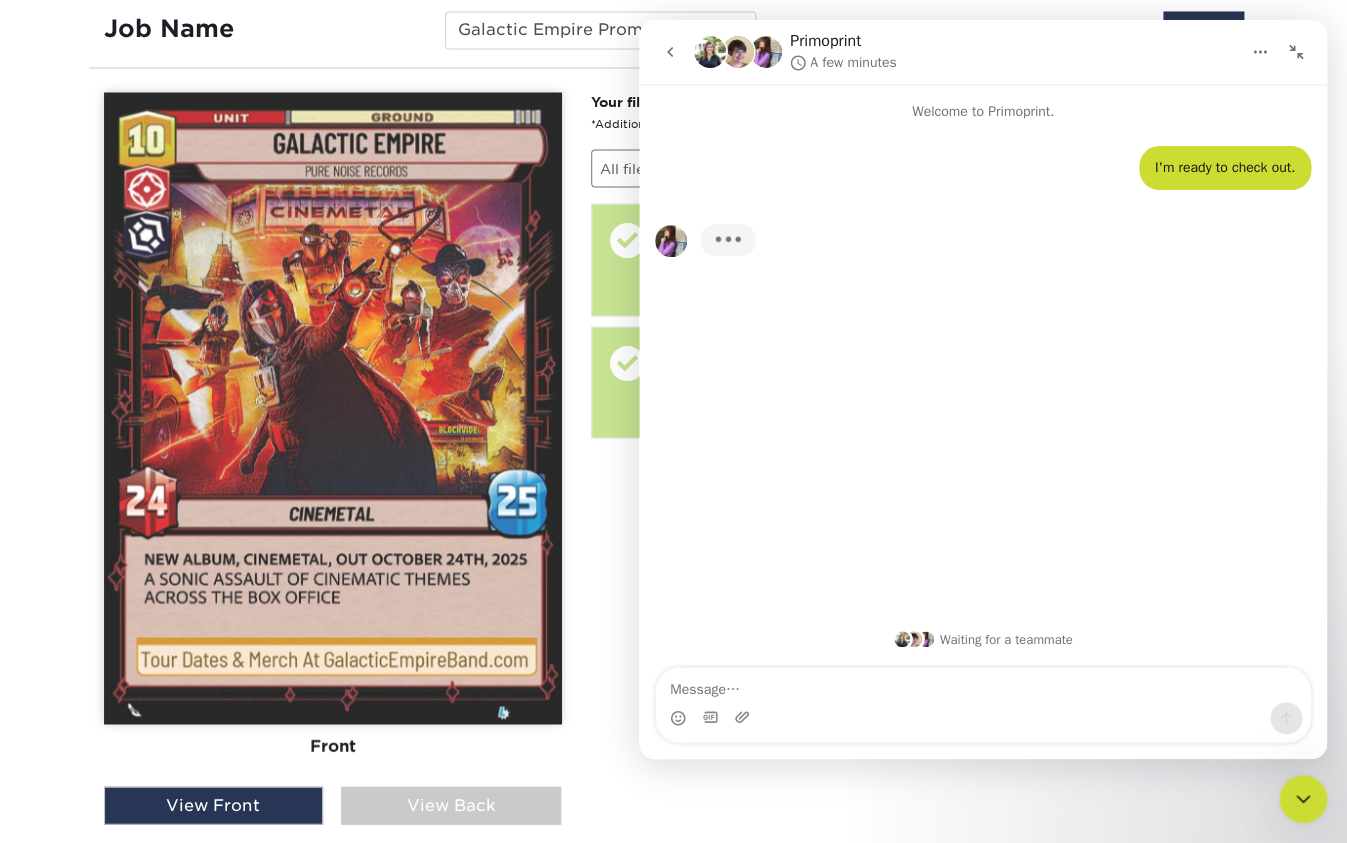click on "Your files including bleed should be:  2.625 " x  3.625 "
*Additional bleed or crop marks may trigger a file warning –  more info
All files are inspected by a member of our processing team prior to production.
Front: Click to select or drag and drop the file here.
Choose file
Galactic-Empire-Cinemetal-Card-1.pdf      37.2  MiB               ✔    ✘
Front:   Galactic-Empire-Cinemetal-Card-1.pdf (37 MB)
Processing...
Front:   Galactic-Empire-Cinemetal-Card-1.pdf (37 MB)
Replace
Approve with Errors *
* This may delay your delivery date!
Front:   Galactic-Empire-Cinemetal-Card-1.pdf (37 MB)" at bounding box center [917, 521] 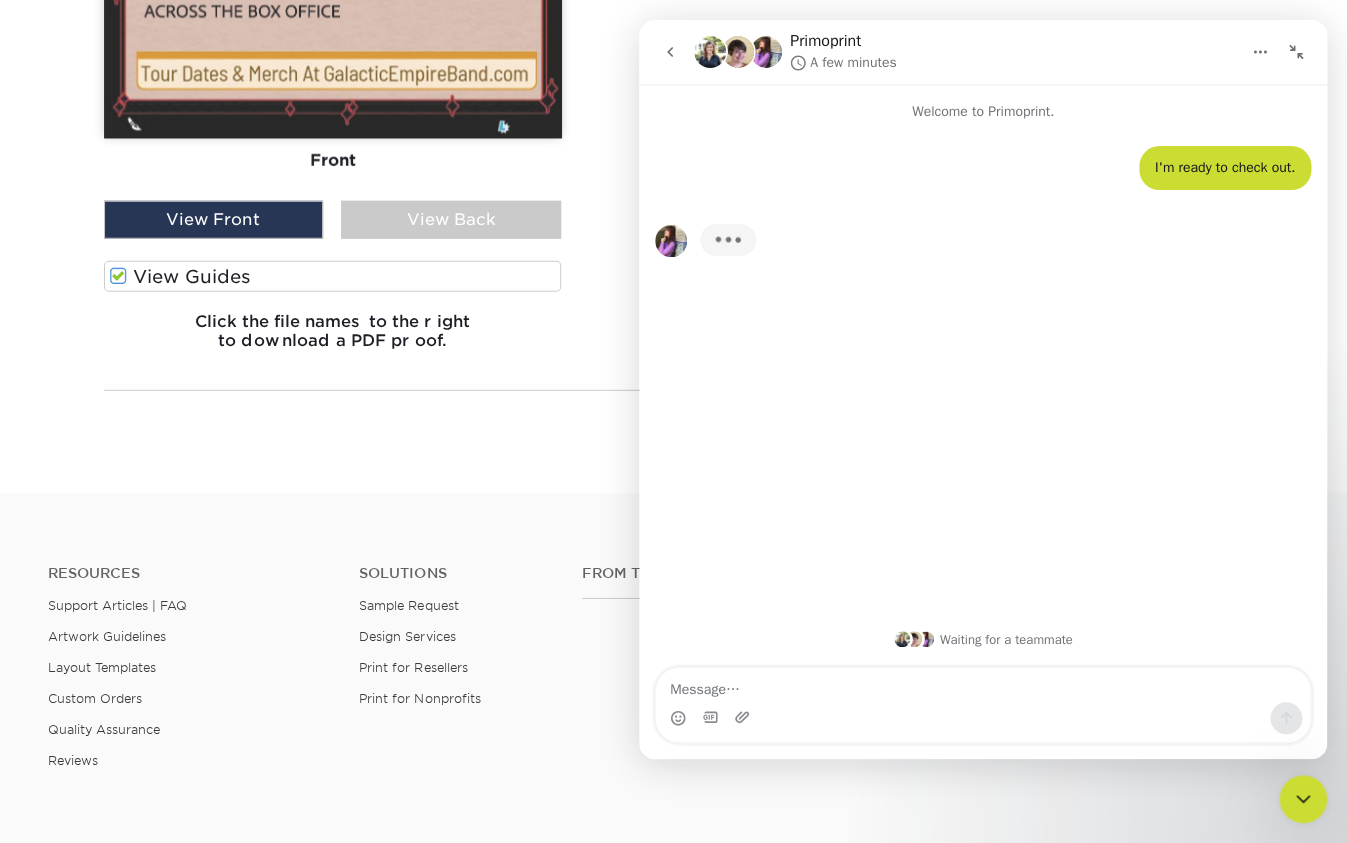 scroll, scrollTop: 1959, scrollLeft: 0, axis: vertical 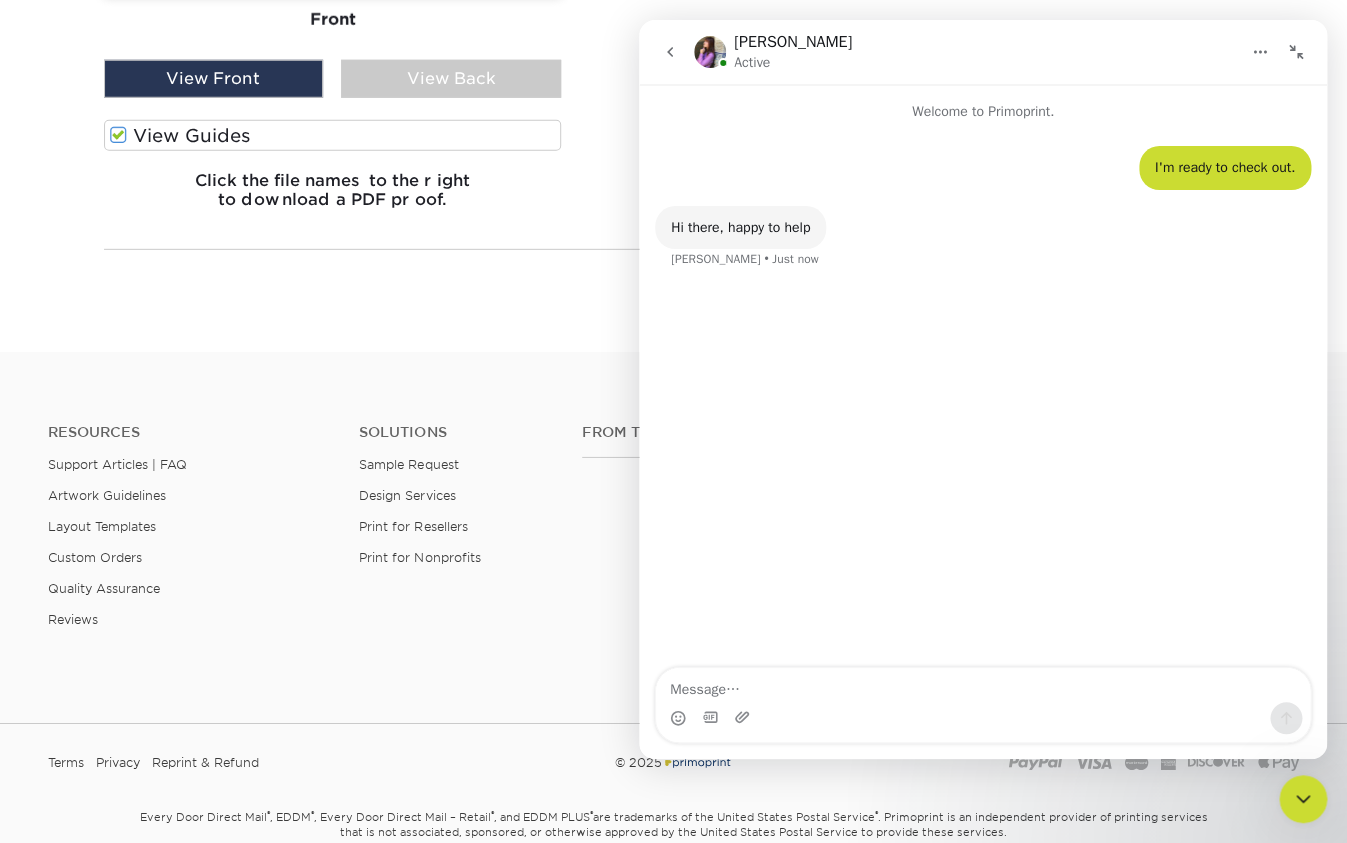 click 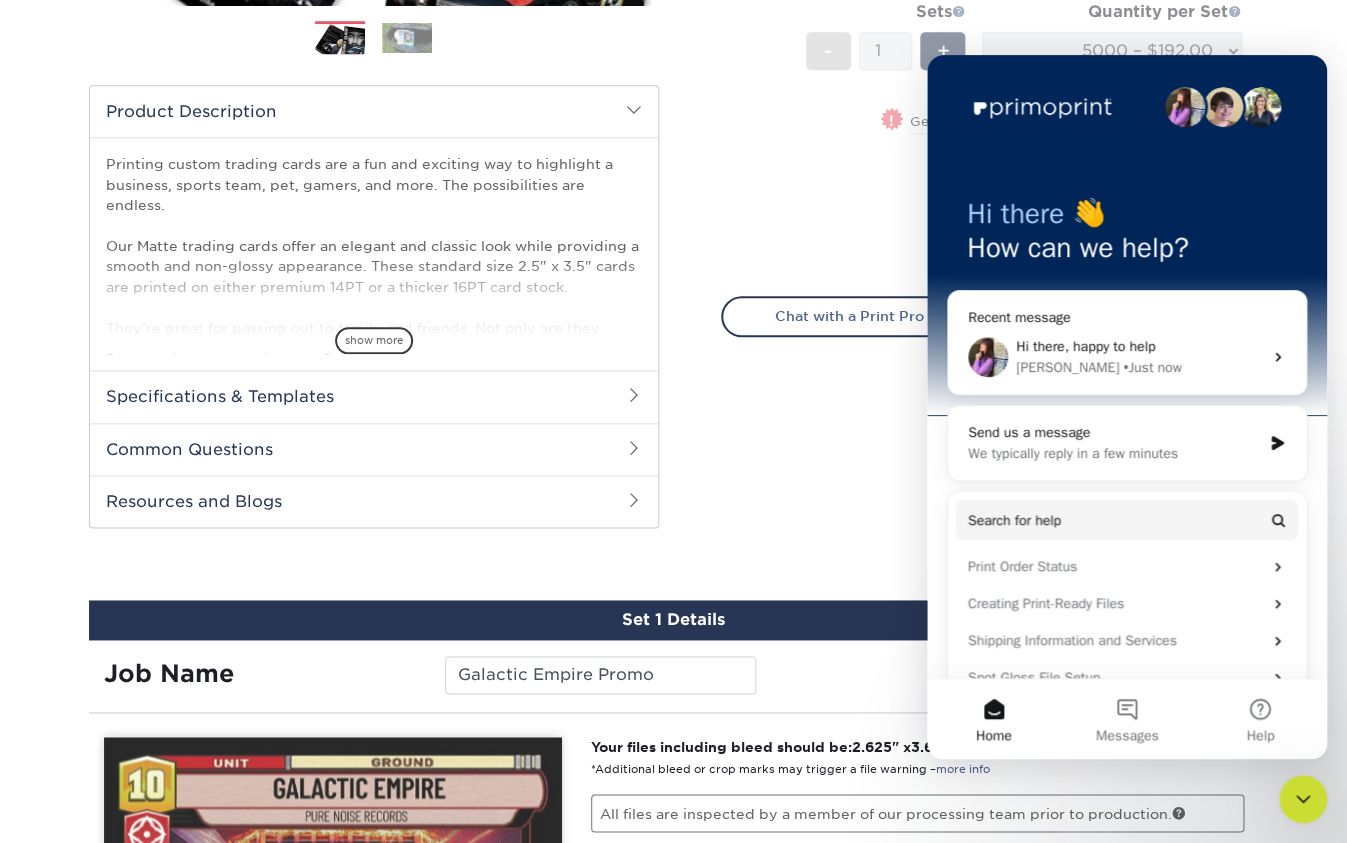 scroll, scrollTop: 592, scrollLeft: 0, axis: vertical 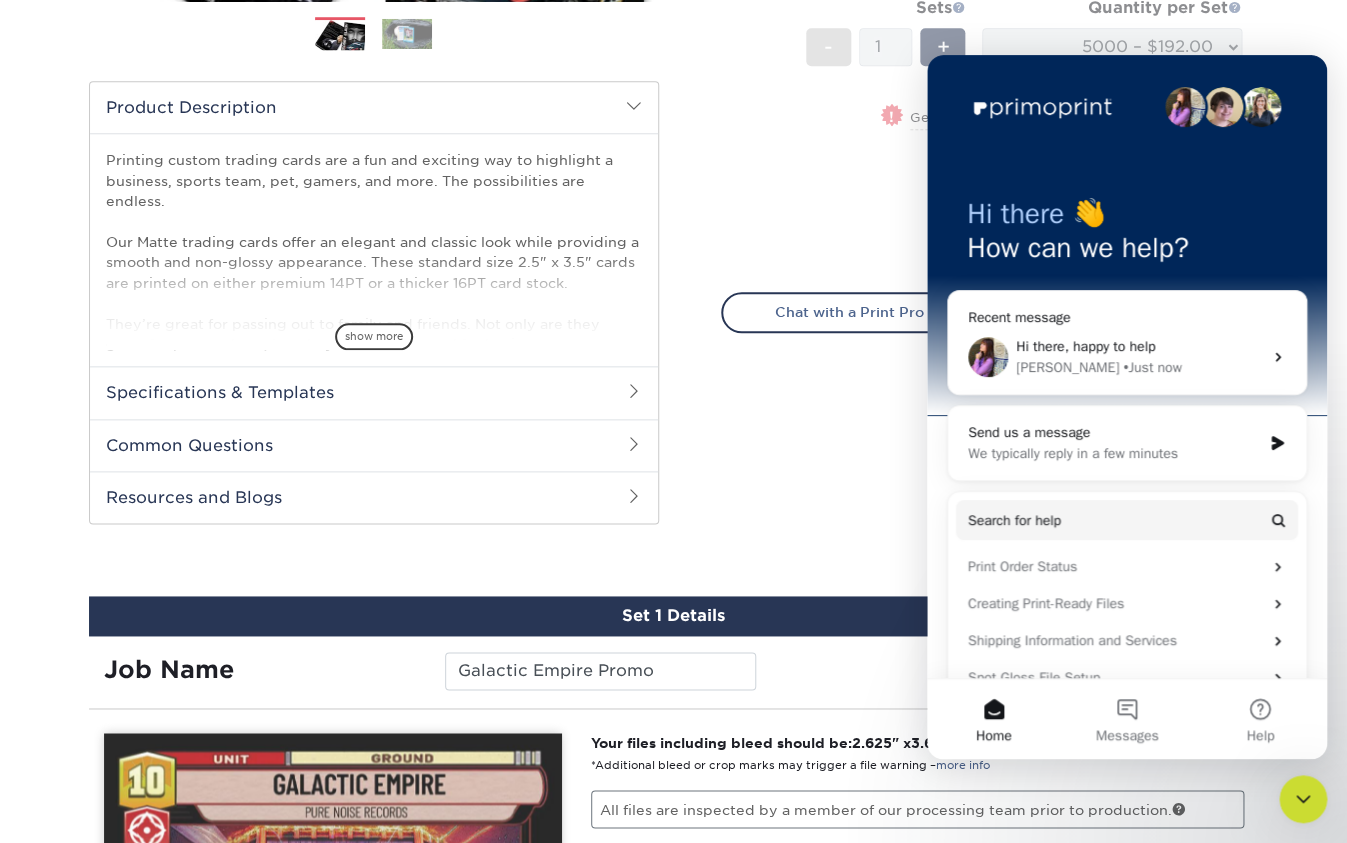 click 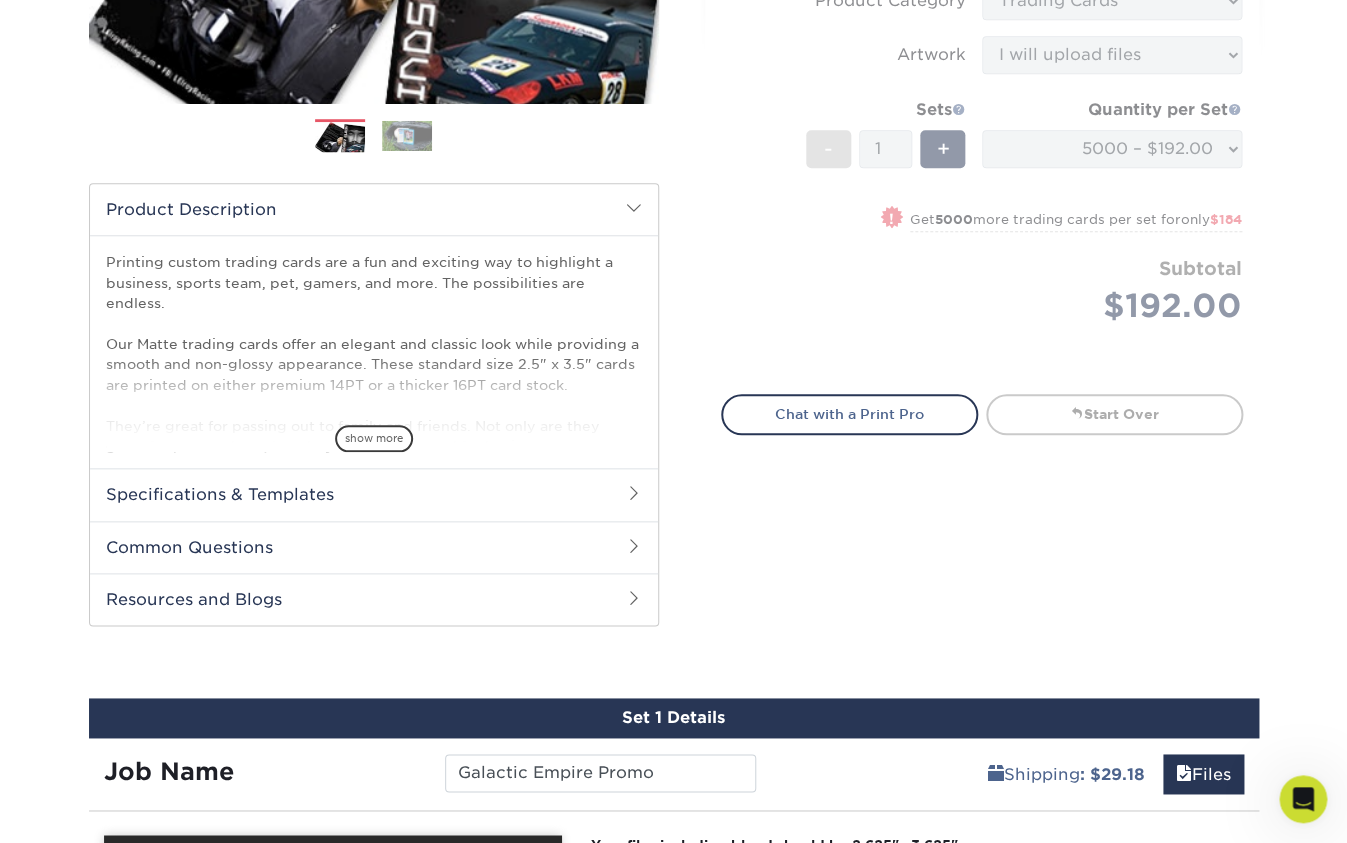 scroll, scrollTop: 495, scrollLeft: 0, axis: vertical 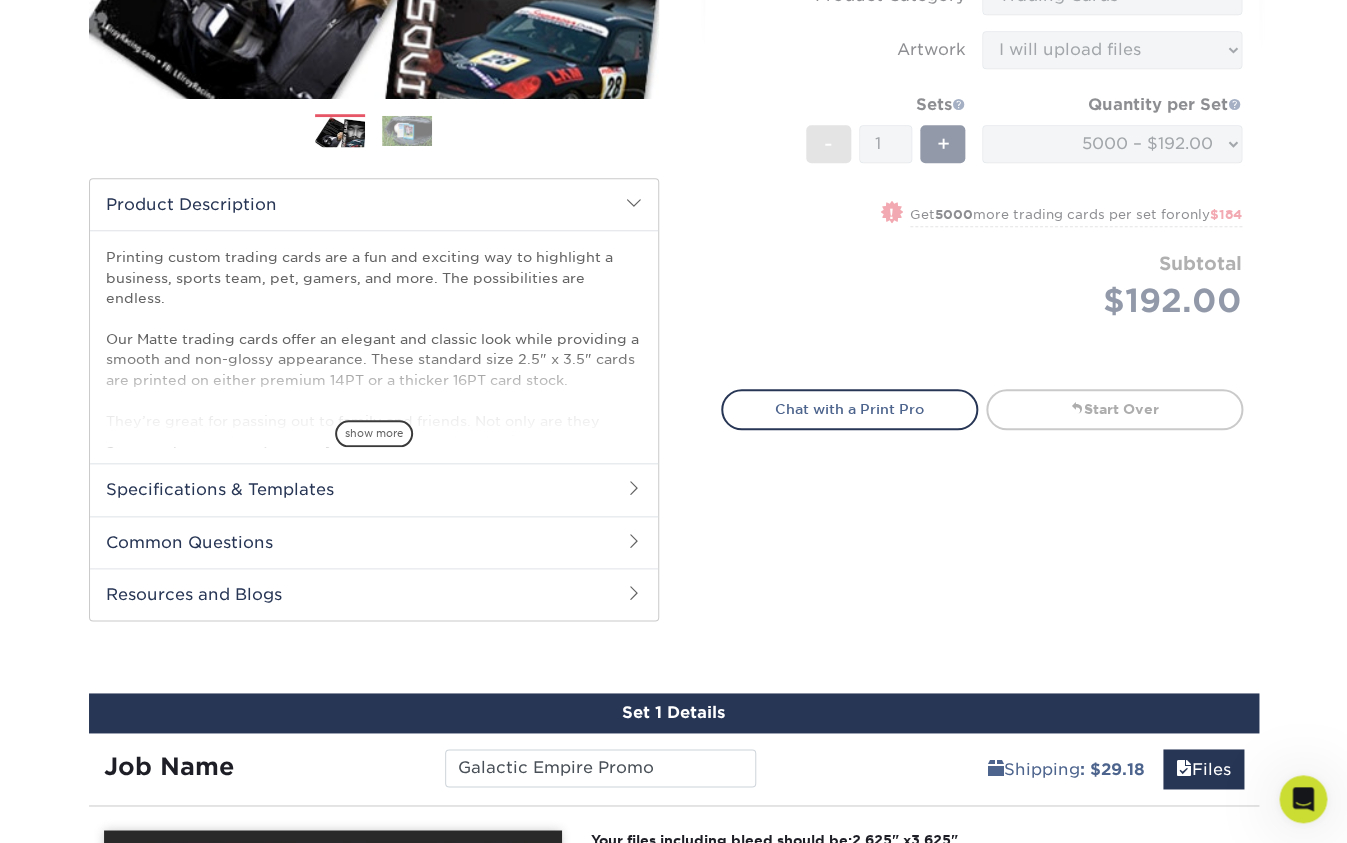 click at bounding box center (1303, 799) 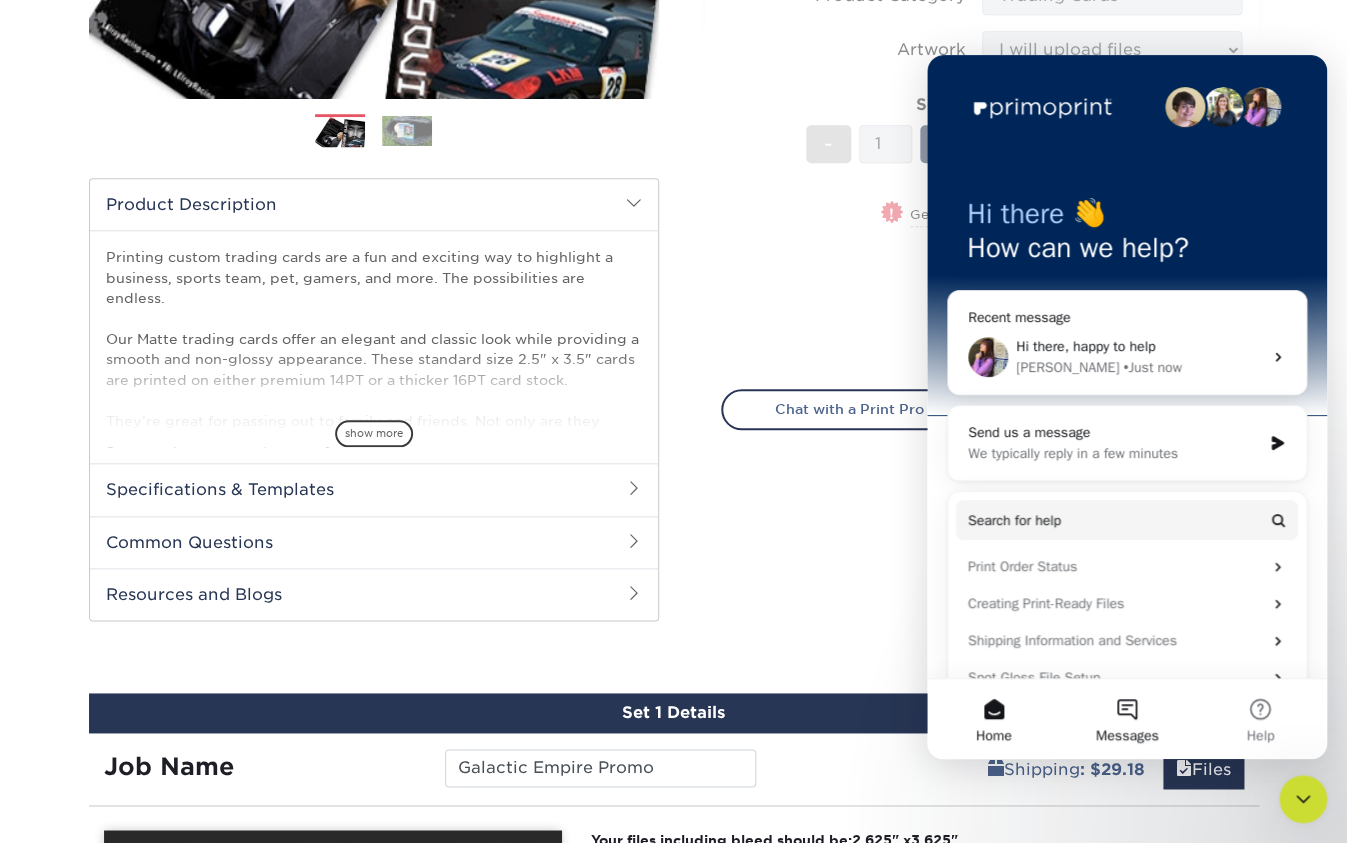 click on "Messages" at bounding box center (1126, 719) 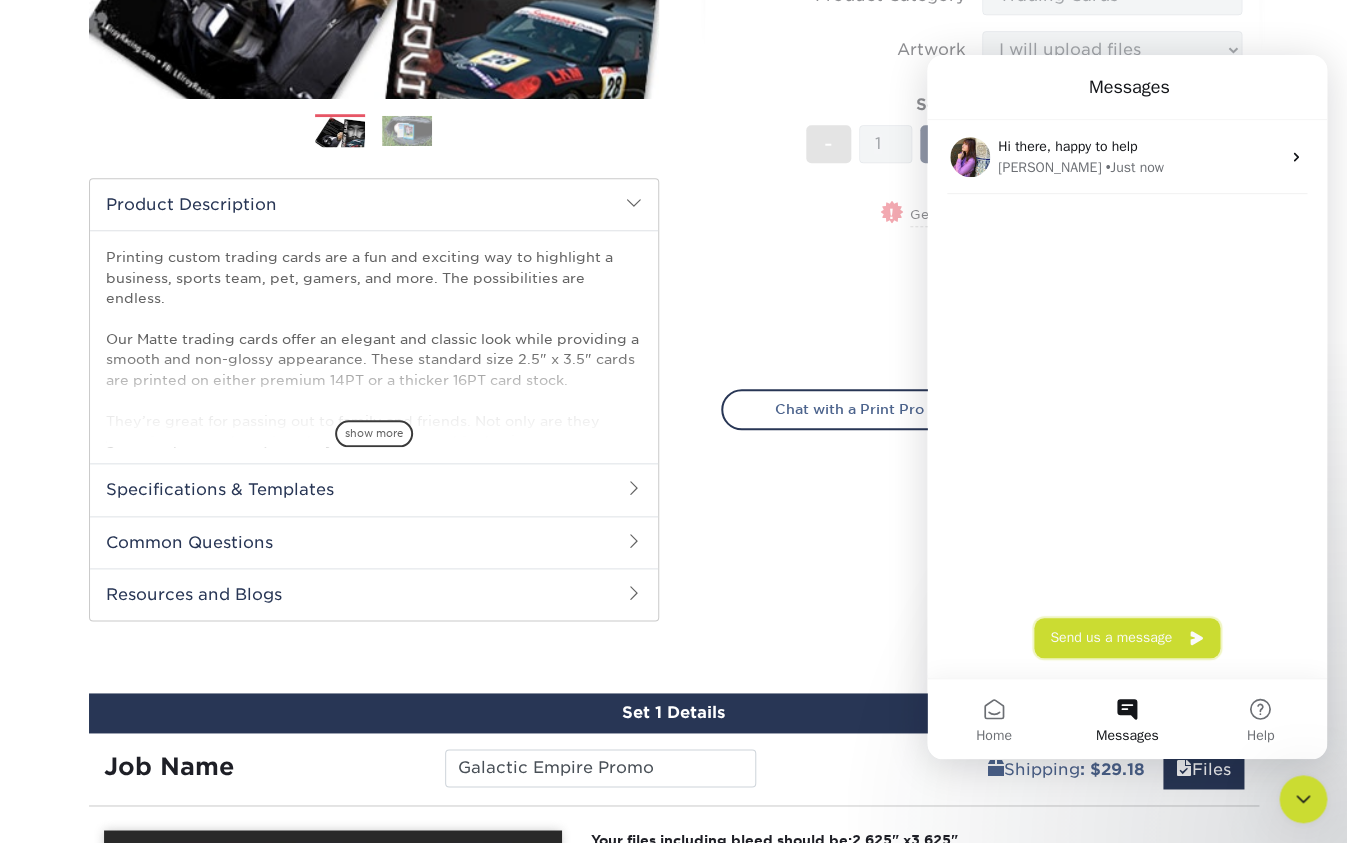 click on "Send us a message" at bounding box center (1127, 638) 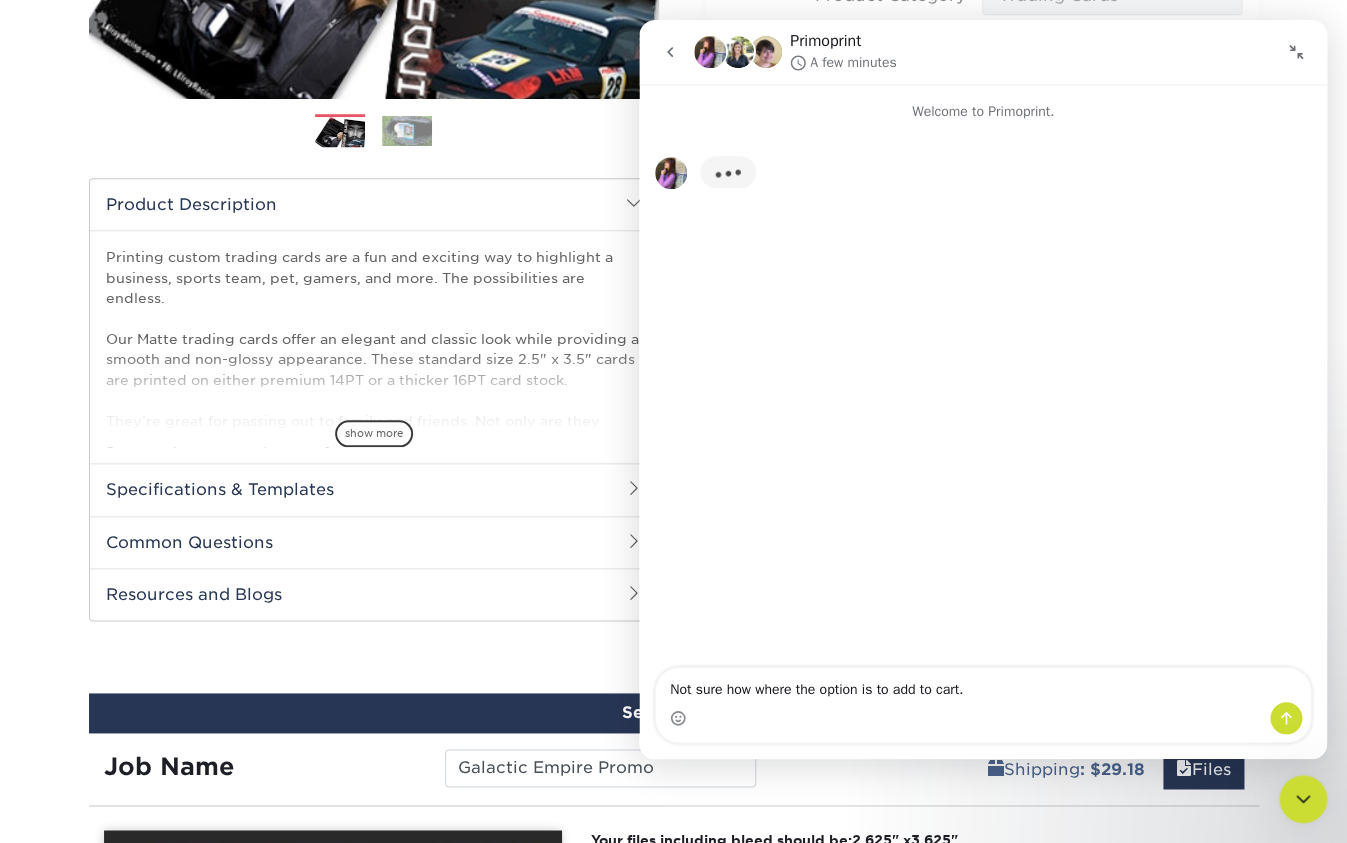 type on "Not sure how where the option is to add to cart." 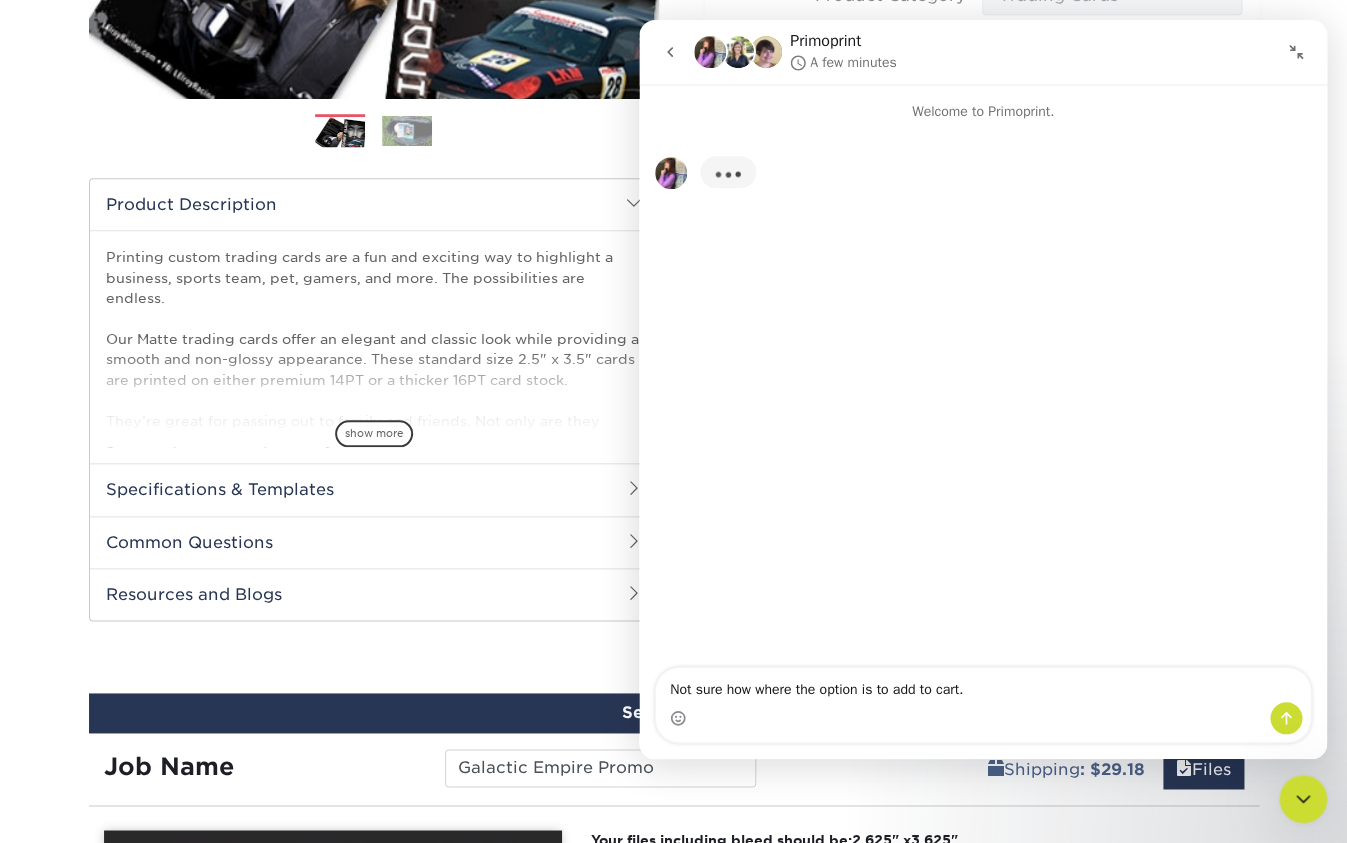 type 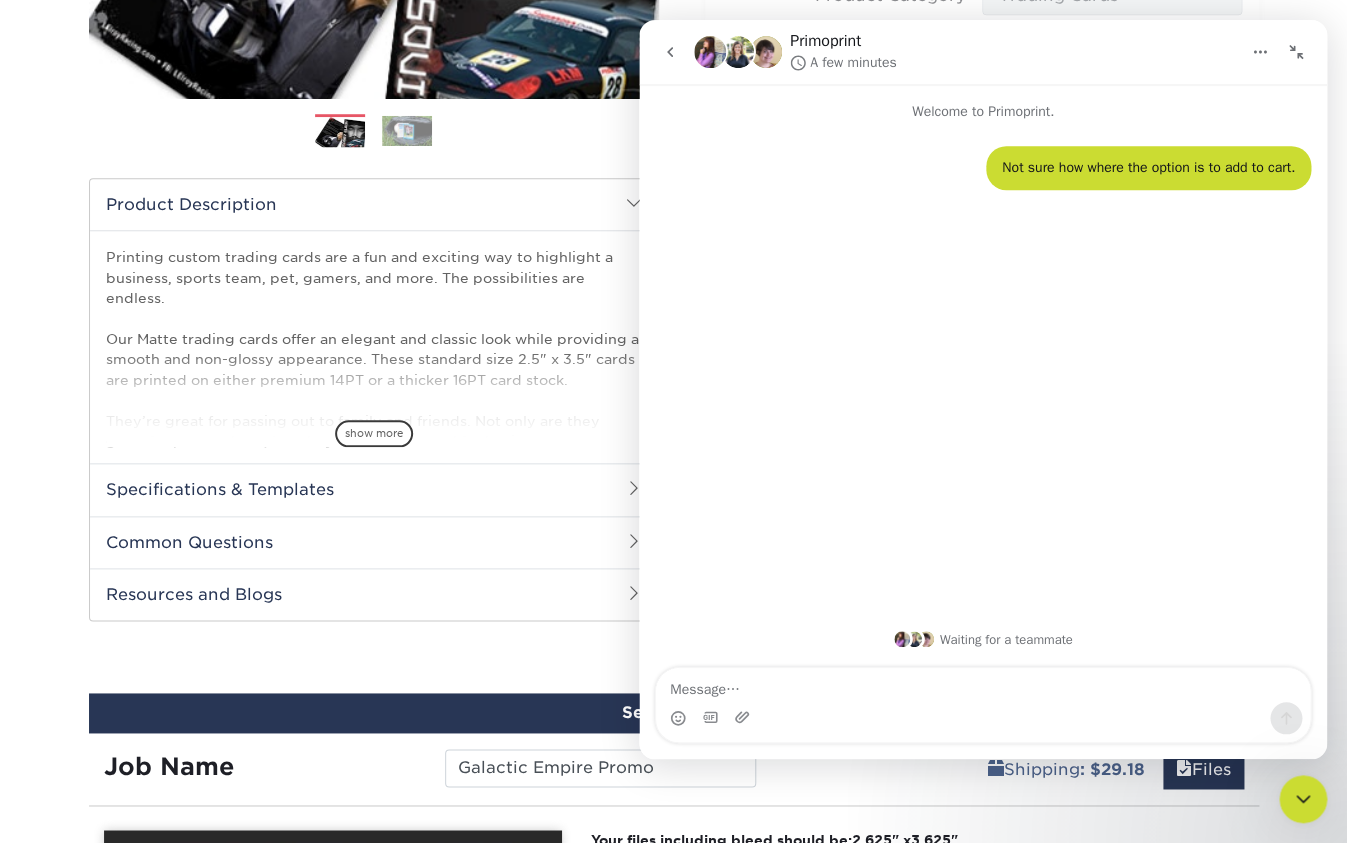 click on "Product Description" at bounding box center [374, 204] 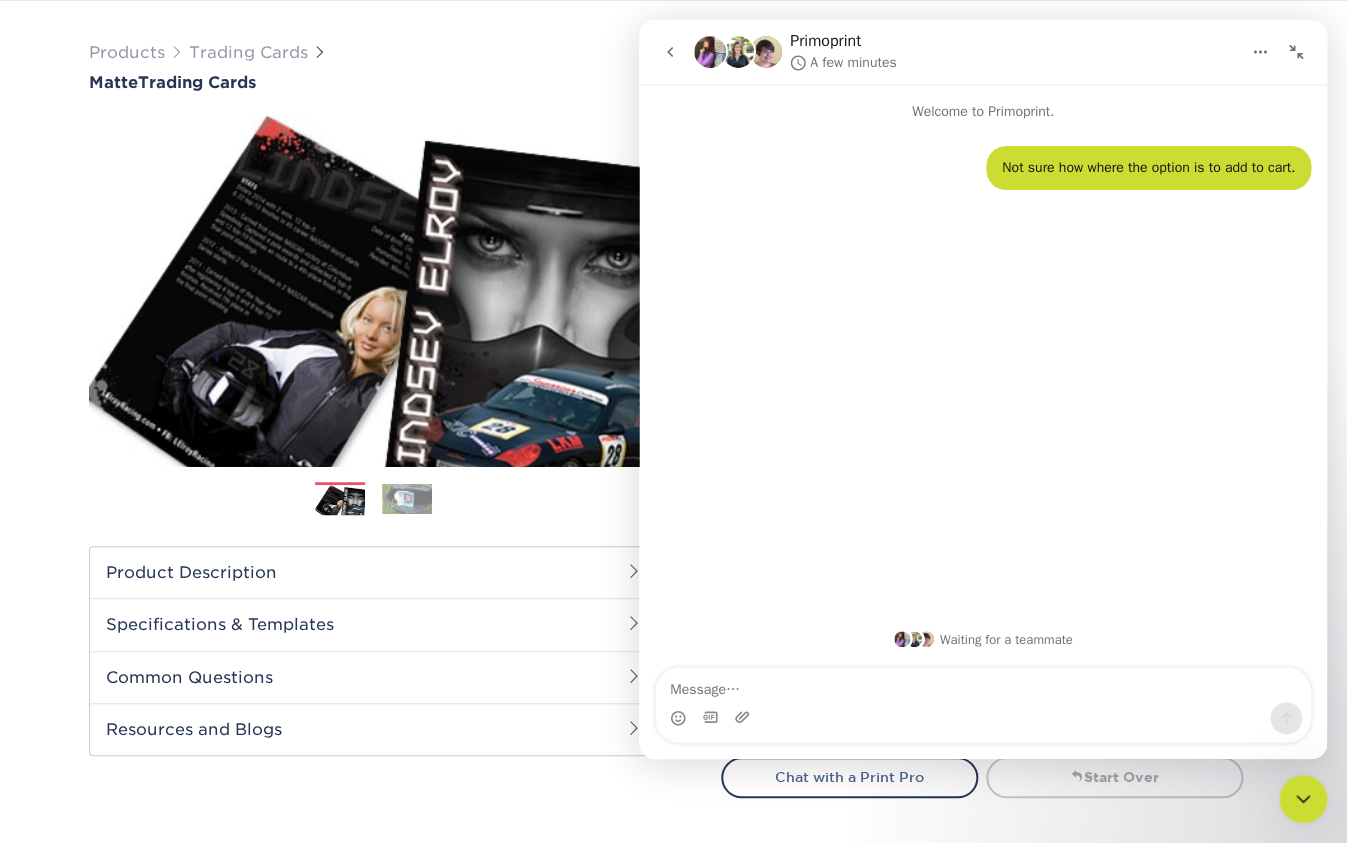 scroll, scrollTop: 0, scrollLeft: 0, axis: both 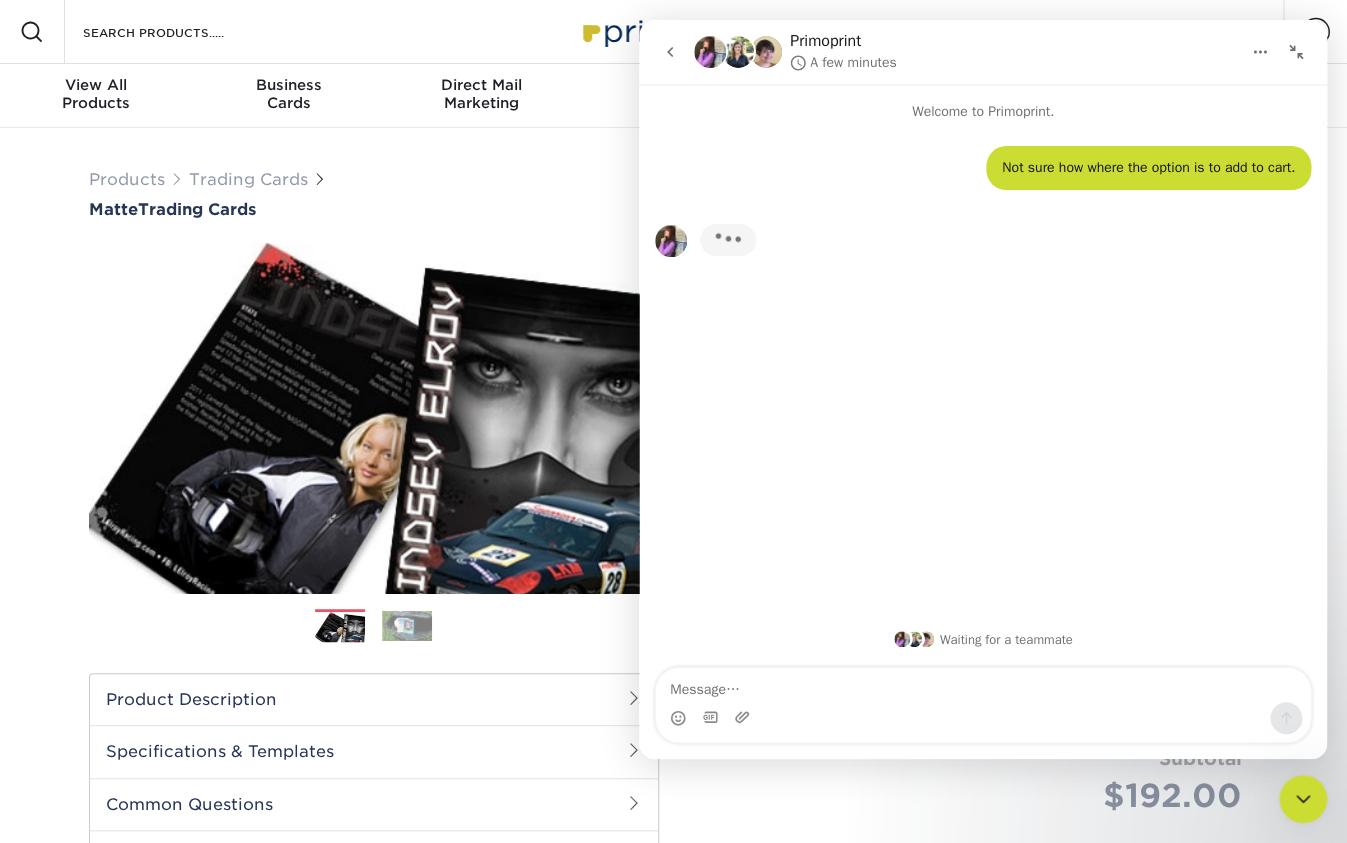 click on "Primoprint A few minutes" at bounding box center [967, 52] 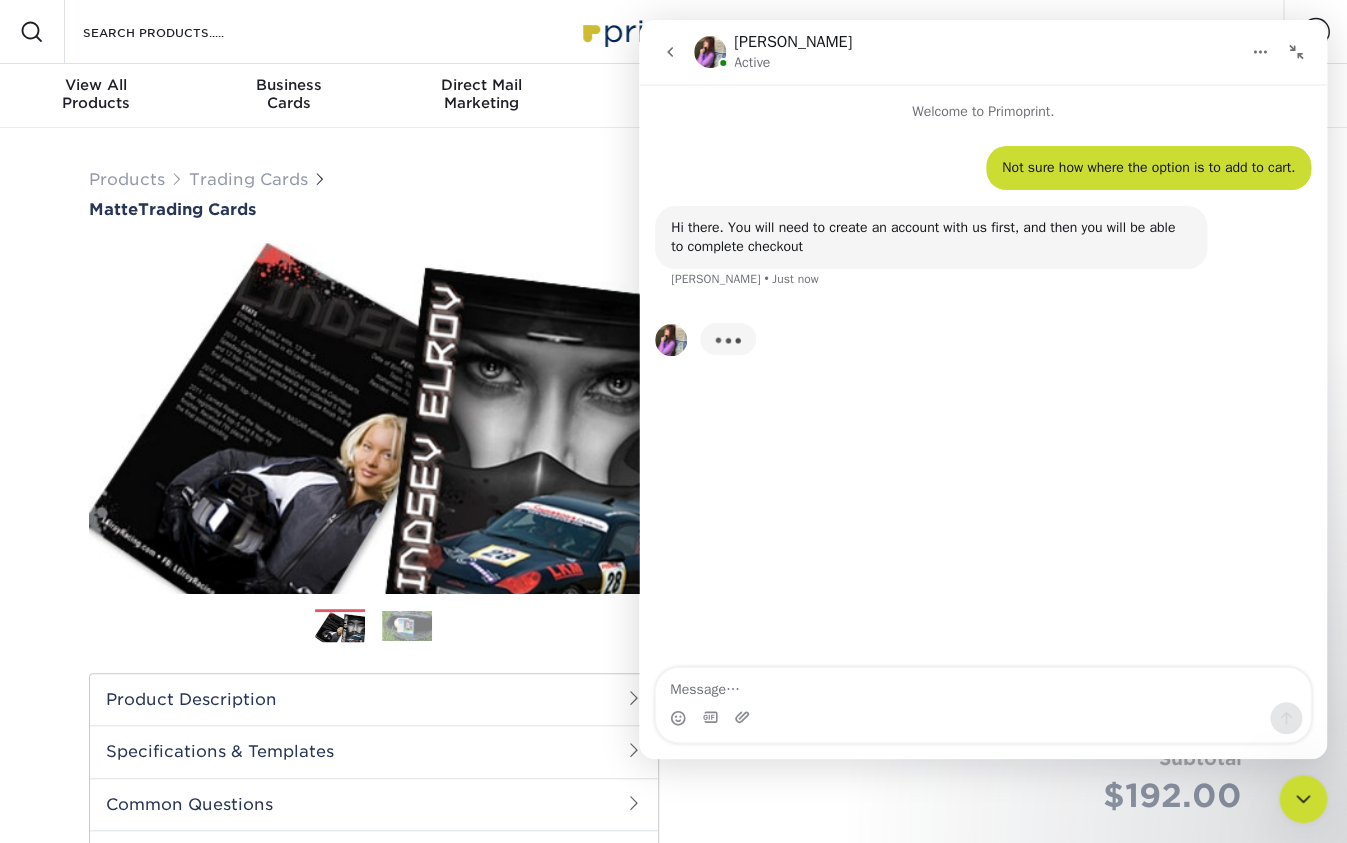 click on "Erica Active" at bounding box center [967, 52] 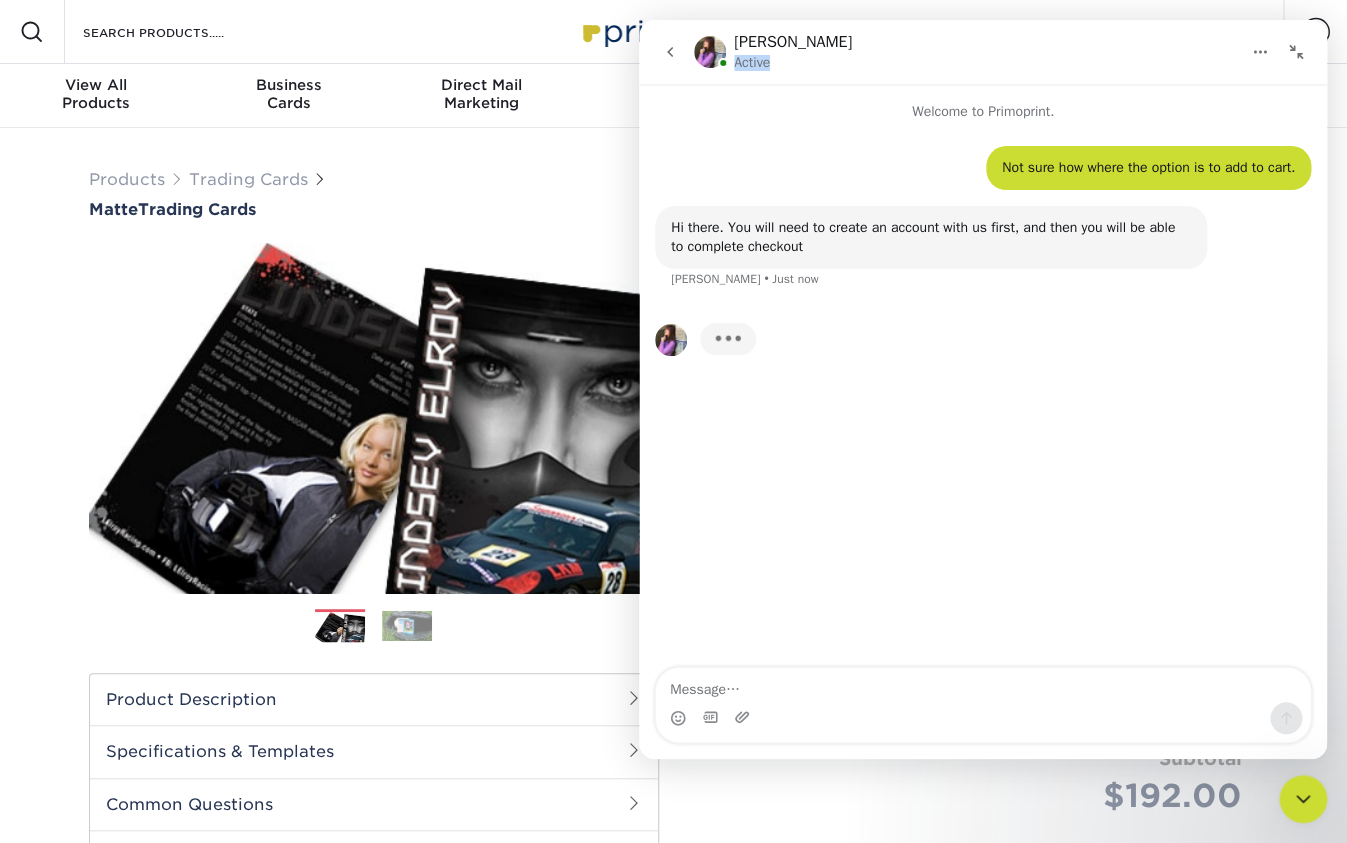 click on "Erica Active" at bounding box center [967, 52] 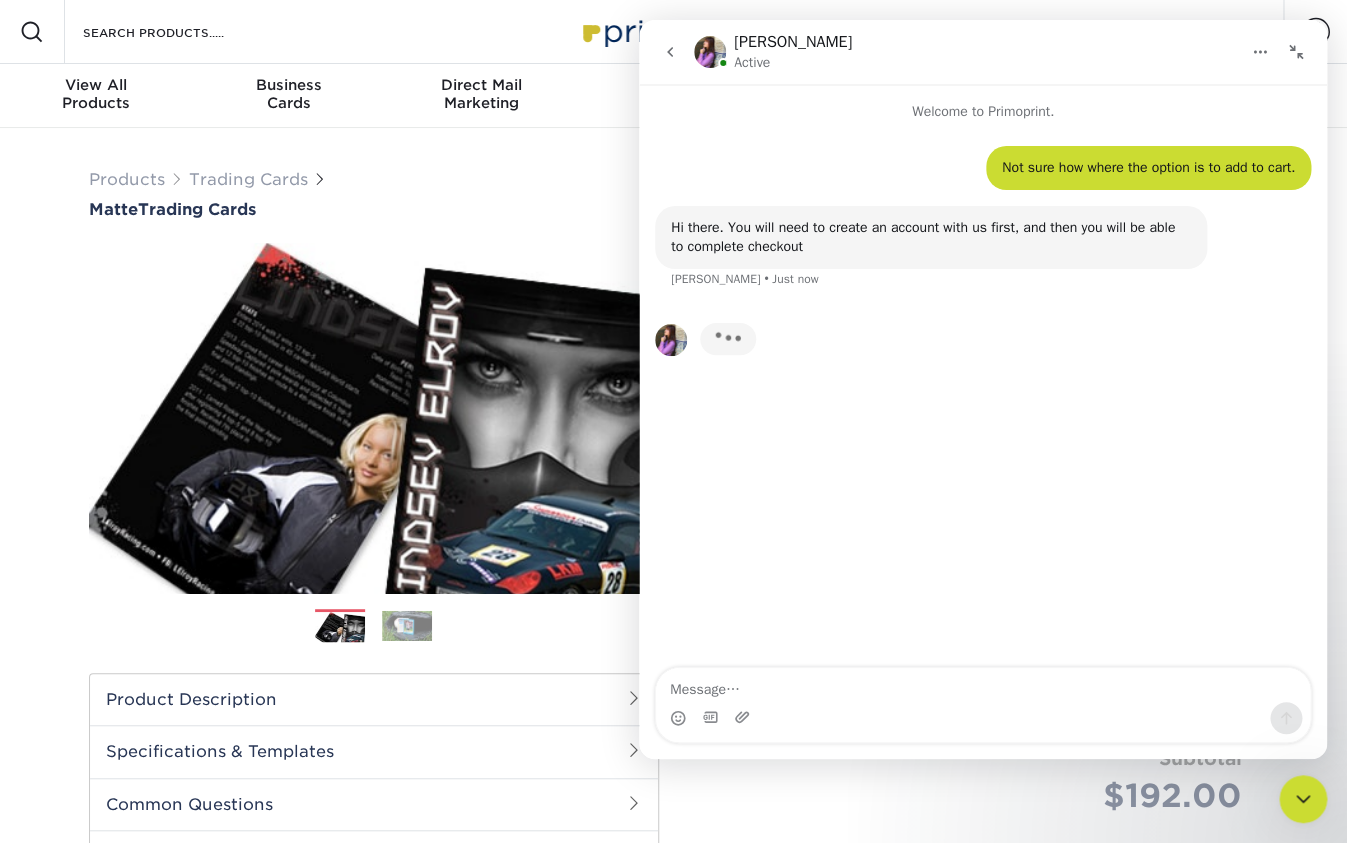 click on "Erica Active" at bounding box center [967, 52] 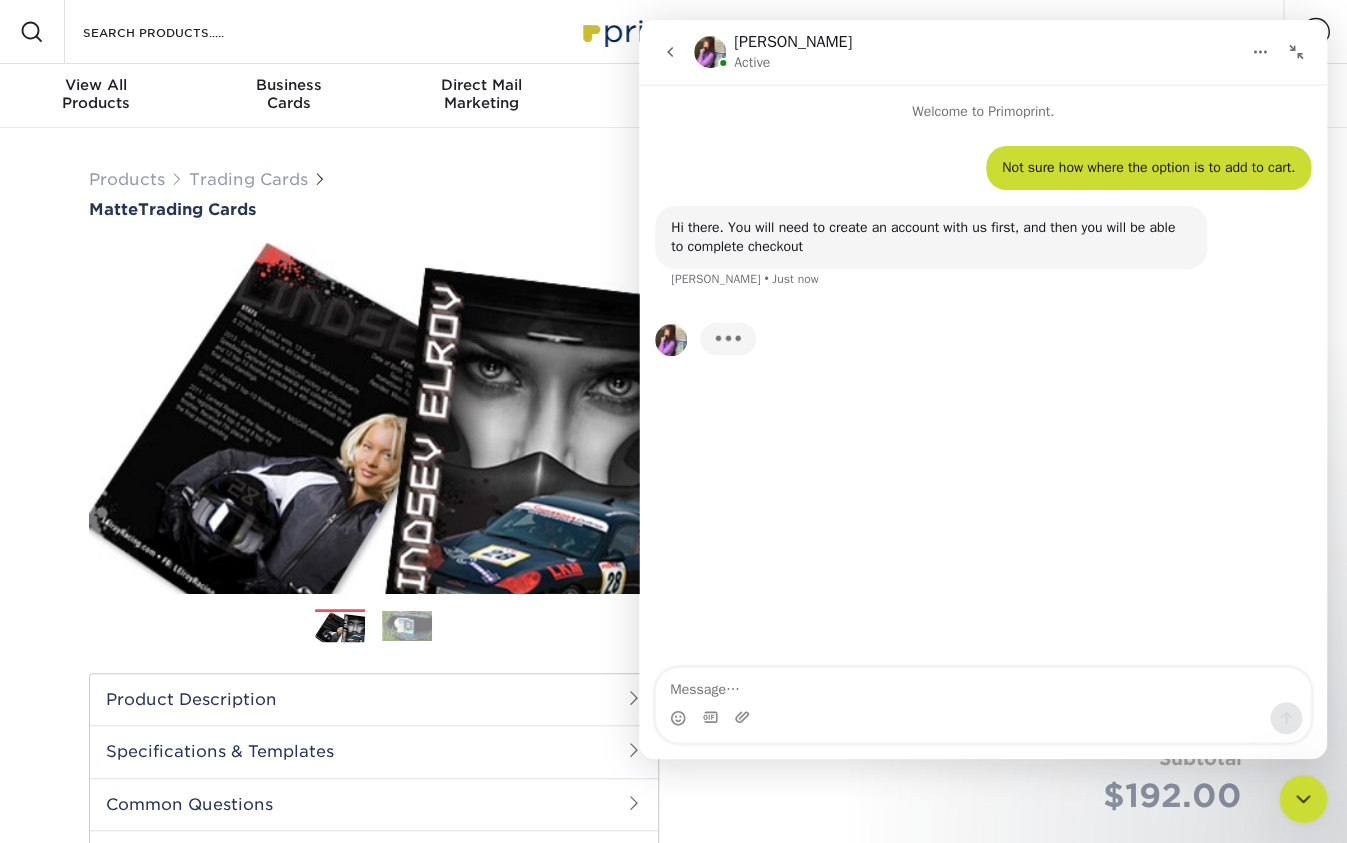 click on "Erica Active" at bounding box center [967, 52] 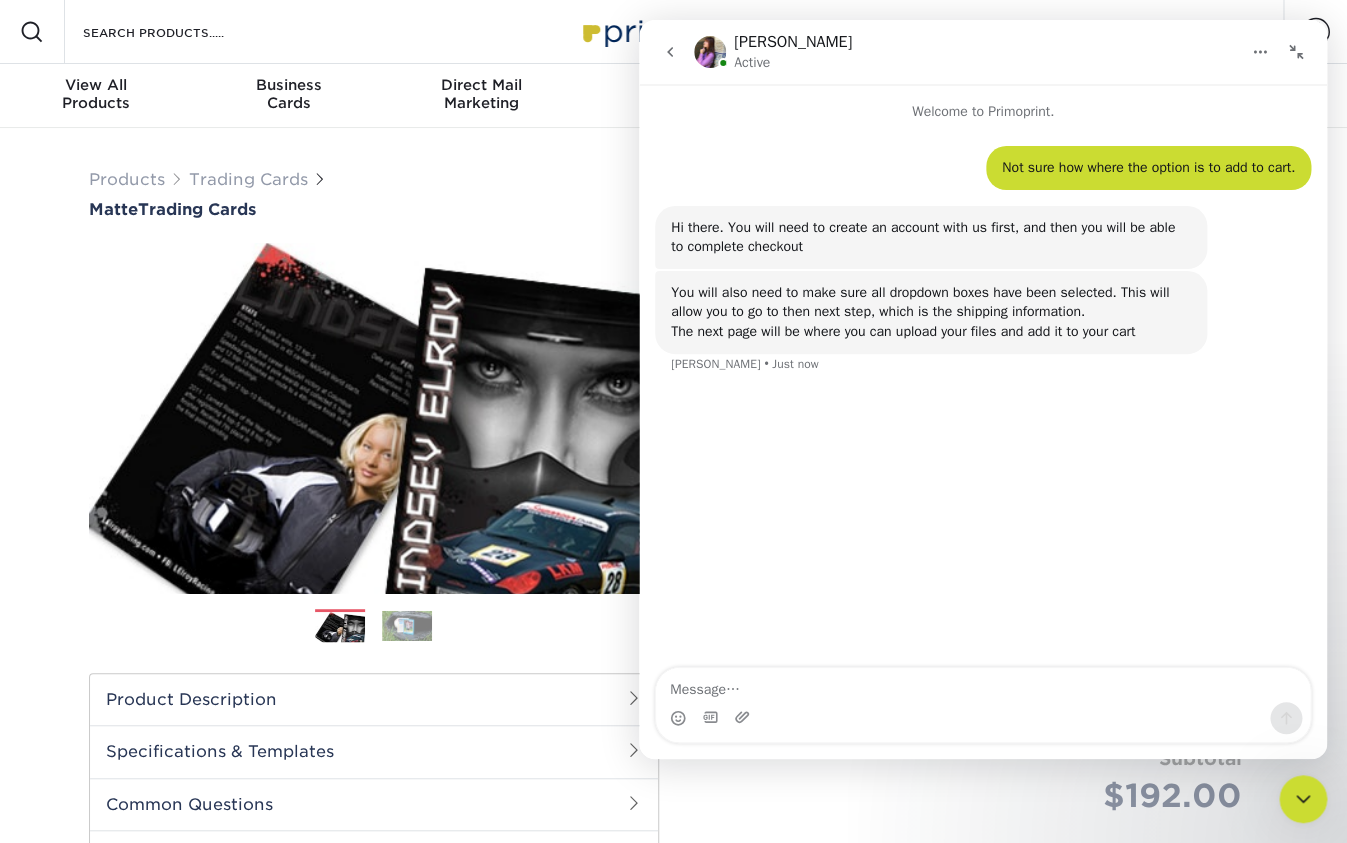 click on "Erica Active" at bounding box center [967, 52] 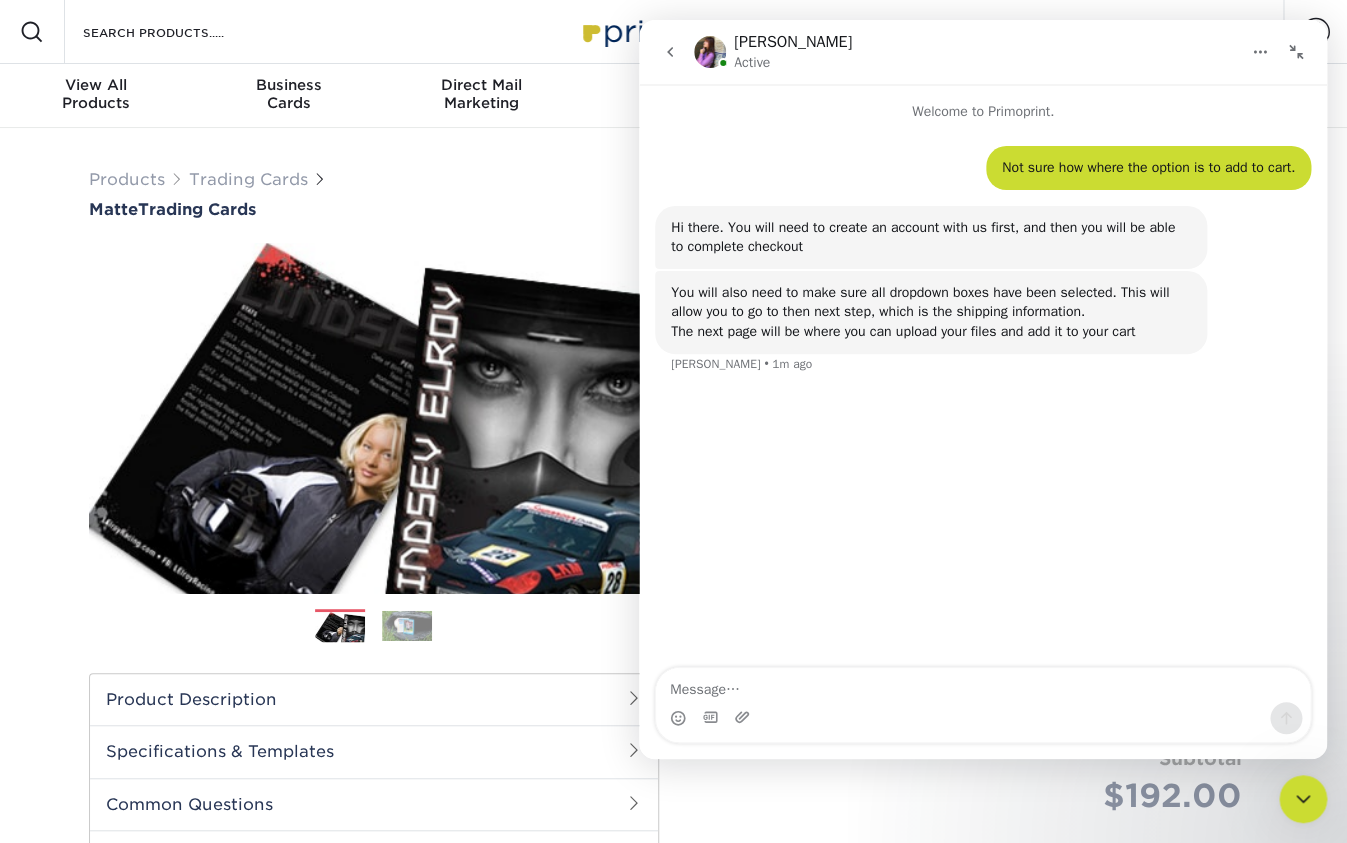 scroll, scrollTop: 2, scrollLeft: 0, axis: vertical 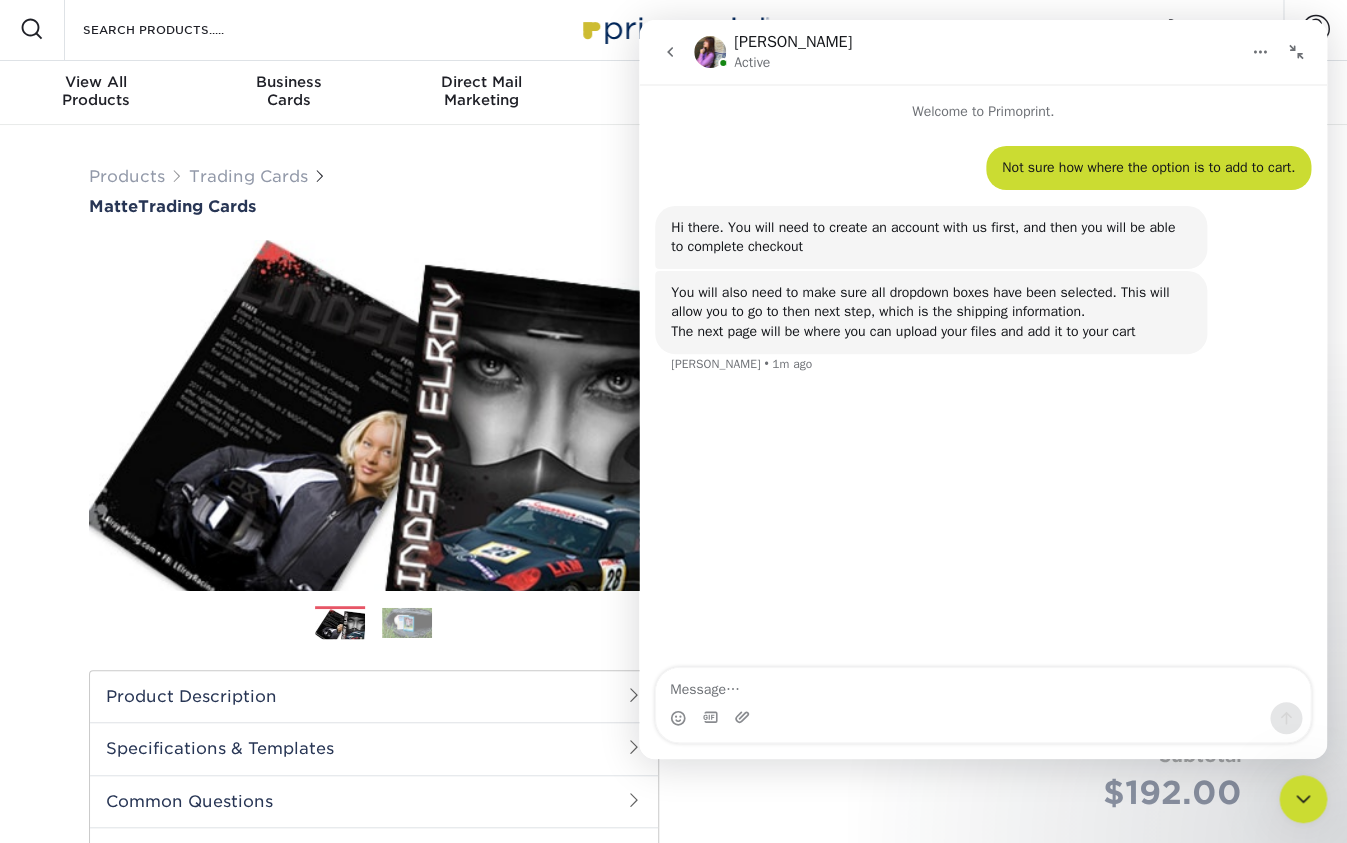 click 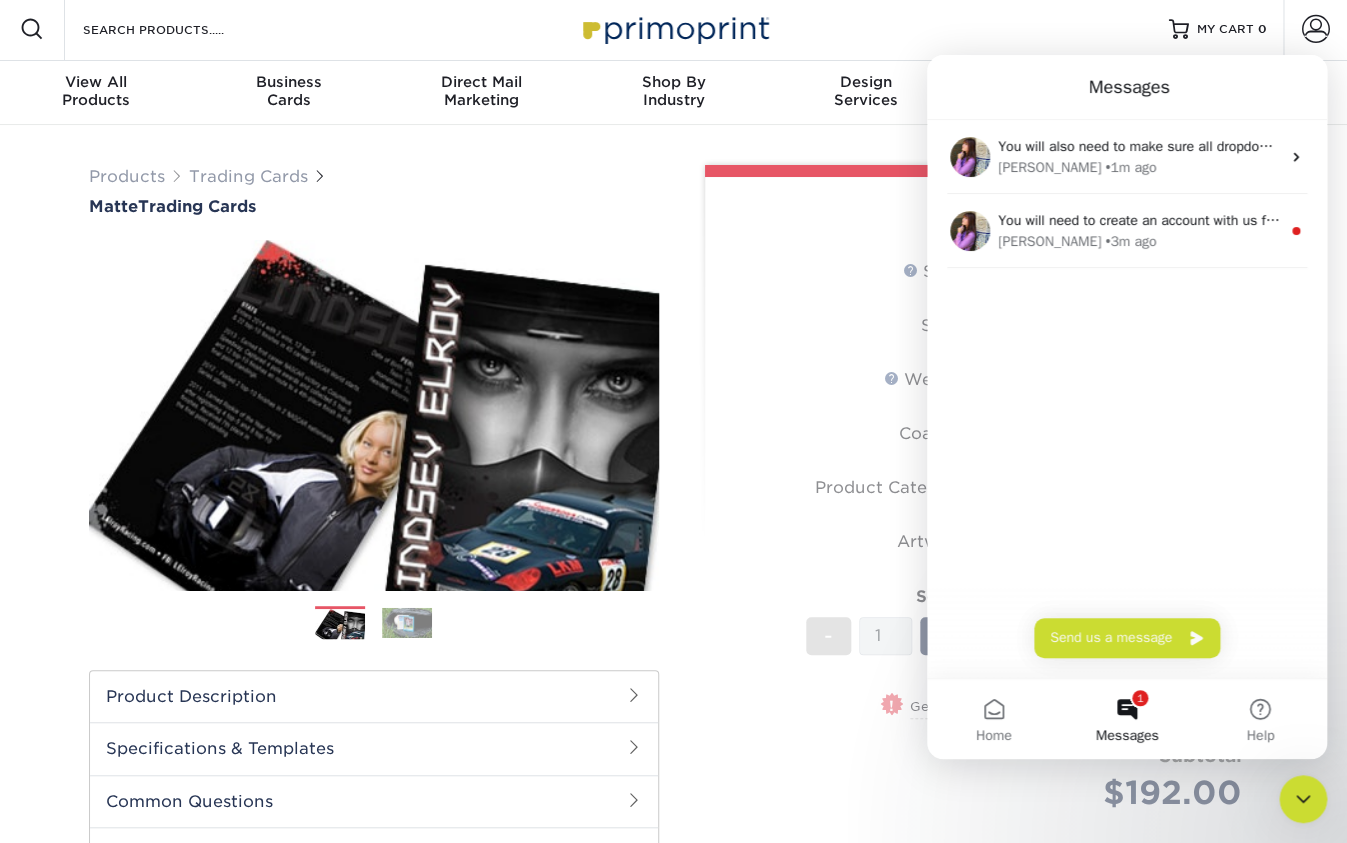 scroll, scrollTop: 5, scrollLeft: 0, axis: vertical 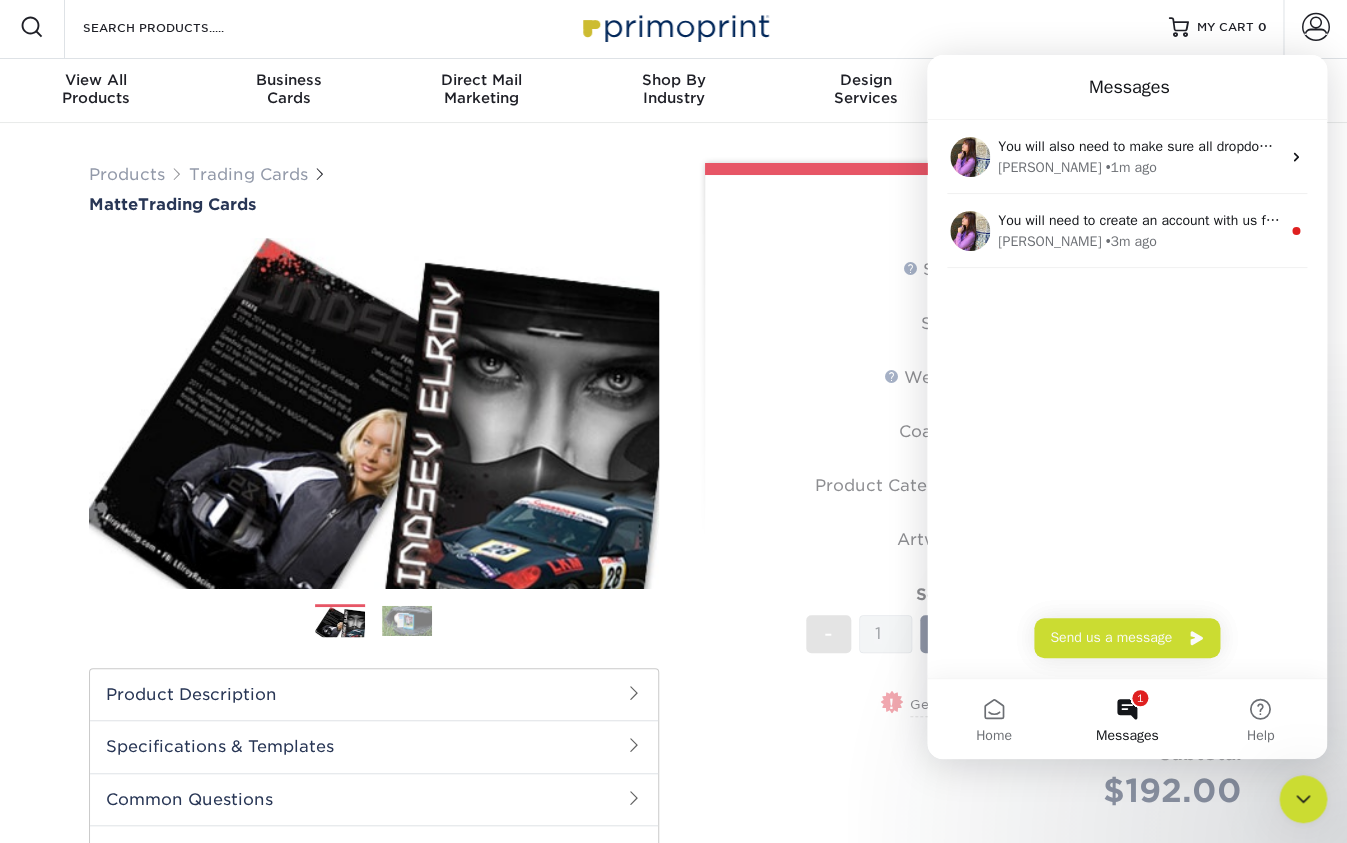 click on "Messages" at bounding box center [1127, 87] 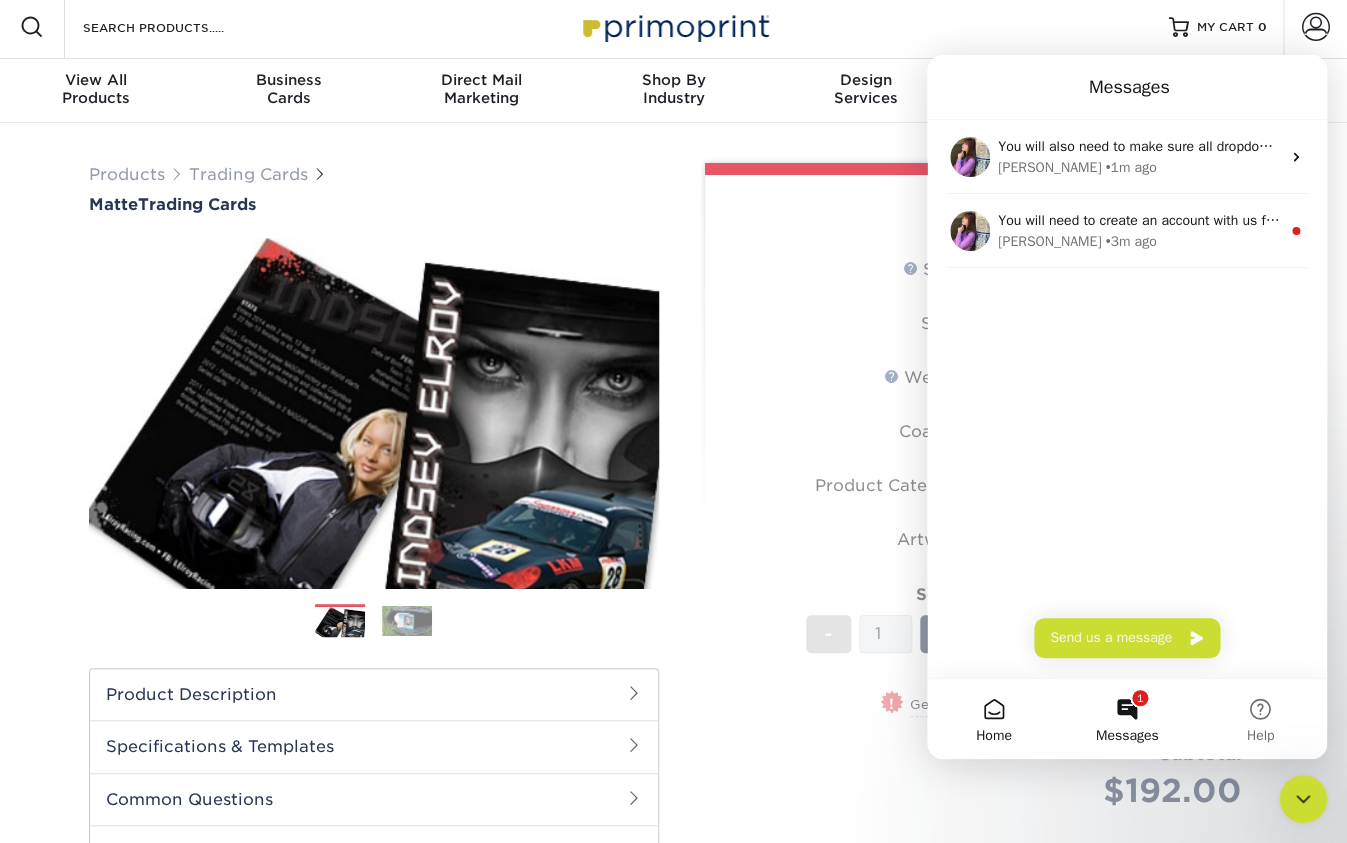 click on "Home" at bounding box center [993, 719] 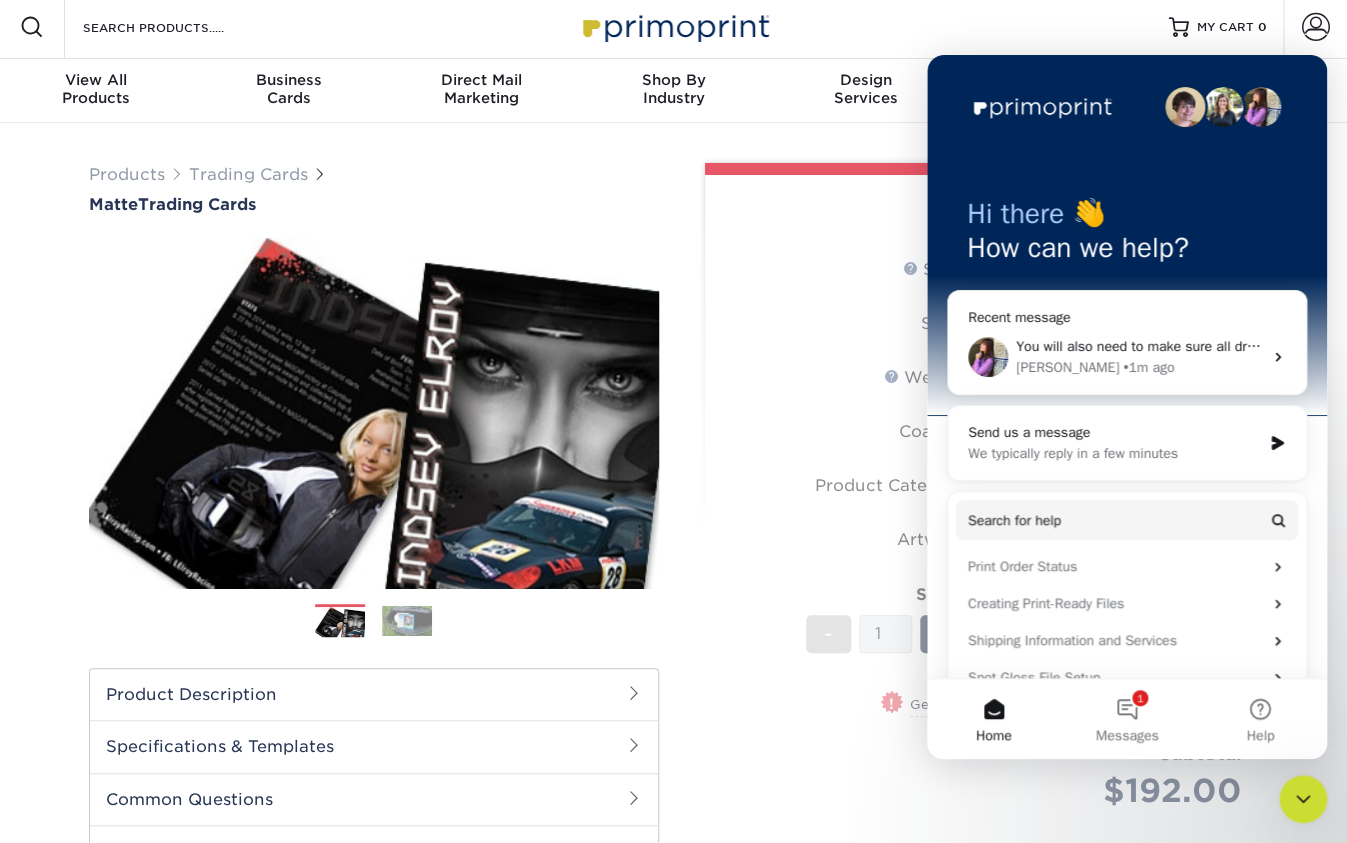scroll, scrollTop: 0, scrollLeft: 0, axis: both 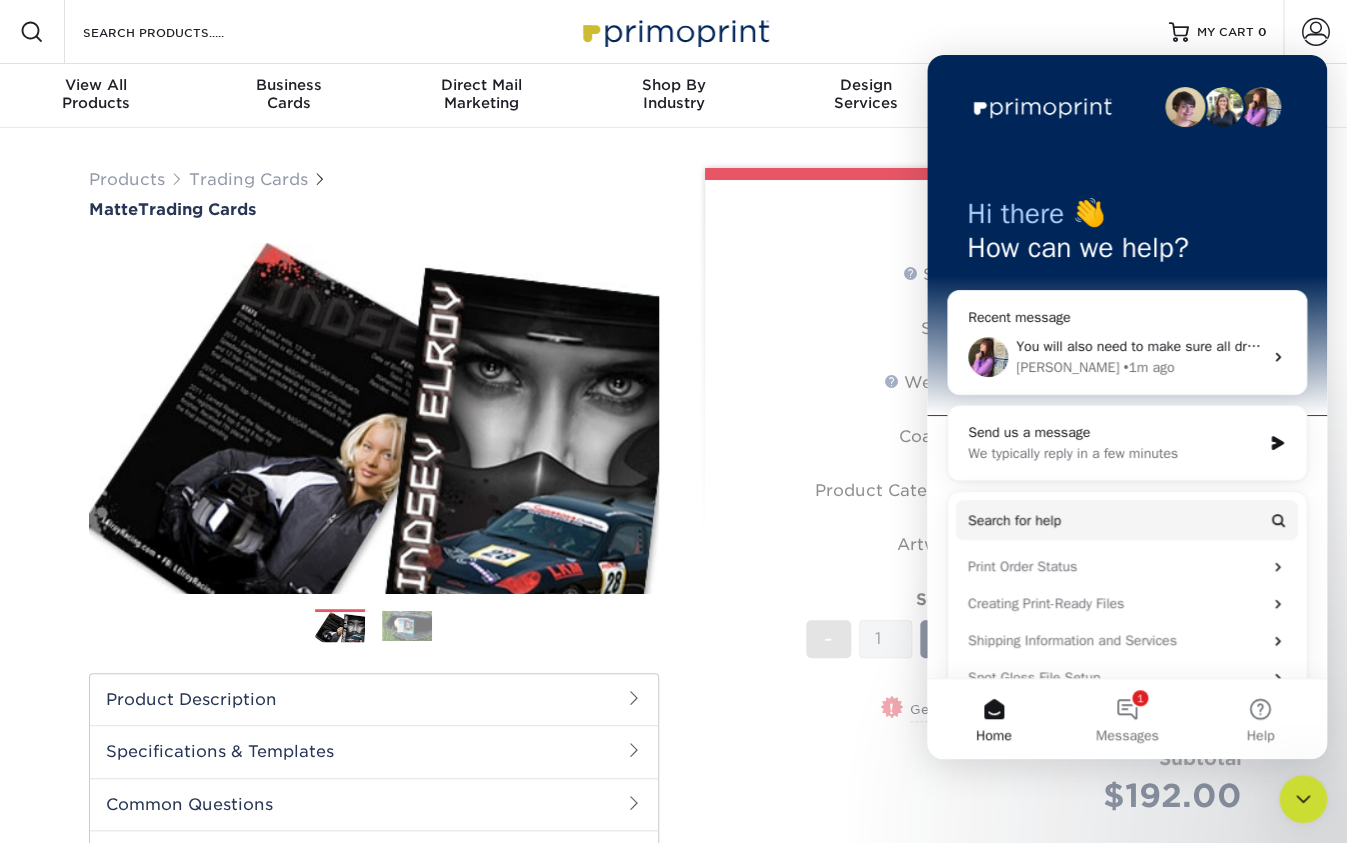 click 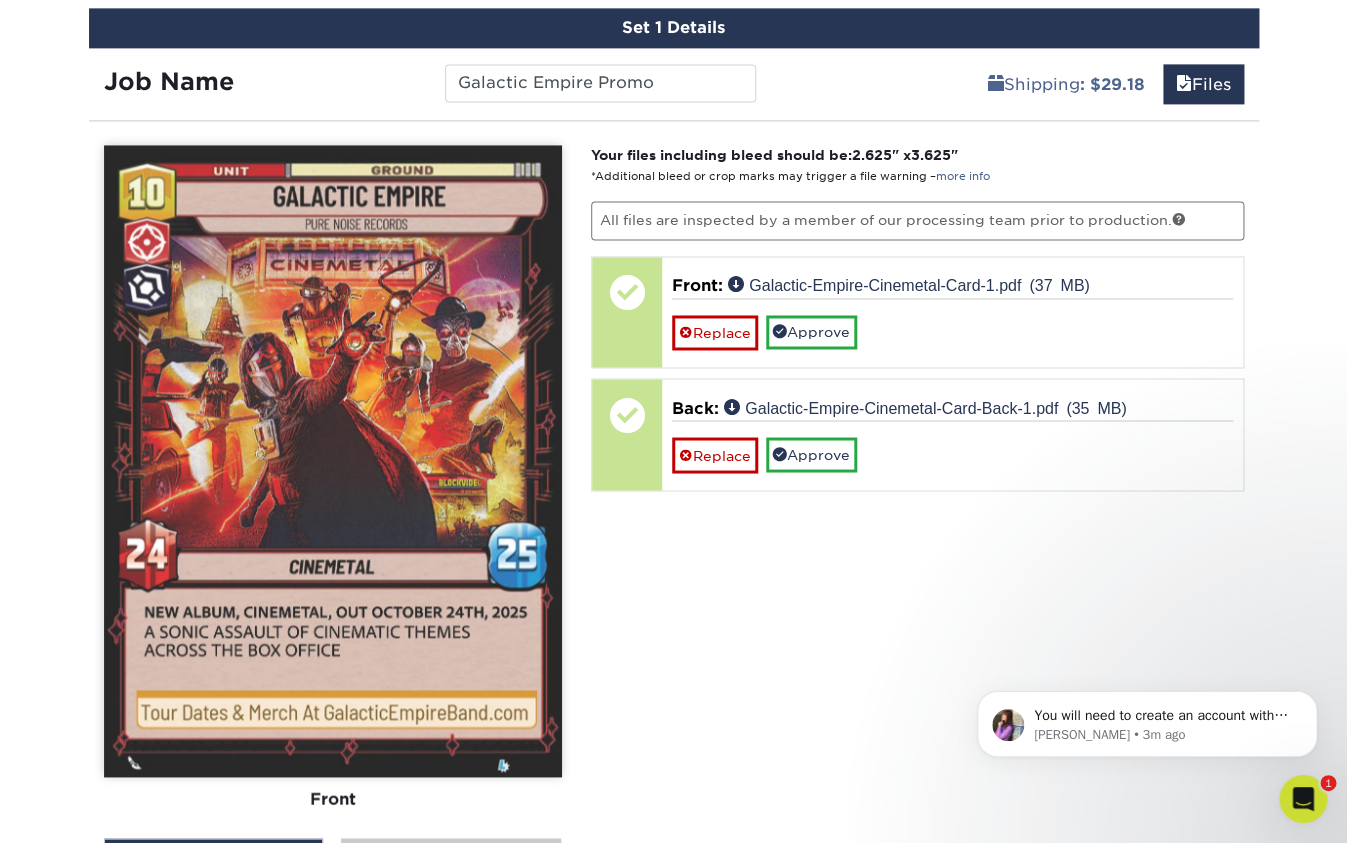 scroll, scrollTop: 0, scrollLeft: 0, axis: both 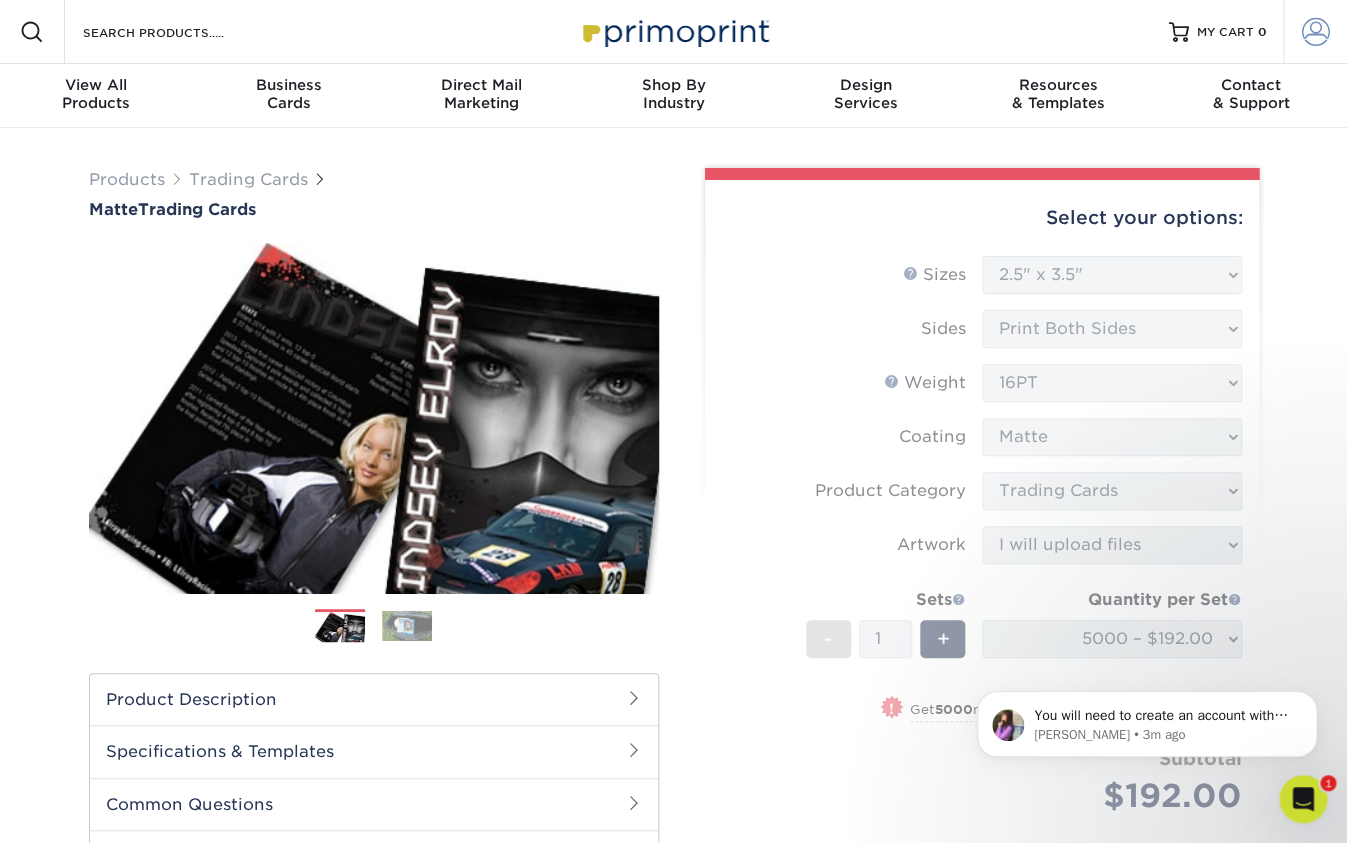 click at bounding box center [1316, 32] 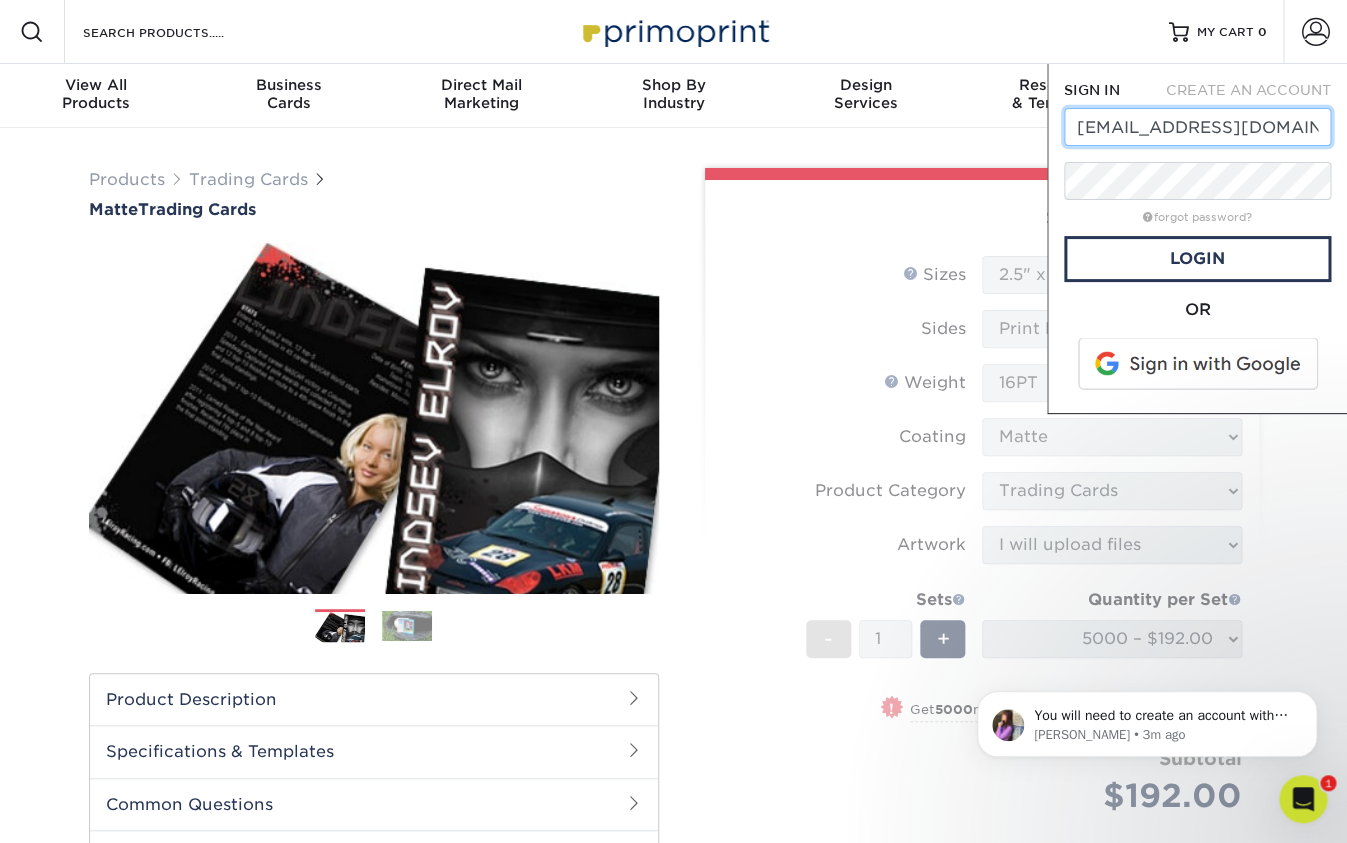 type on "[EMAIL_ADDRESS][DOMAIN_NAME]" 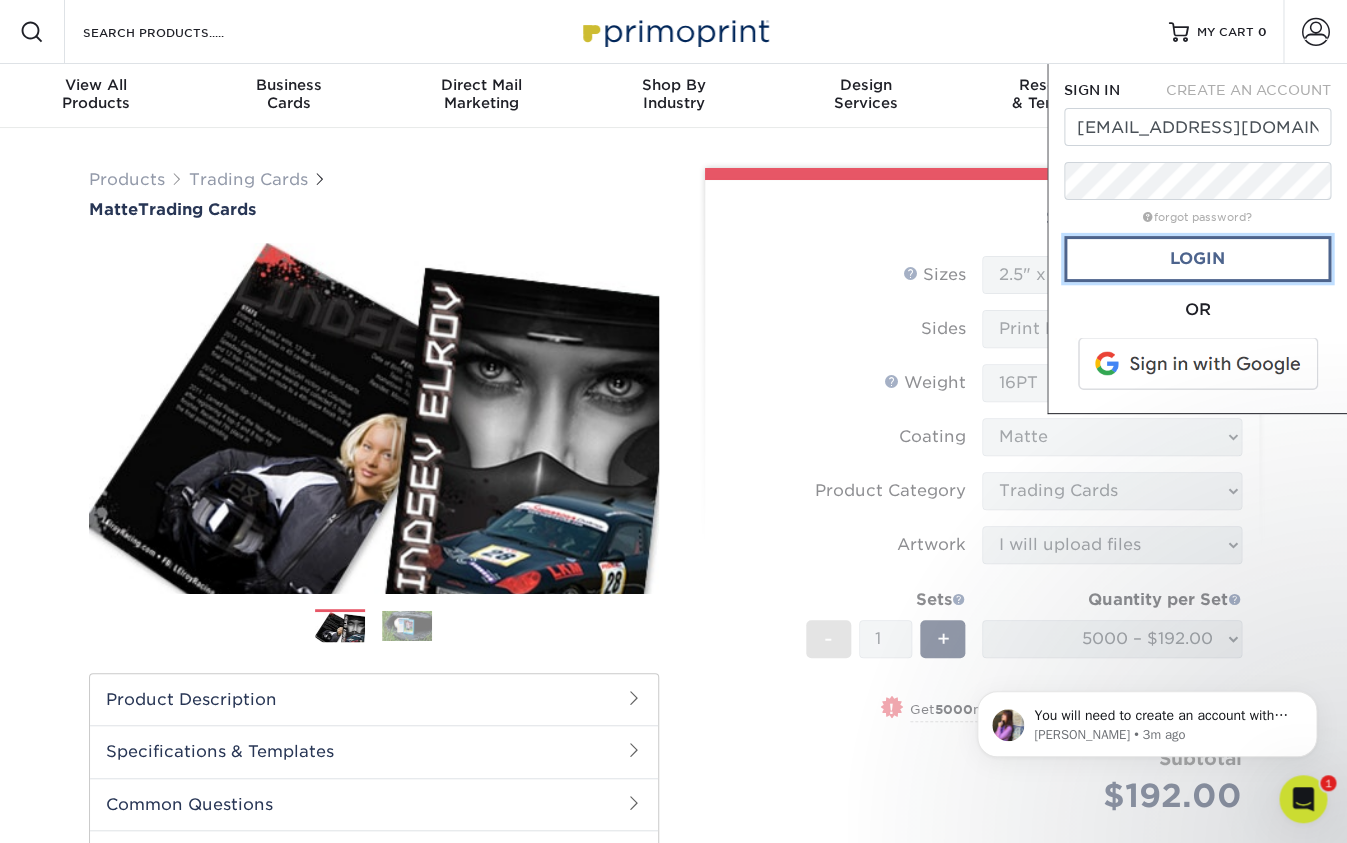click on "Login" at bounding box center [1197, 259] 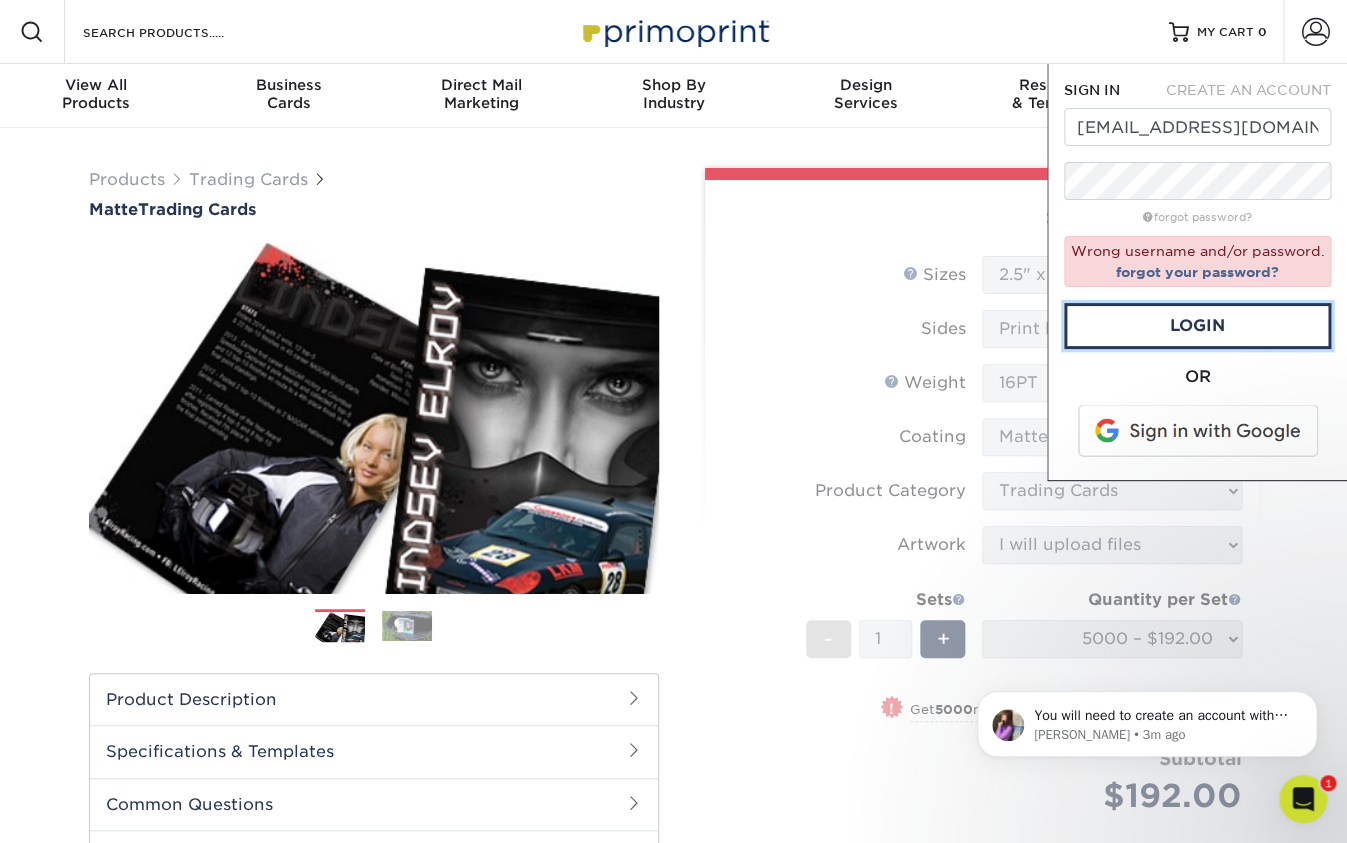 scroll, scrollTop: 7, scrollLeft: 0, axis: vertical 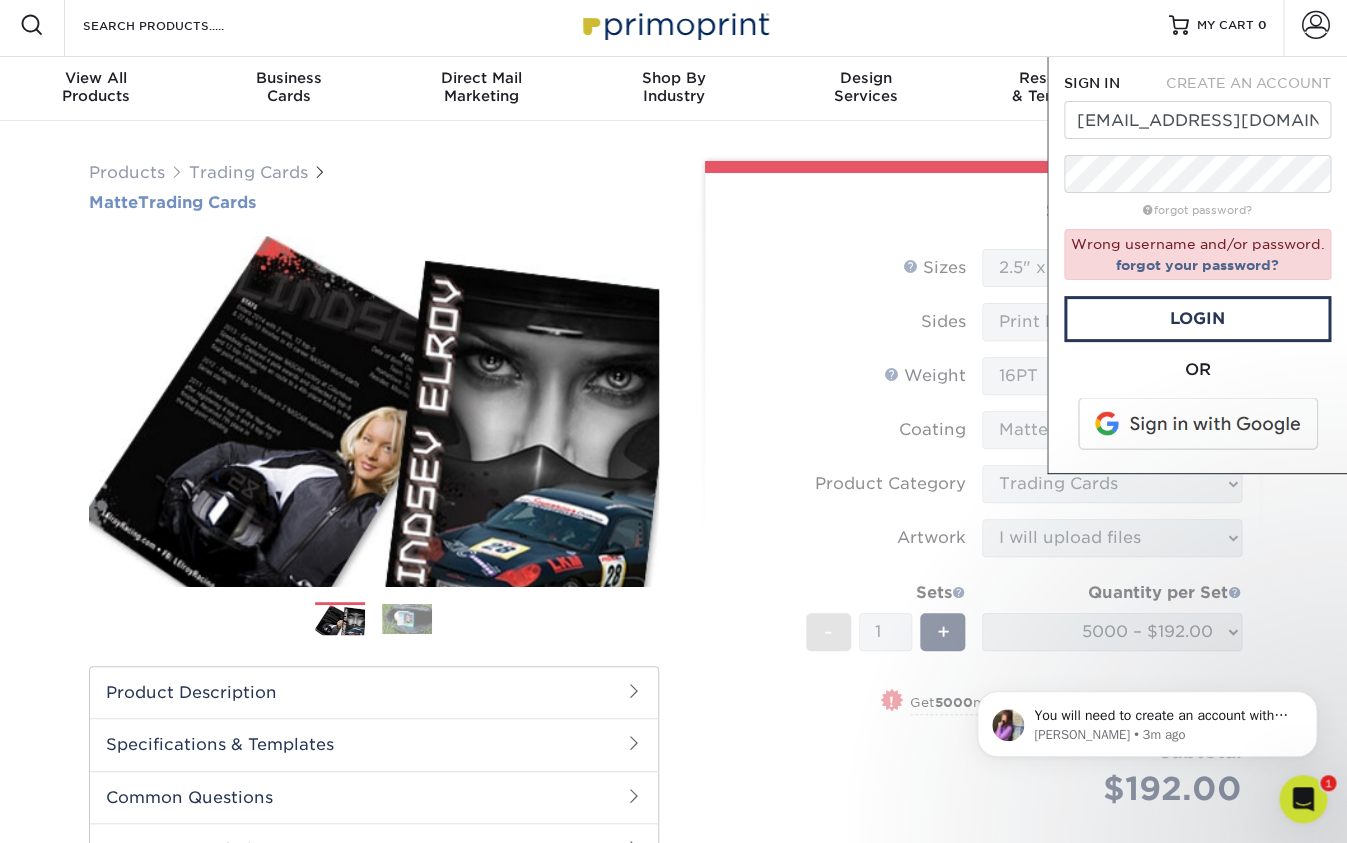 click on "Matte  Trading Cards" at bounding box center (374, 202) 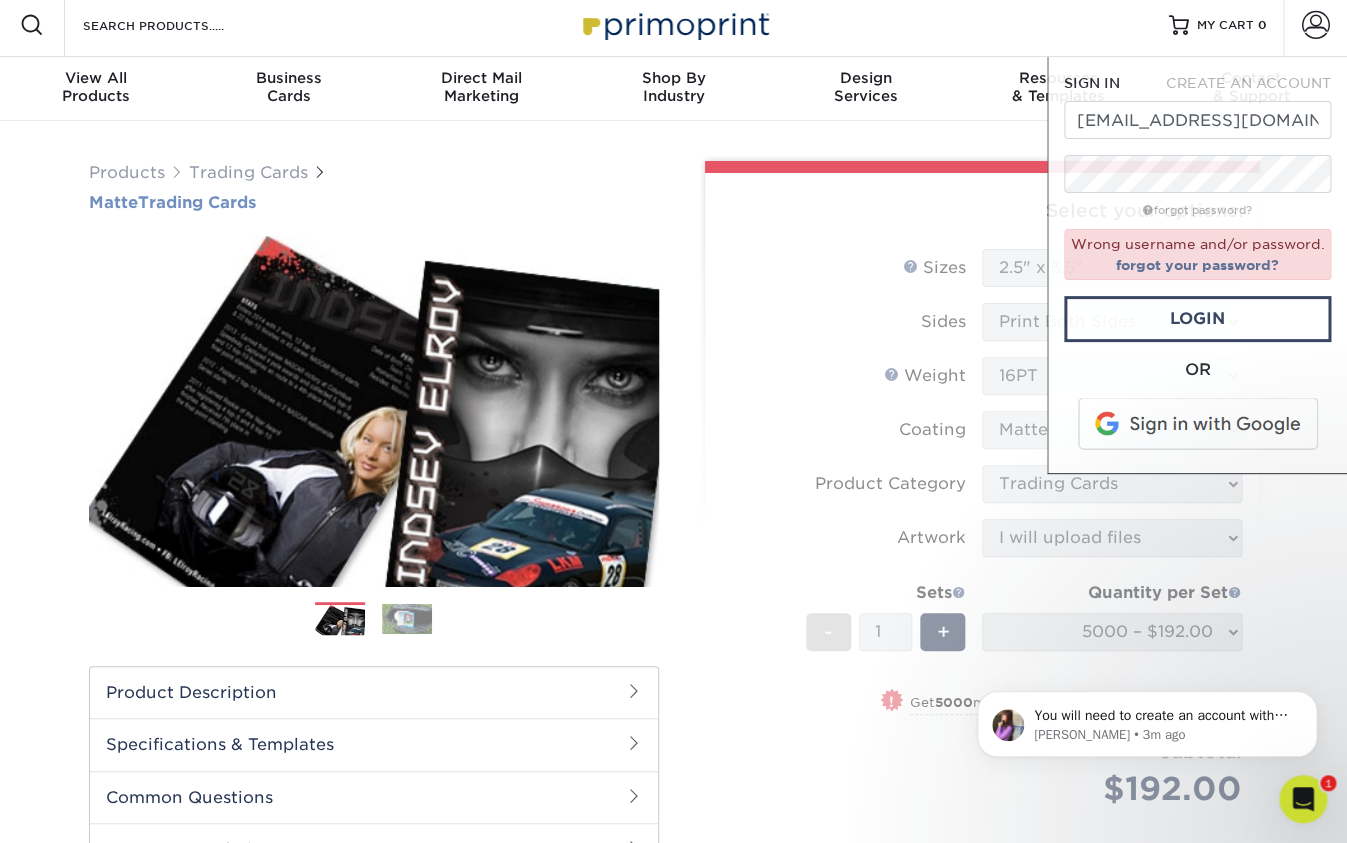scroll, scrollTop: 8, scrollLeft: 0, axis: vertical 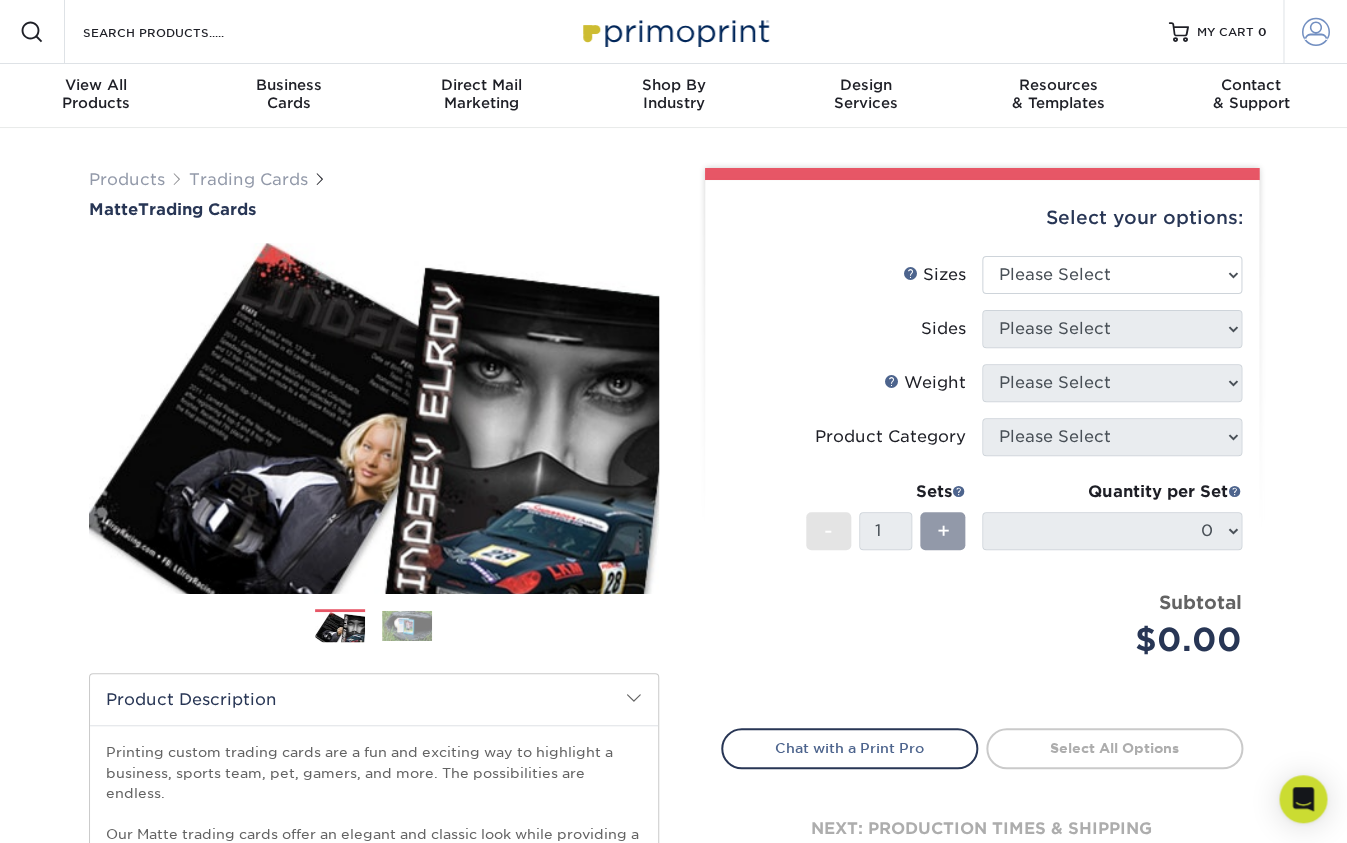 click at bounding box center [1316, 32] 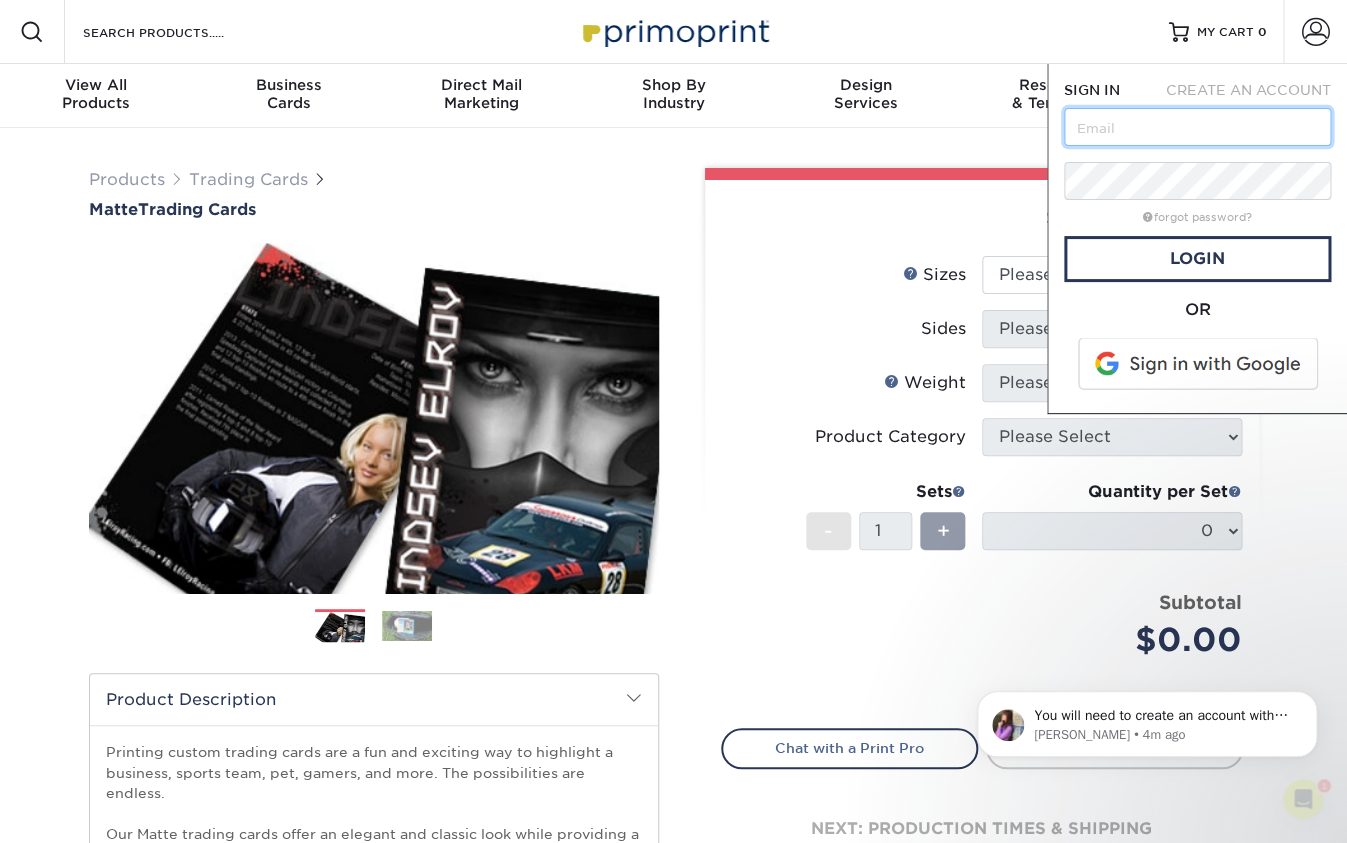 scroll, scrollTop: 0, scrollLeft: 0, axis: both 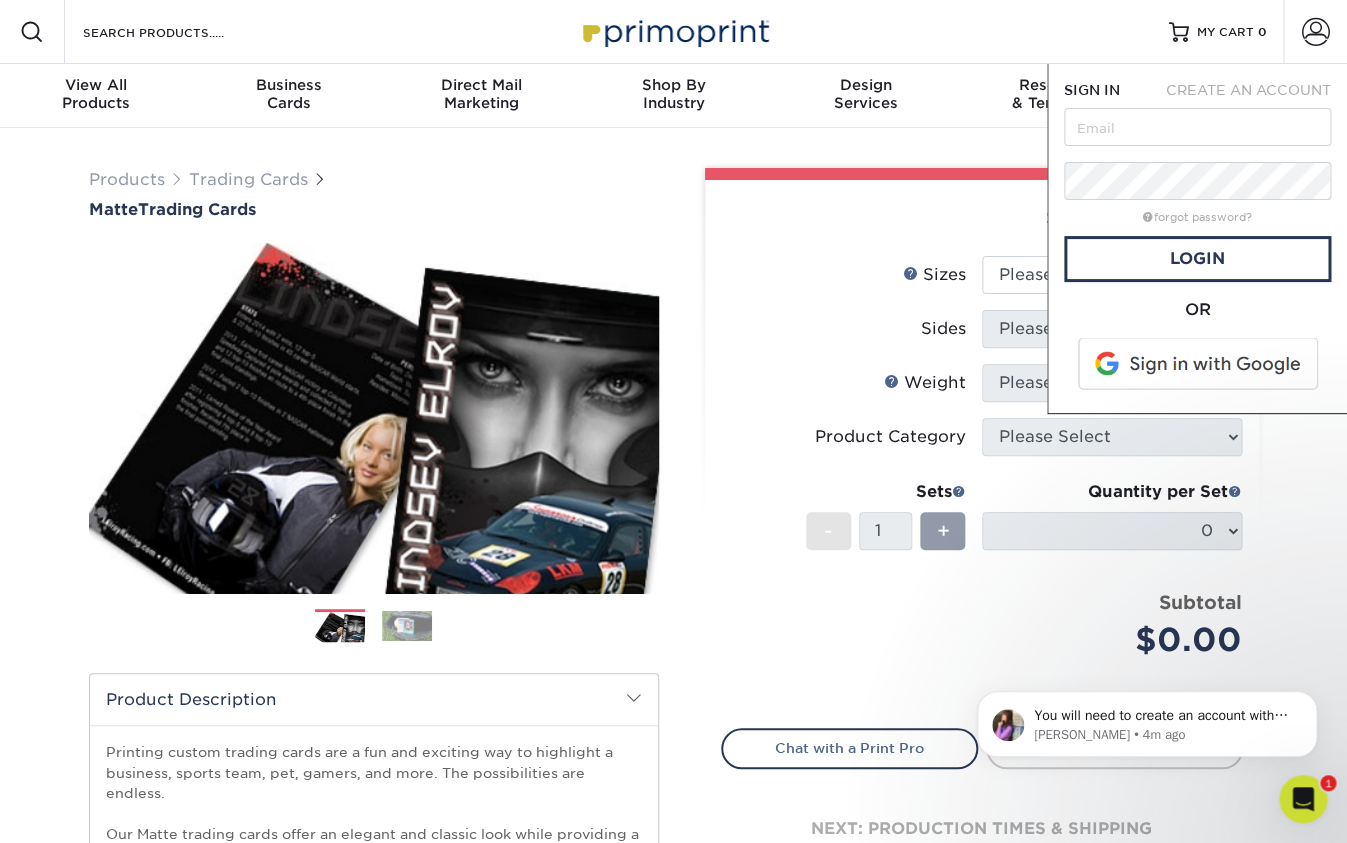 click on "OR" at bounding box center (1197, 310) 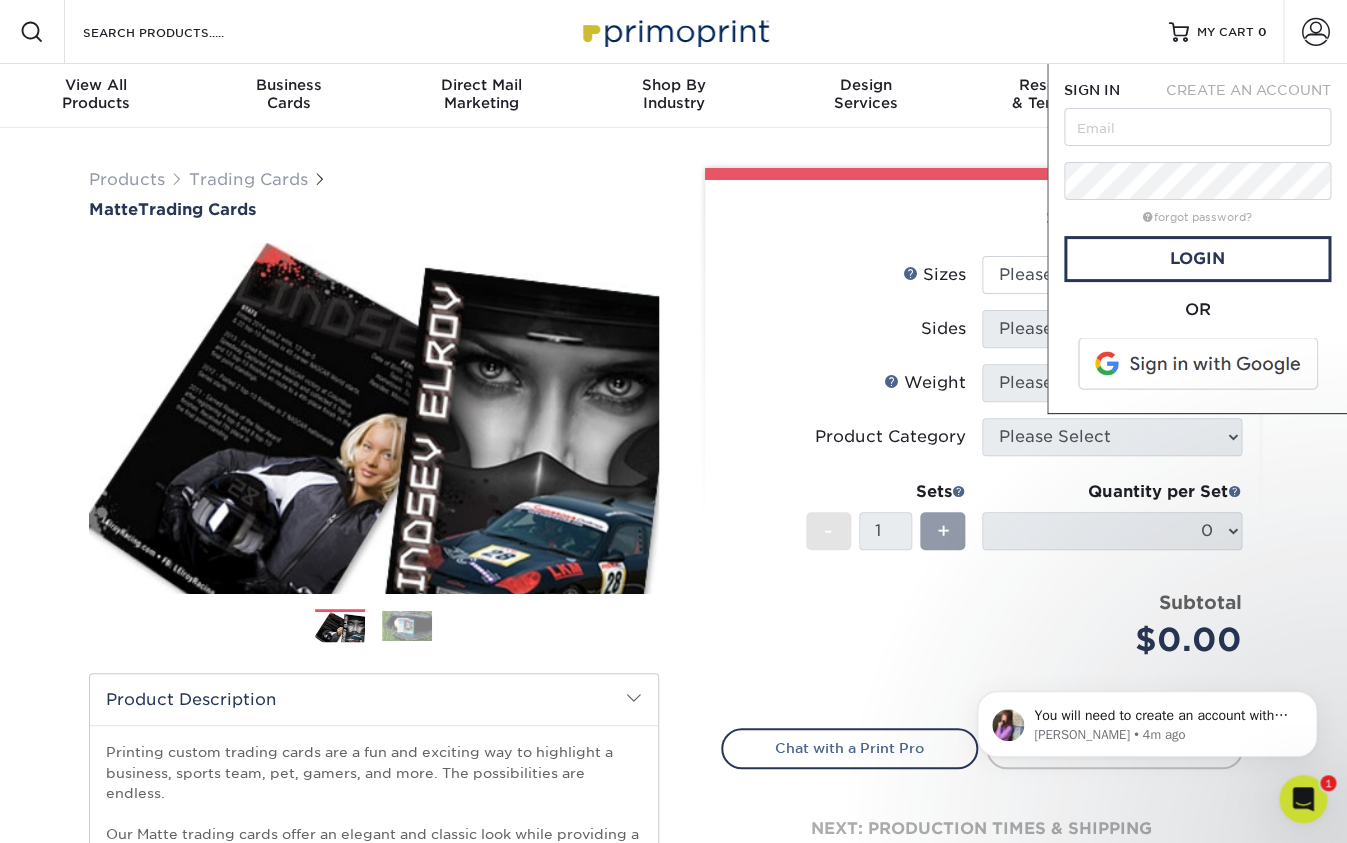 click on "CREATE AN ACCOUNT" at bounding box center [1248, 90] 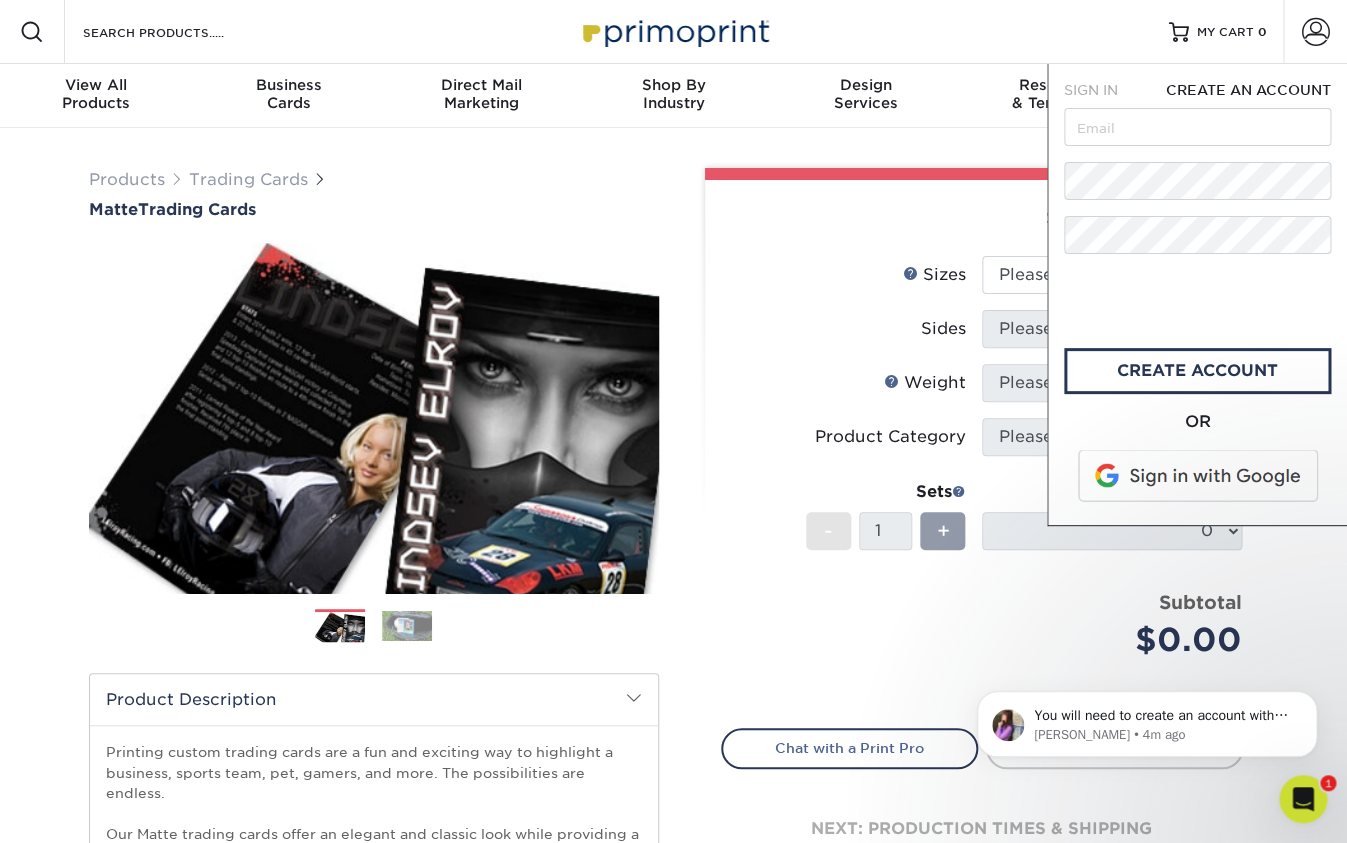 drag, startPoint x: 1141, startPoint y: 150, endPoint x: 1142, endPoint y: 134, distance: 16.03122 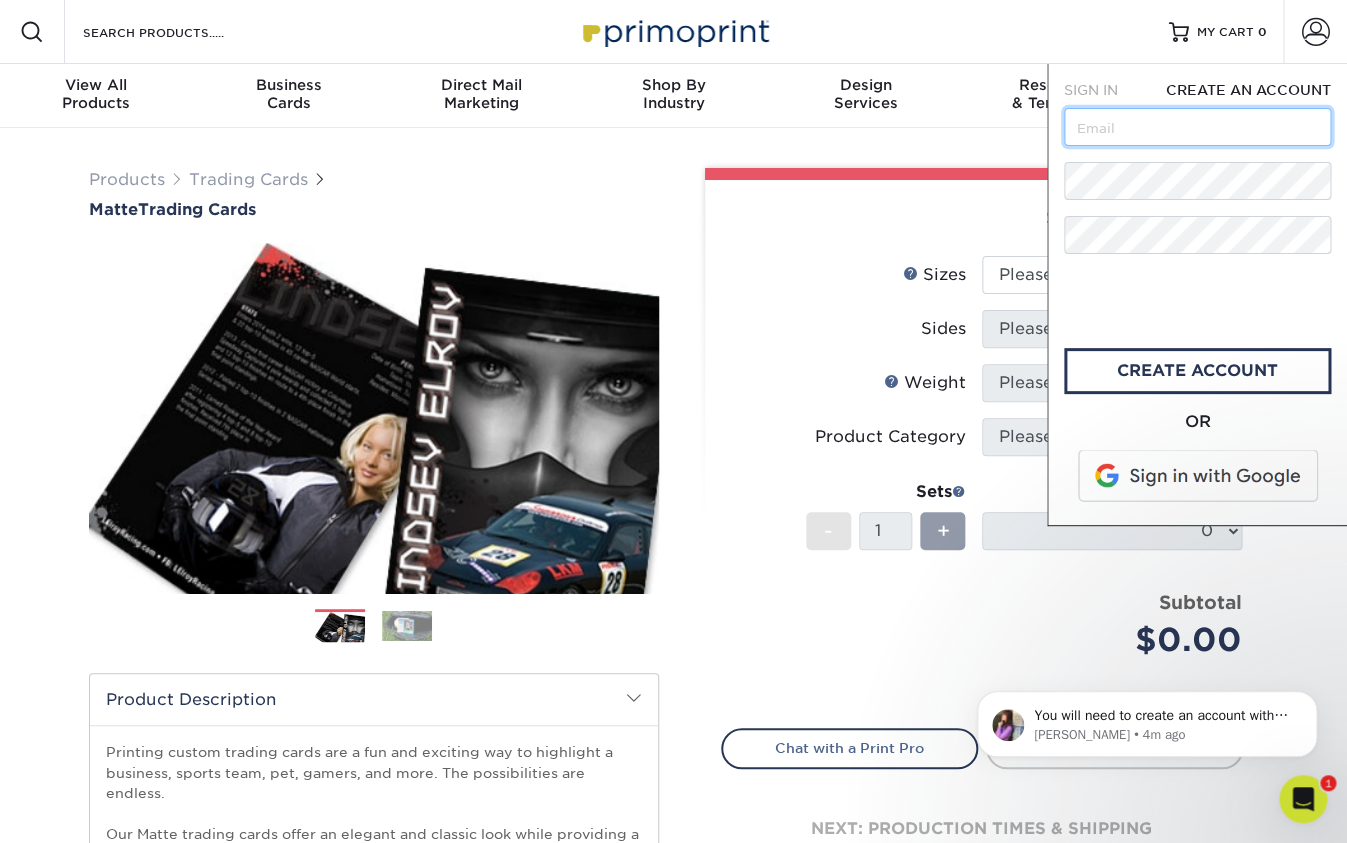 click at bounding box center [1197, 127] 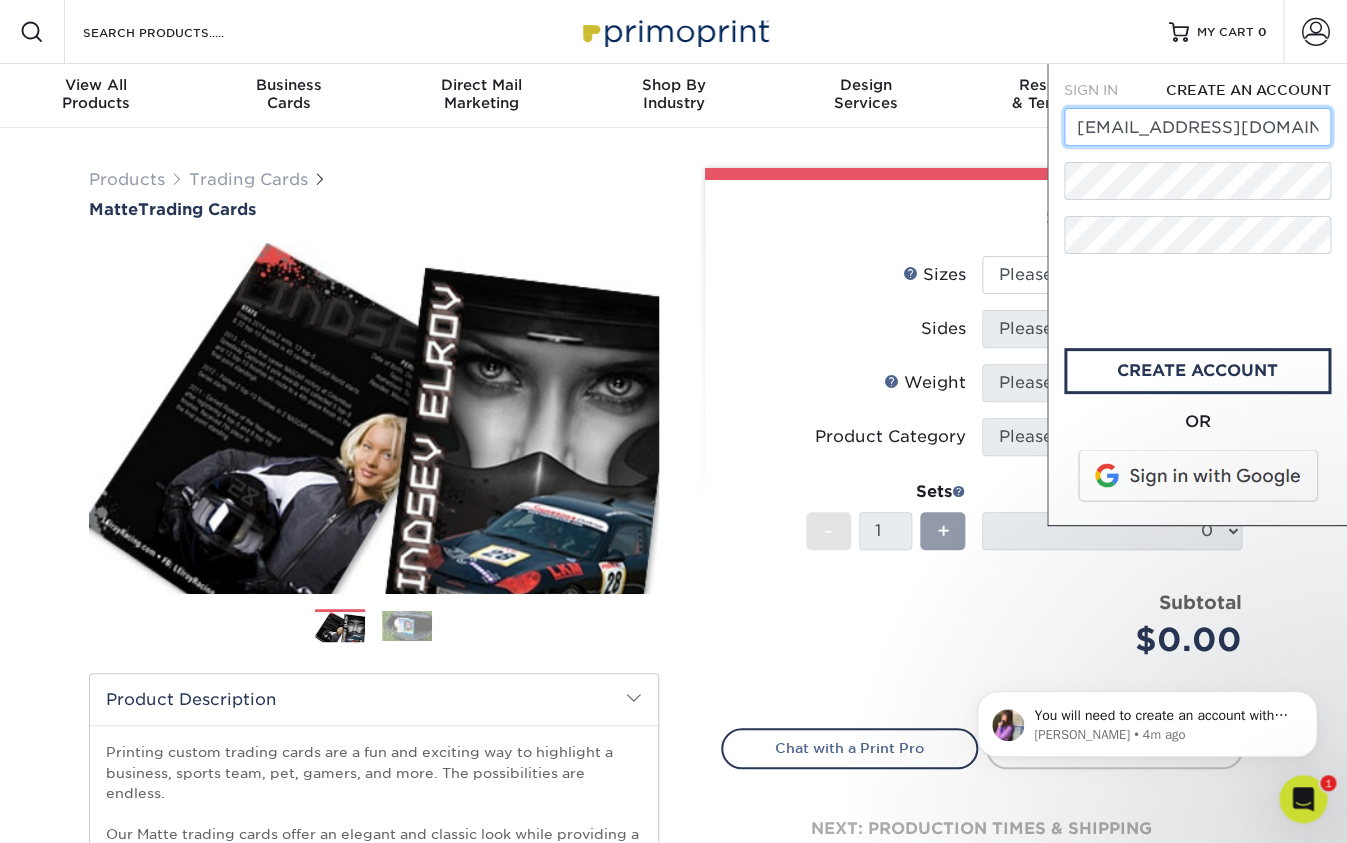 type on "[EMAIL_ADDRESS][DOMAIN_NAME]" 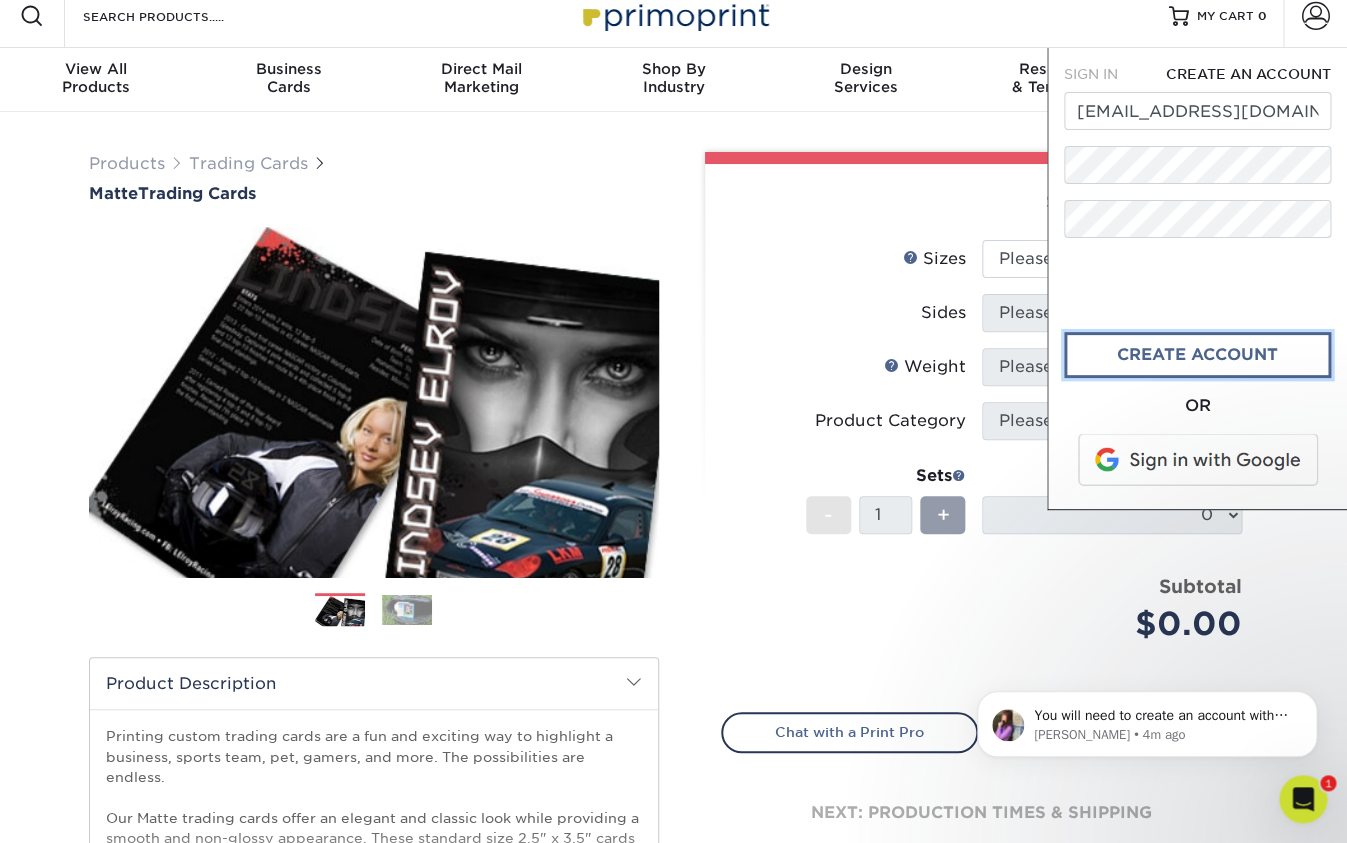 click on "create account" at bounding box center [1197, 355] 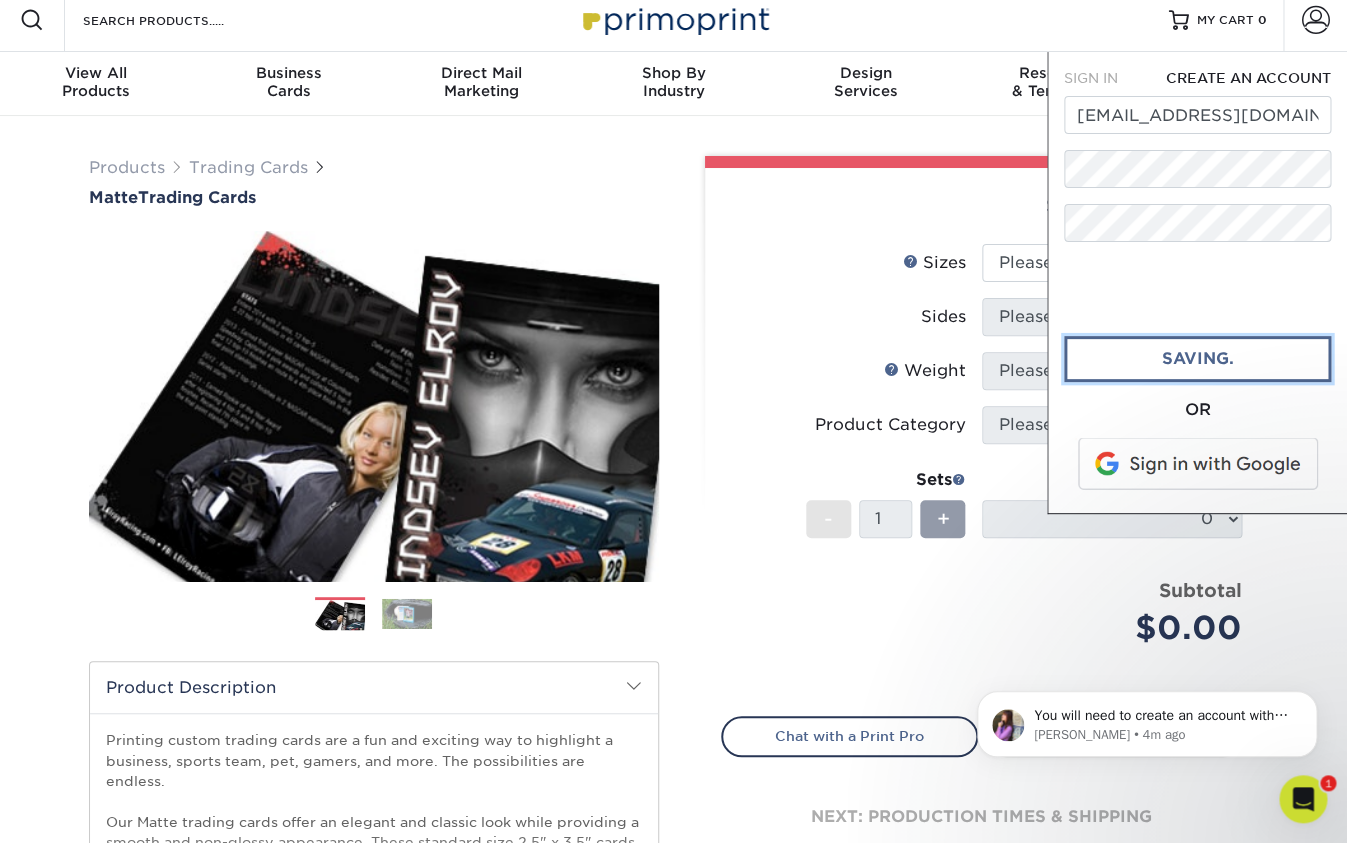 scroll, scrollTop: 22, scrollLeft: 0, axis: vertical 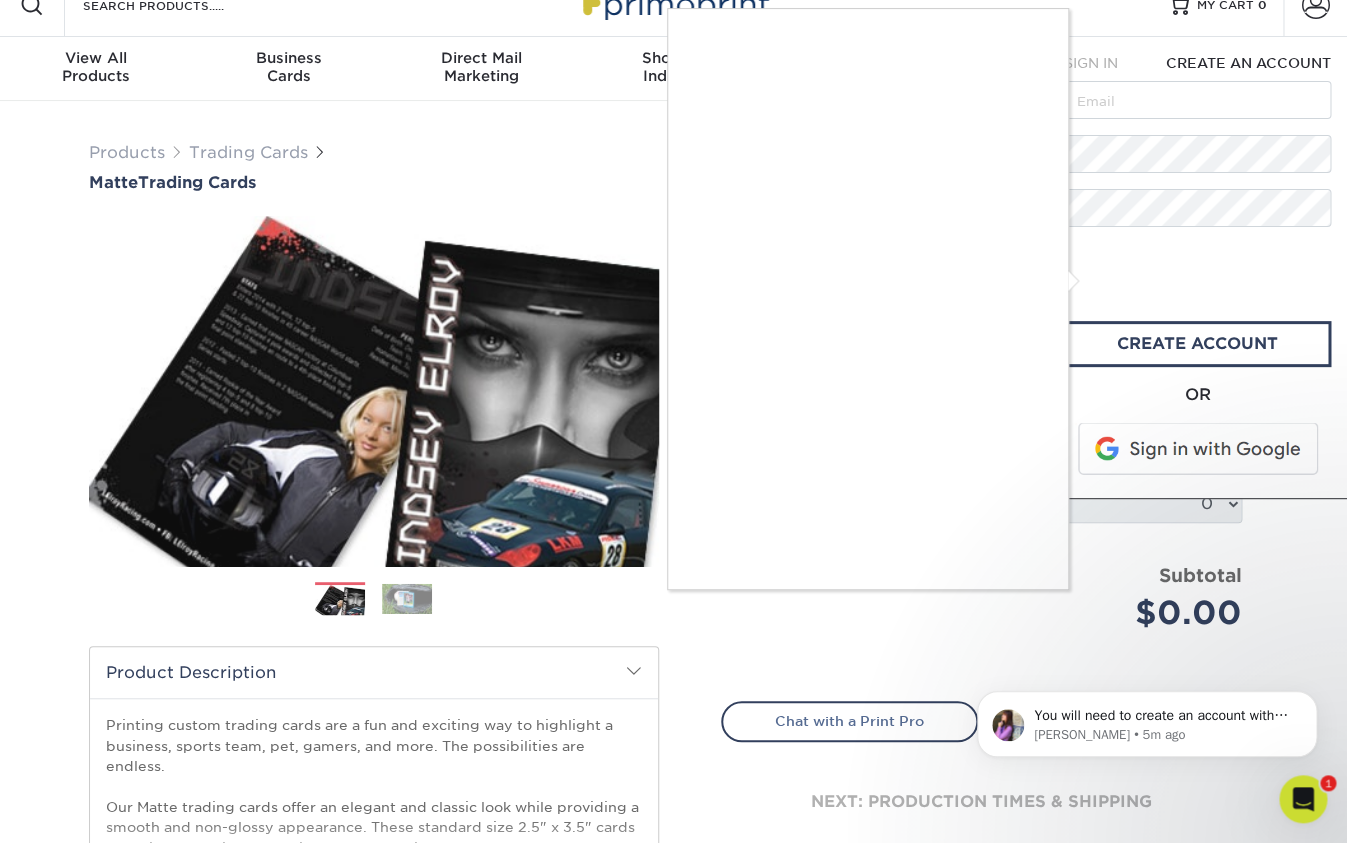 click at bounding box center [673, 421] 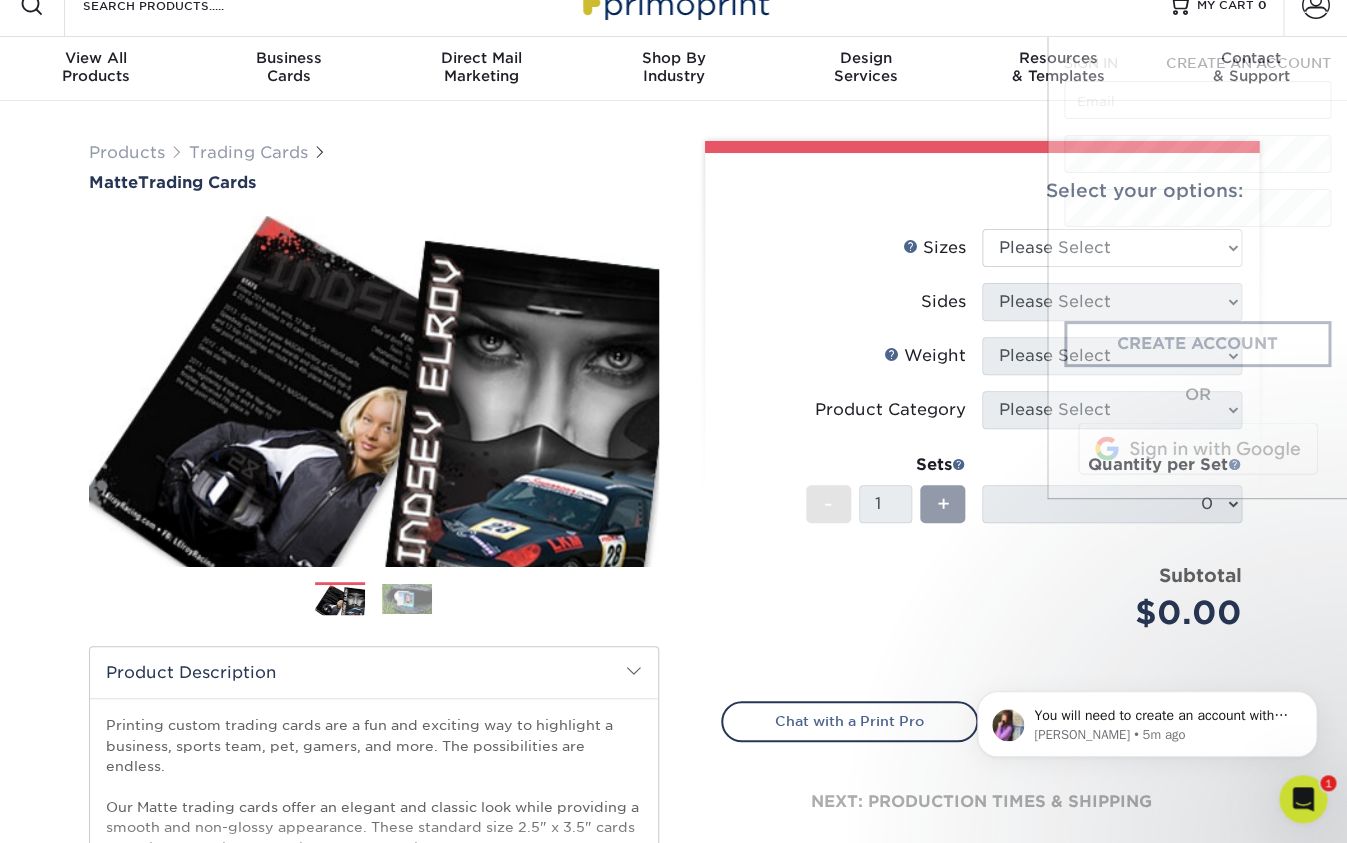 scroll, scrollTop: 25, scrollLeft: 0, axis: vertical 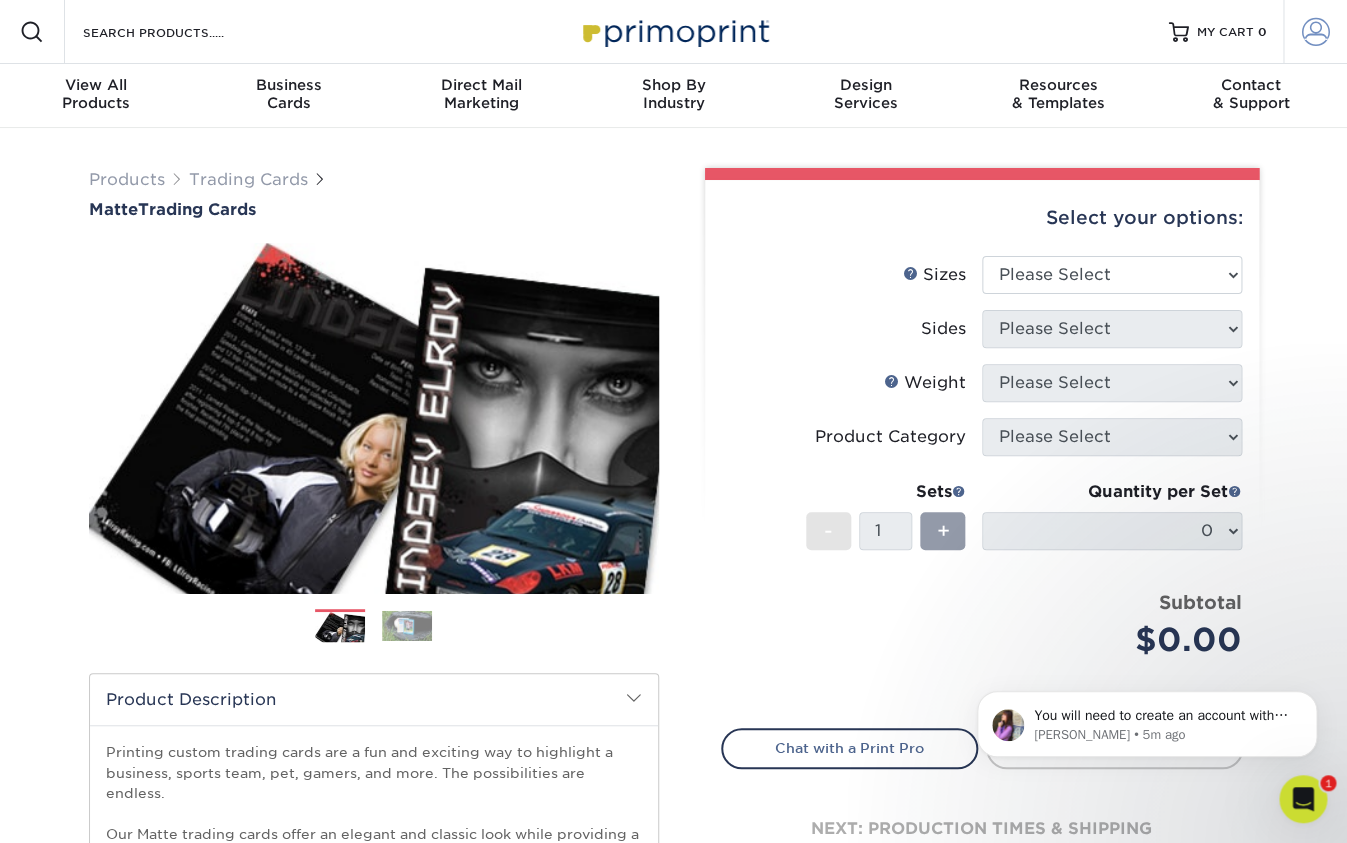 click at bounding box center [1316, 32] 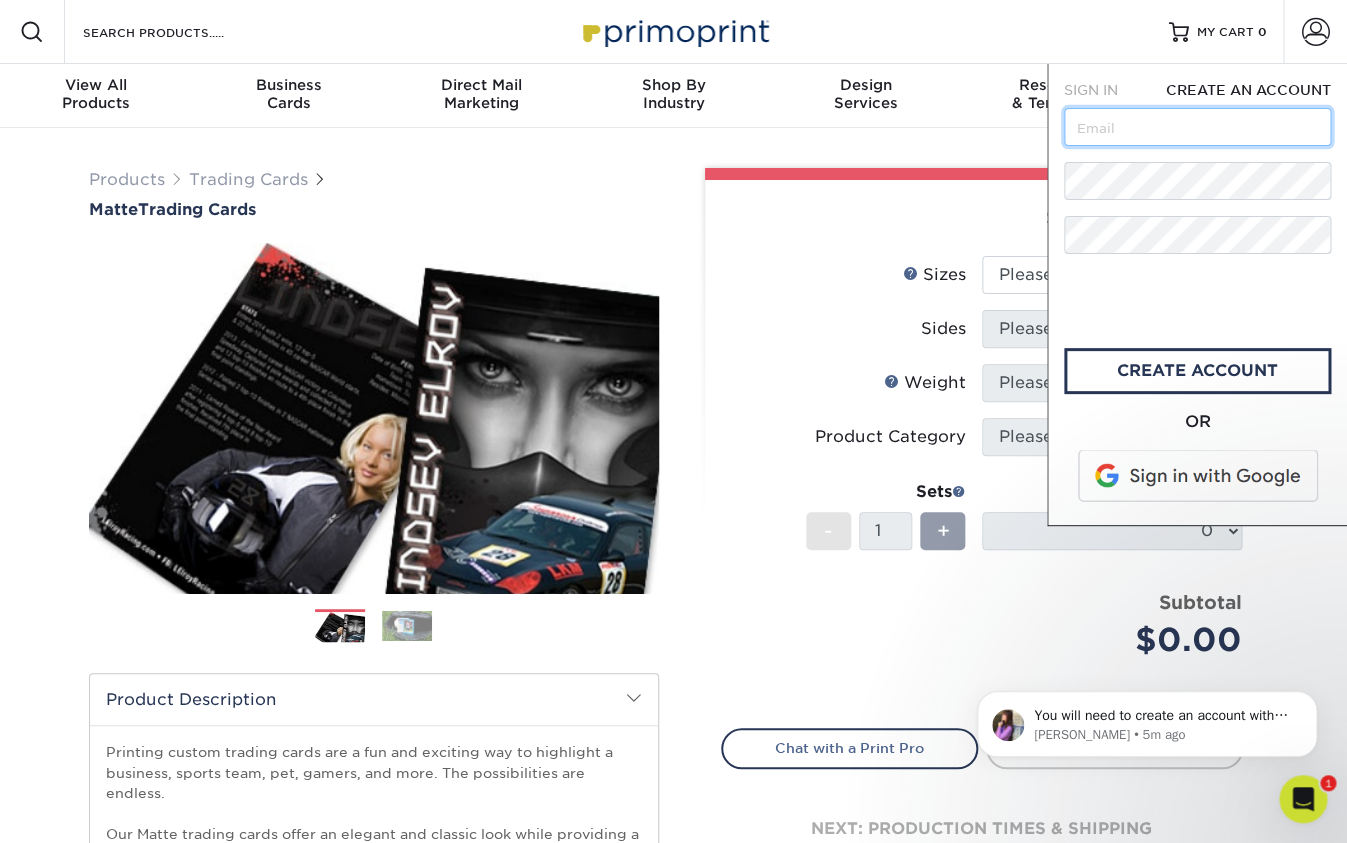 click at bounding box center [1197, 127] 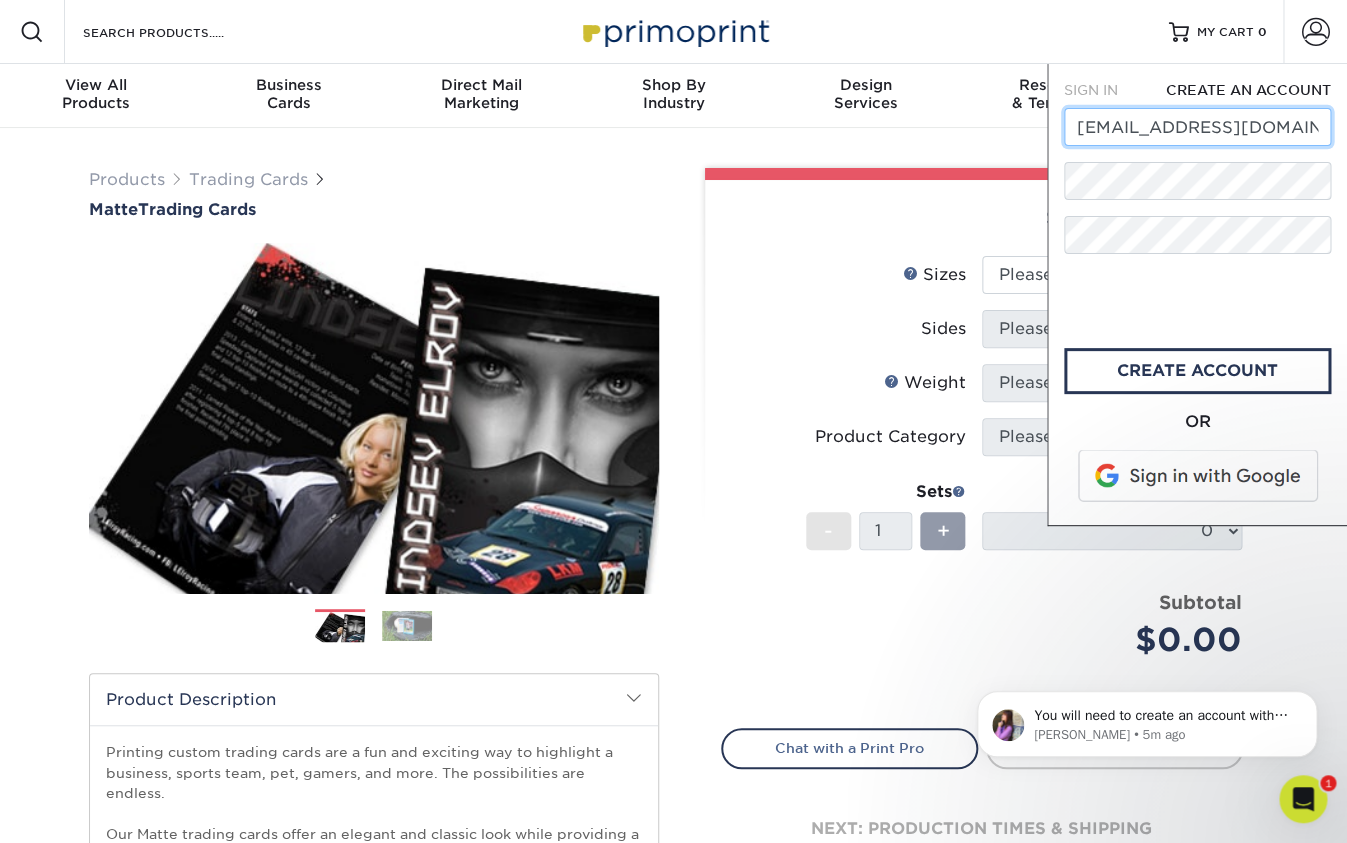 type on "Cahil@purenoiseent.com" 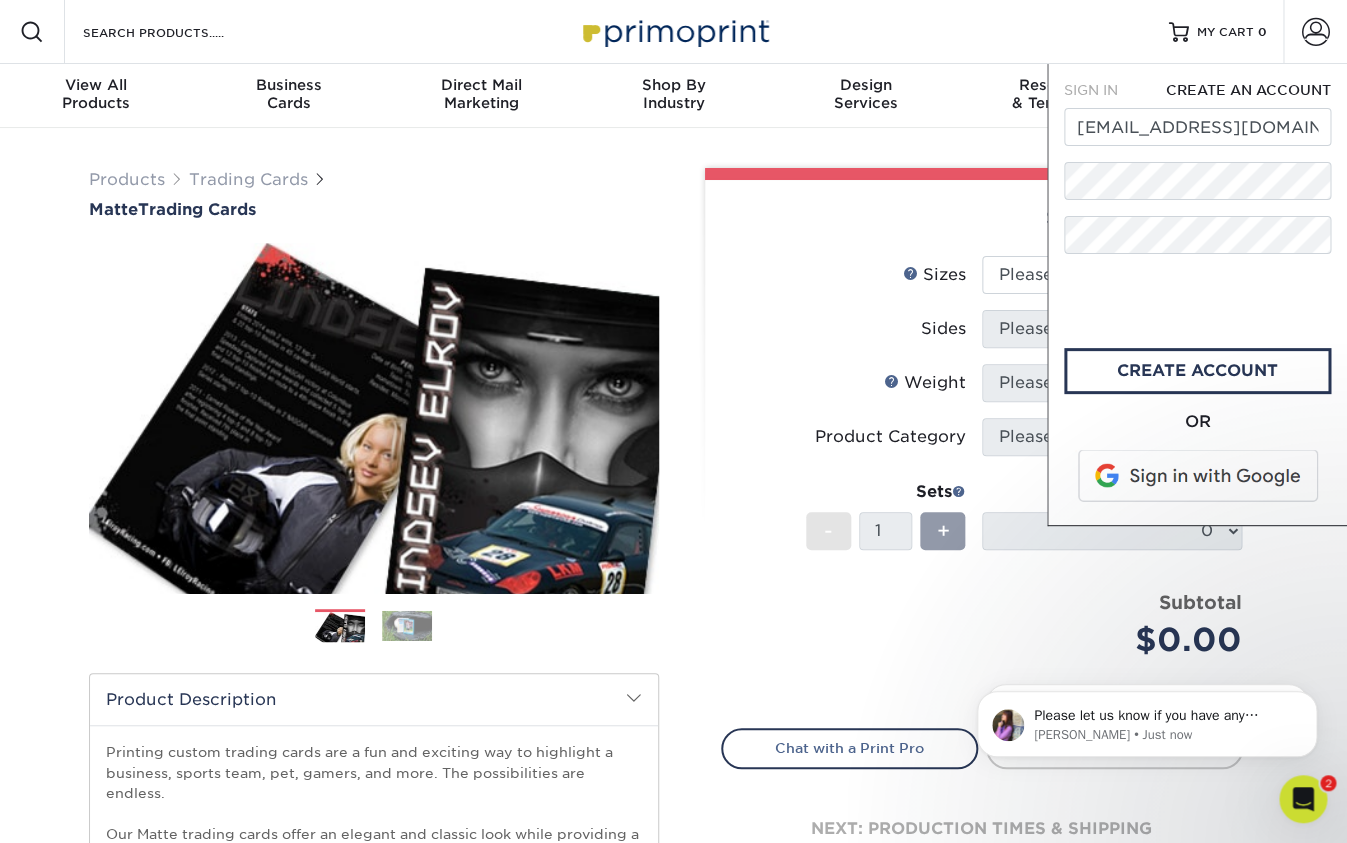 click on "SIGN IN
CREATE AN ACCOUNT
forgot password?
All fields are required.
Login
OR
SIGN IN
CREATE AN ACCOUNT
Cahil@purenoiseent.com
All fields are required.
Account created you must activate it by accessing the link in your email." at bounding box center (1197, 295) 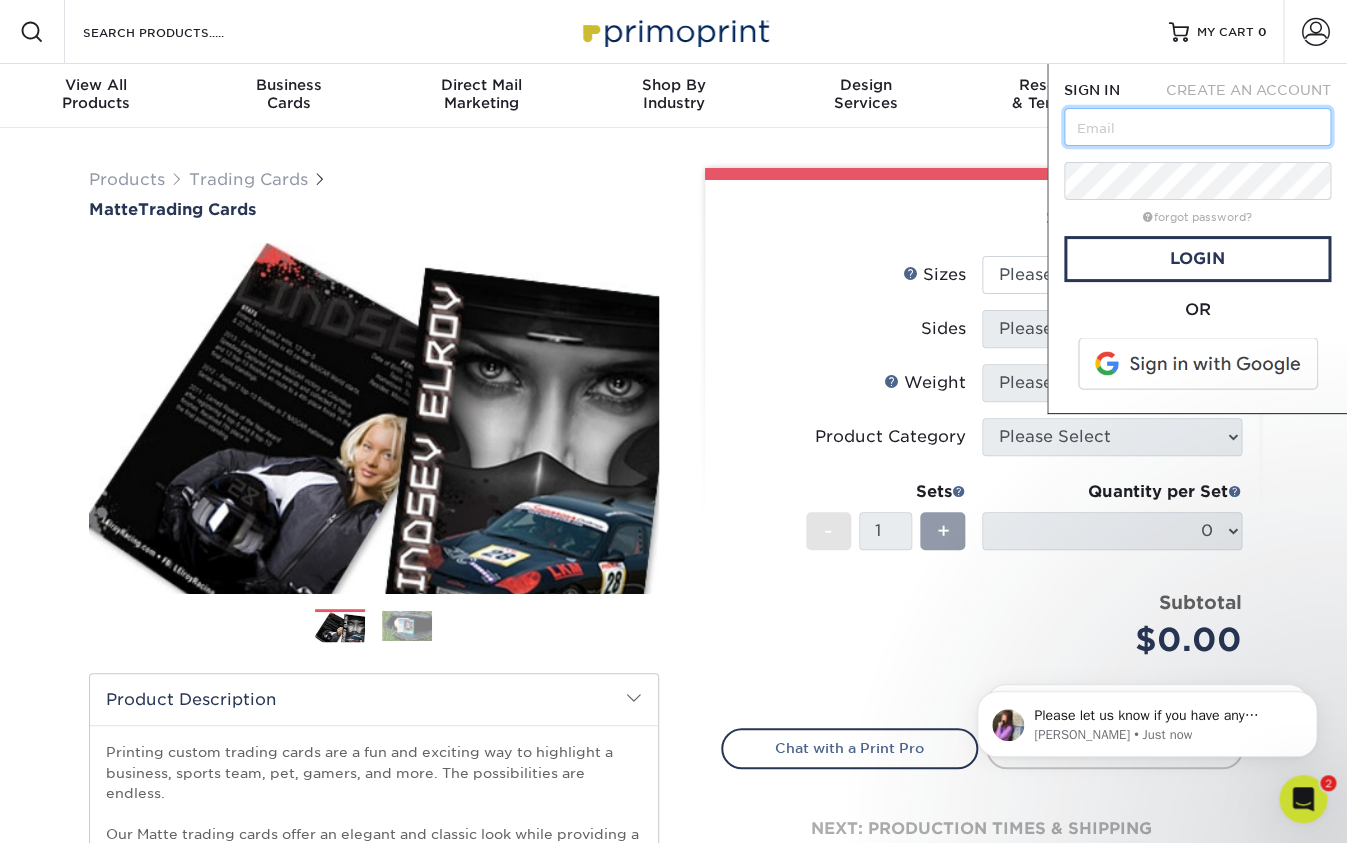 click at bounding box center (1197, 127) 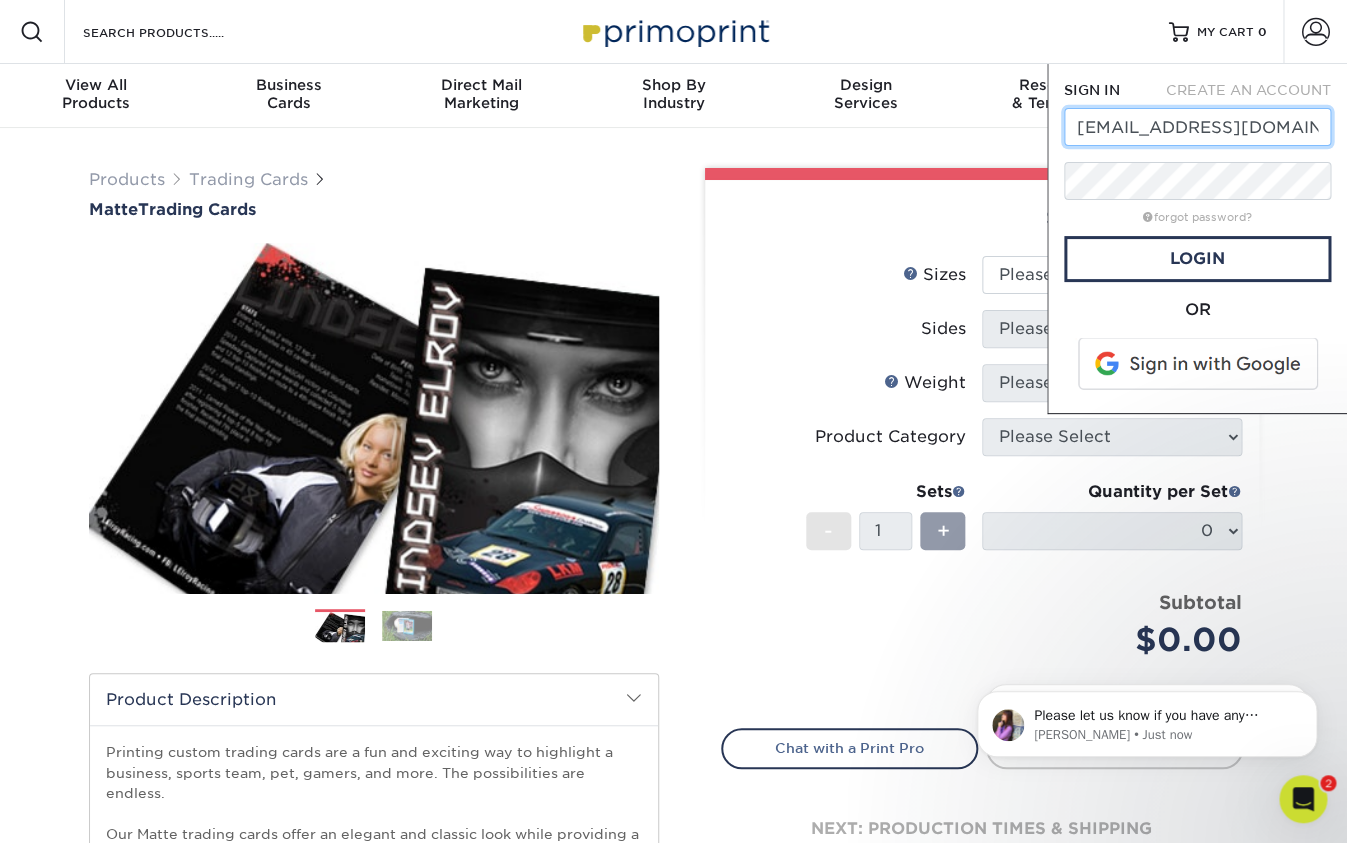 type on "[EMAIL_ADDRESS][DOMAIN_NAME]" 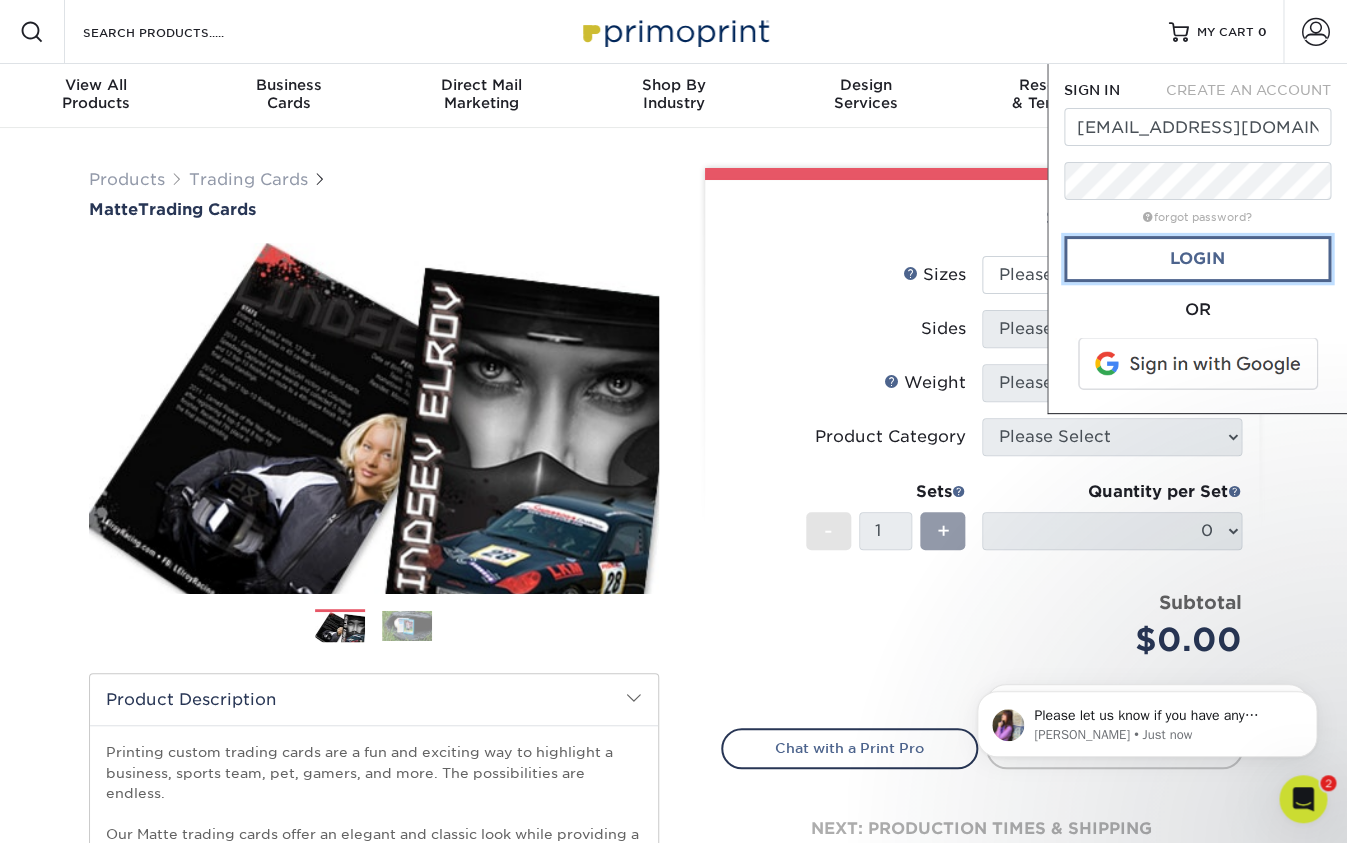 click on "Login" at bounding box center (1197, 259) 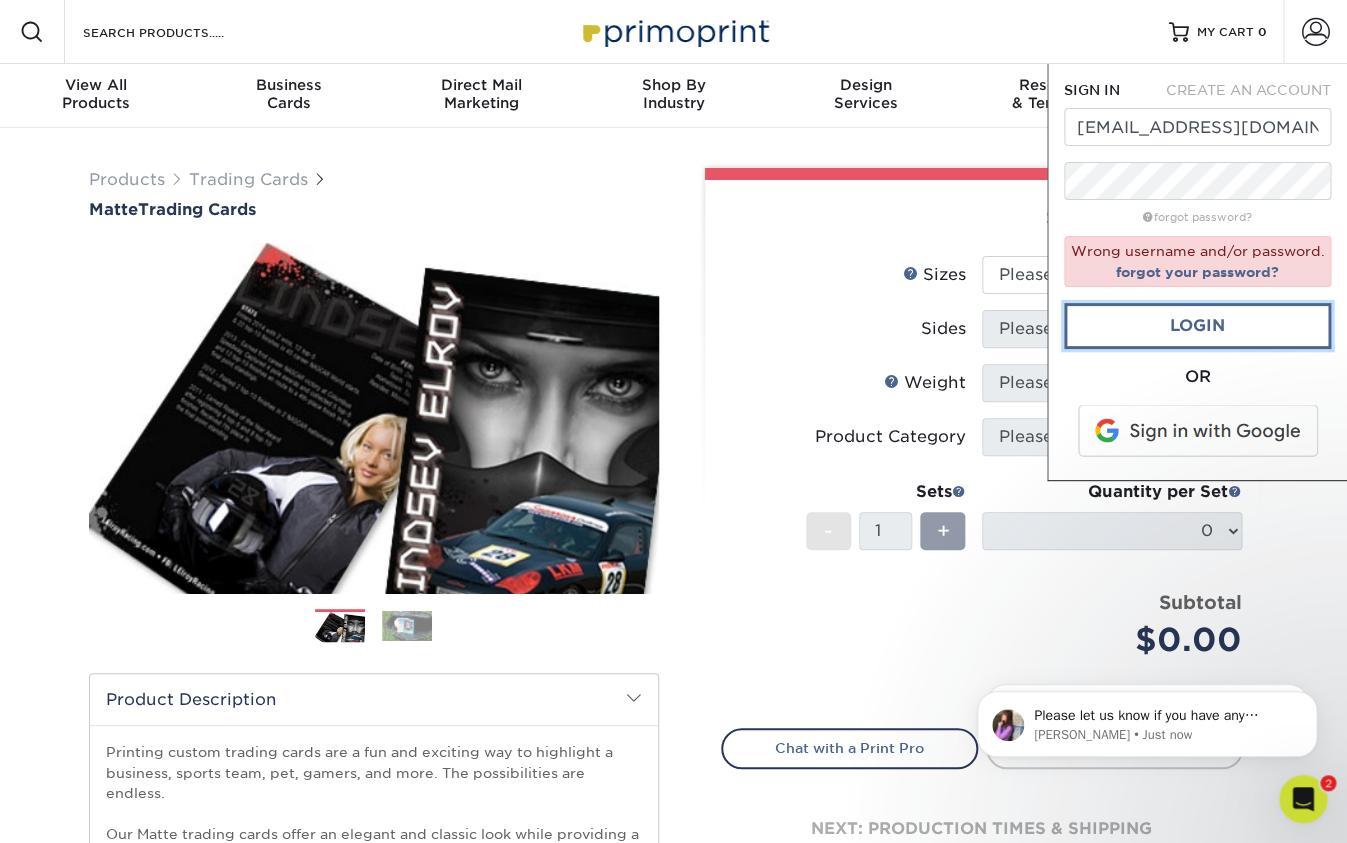 click on "Login" at bounding box center (1197, 326) 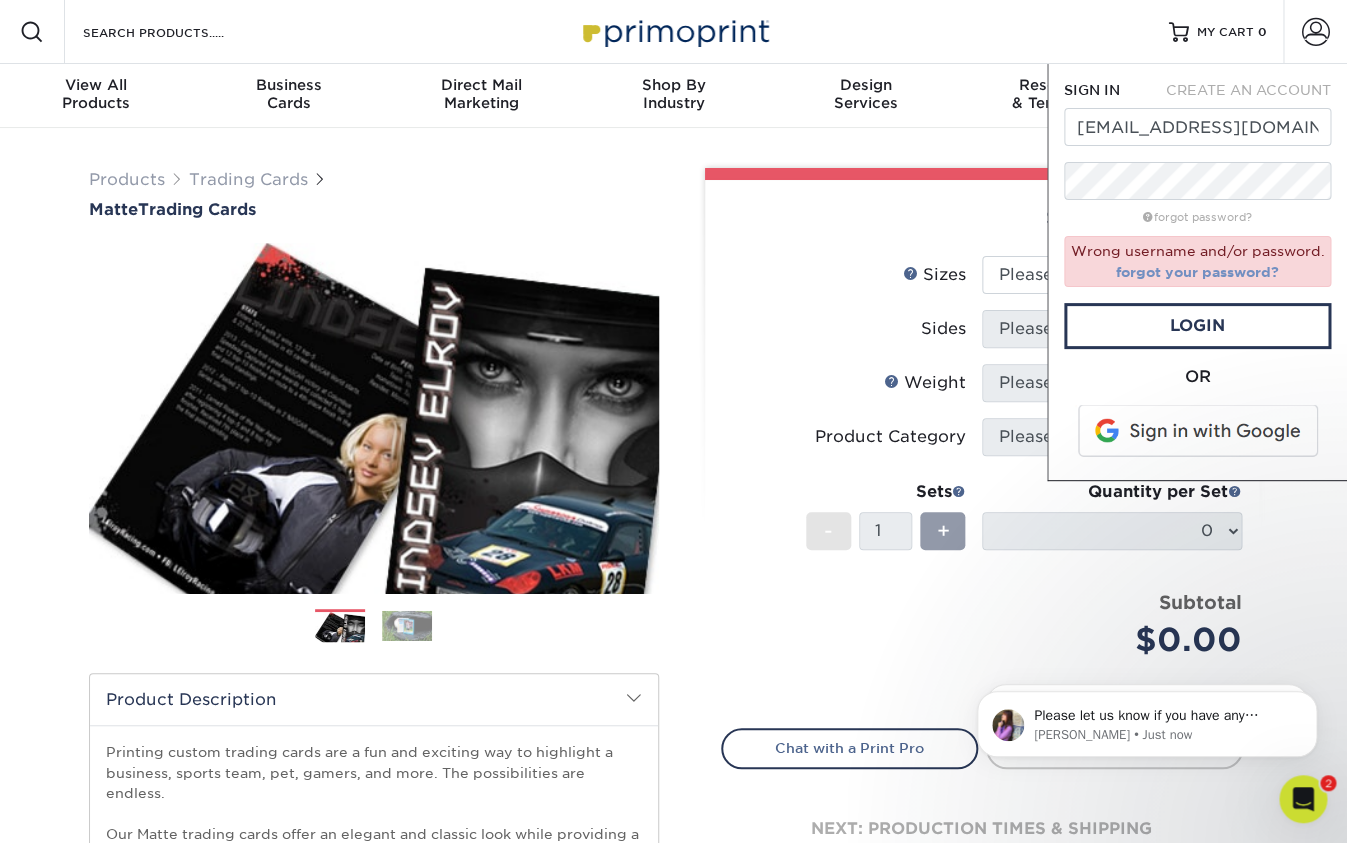 click on "forgot your password?" at bounding box center (1197, 272) 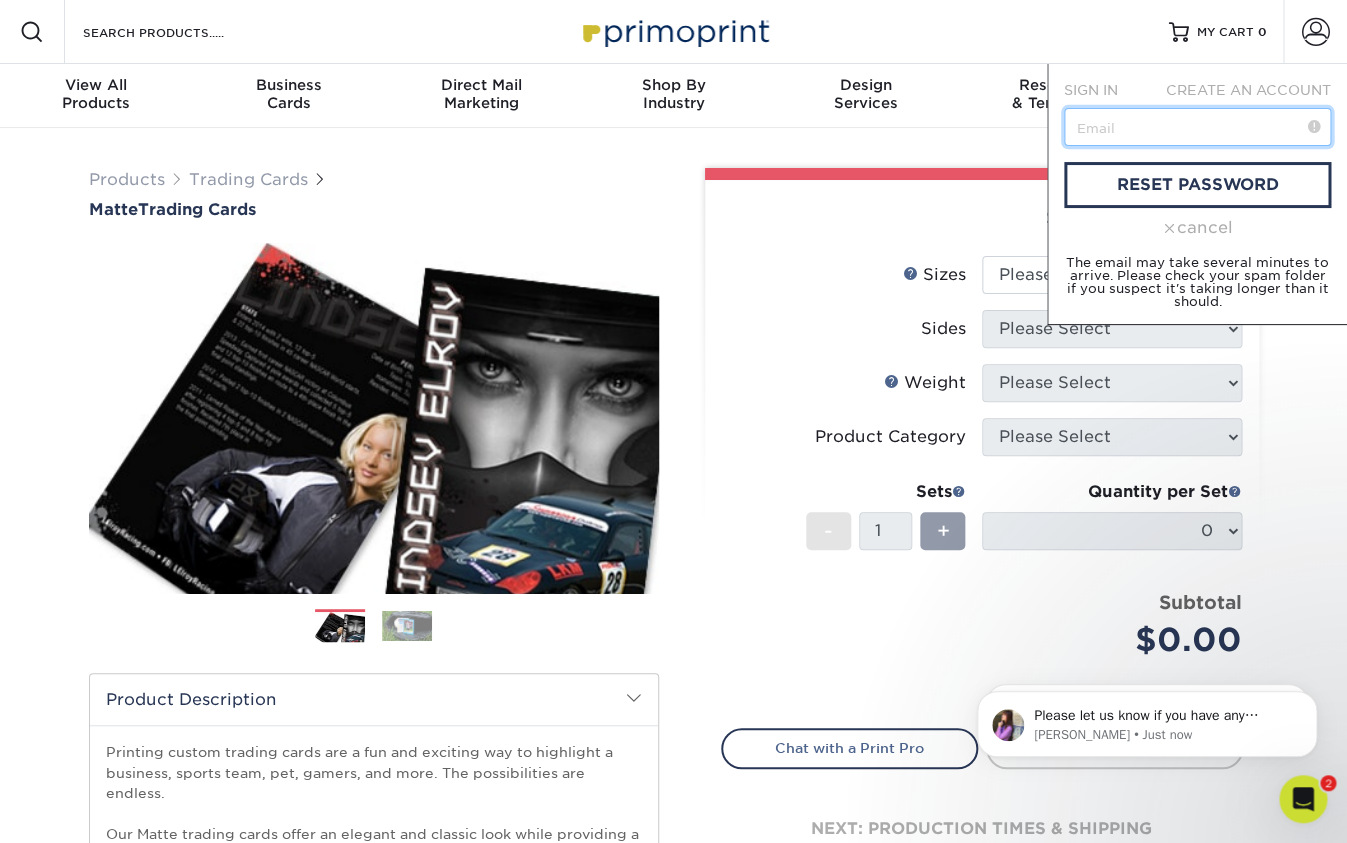 click at bounding box center [1197, 127] 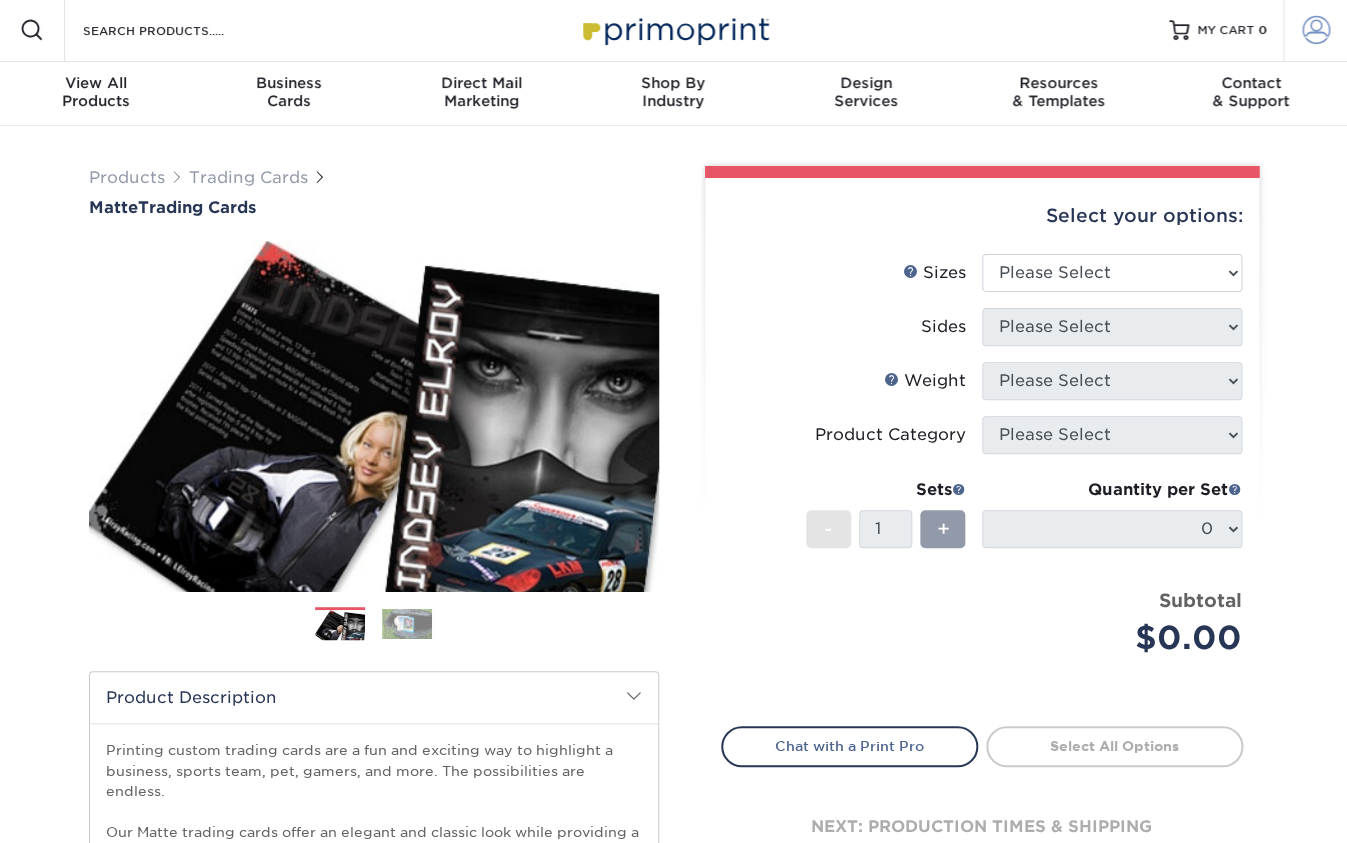 scroll, scrollTop: 2, scrollLeft: 0, axis: vertical 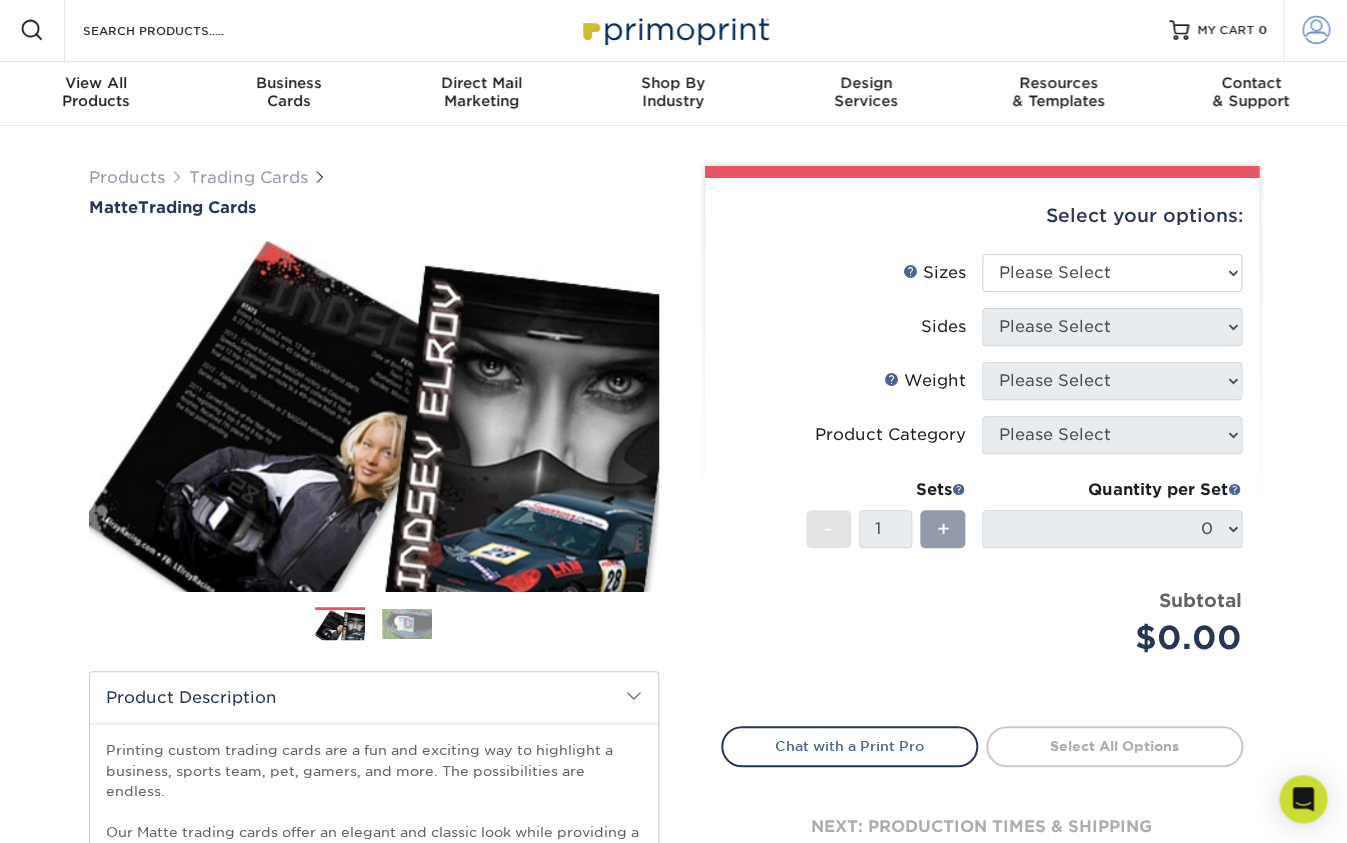 click at bounding box center (1316, 30) 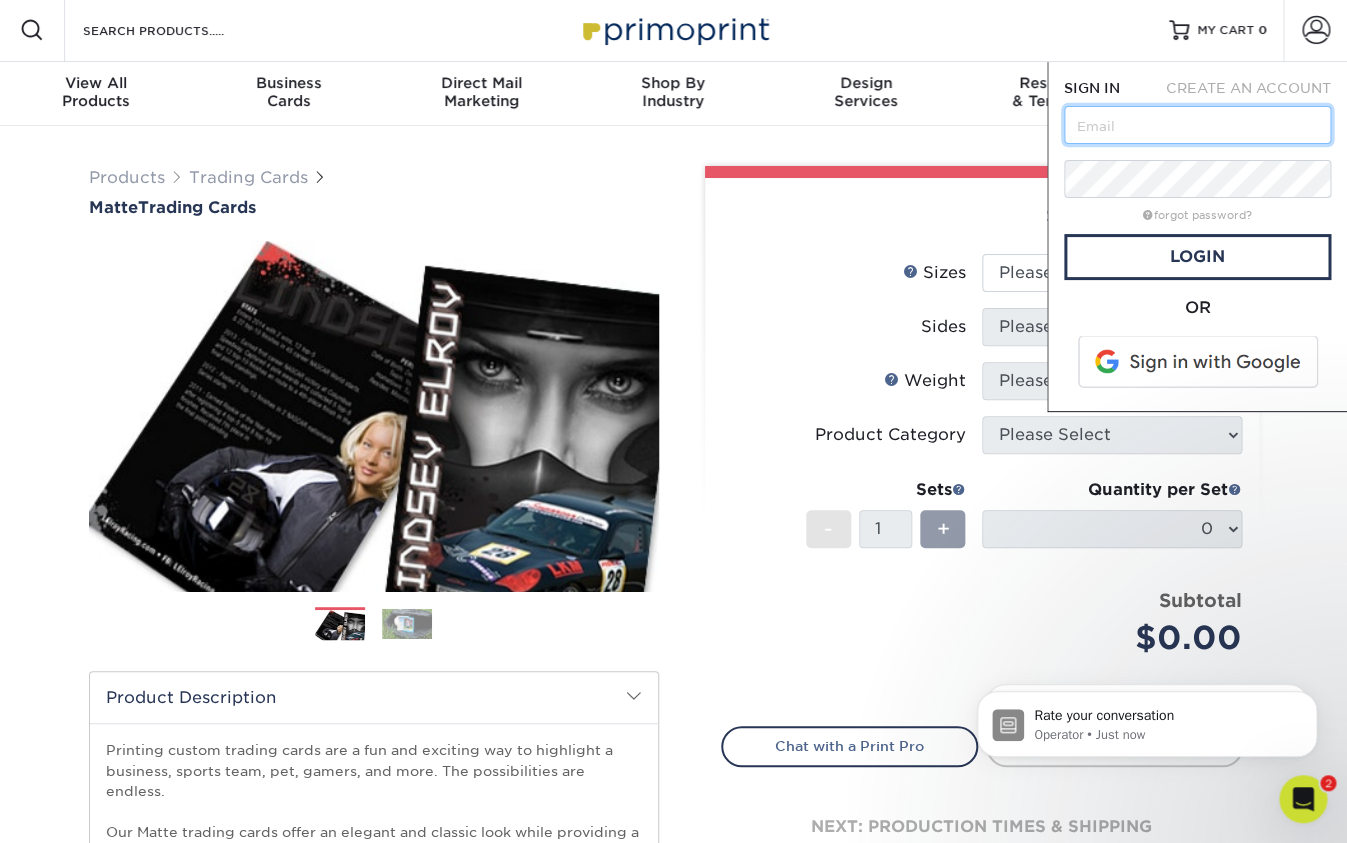 scroll, scrollTop: 0, scrollLeft: 0, axis: both 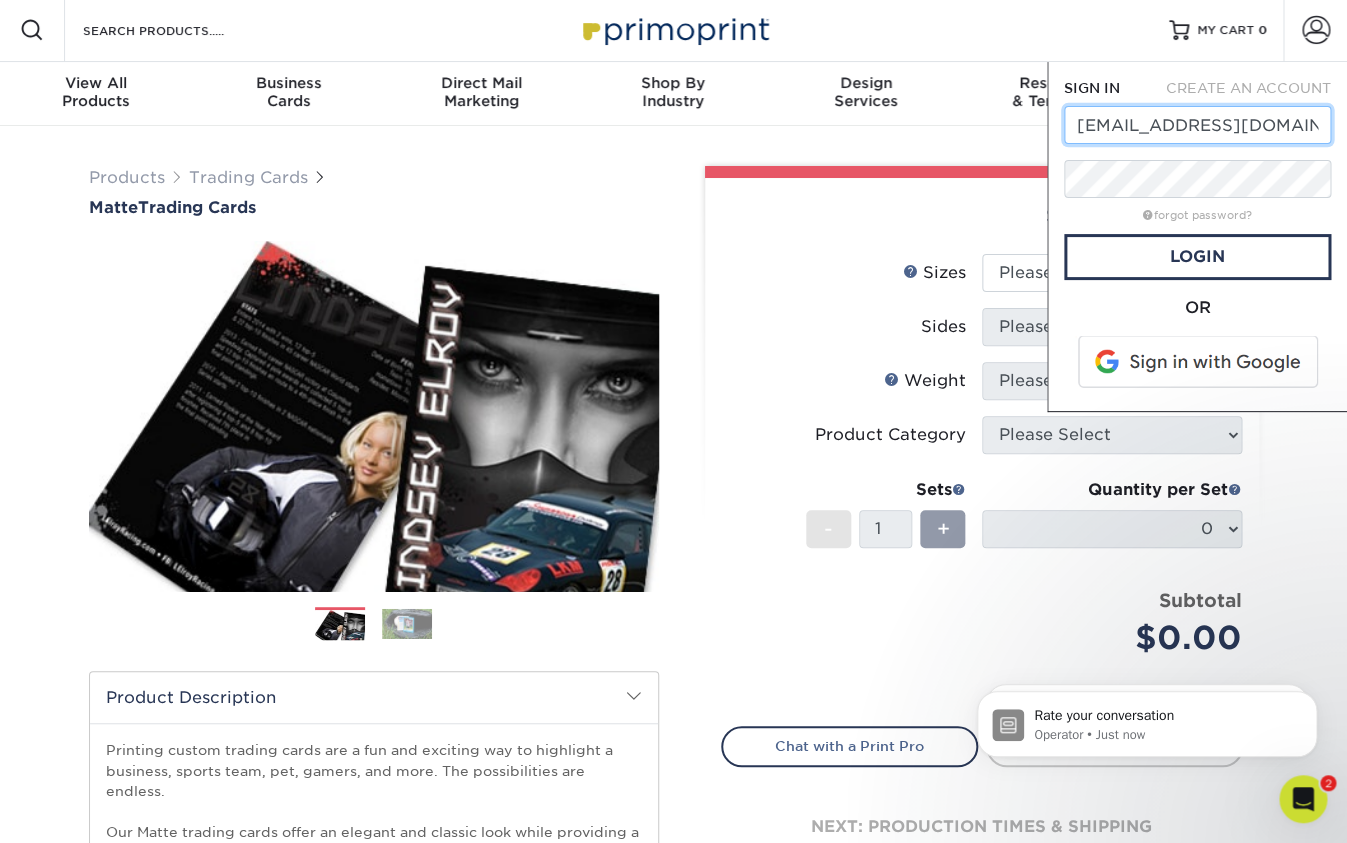 type on "[EMAIL_ADDRESS][DOMAIN_NAME]" 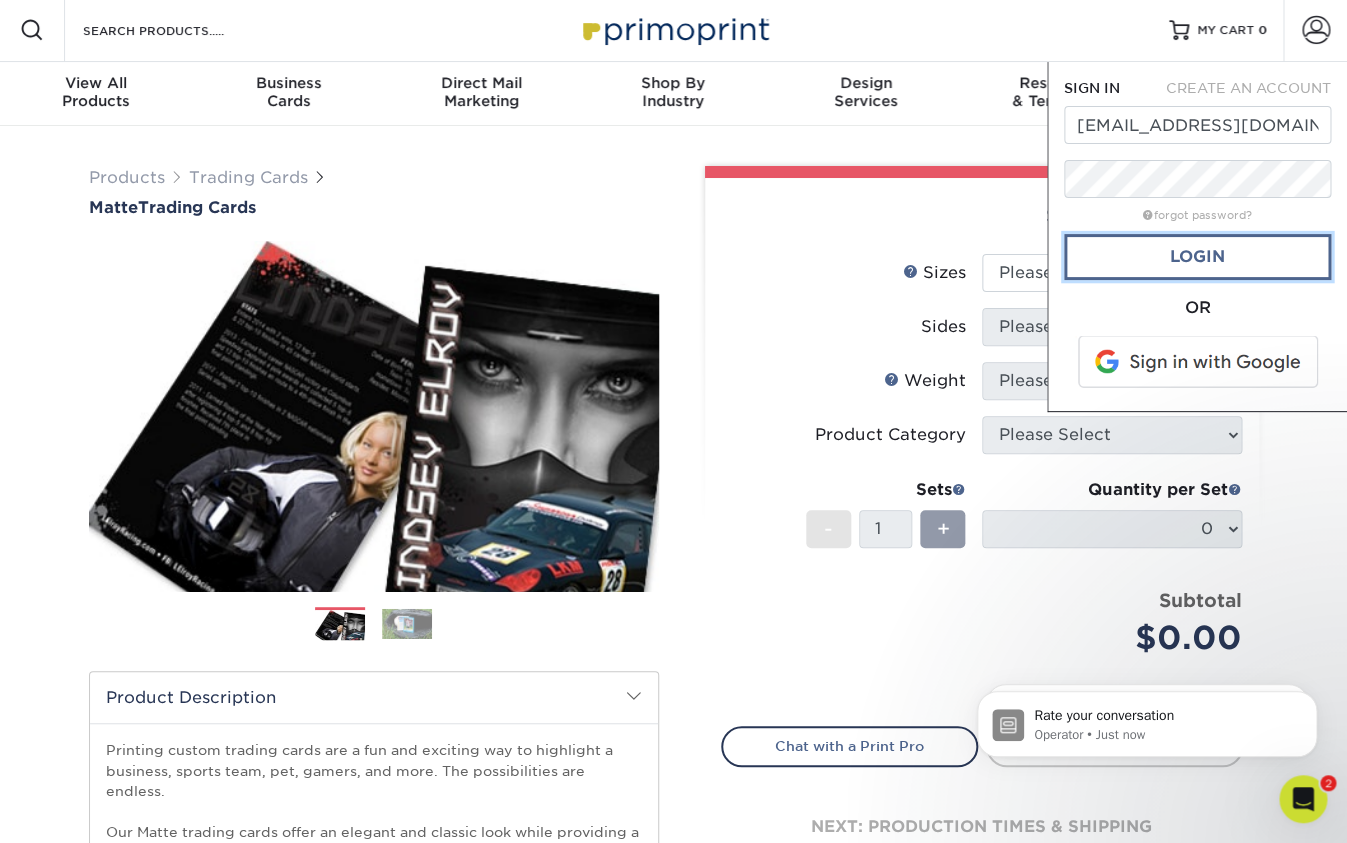 click on "Login" at bounding box center [1197, 257] 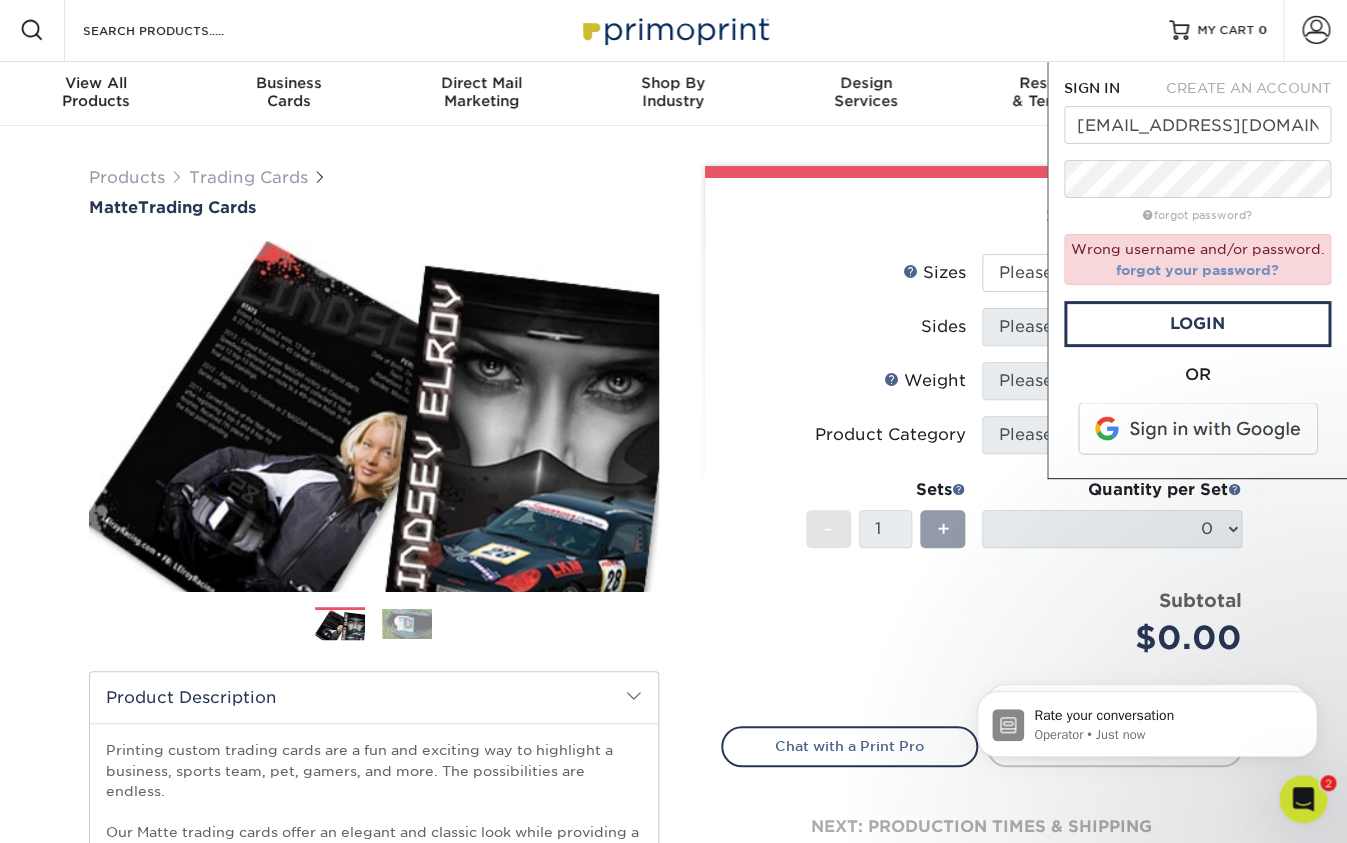 click on "forgot your password?" at bounding box center (1197, 270) 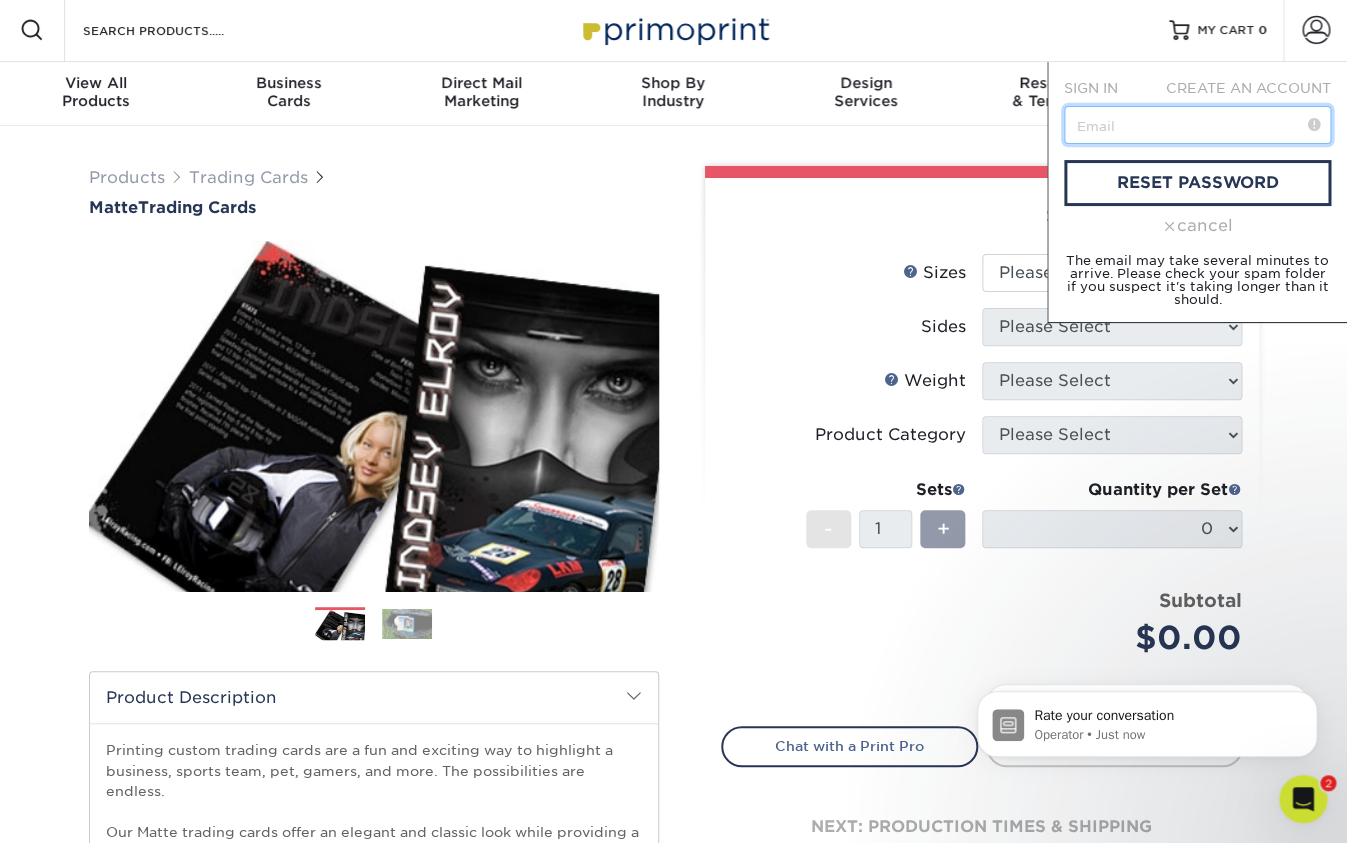 click at bounding box center (1197, 125) 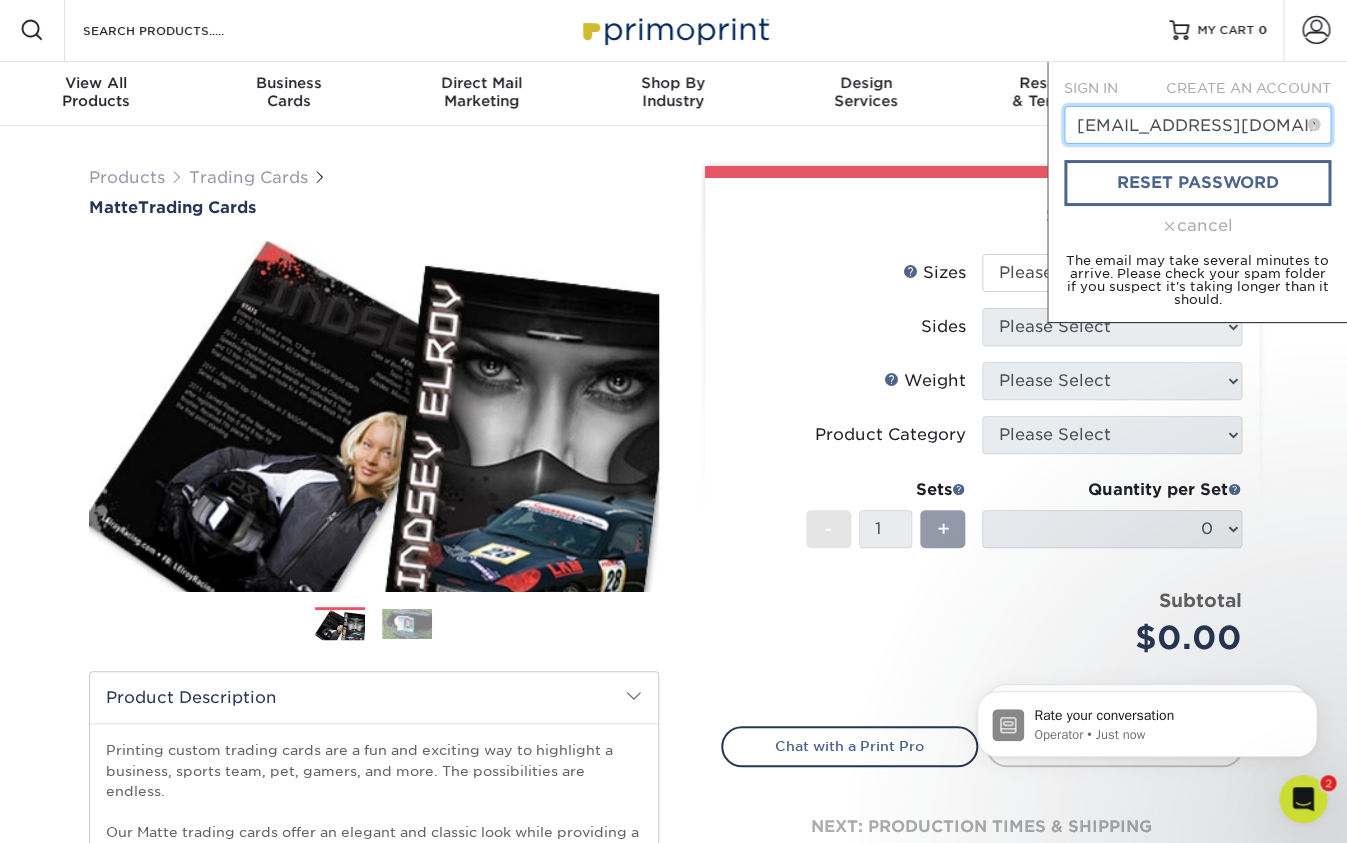 type on "[EMAIL_ADDRESS][DOMAIN_NAME]" 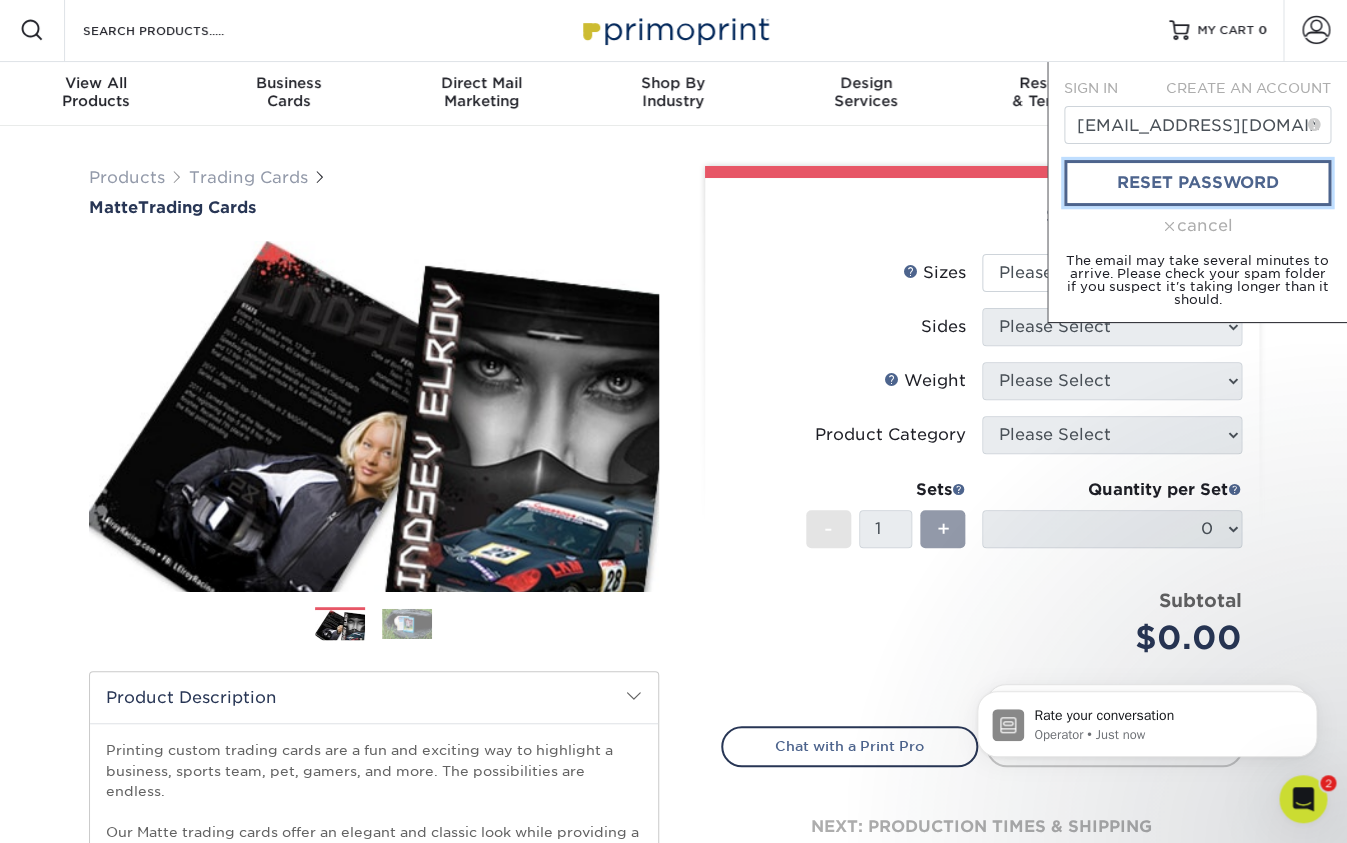 click on "reset password" at bounding box center [1197, 183] 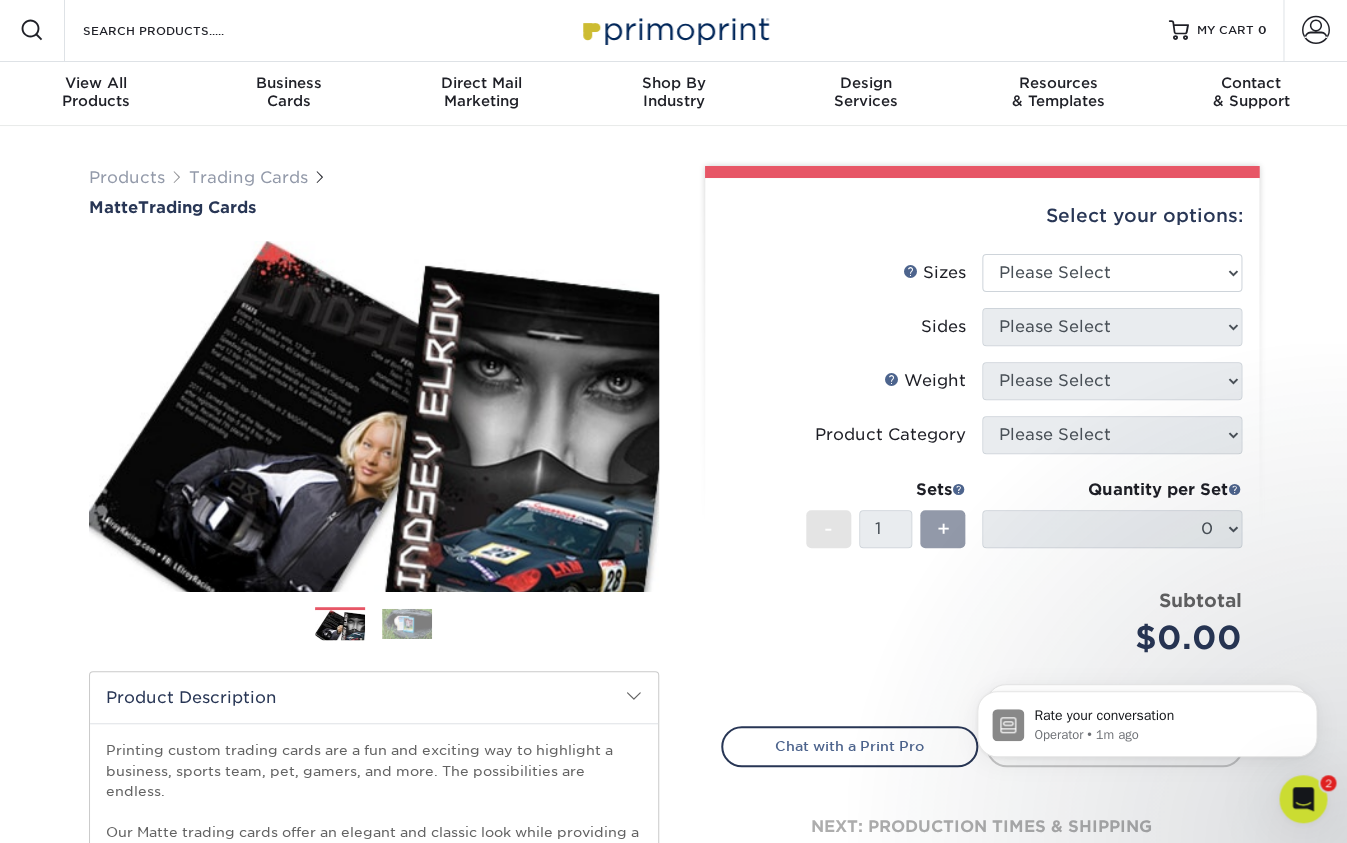 scroll, scrollTop: 0, scrollLeft: 0, axis: both 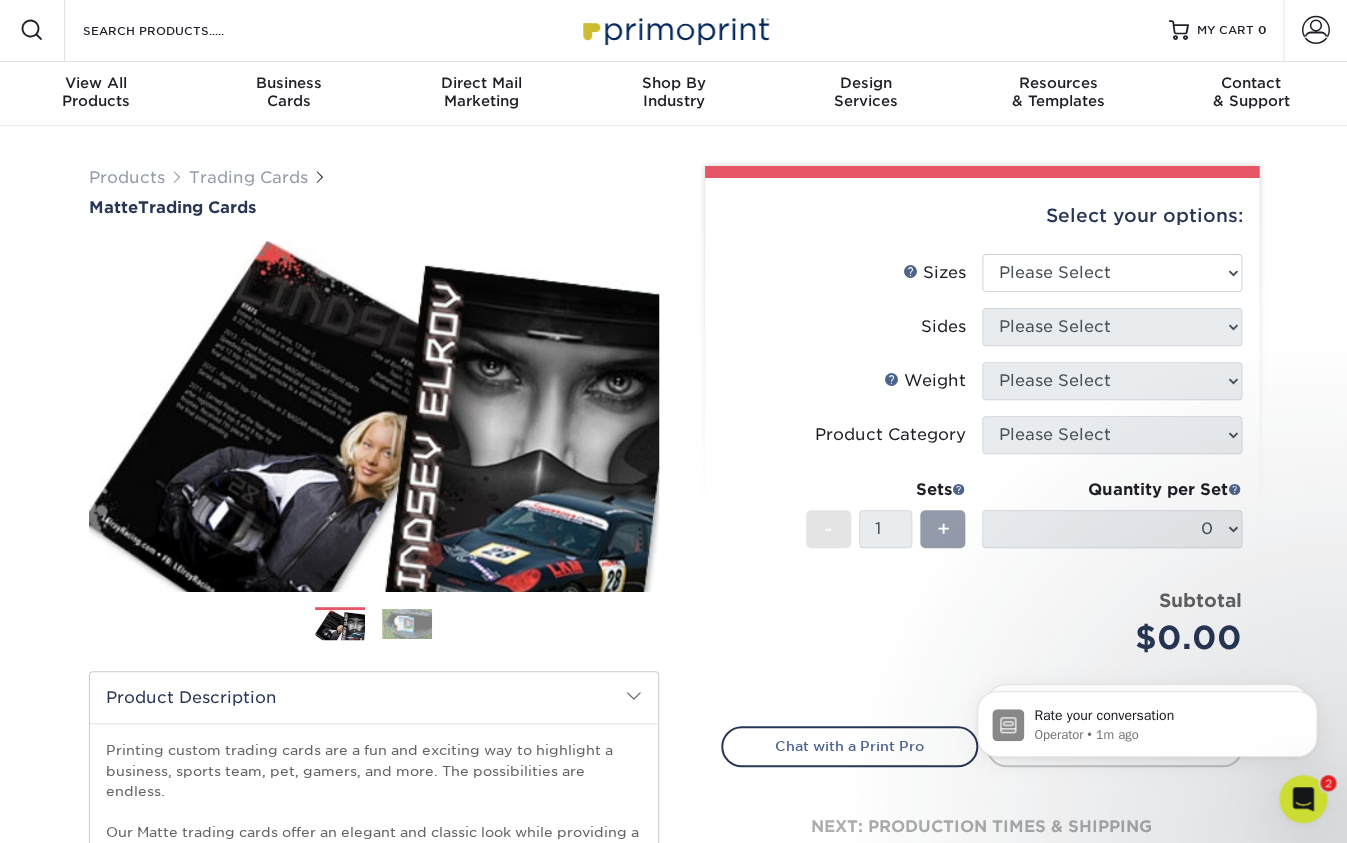 type on "[EMAIL_ADDRESS][DOMAIN_NAME]" 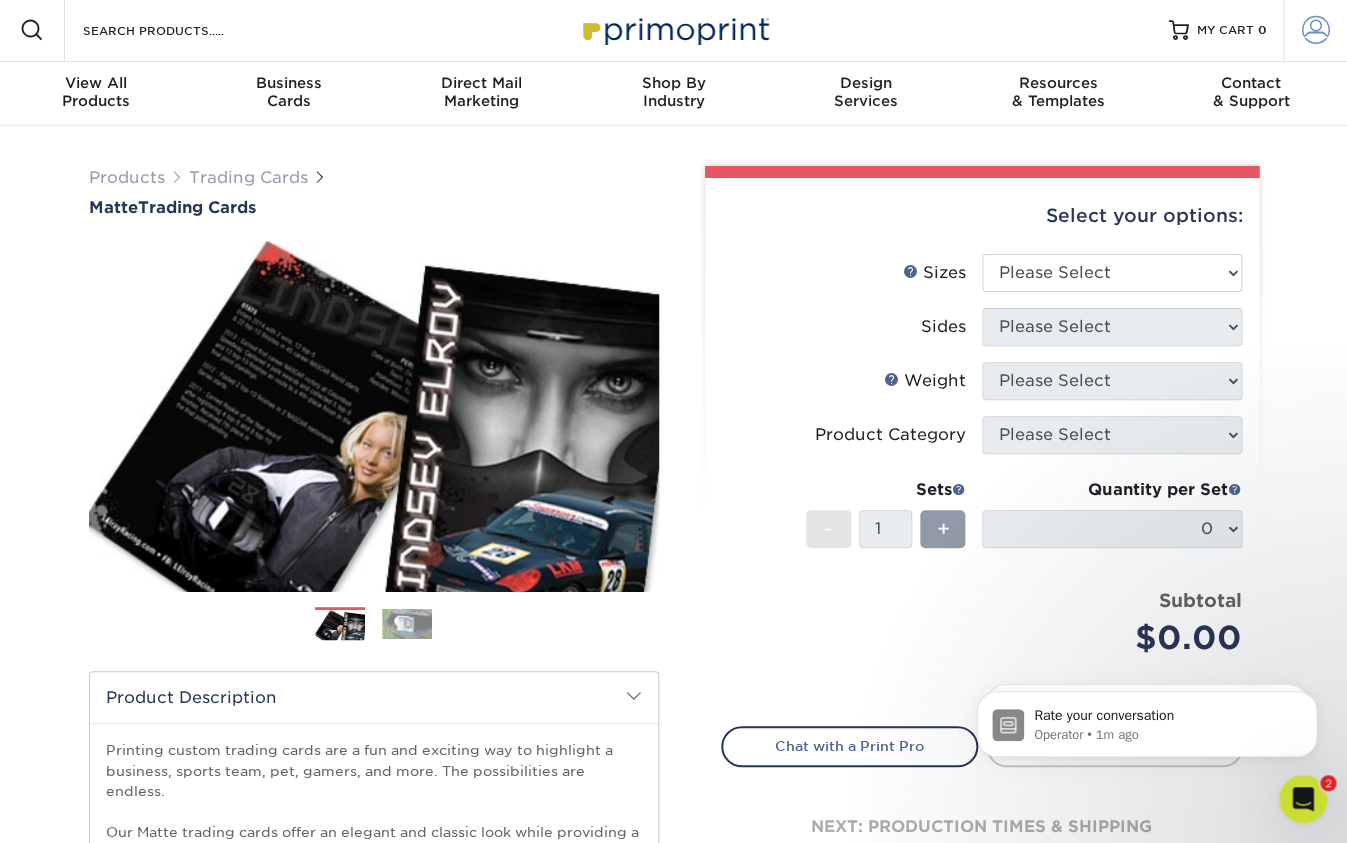 click at bounding box center (1316, 30) 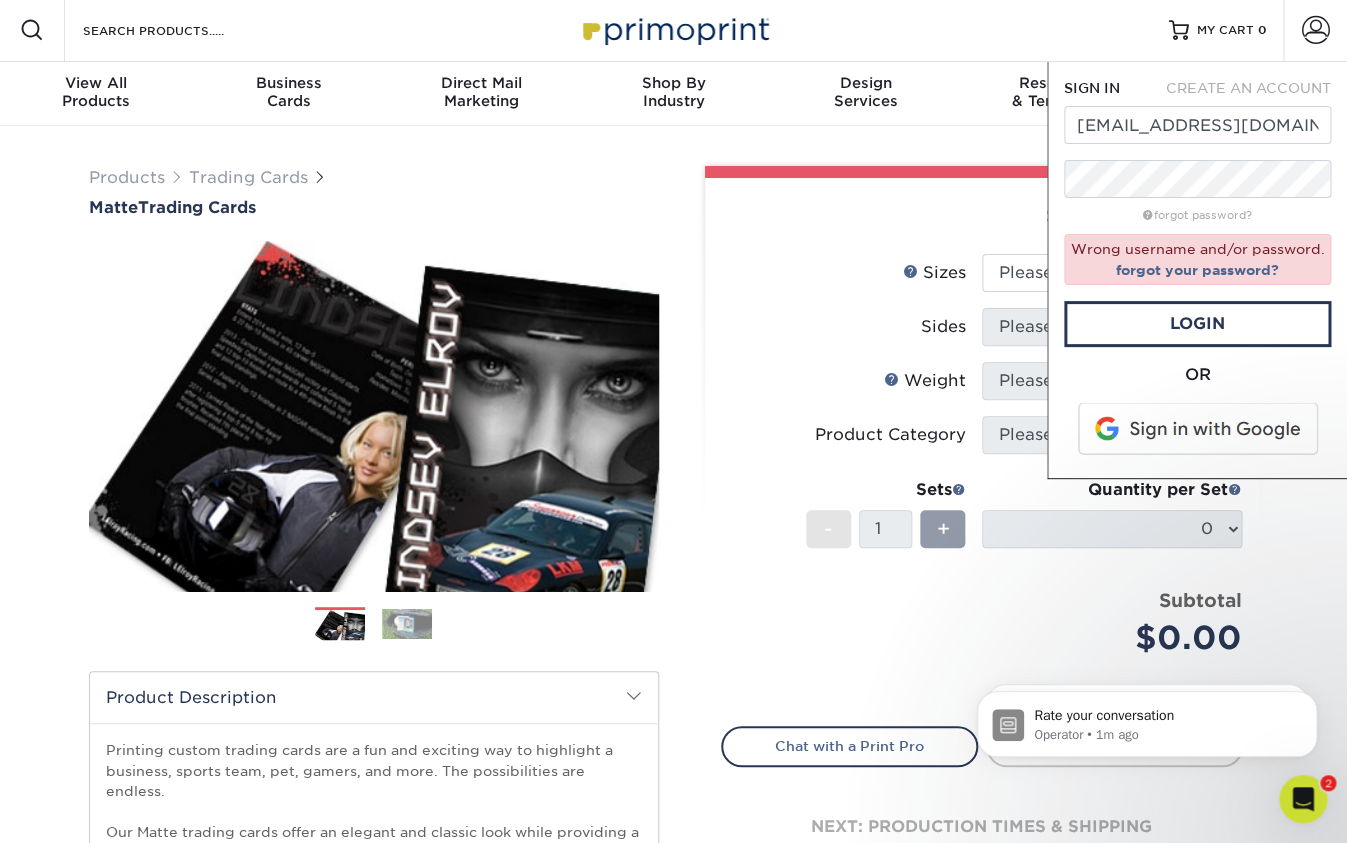 click at bounding box center (982, 172) 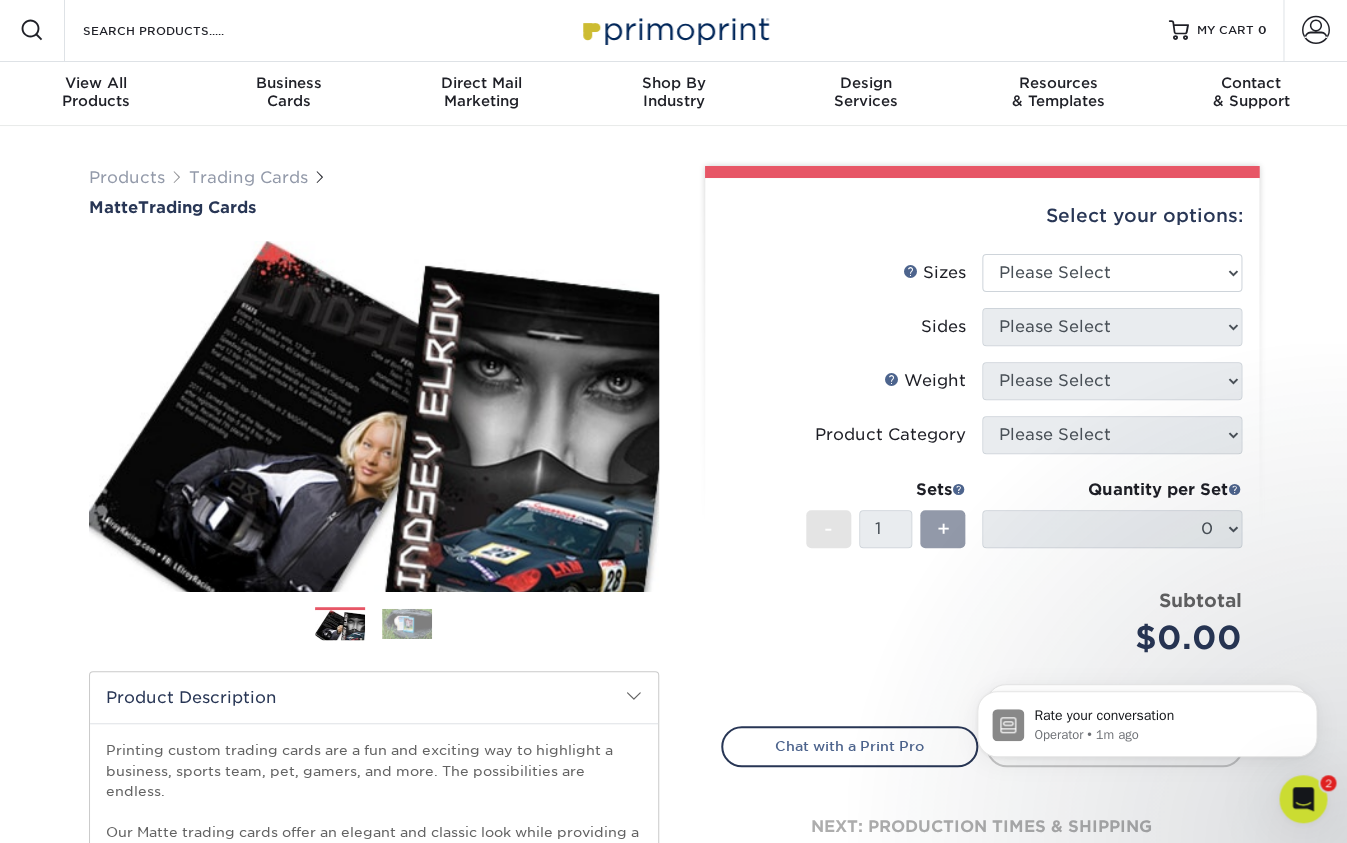 scroll, scrollTop: 0, scrollLeft: 0, axis: both 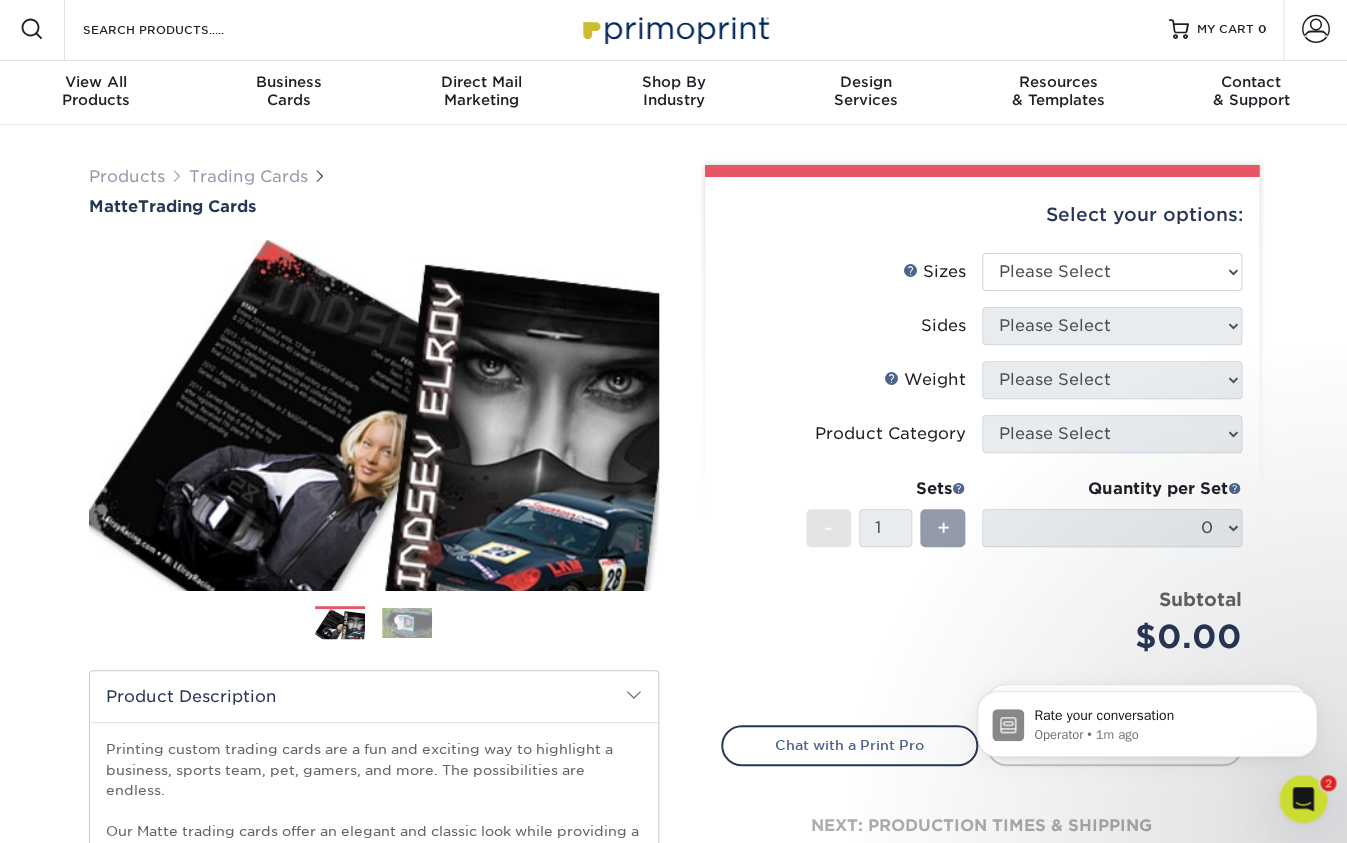 click 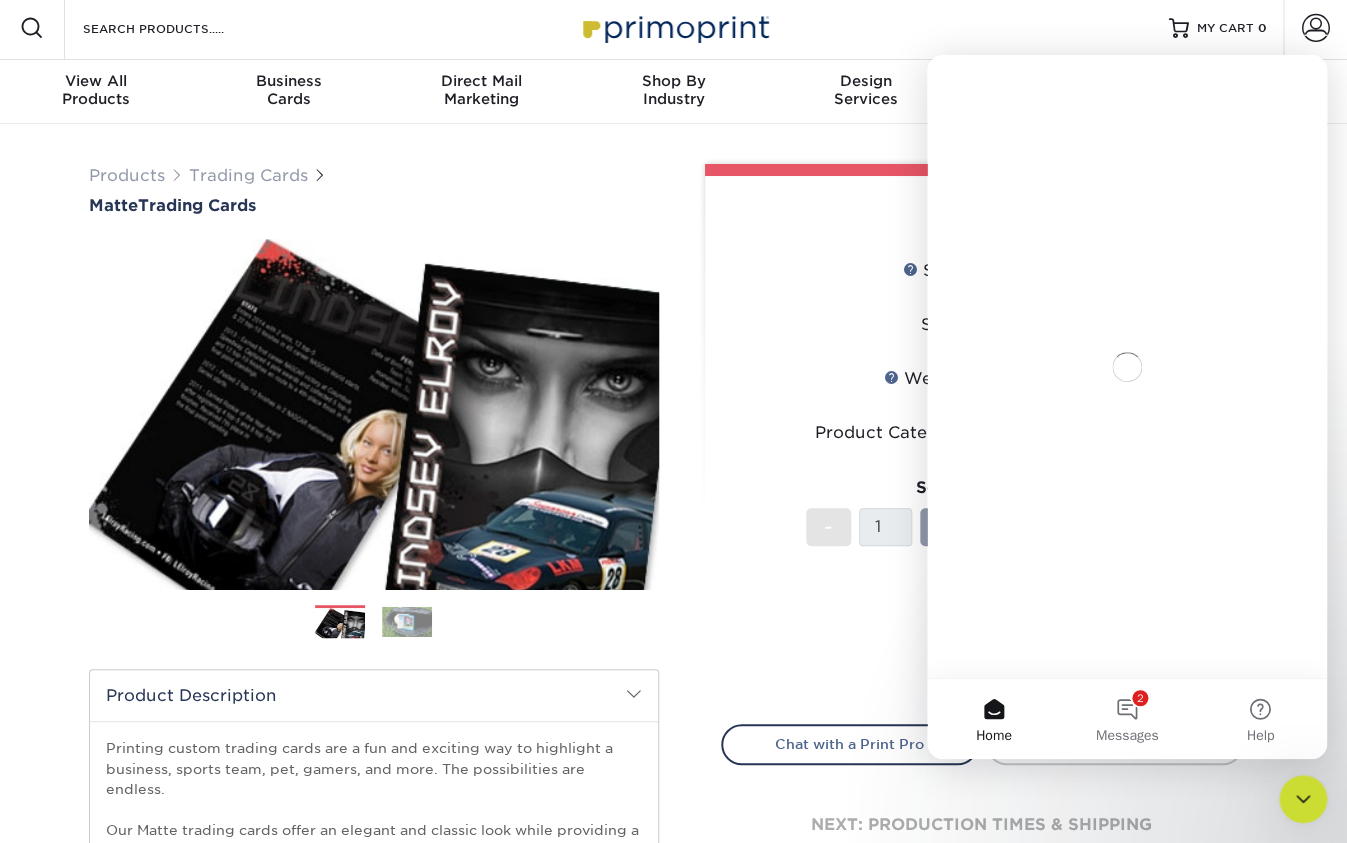 scroll, scrollTop: 0, scrollLeft: 0, axis: both 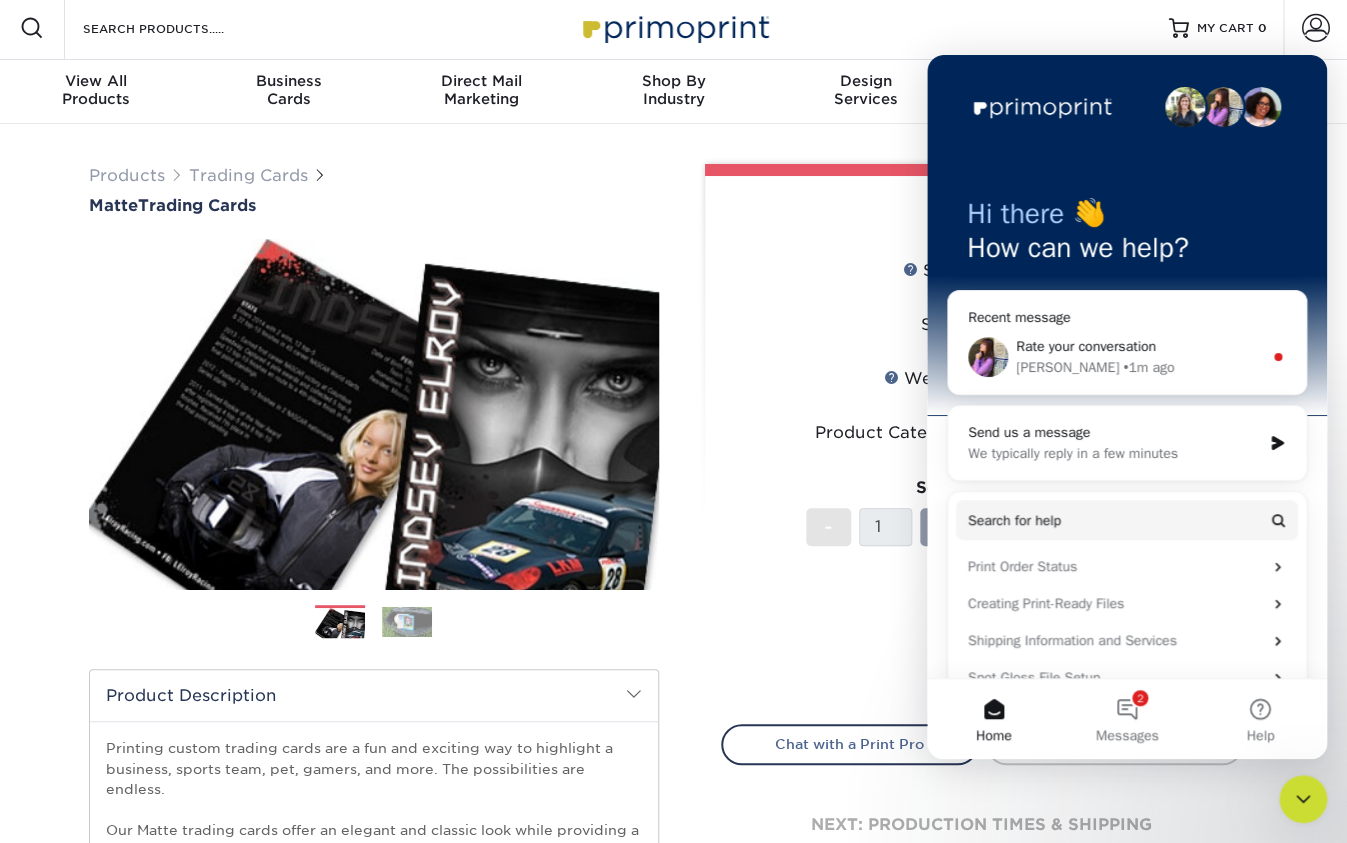 click on "[PERSON_NAME] •  1m ago" at bounding box center (1139, 367) 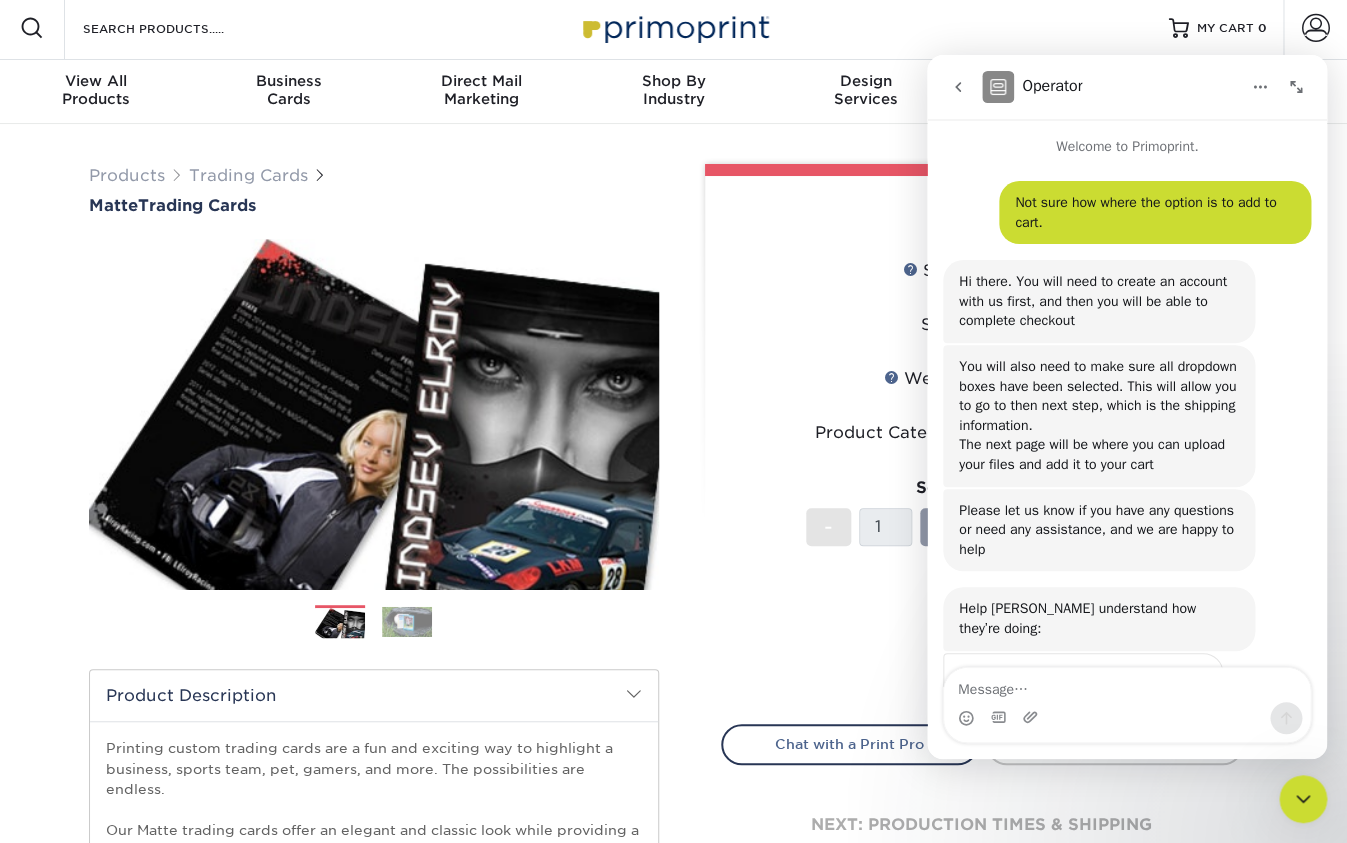 scroll, scrollTop: 0, scrollLeft: 0, axis: both 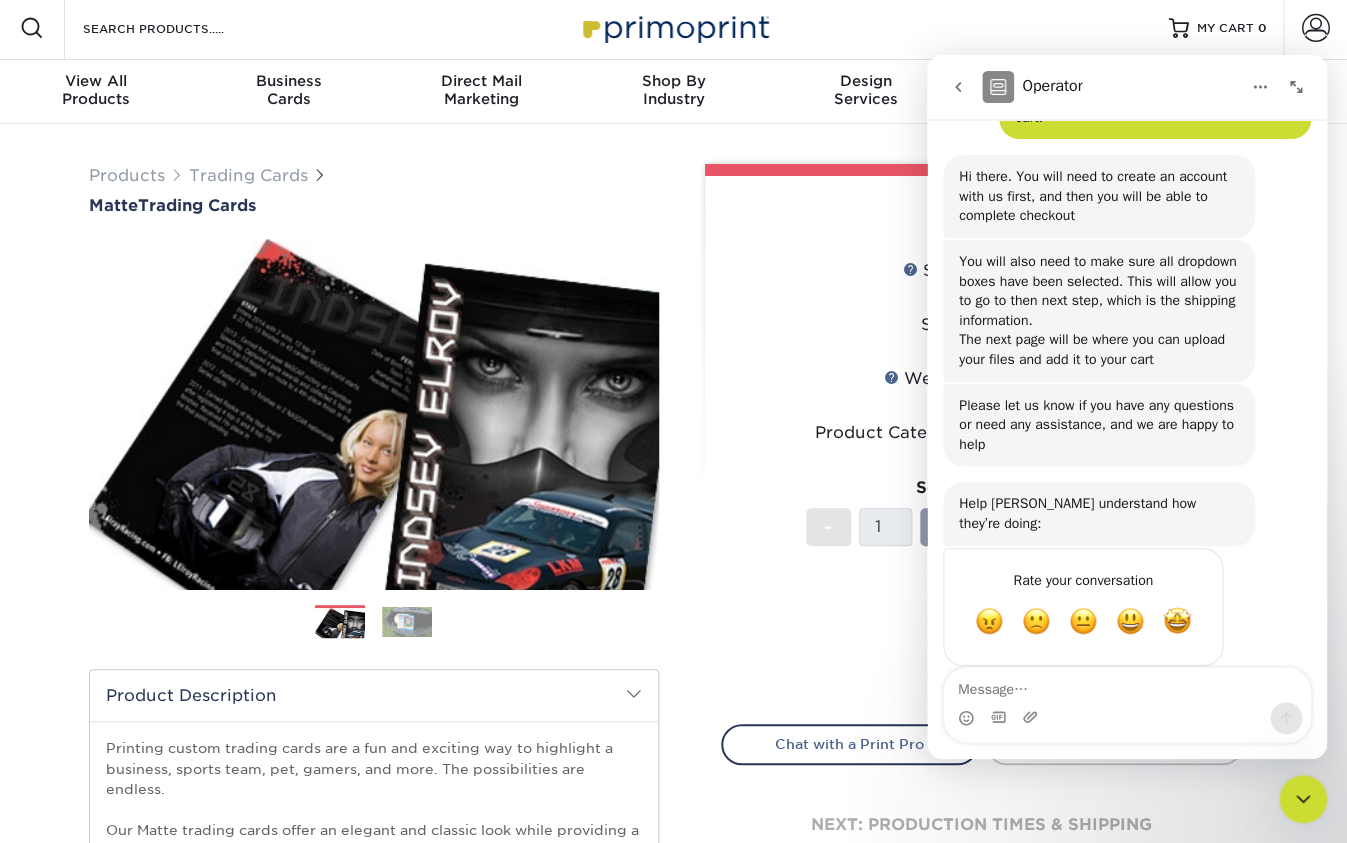 click at bounding box center [1127, 718] 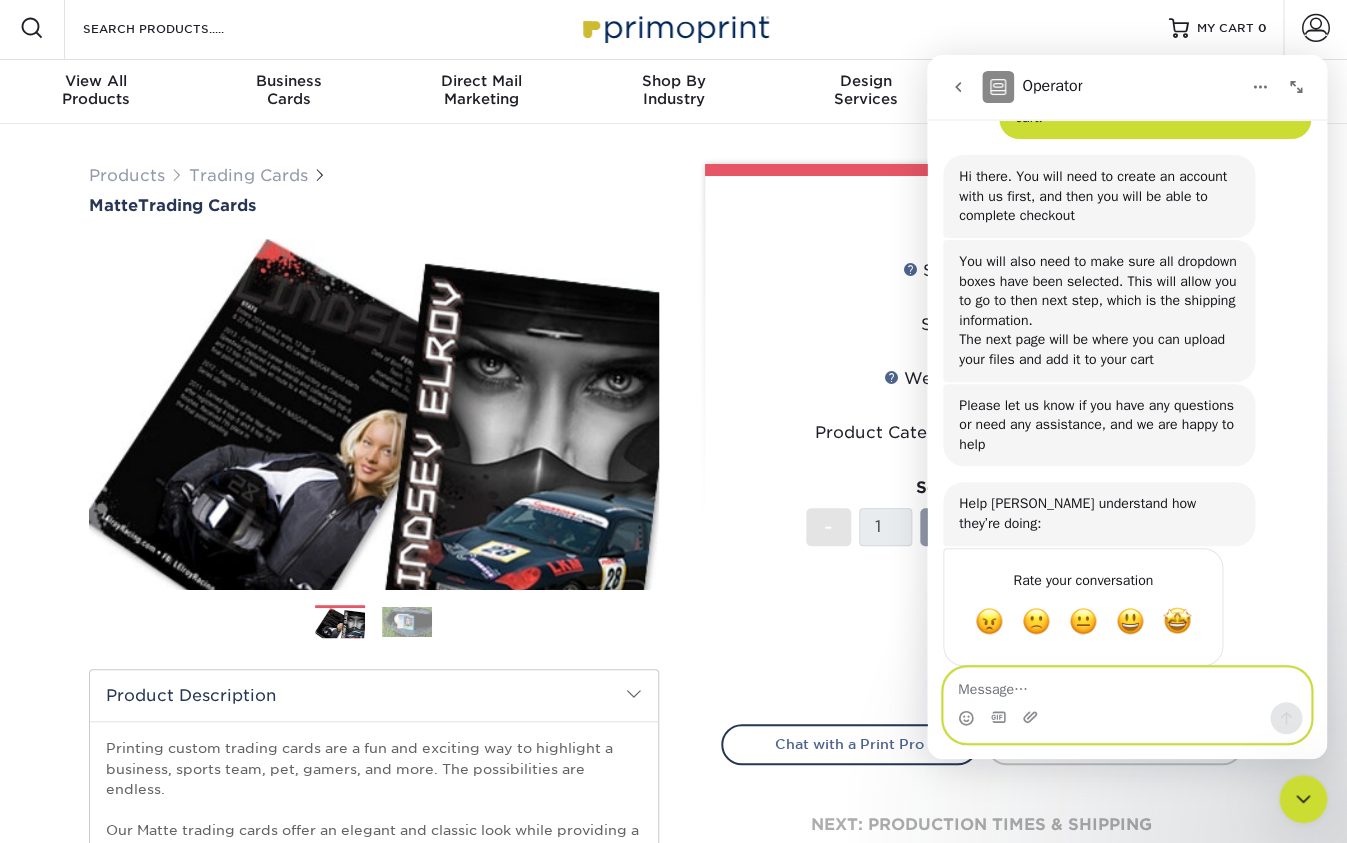 click at bounding box center (1127, 685) 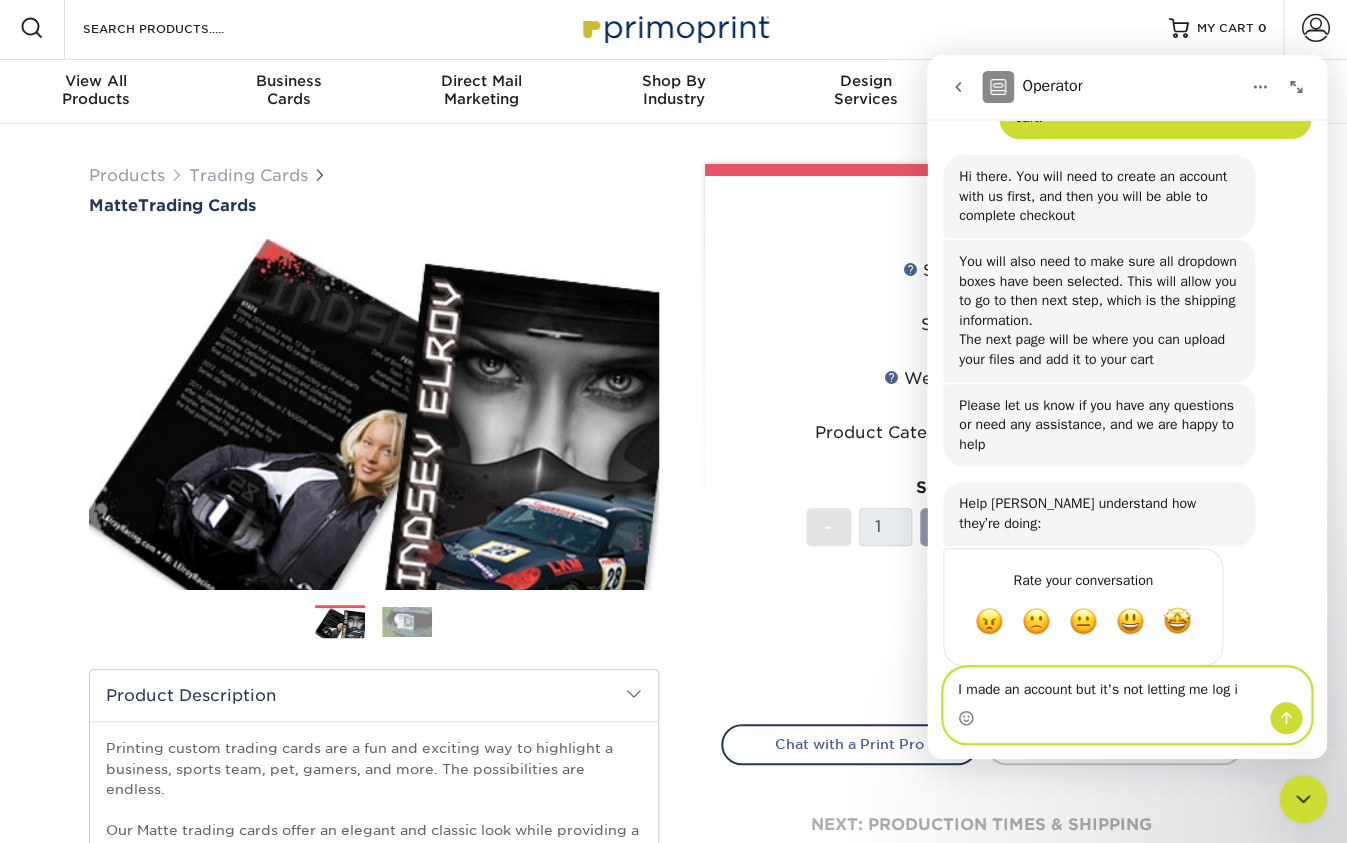 type on "I made an account but it's not letting me log in" 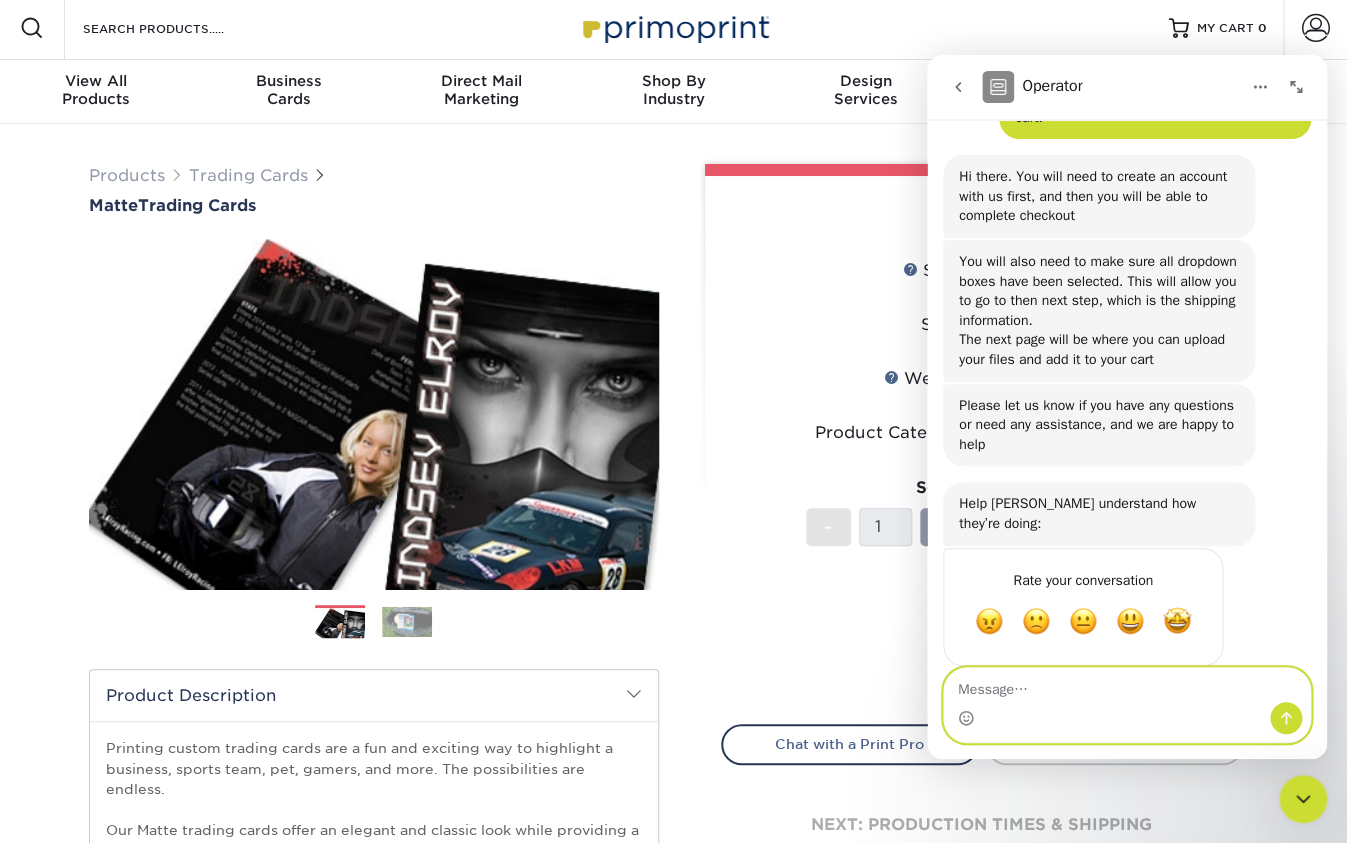 scroll, scrollTop: 184, scrollLeft: 0, axis: vertical 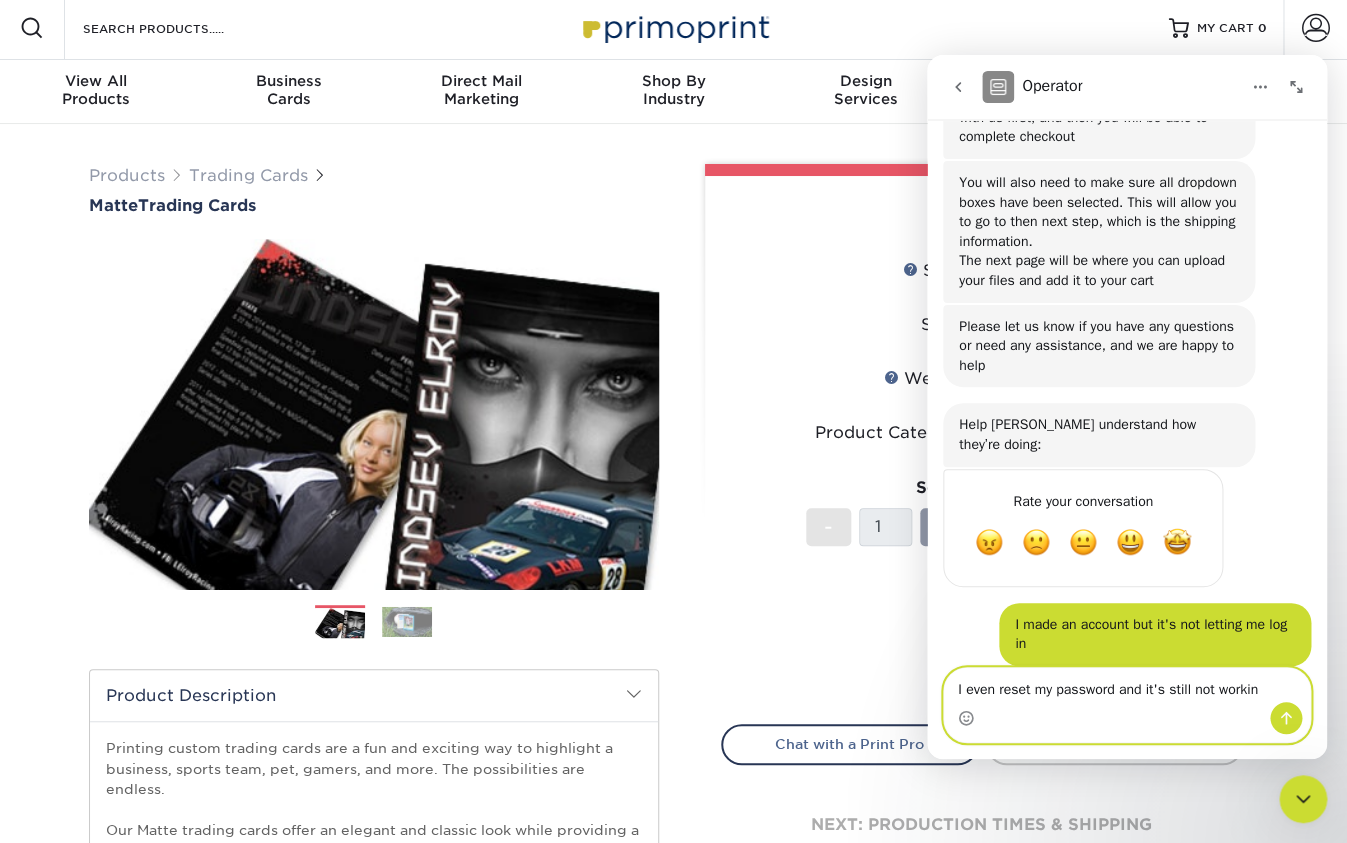 type on "I even reset my password and it's still not working" 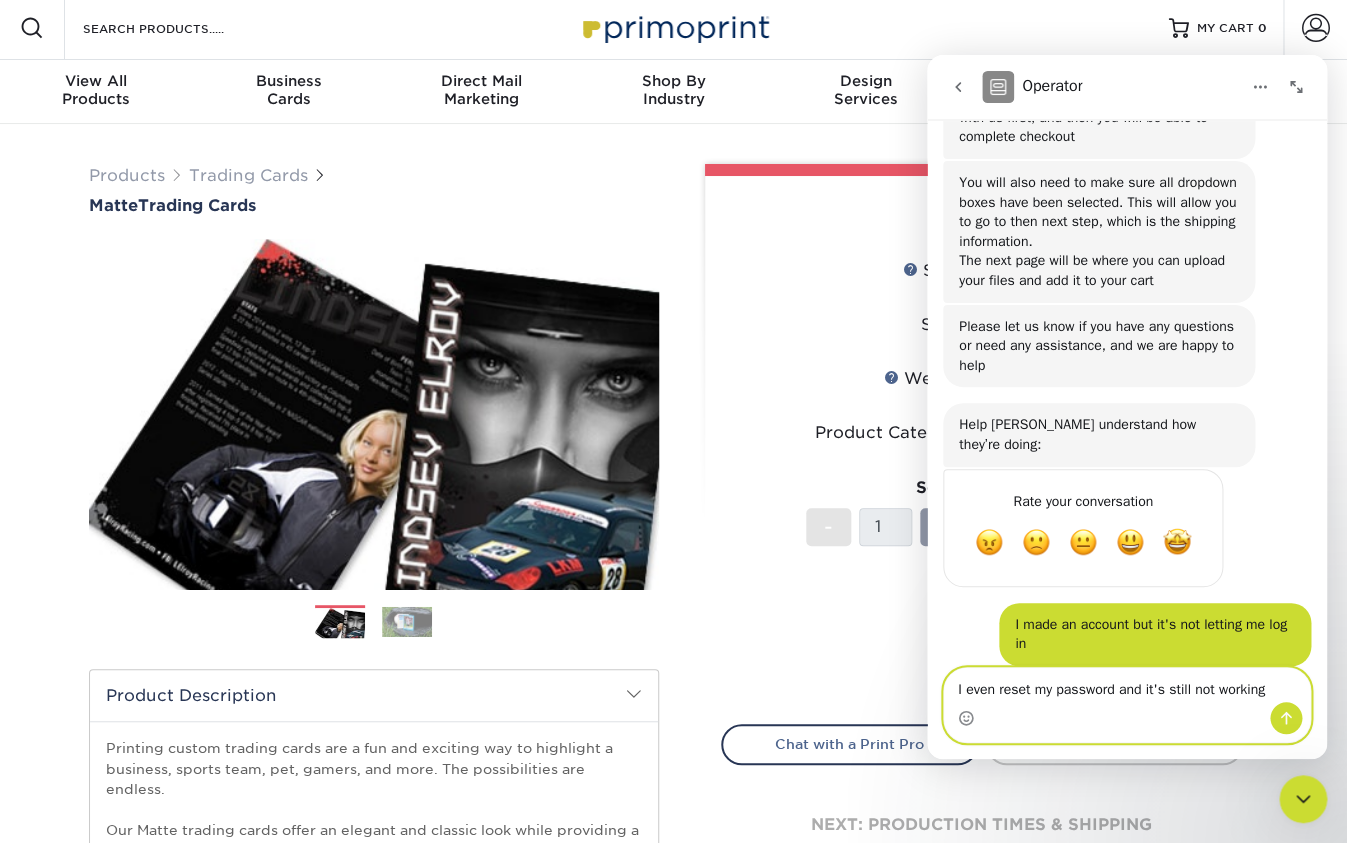 type 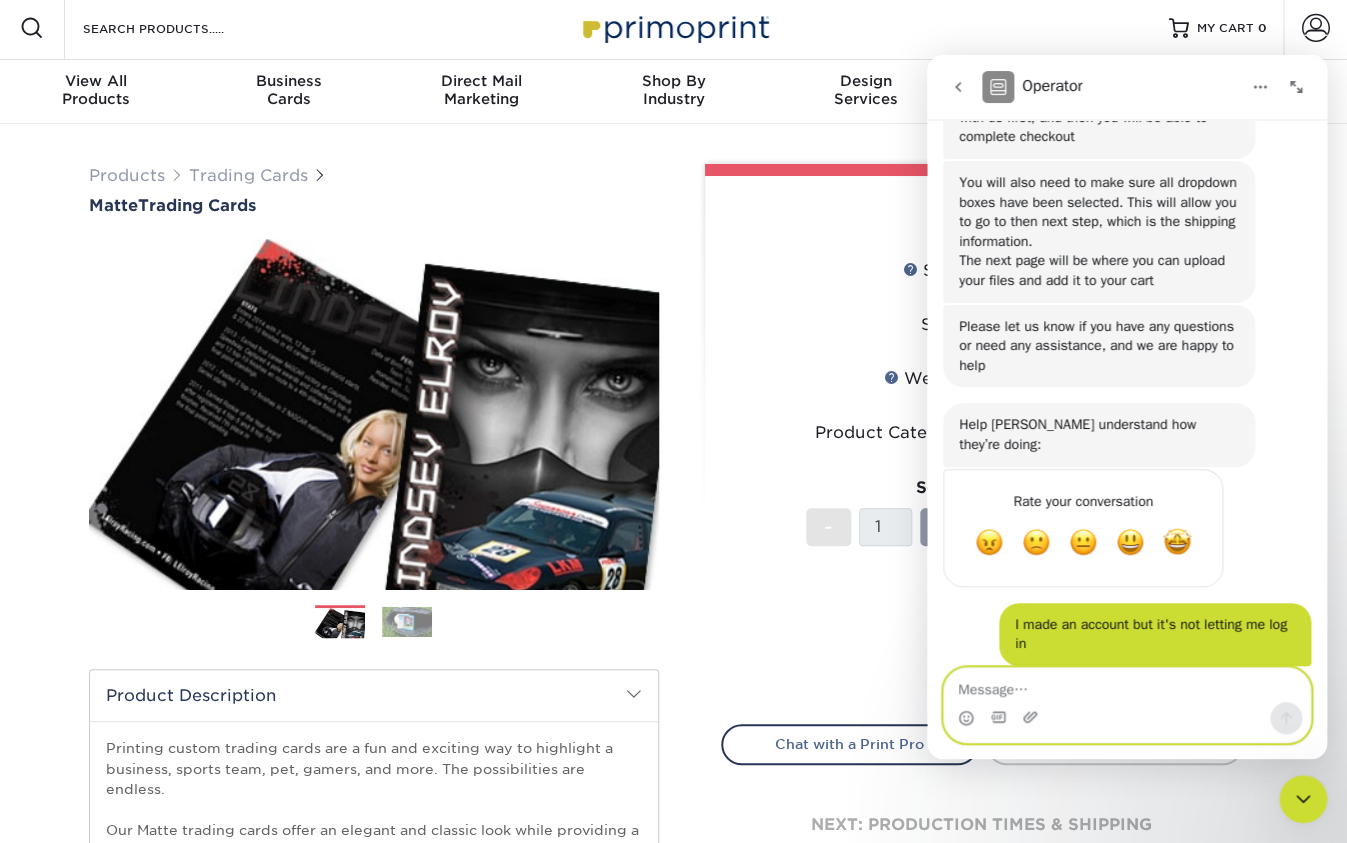scroll, scrollTop: 250, scrollLeft: 0, axis: vertical 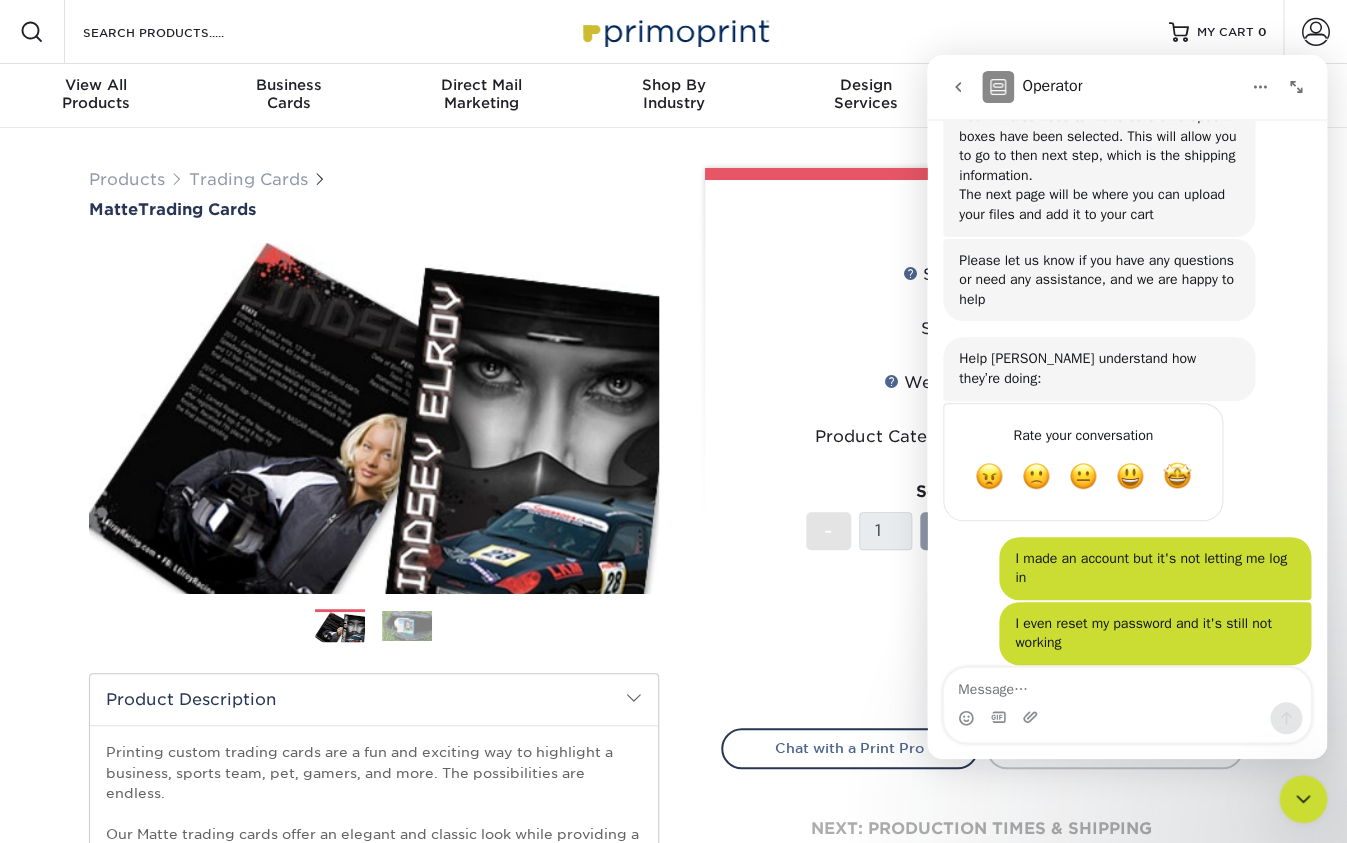 click 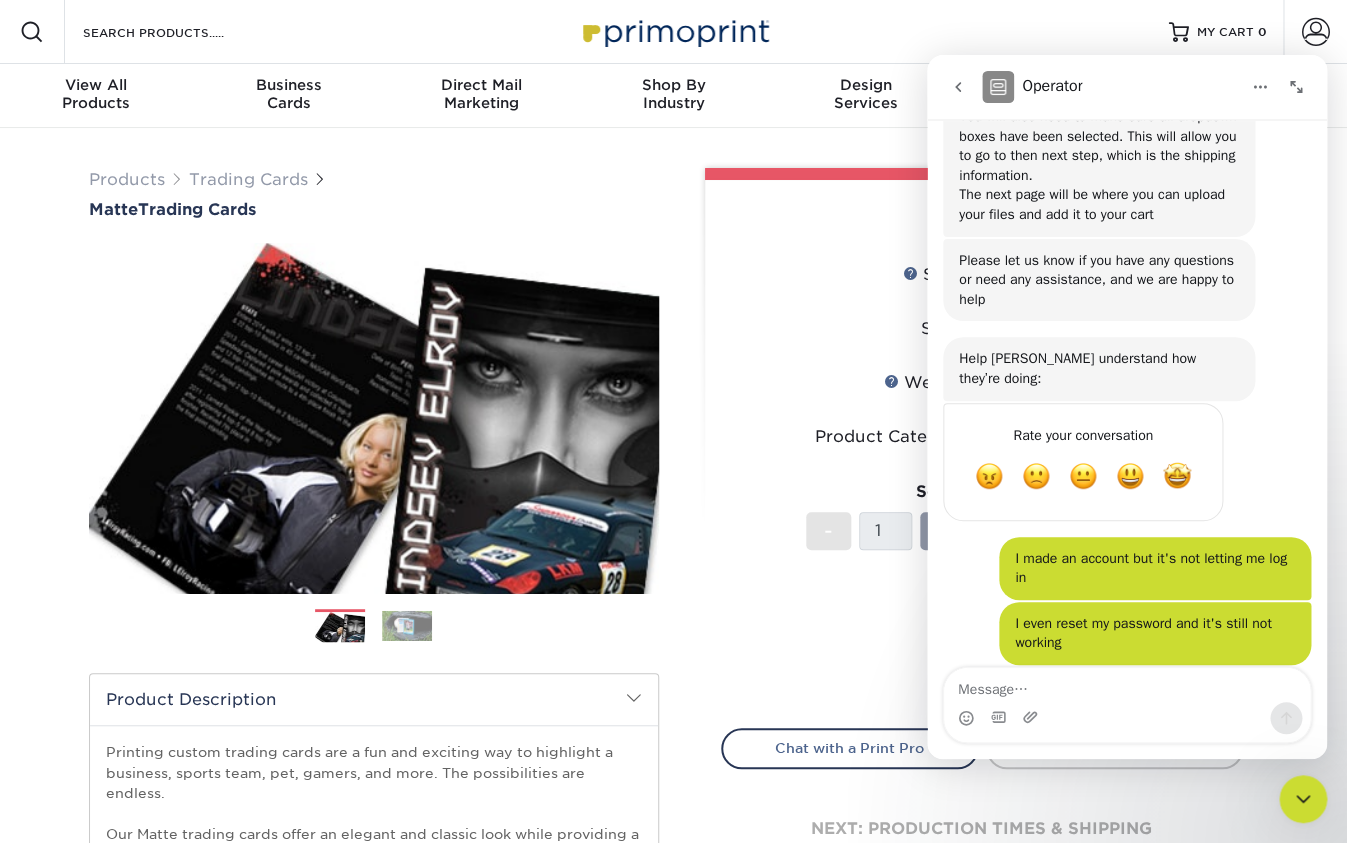 scroll, scrollTop: 0, scrollLeft: 0, axis: both 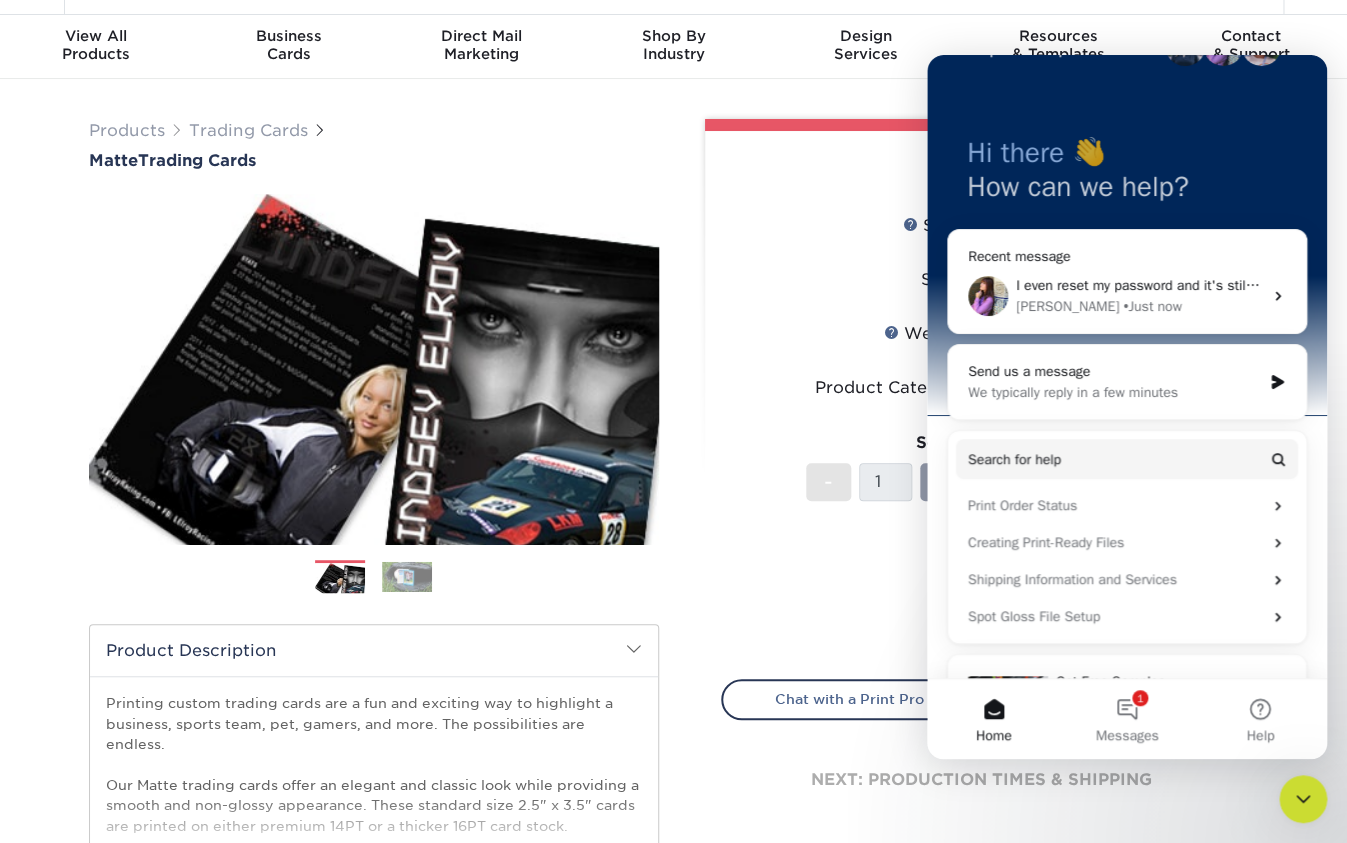 click at bounding box center (1303, 799) 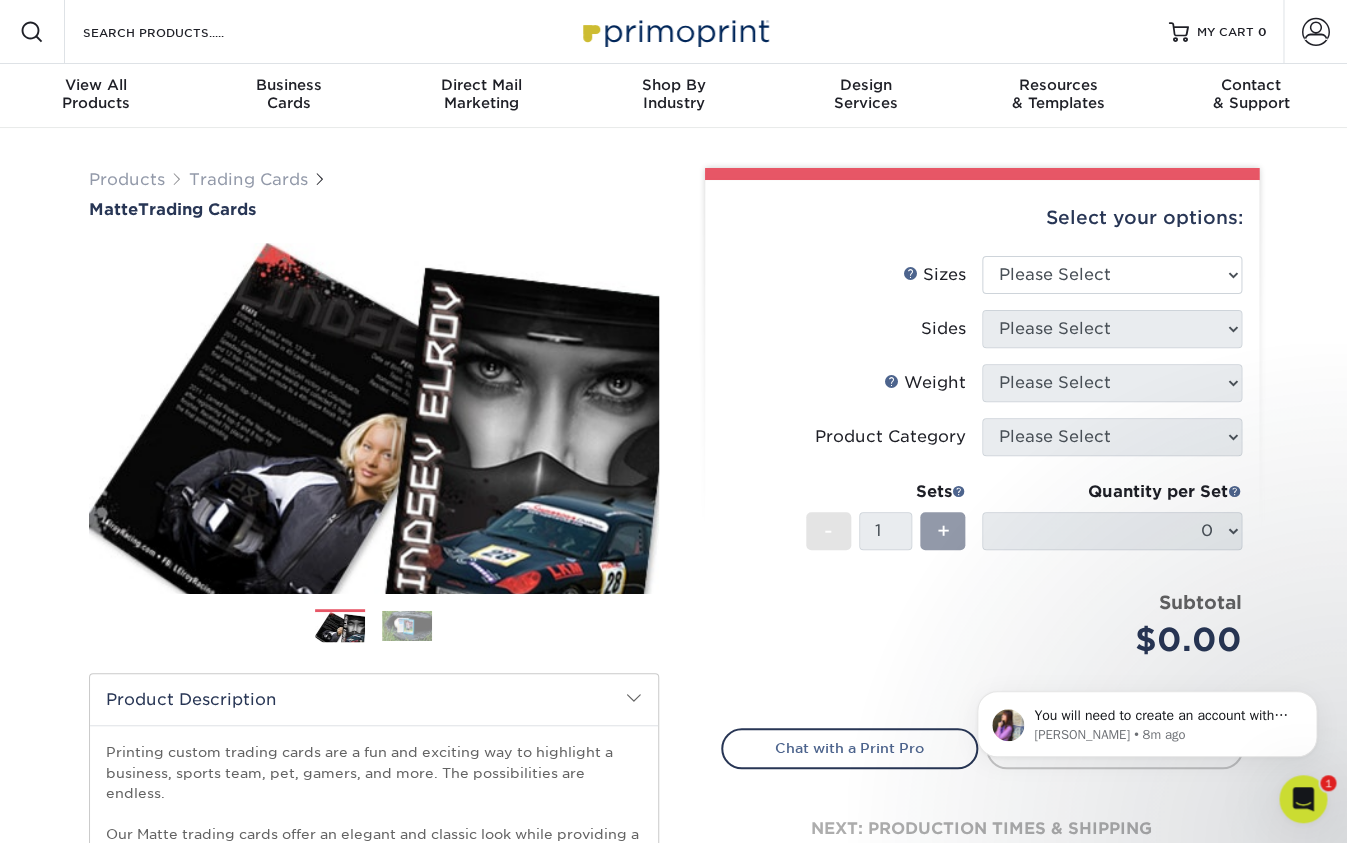 scroll, scrollTop: 0, scrollLeft: 0, axis: both 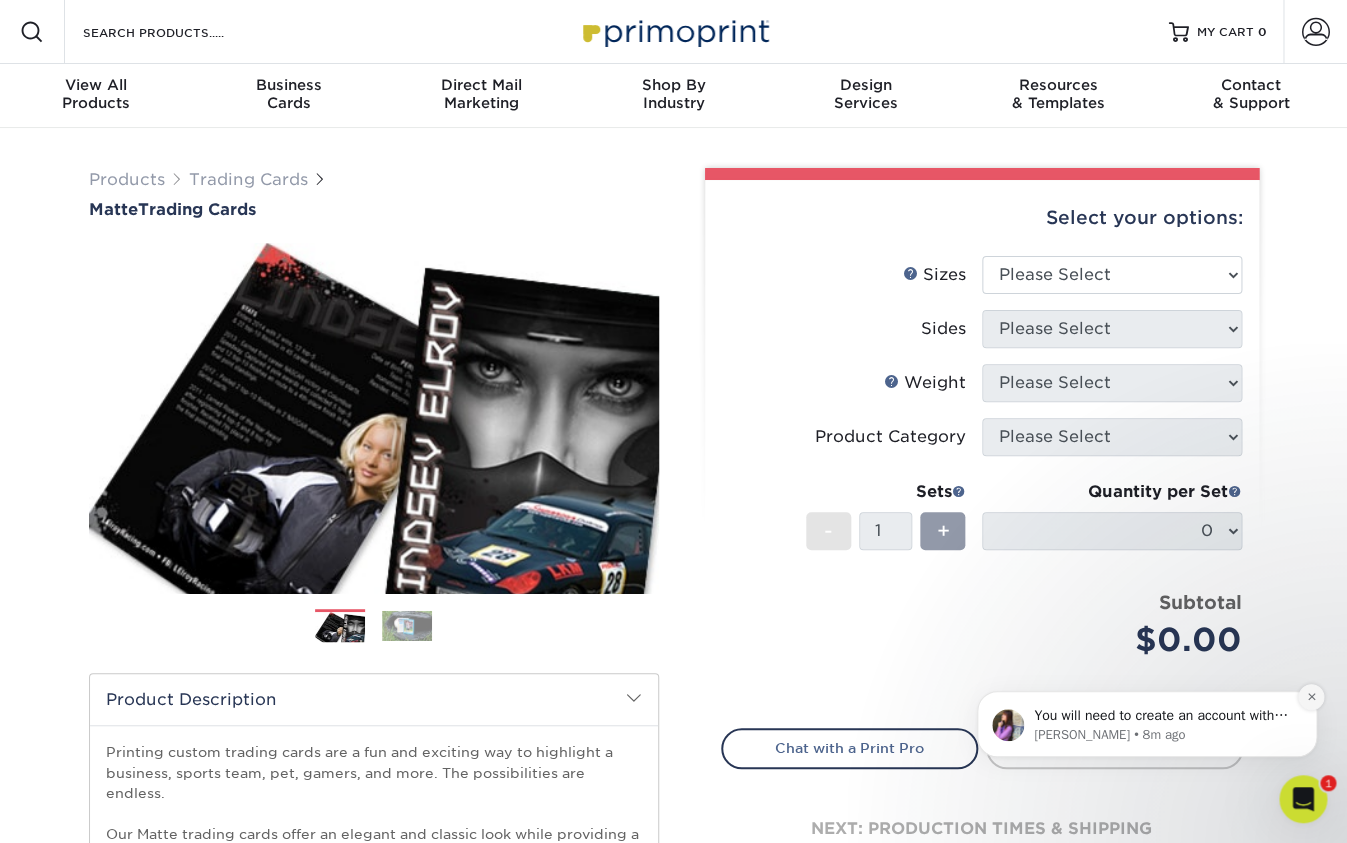 click 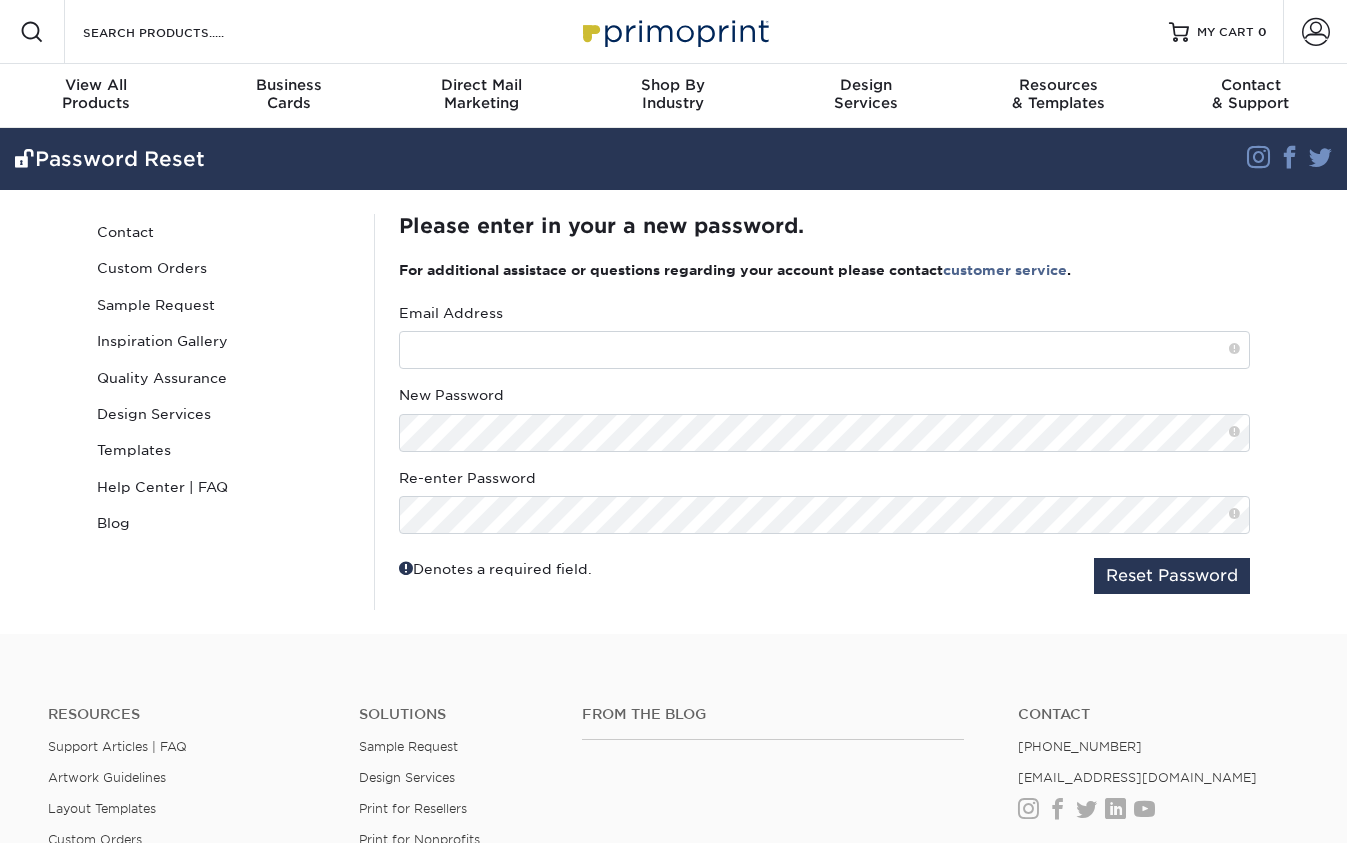 scroll, scrollTop: 0, scrollLeft: 0, axis: both 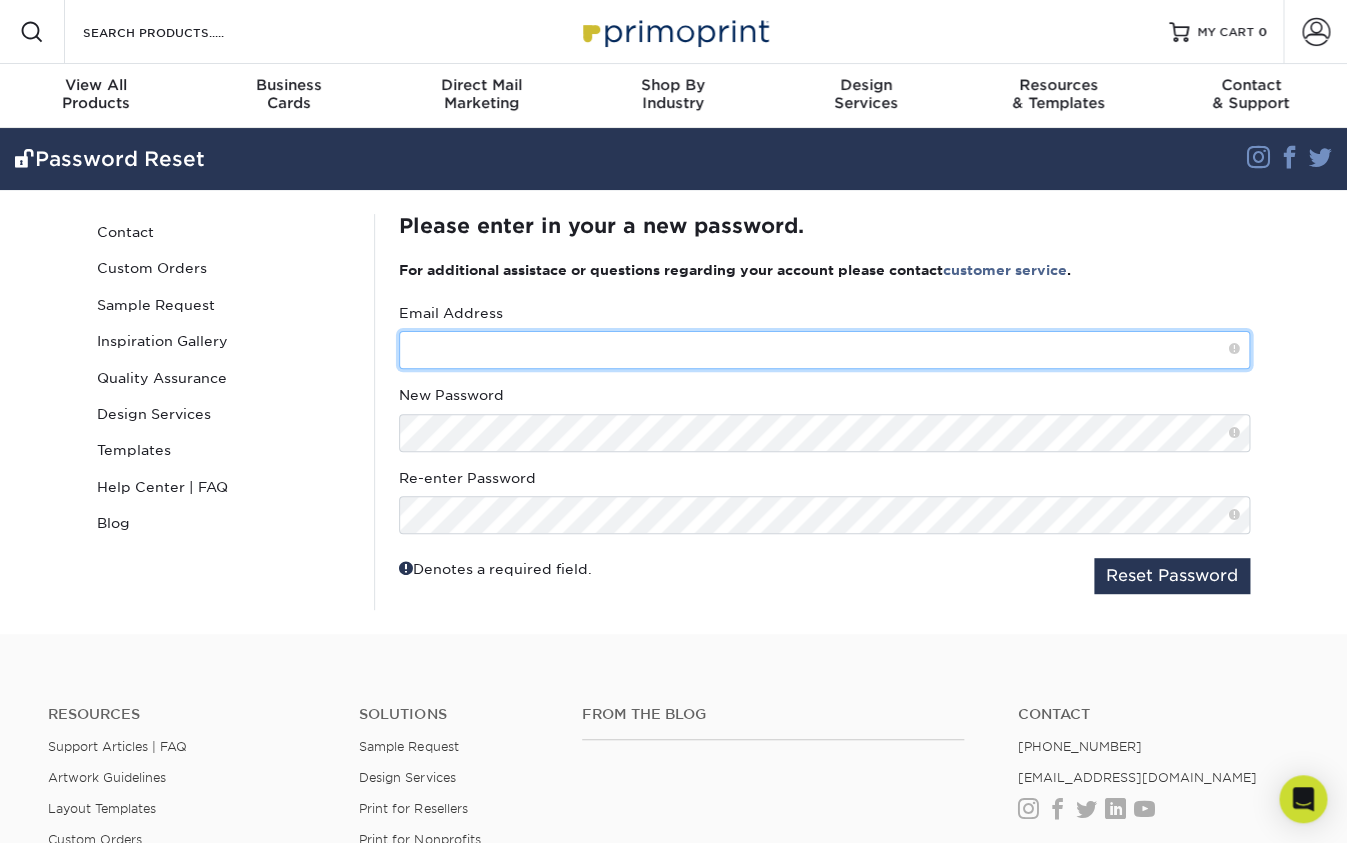 click at bounding box center (824, 350) 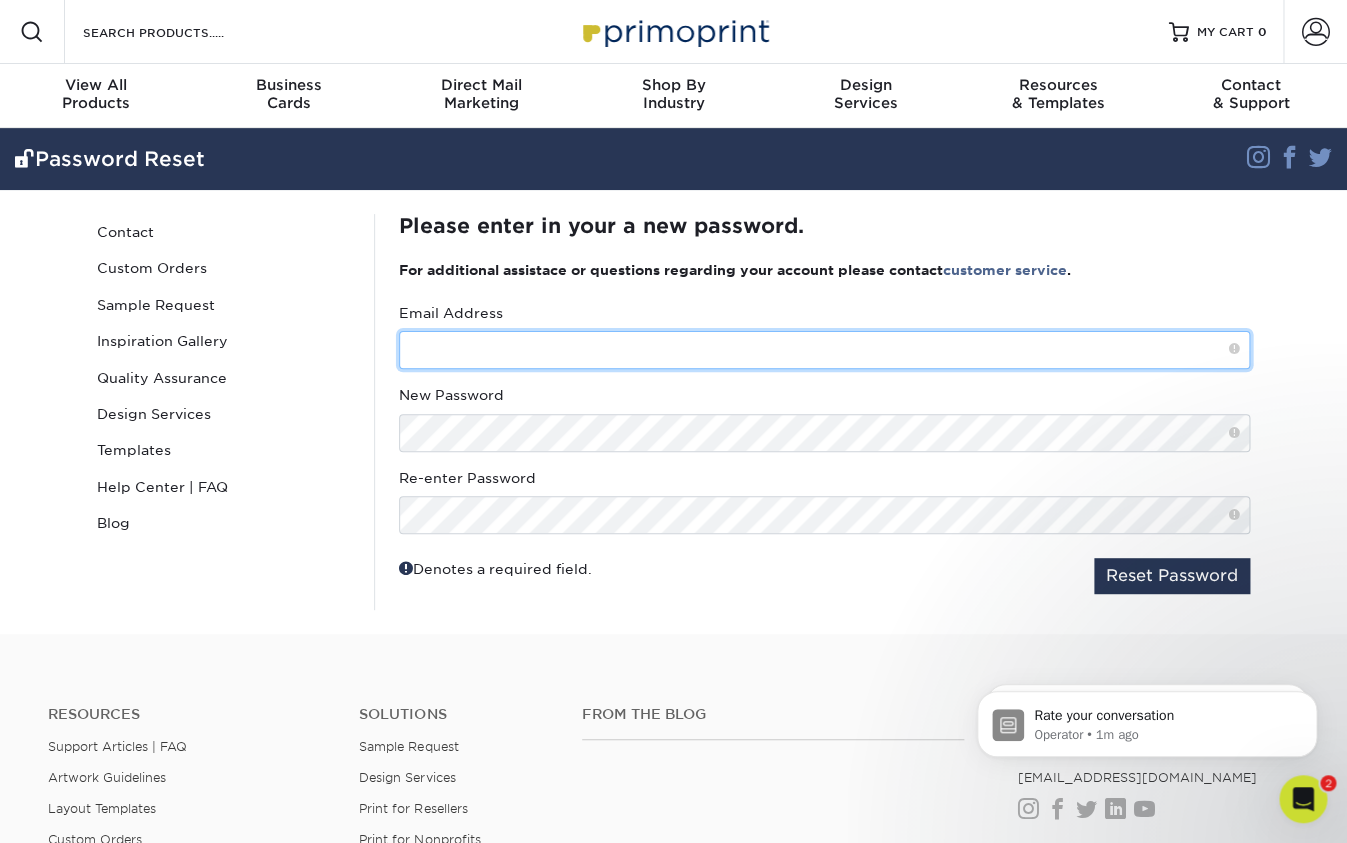 scroll, scrollTop: 0, scrollLeft: 0, axis: both 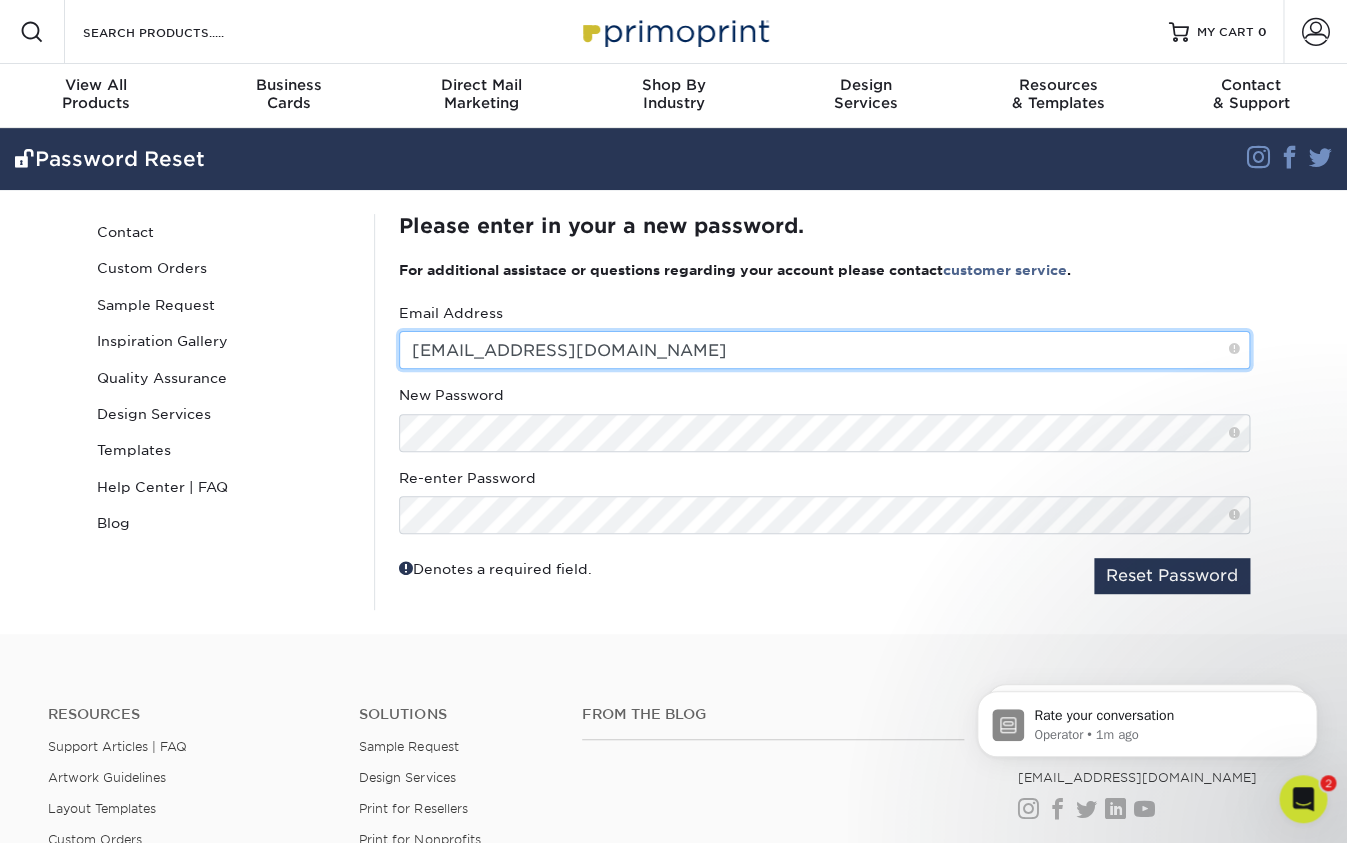 type on "[EMAIL_ADDRESS][DOMAIN_NAME]" 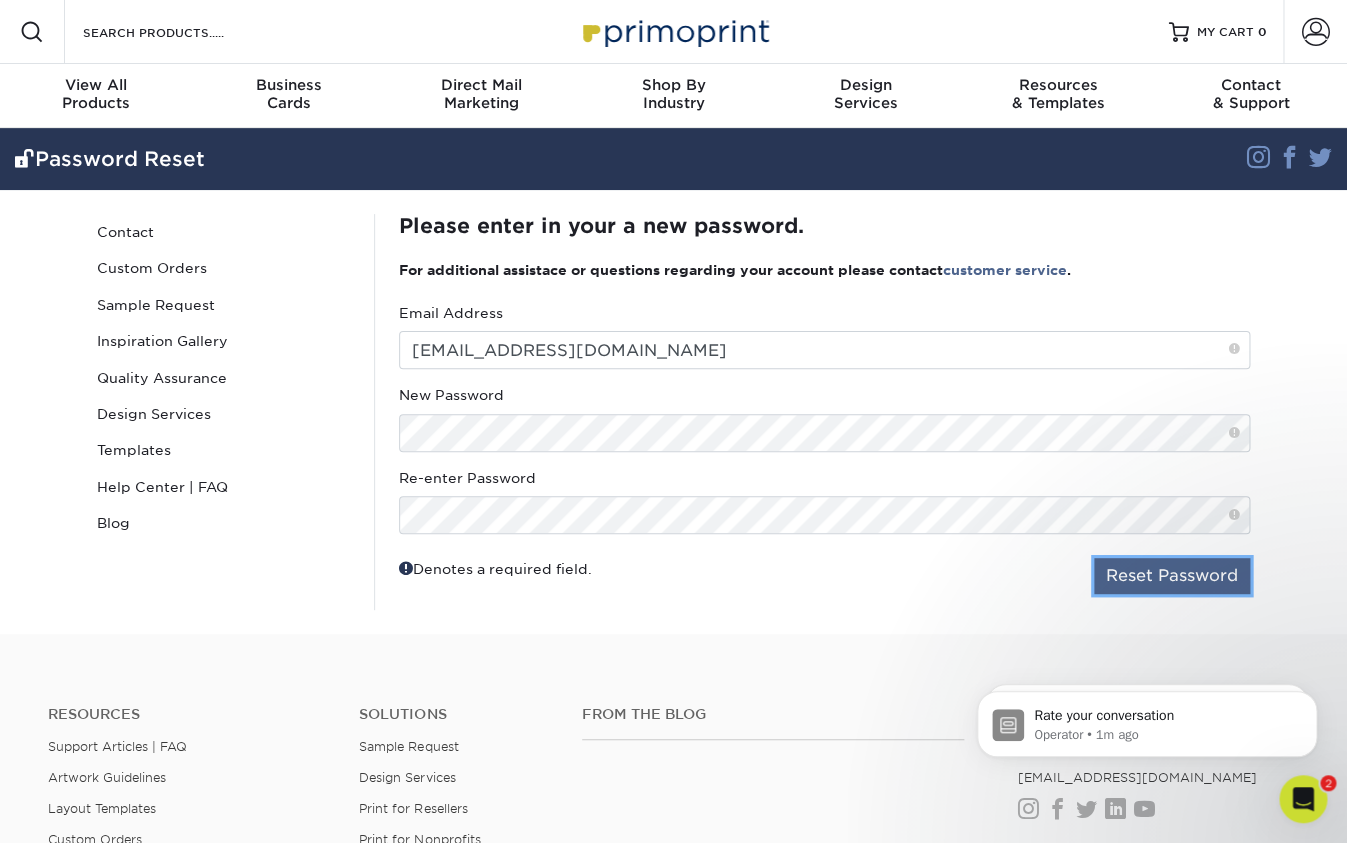 click on "Reset Password" at bounding box center [1172, 576] 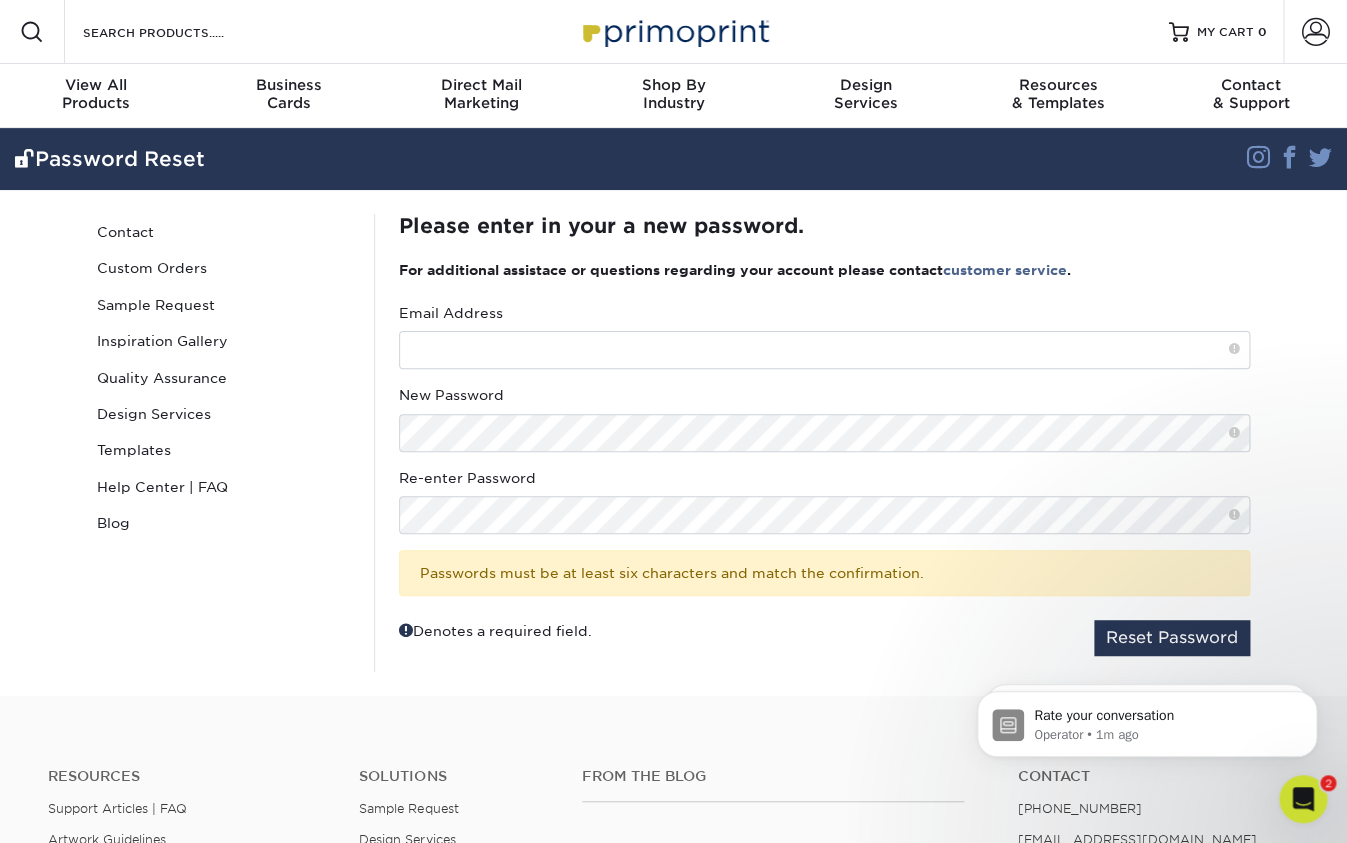 scroll, scrollTop: 0, scrollLeft: 0, axis: both 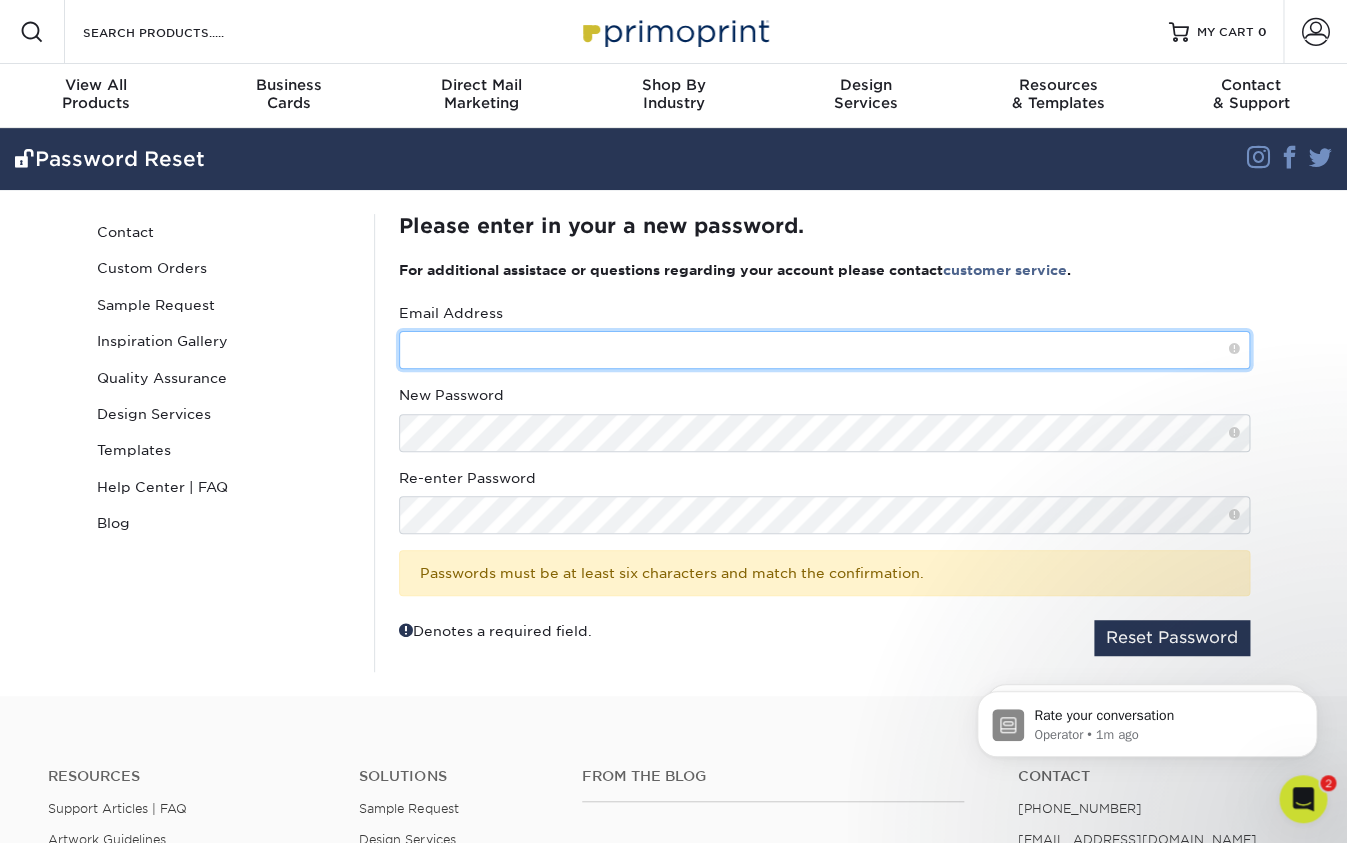 click at bounding box center [824, 350] 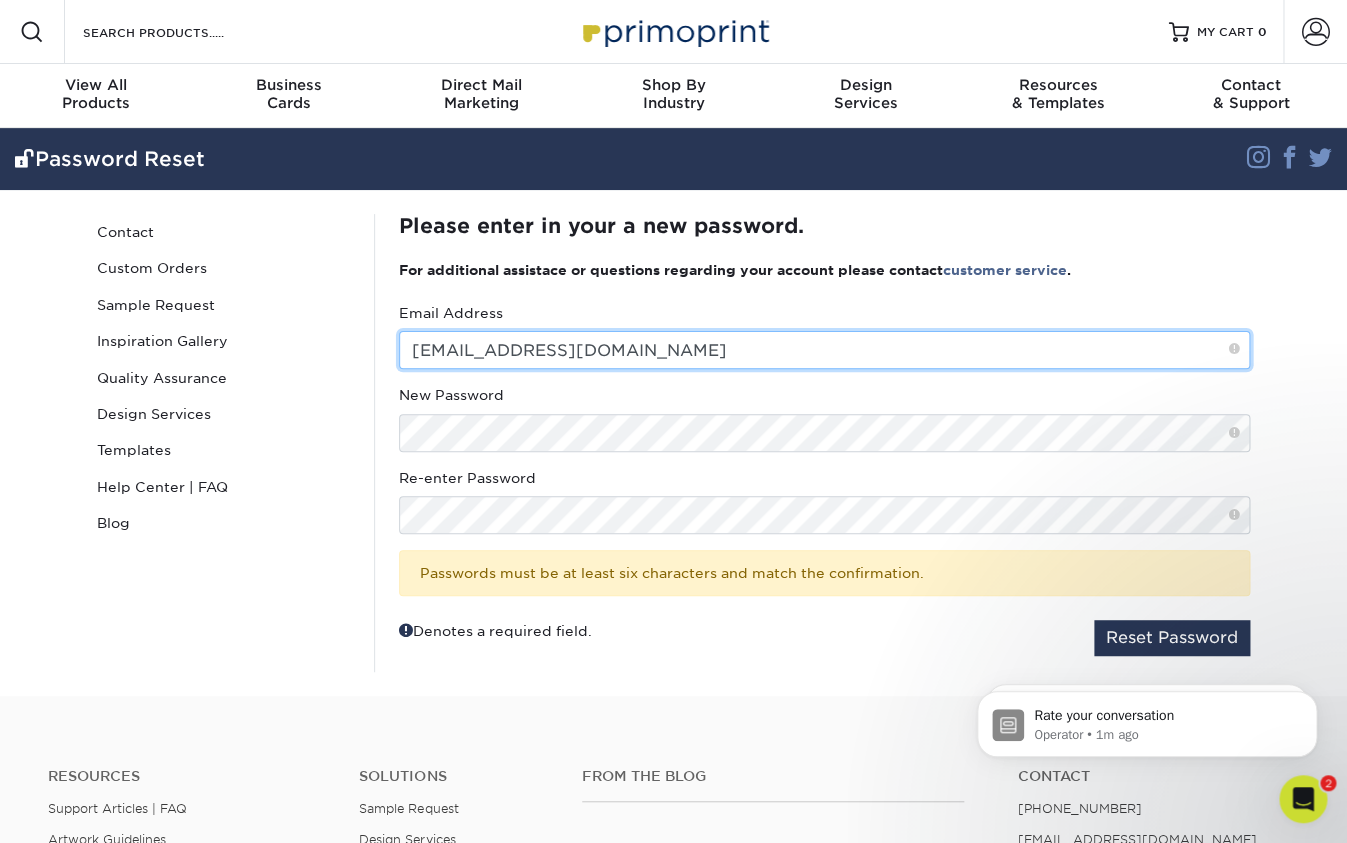 type on "[EMAIL_ADDRESS][DOMAIN_NAME]" 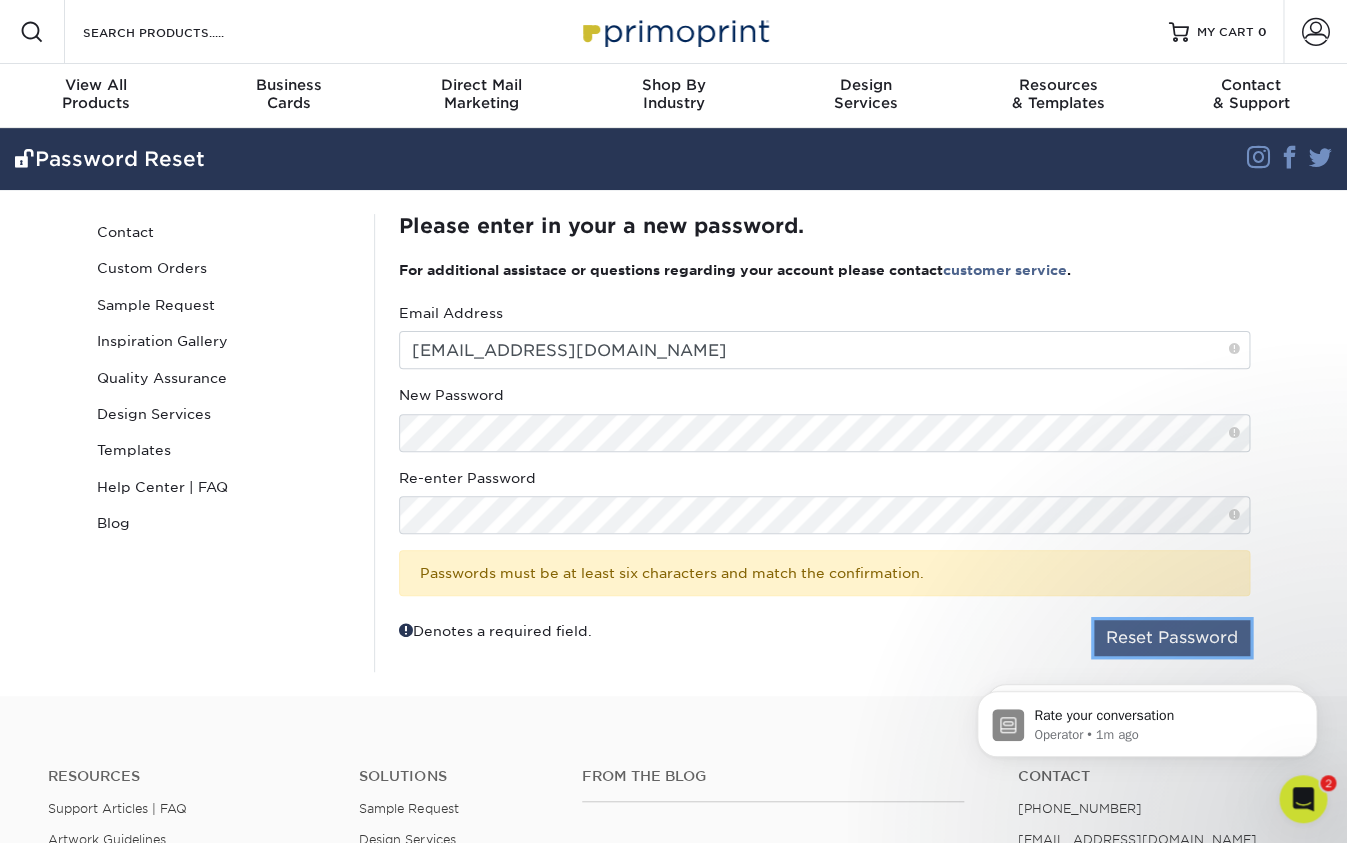 click on "Reset Password" at bounding box center (1172, 638) 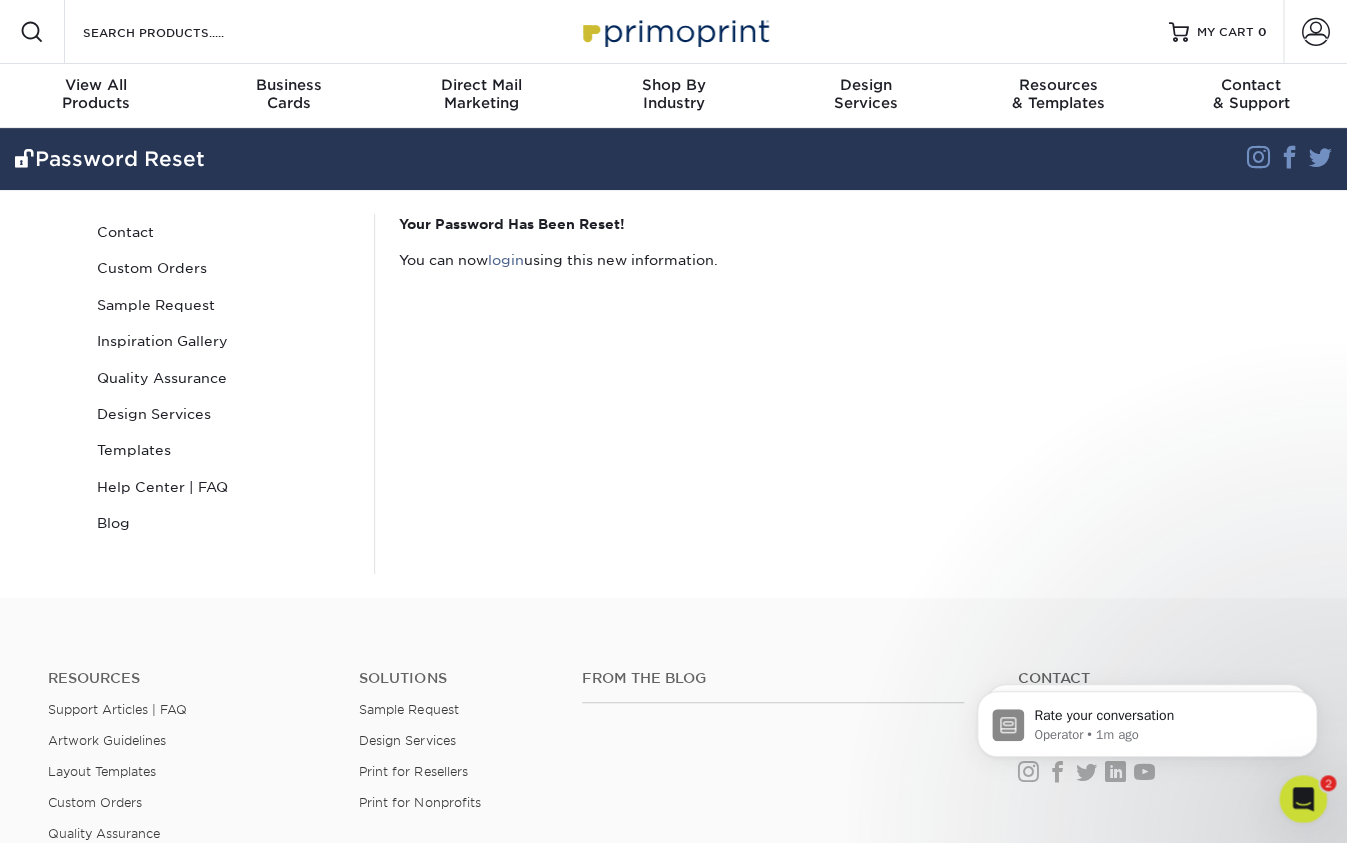 scroll, scrollTop: 0, scrollLeft: 0, axis: both 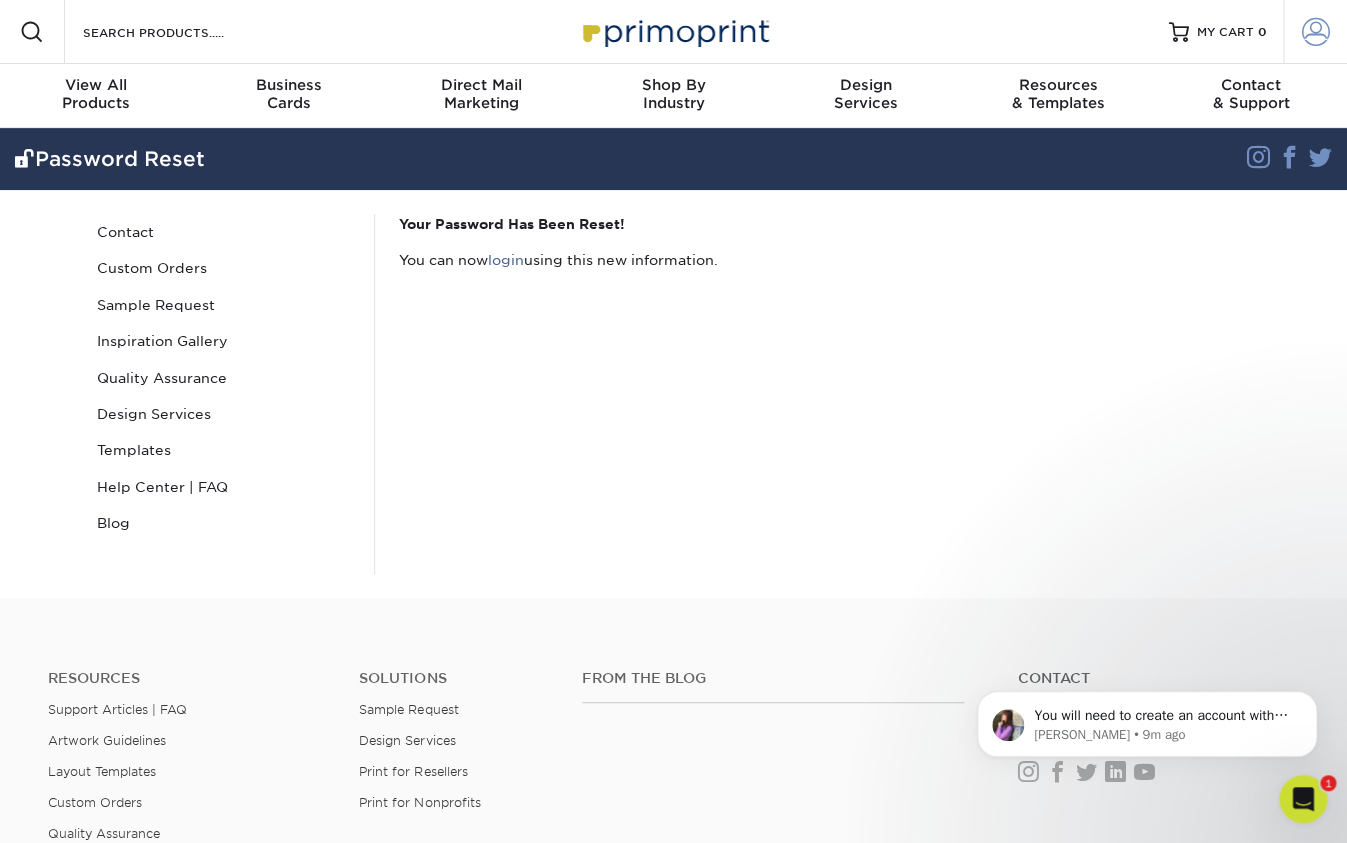 click at bounding box center [1316, 32] 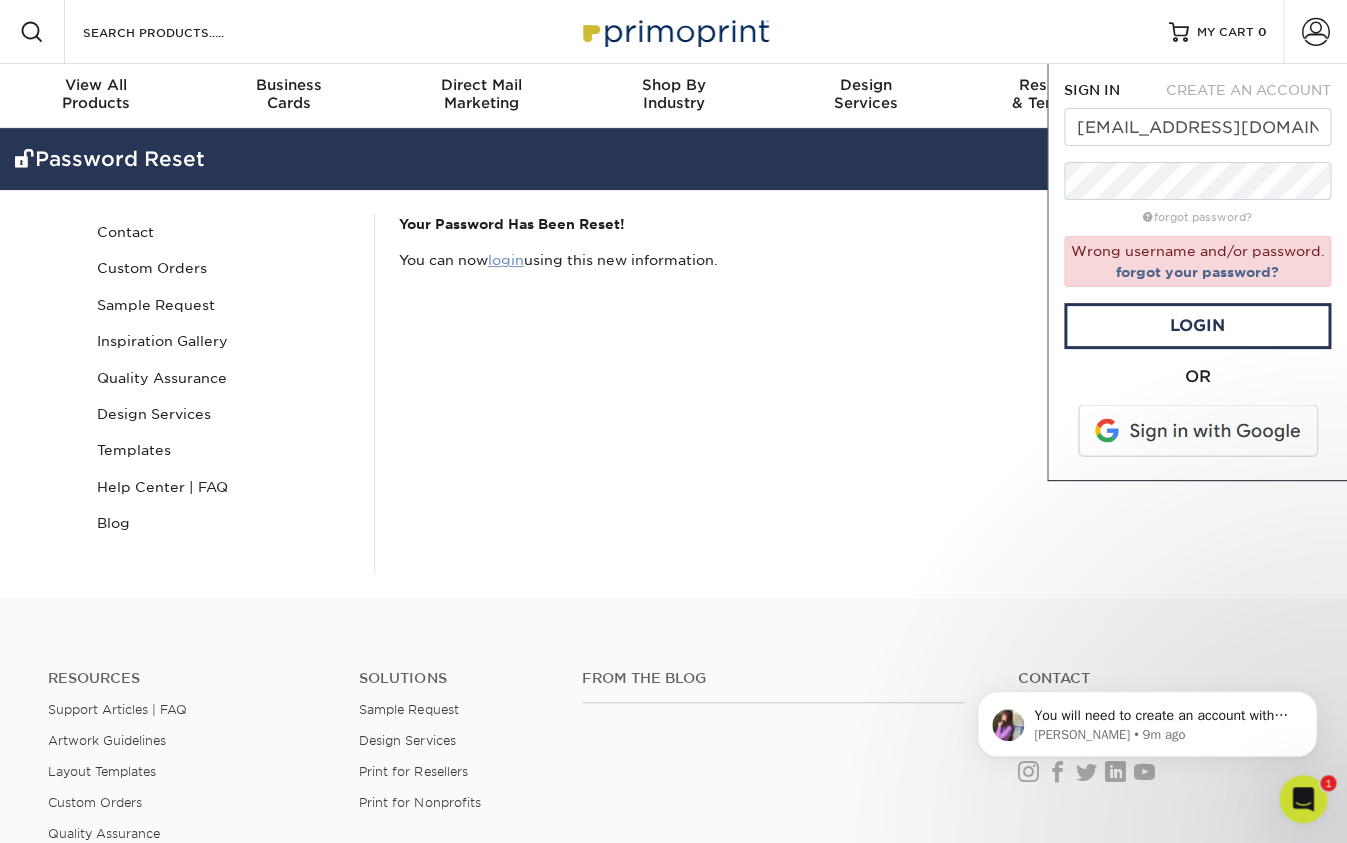 click on "login" at bounding box center [506, 260] 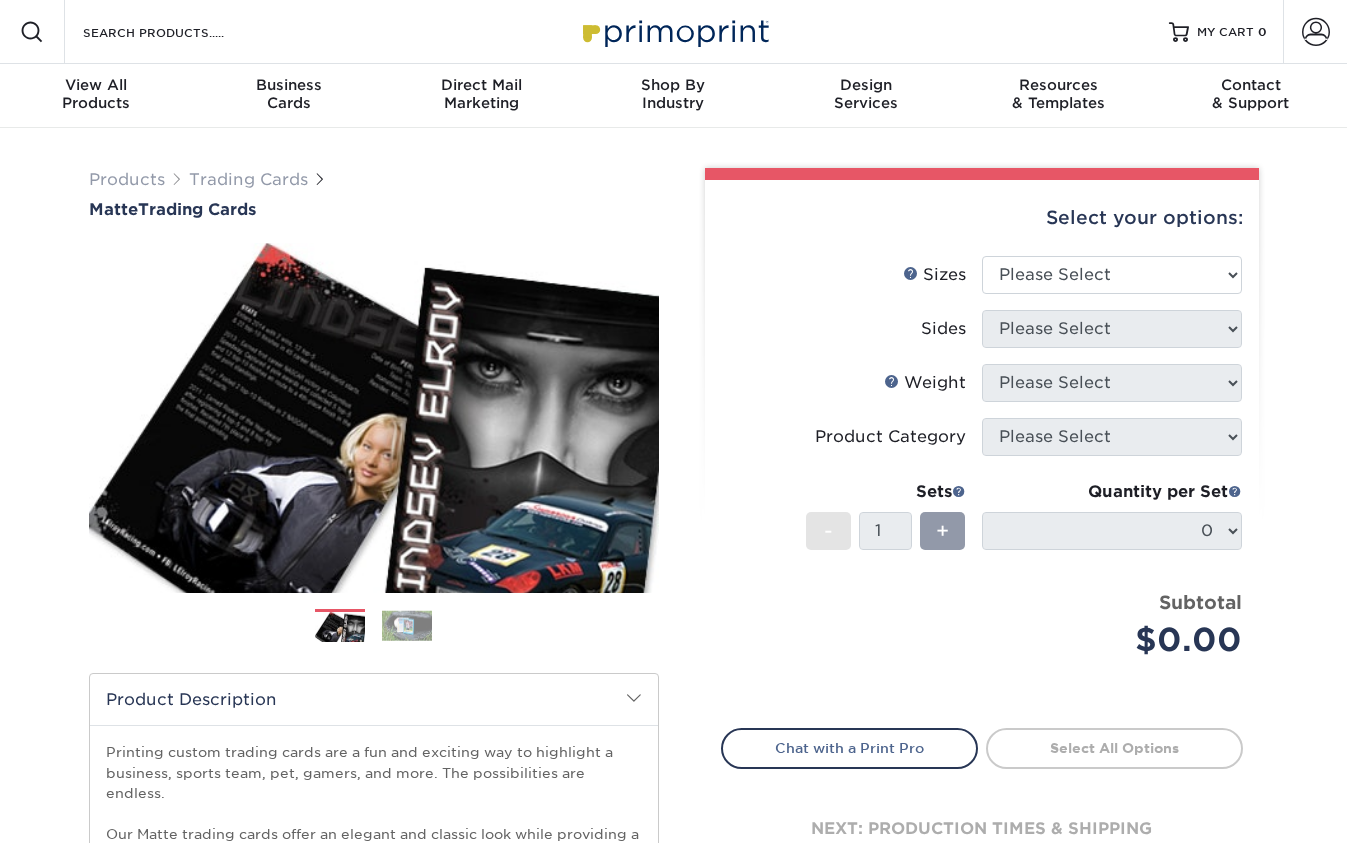 scroll, scrollTop: 0, scrollLeft: 0, axis: both 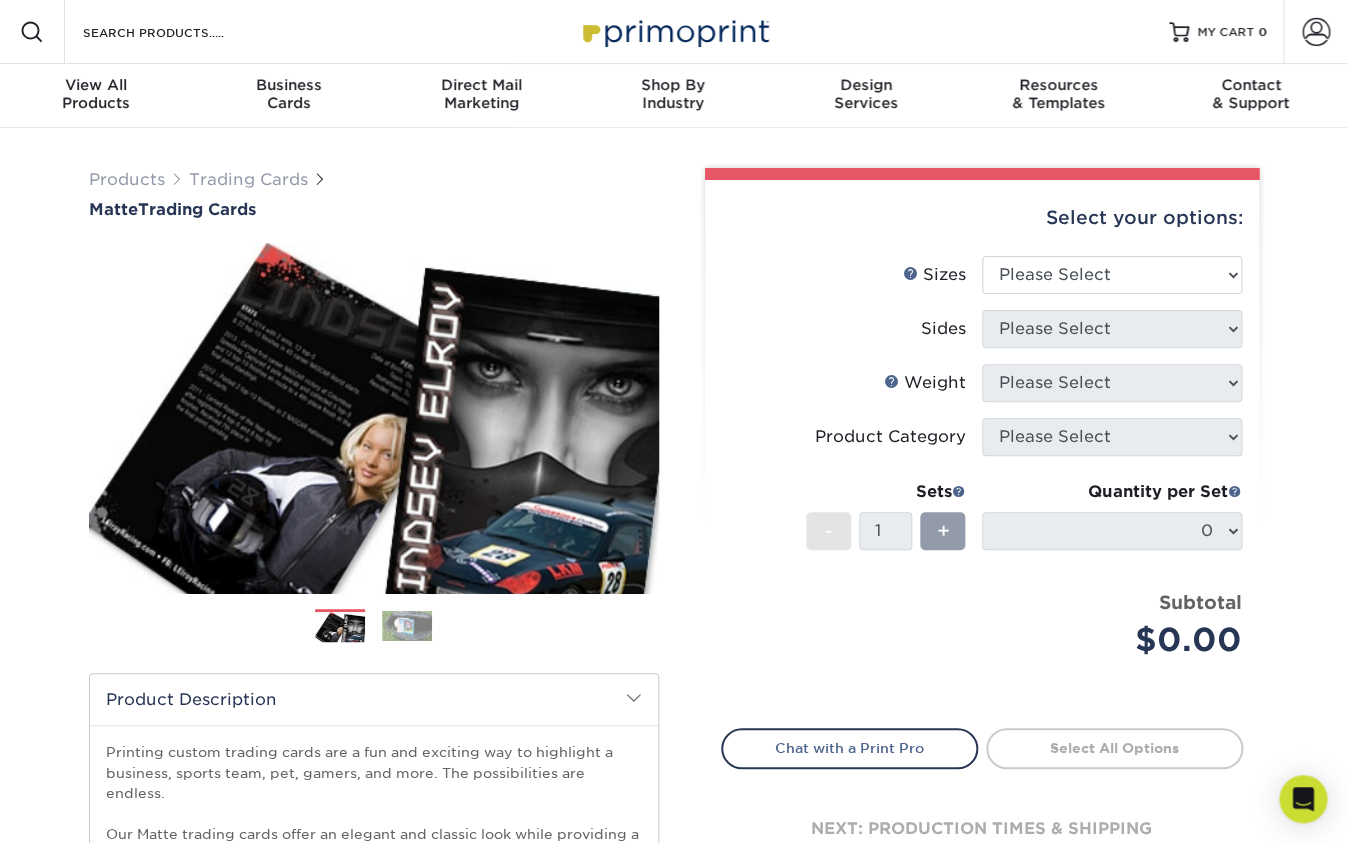click at bounding box center (674, 31) 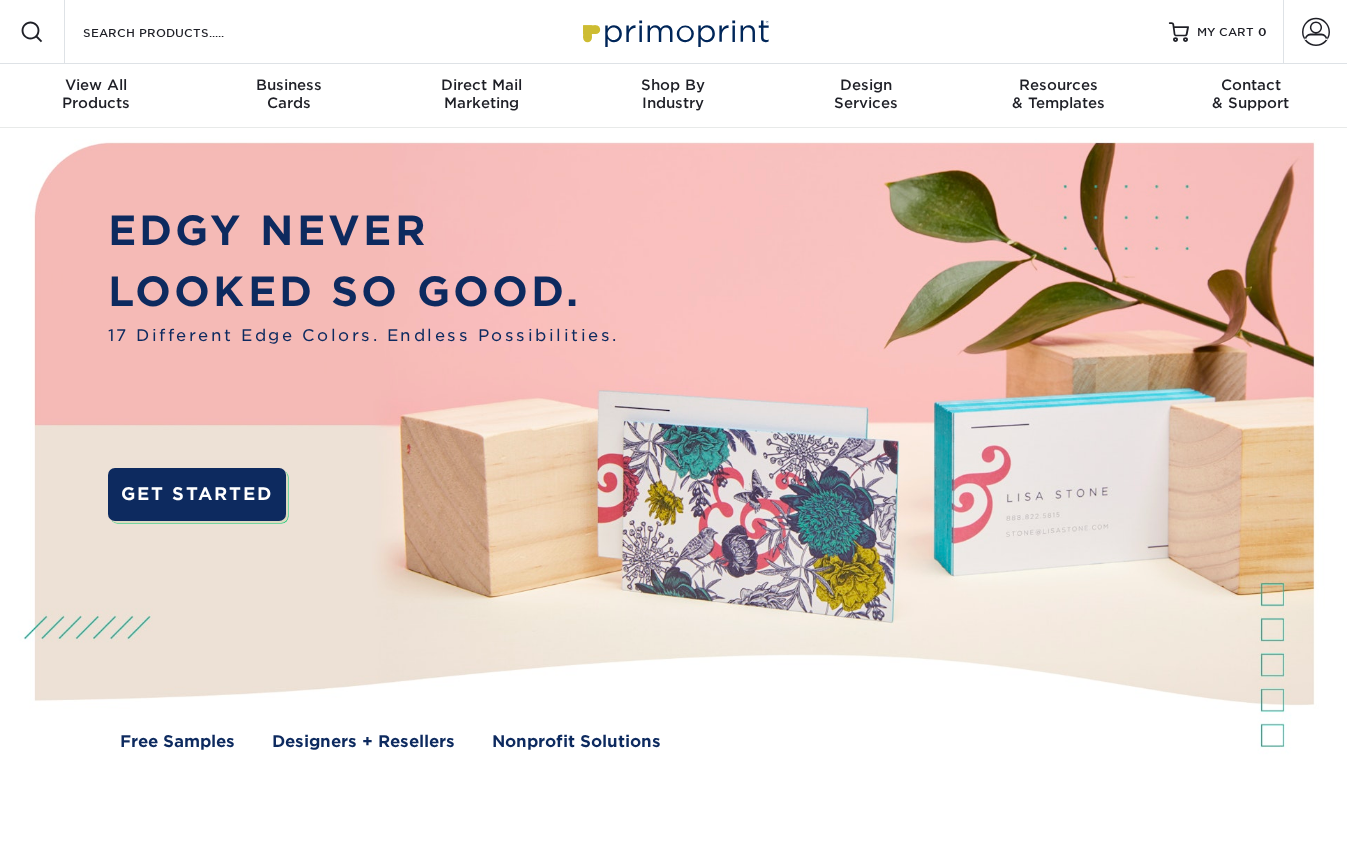 scroll, scrollTop: 0, scrollLeft: 0, axis: both 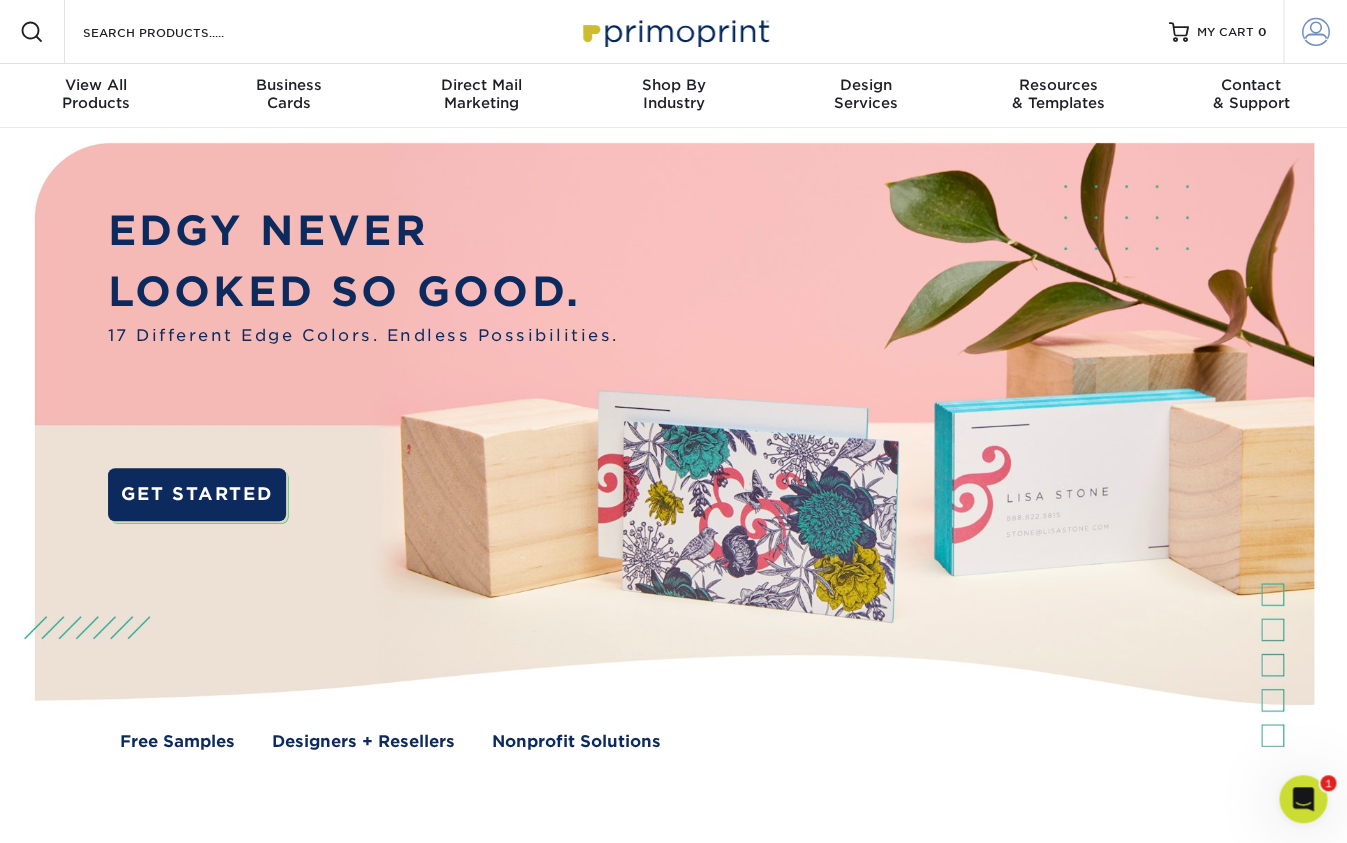 click at bounding box center [1316, 32] 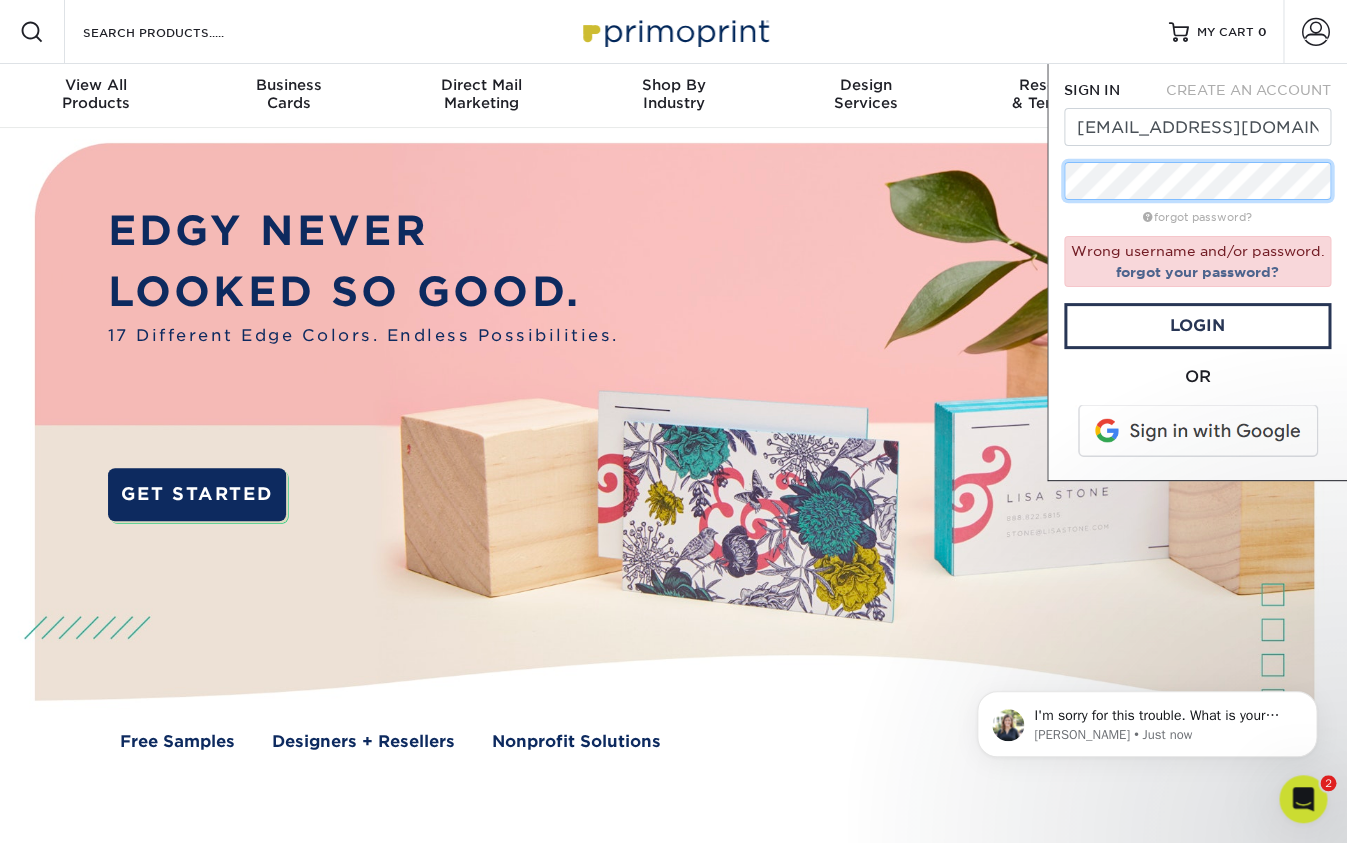 scroll, scrollTop: 0, scrollLeft: 0, axis: both 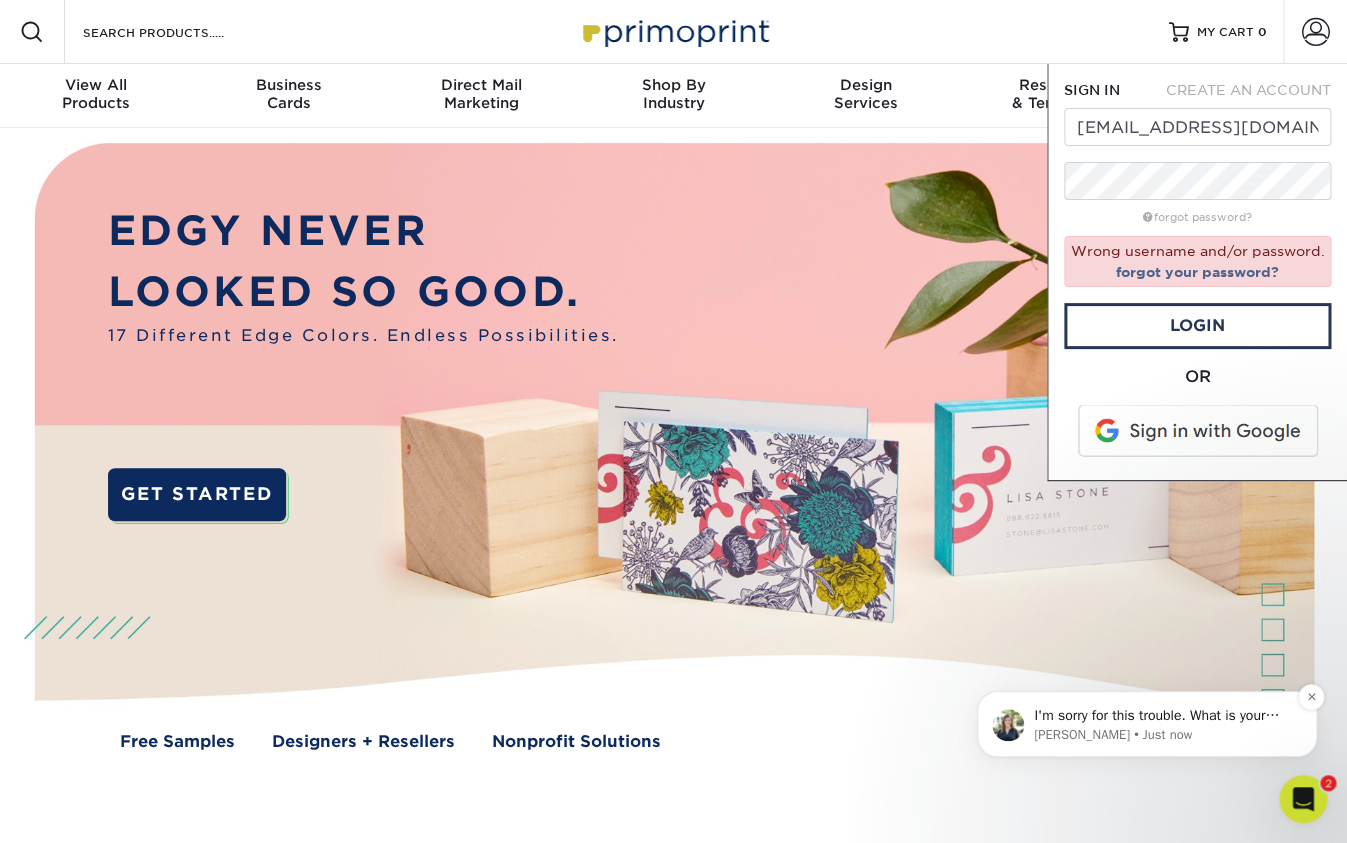 click on "Irene • Just now" at bounding box center [1163, 735] 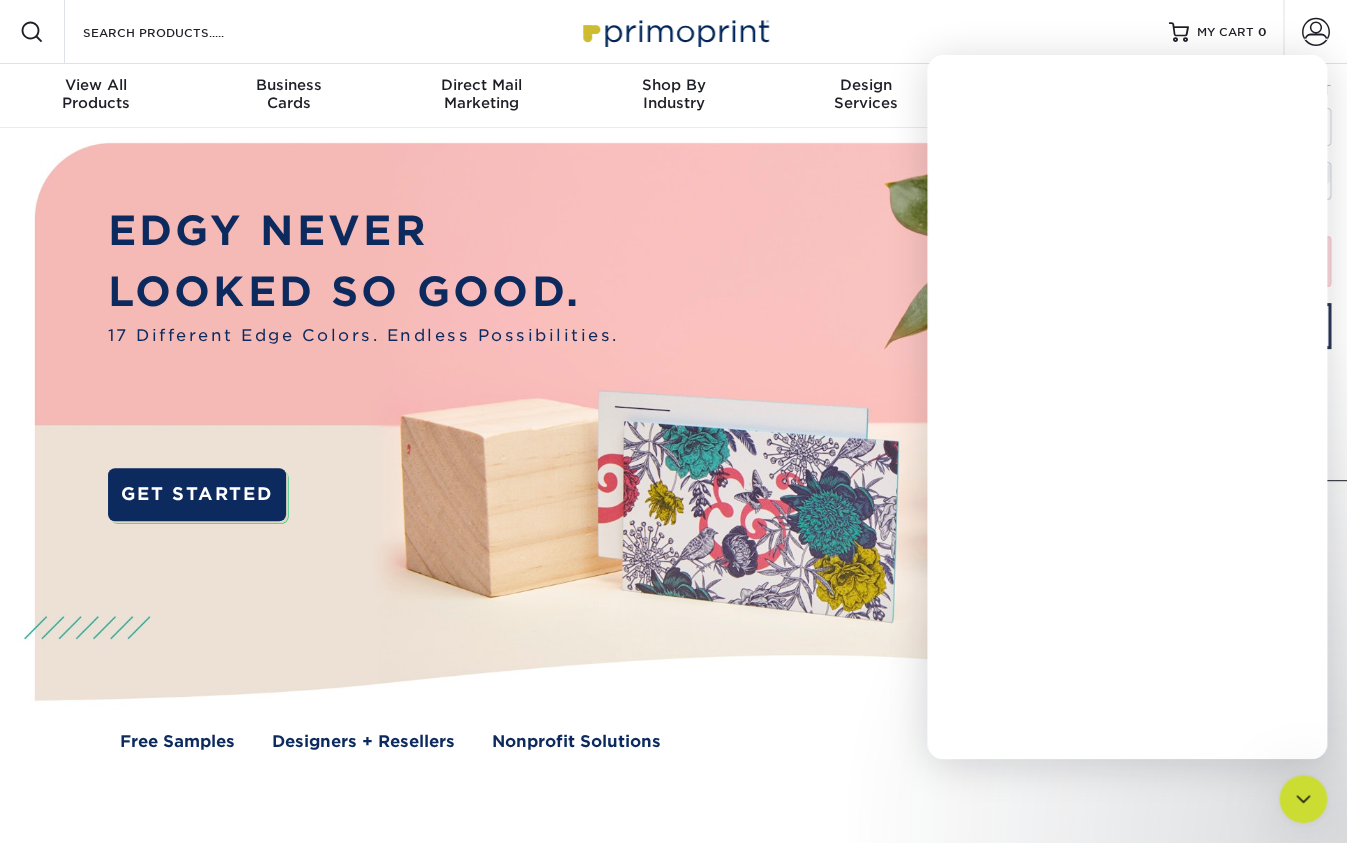 scroll, scrollTop: 0, scrollLeft: 0, axis: both 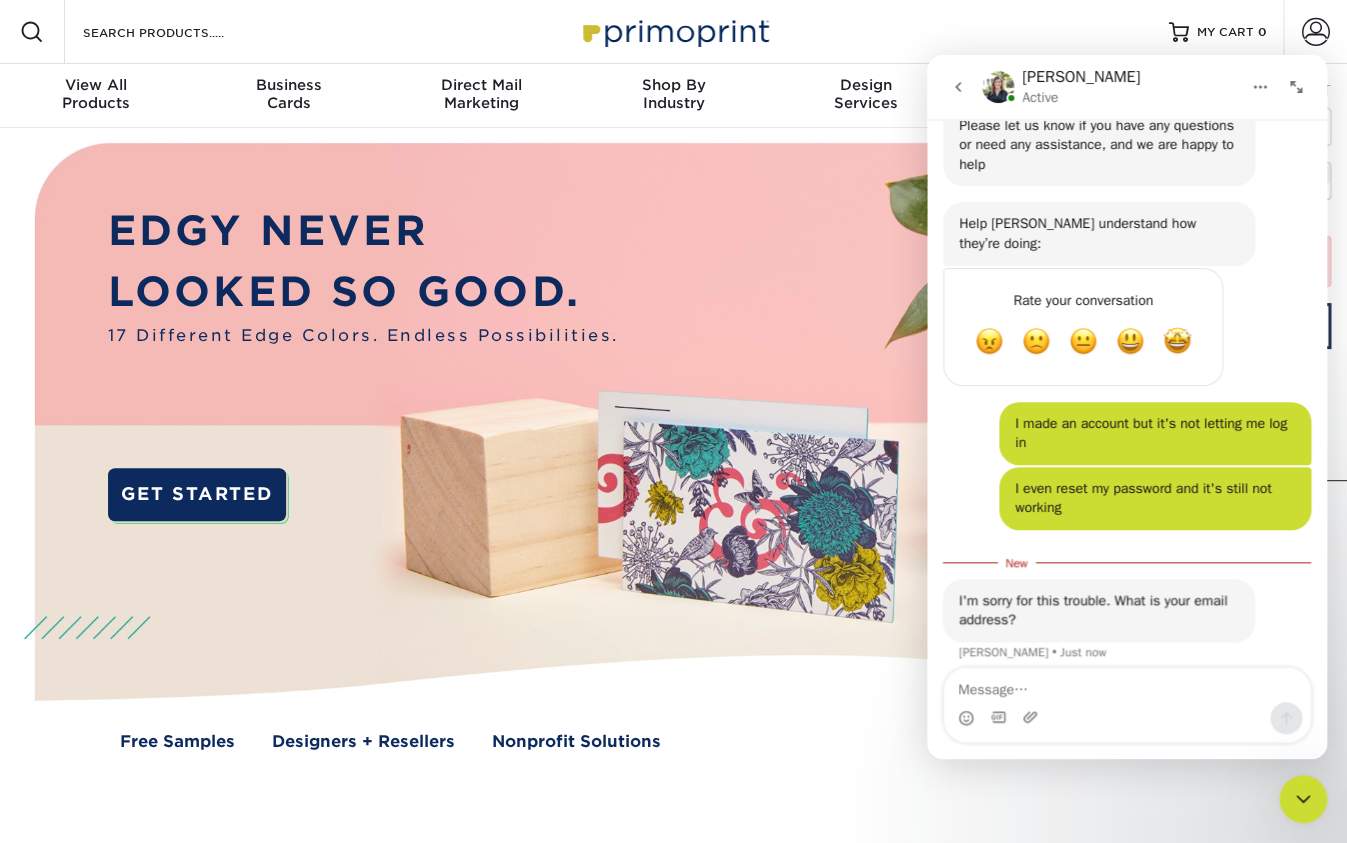 drag, startPoint x: 1163, startPoint y: 708, endPoint x: 1161, endPoint y: 698, distance: 10.198039 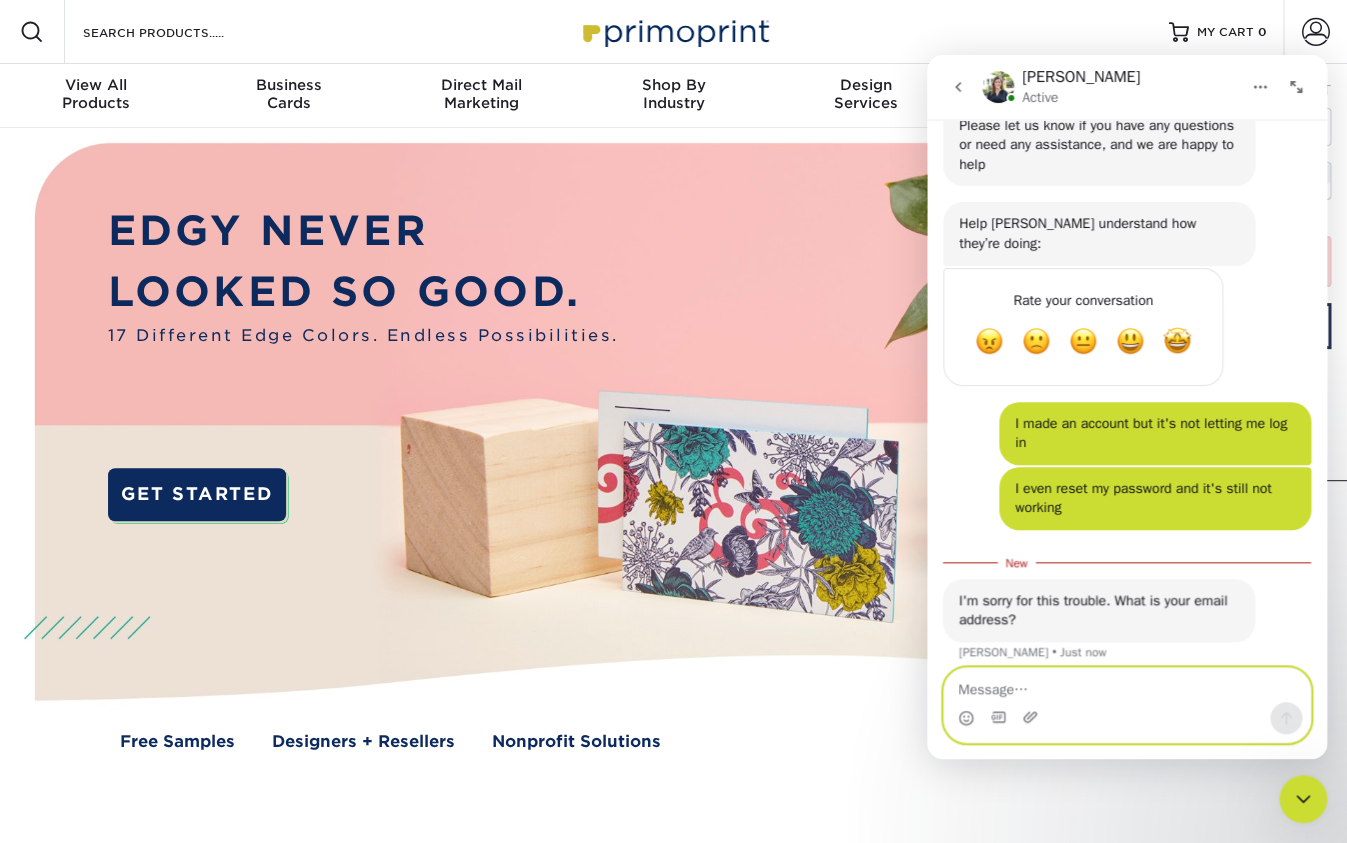 click at bounding box center [1127, 685] 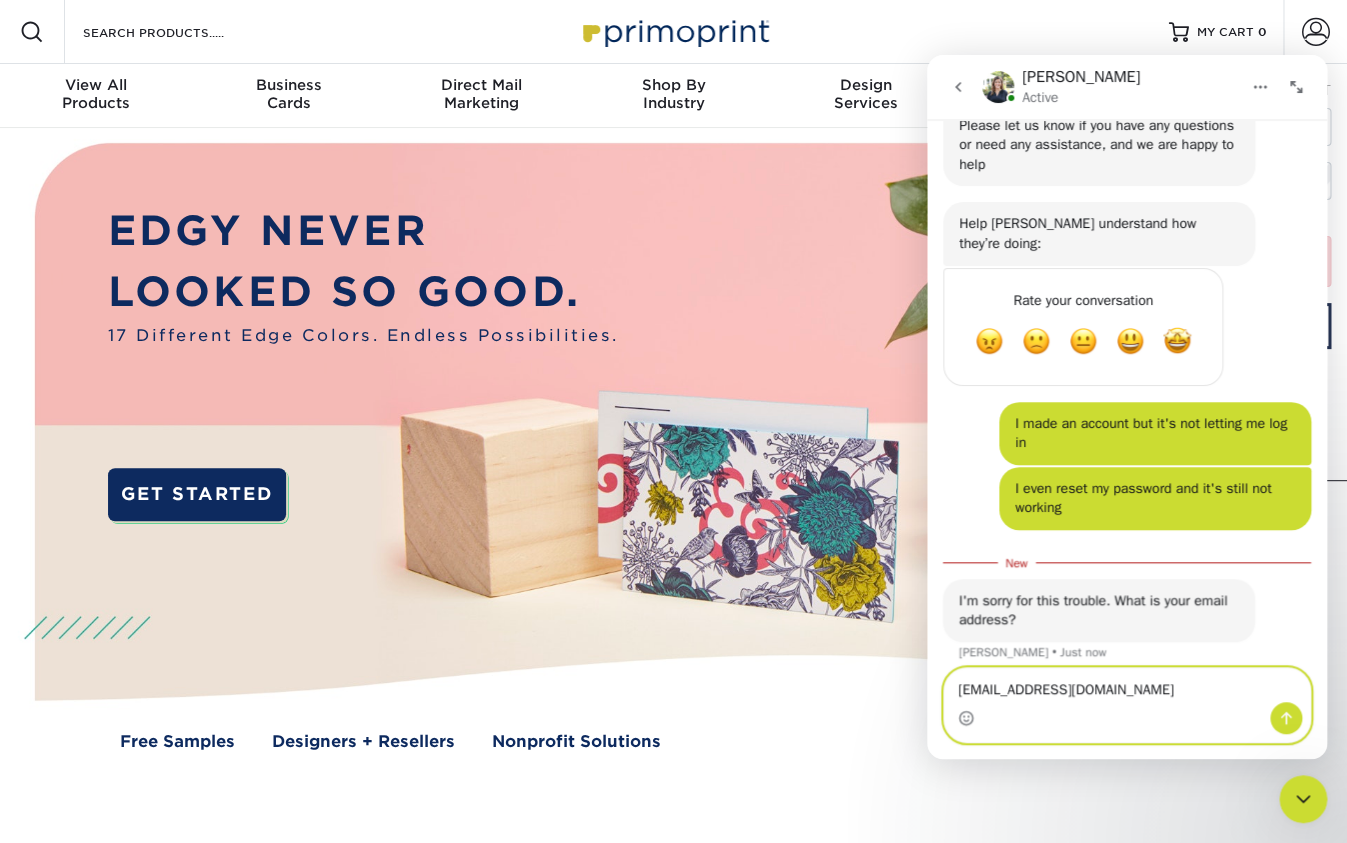 type on "Cahil@purenoiseent.com" 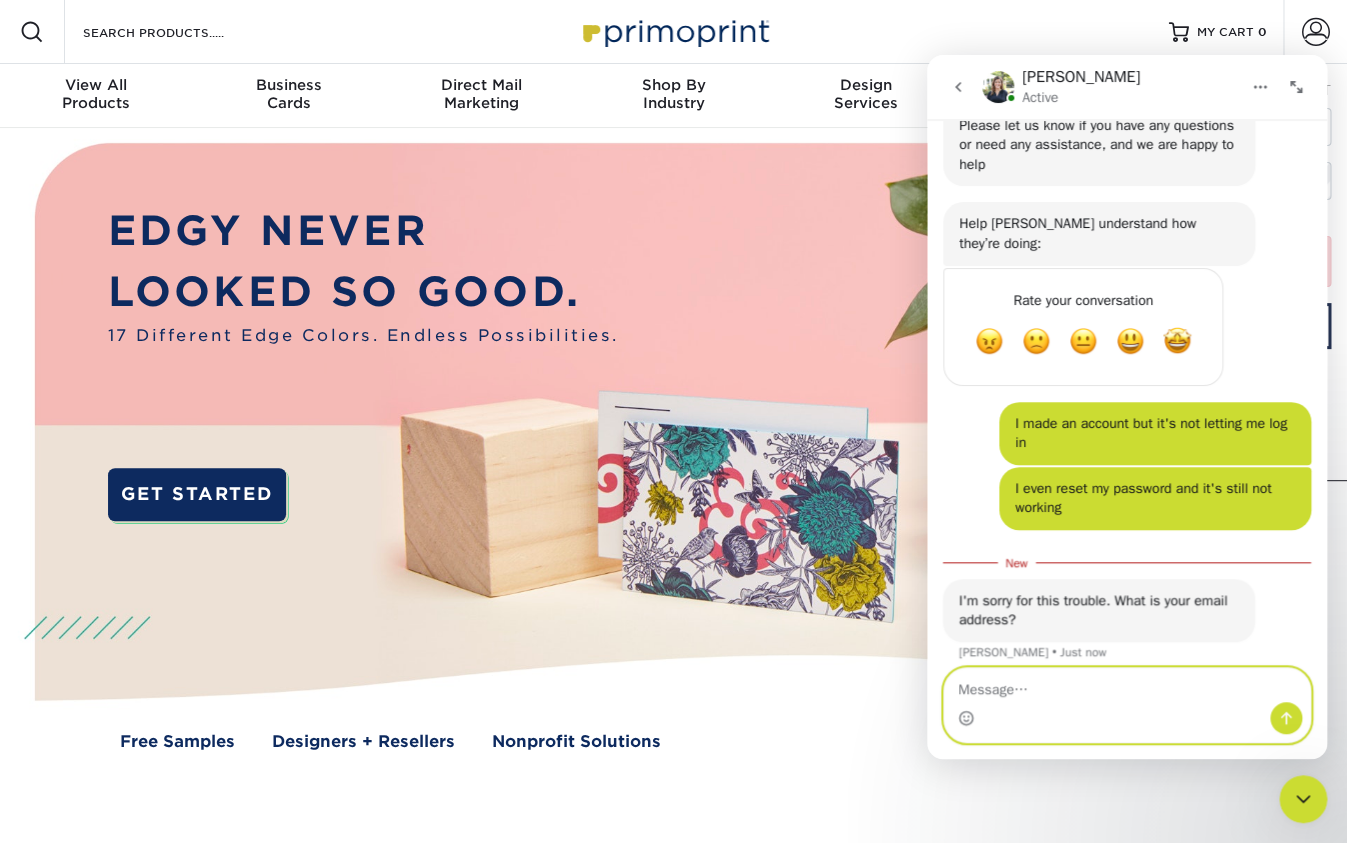 scroll, scrollTop: 0, scrollLeft: 0, axis: both 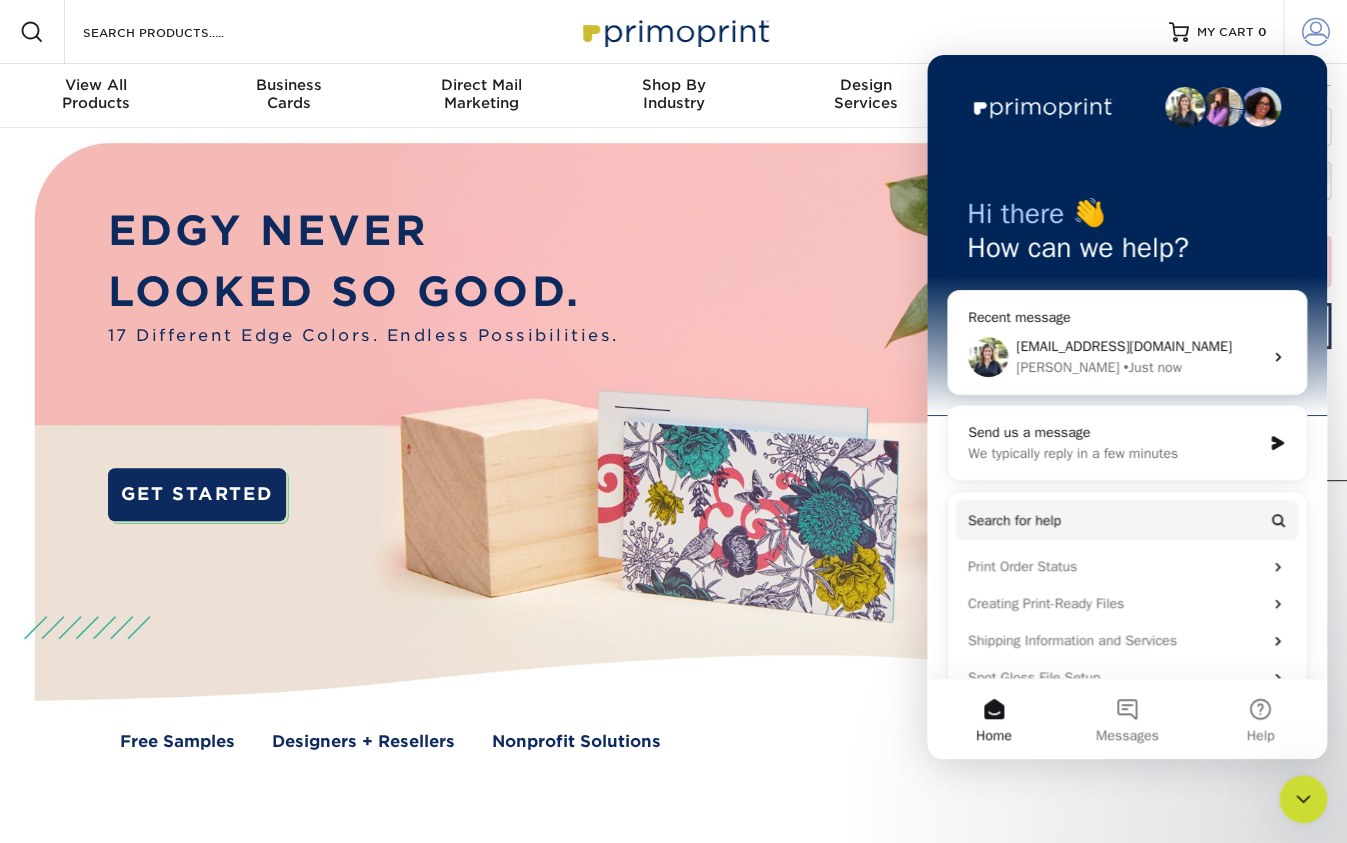 click at bounding box center (1316, 32) 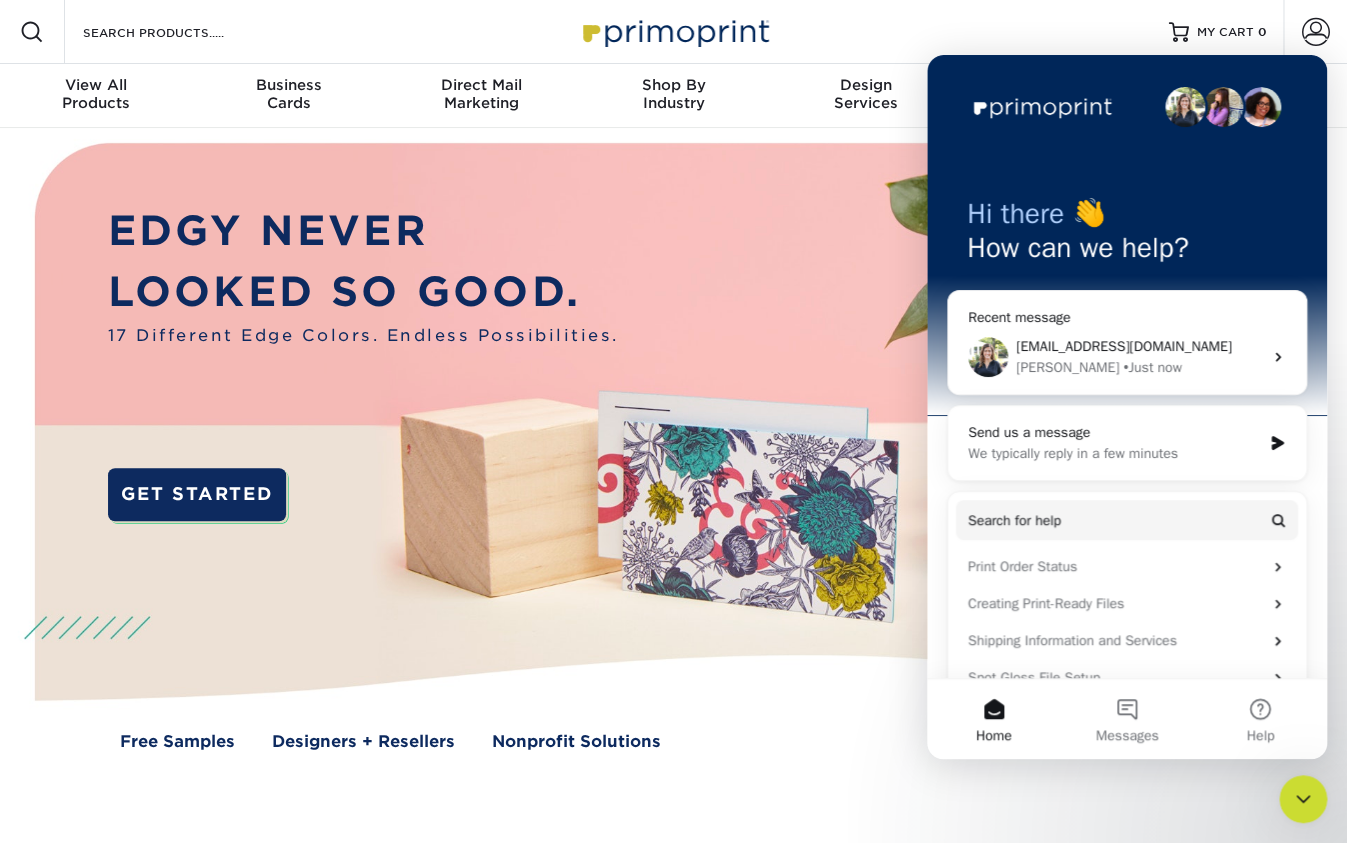 scroll, scrollTop: 1, scrollLeft: 0, axis: vertical 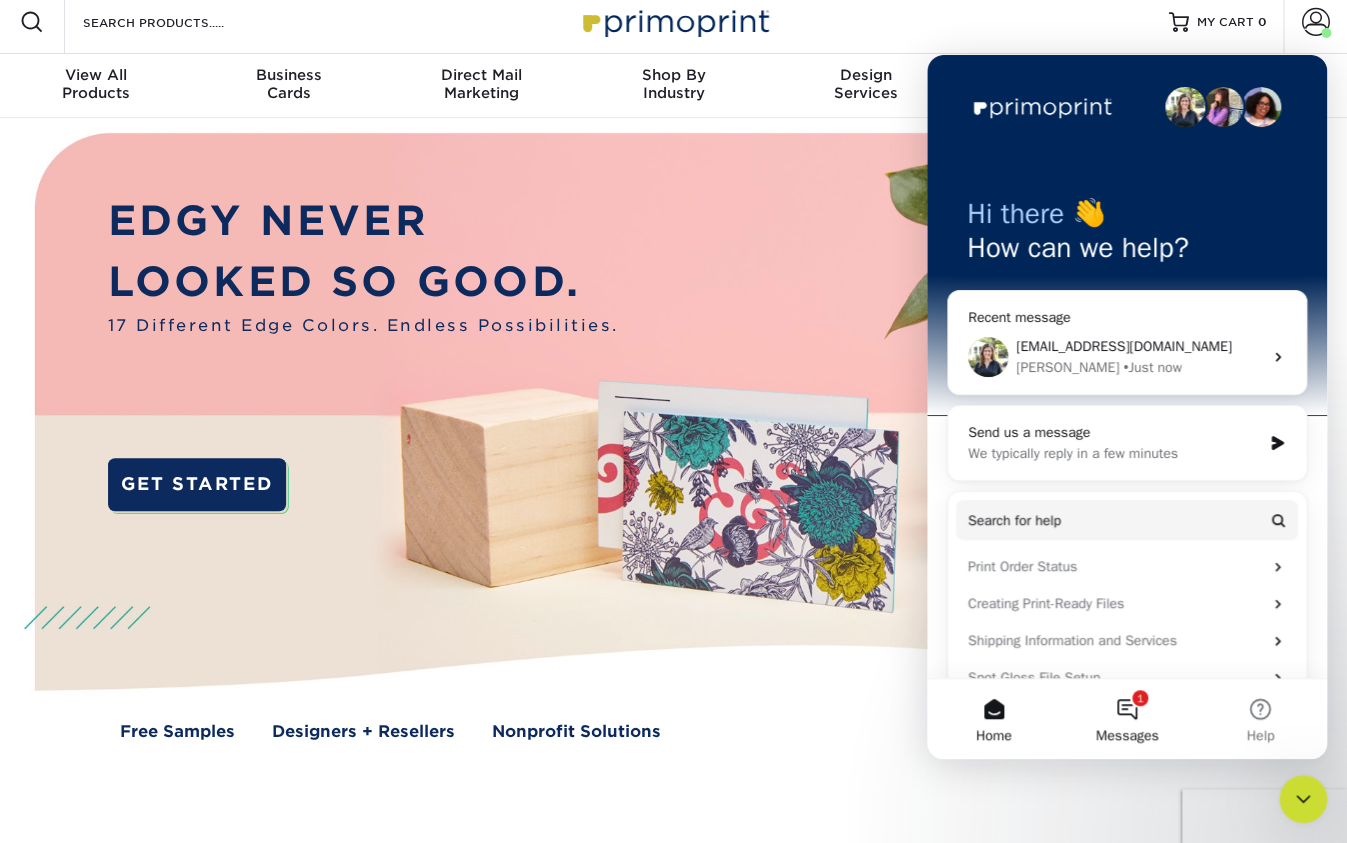 click on "1 Messages" at bounding box center (1126, 719) 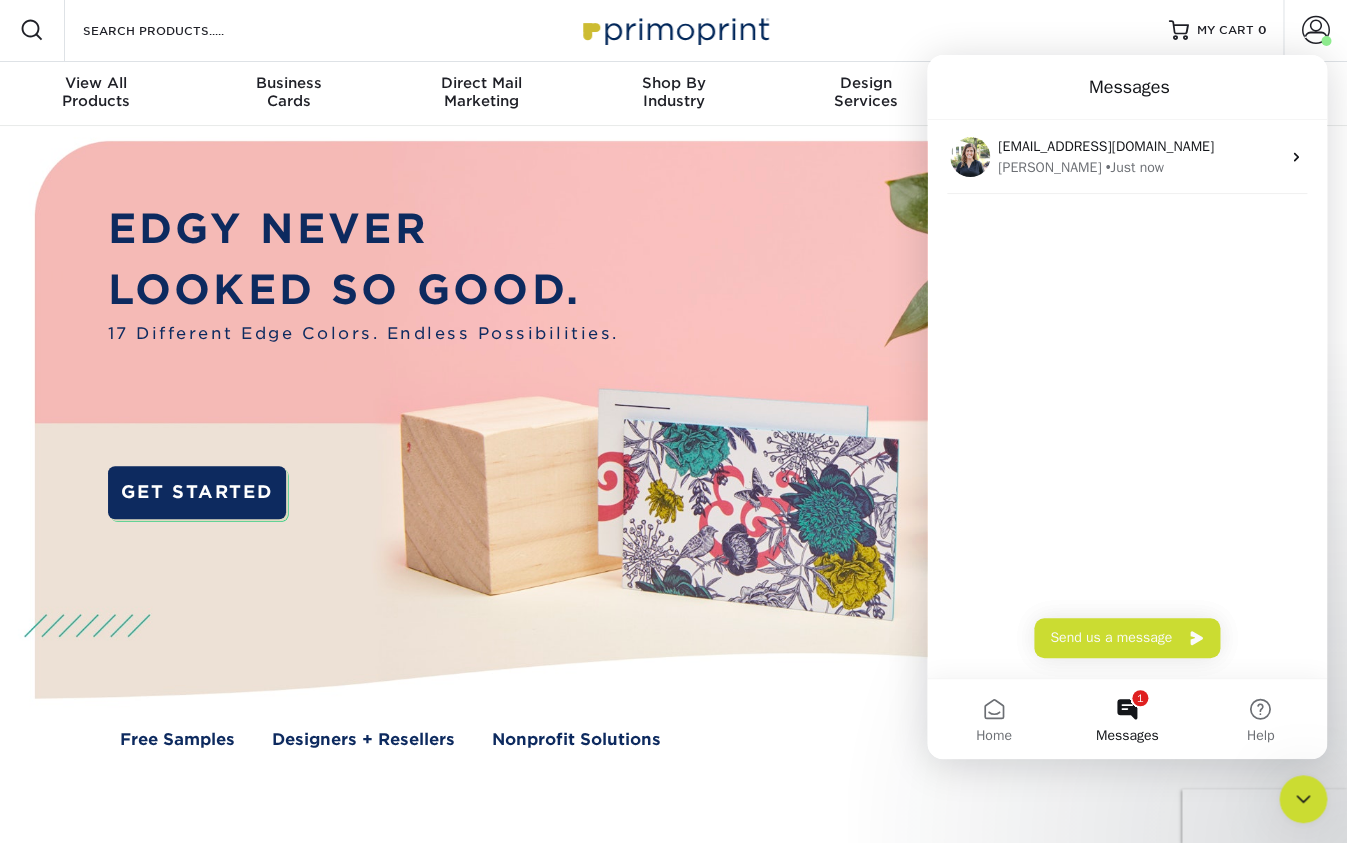 scroll, scrollTop: 0, scrollLeft: 0, axis: both 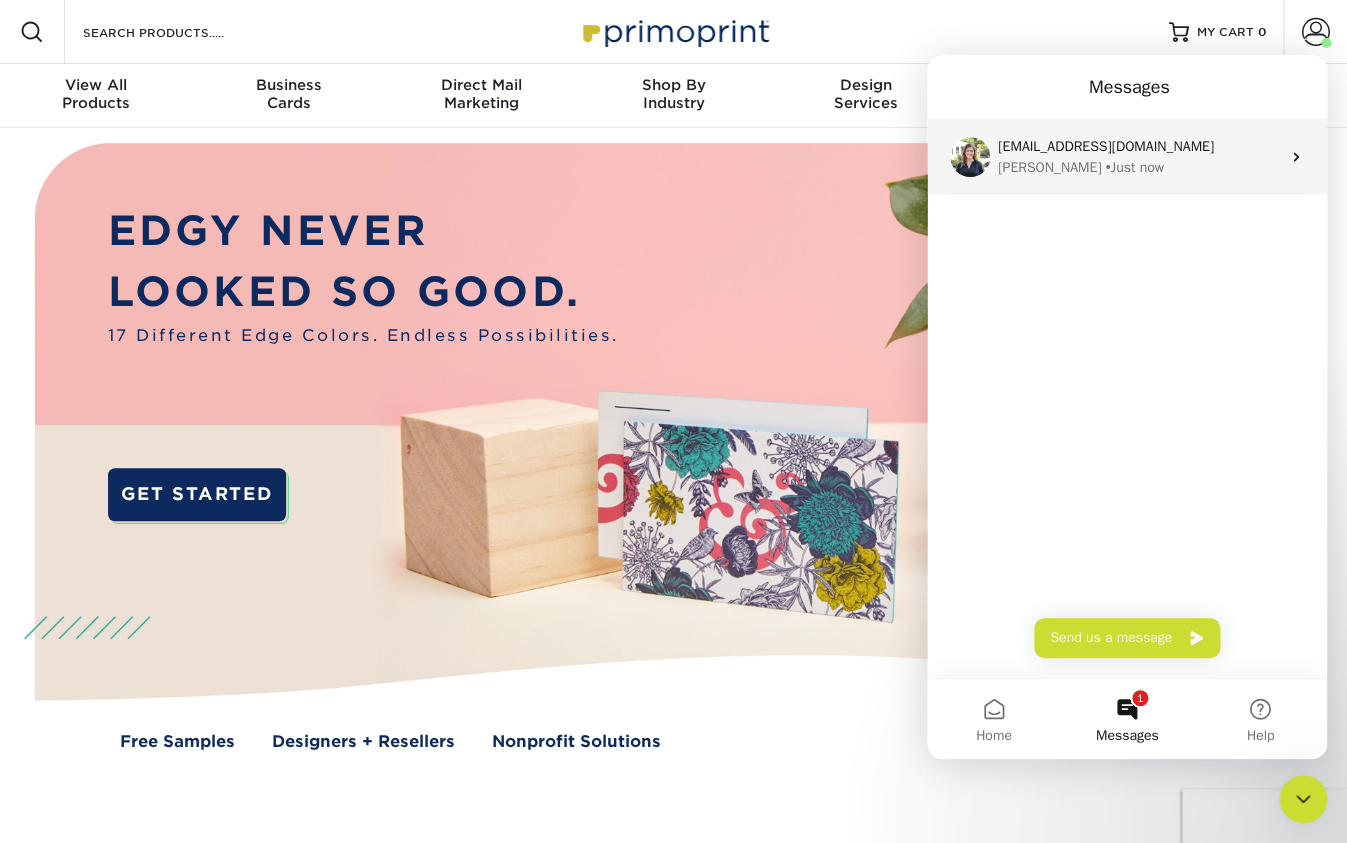 click on "Cahil@purenoiseent.com" at bounding box center [1139, 146] 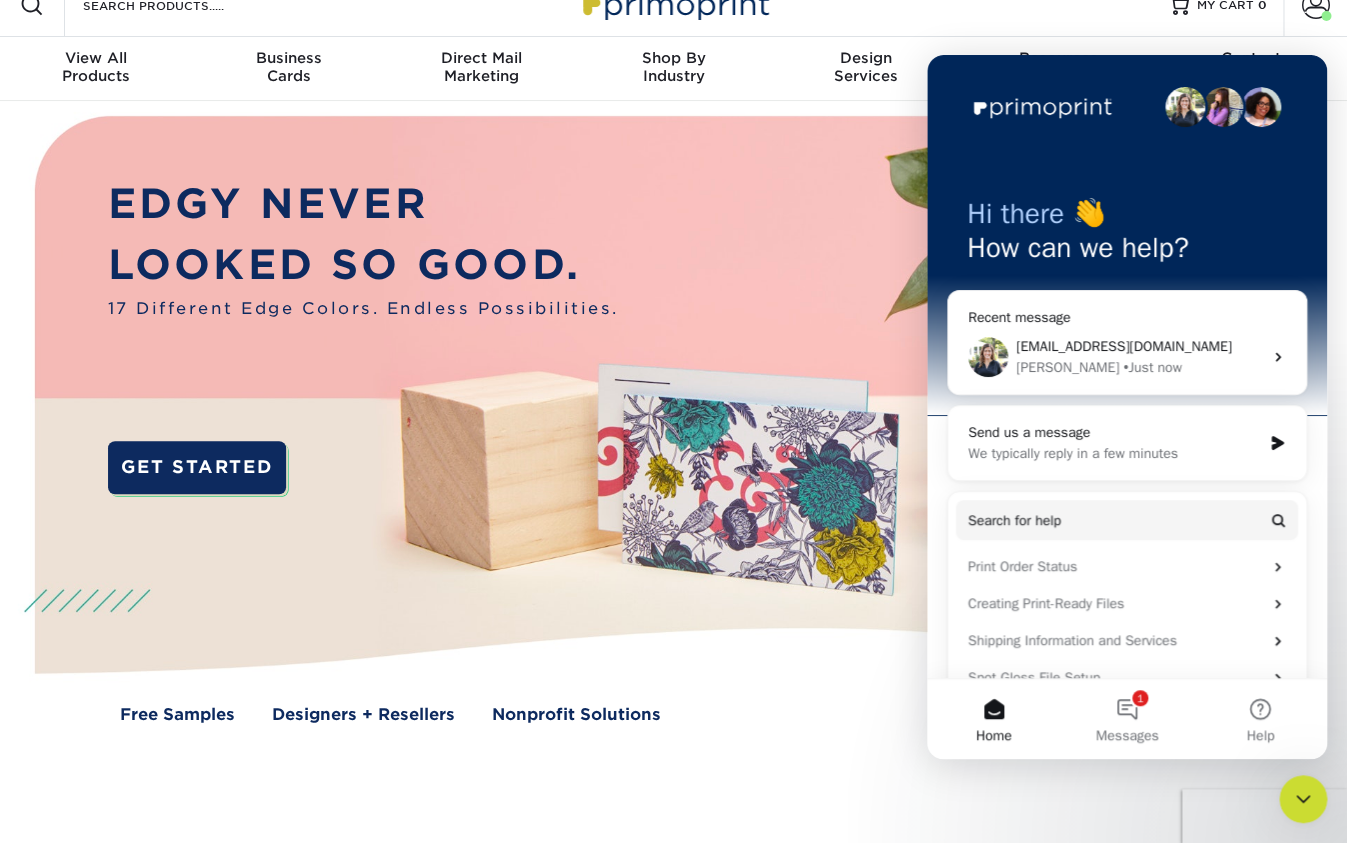 click on "Irene •  Just now" at bounding box center (1139, 367) 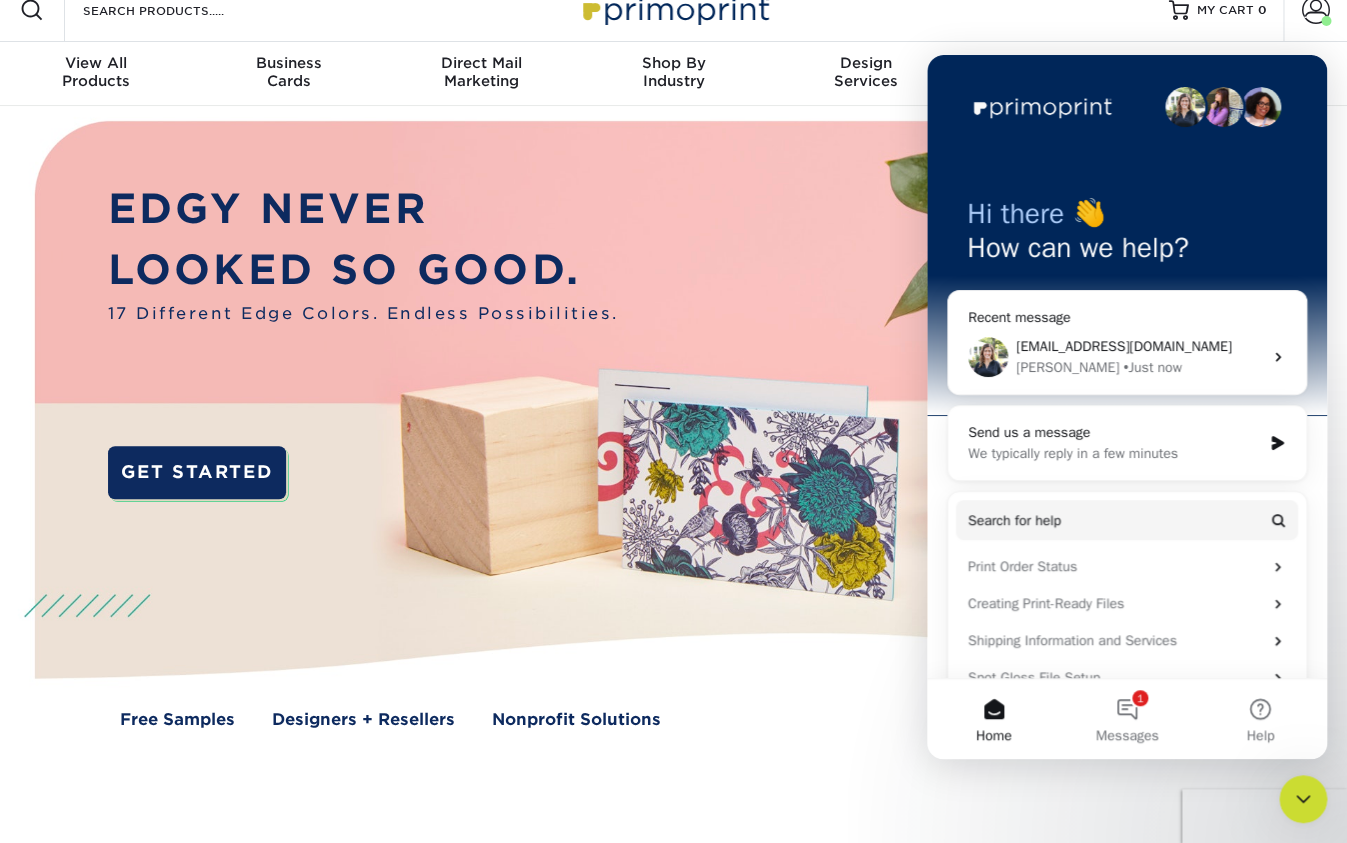scroll, scrollTop: 23, scrollLeft: 0, axis: vertical 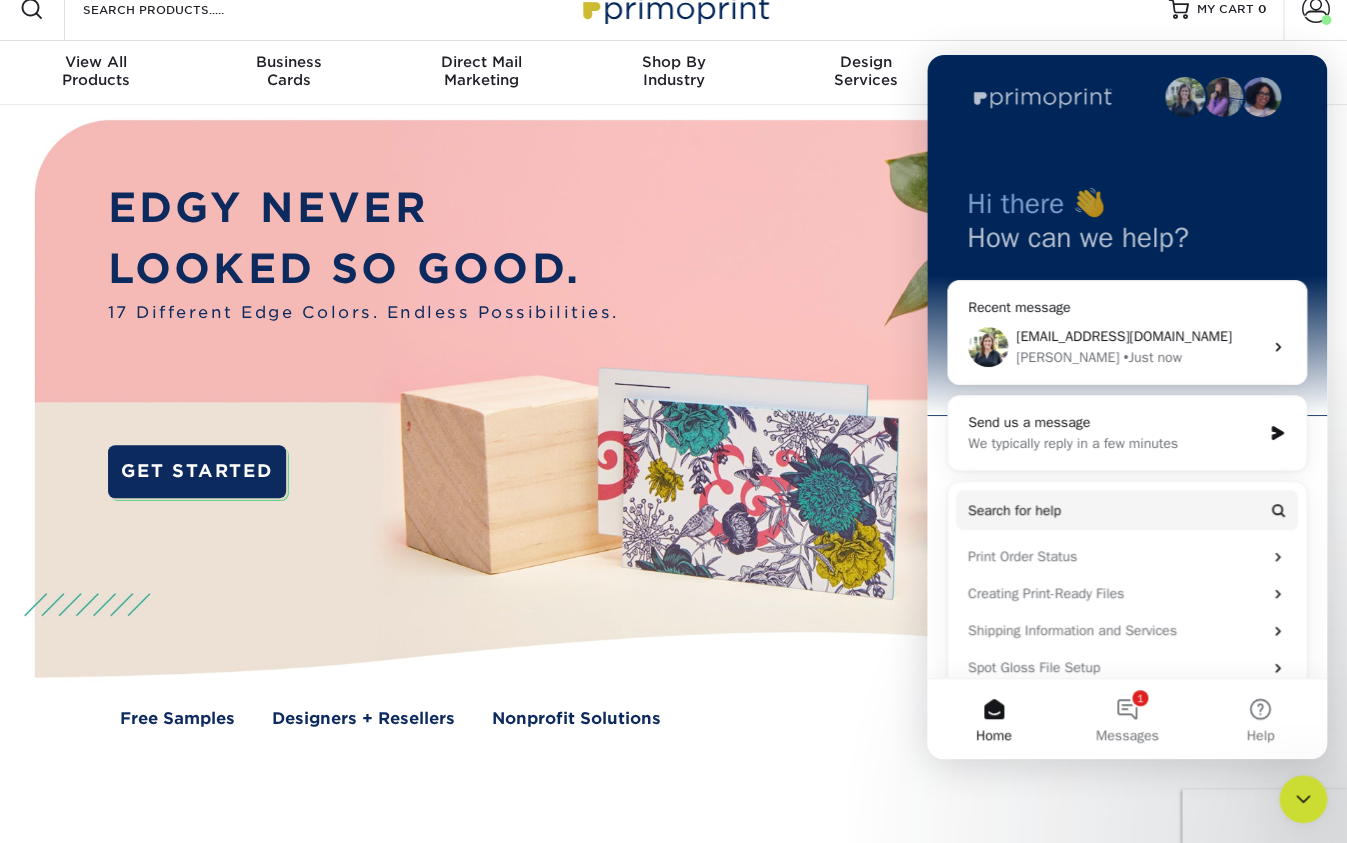 click on "Irene •  Just now" at bounding box center [1139, 357] 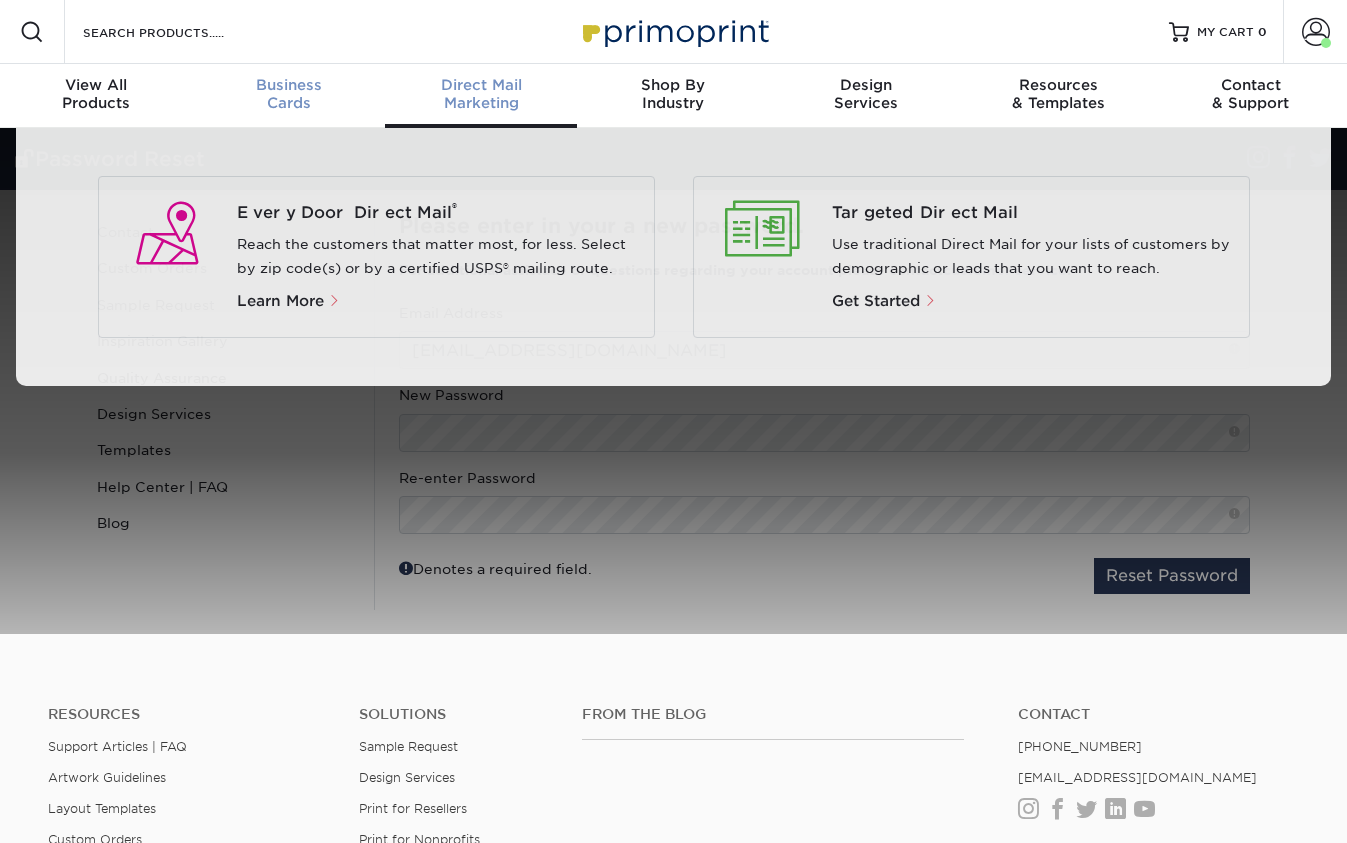 scroll, scrollTop: 0, scrollLeft: 0, axis: both 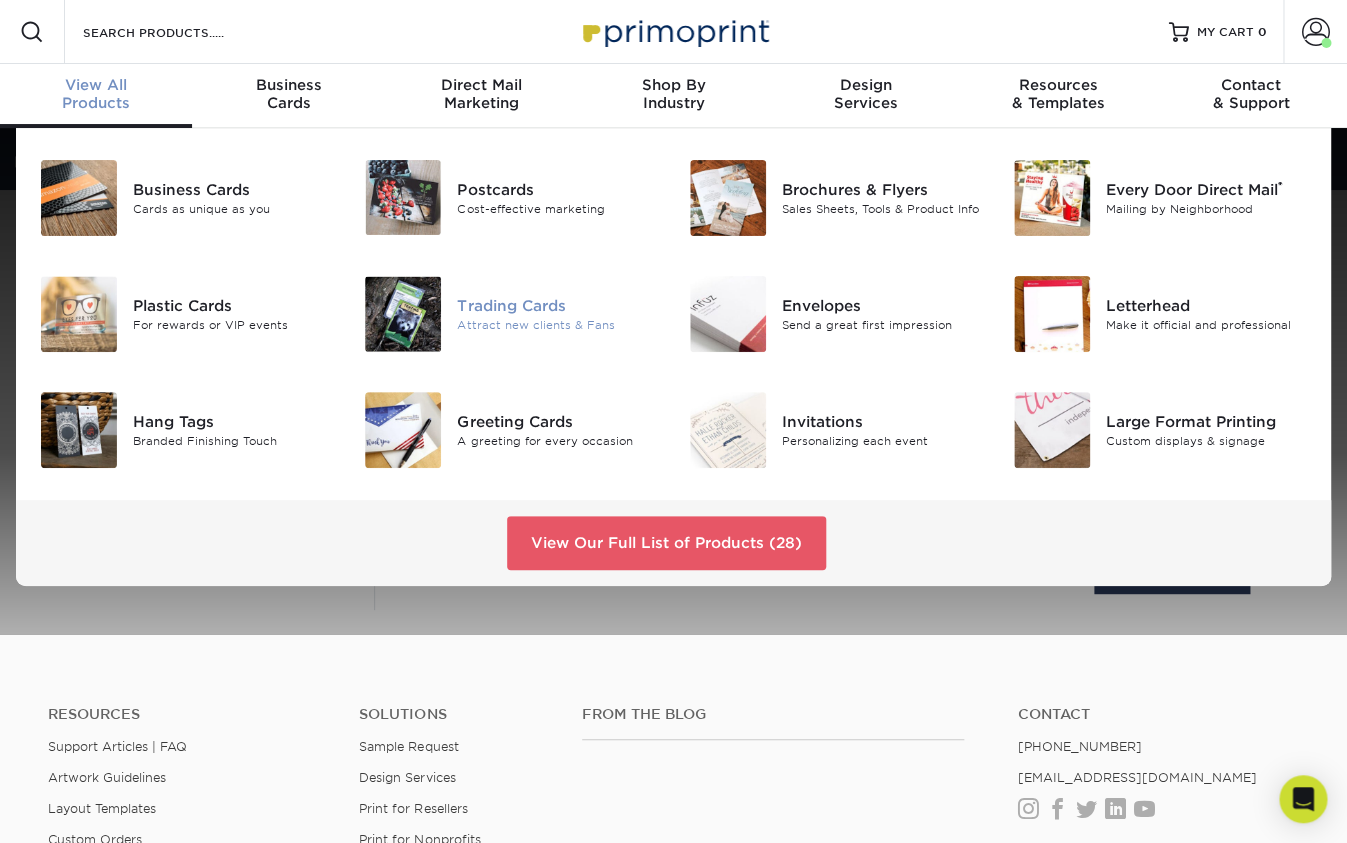 click on "Trading Cards" at bounding box center [557, 306] 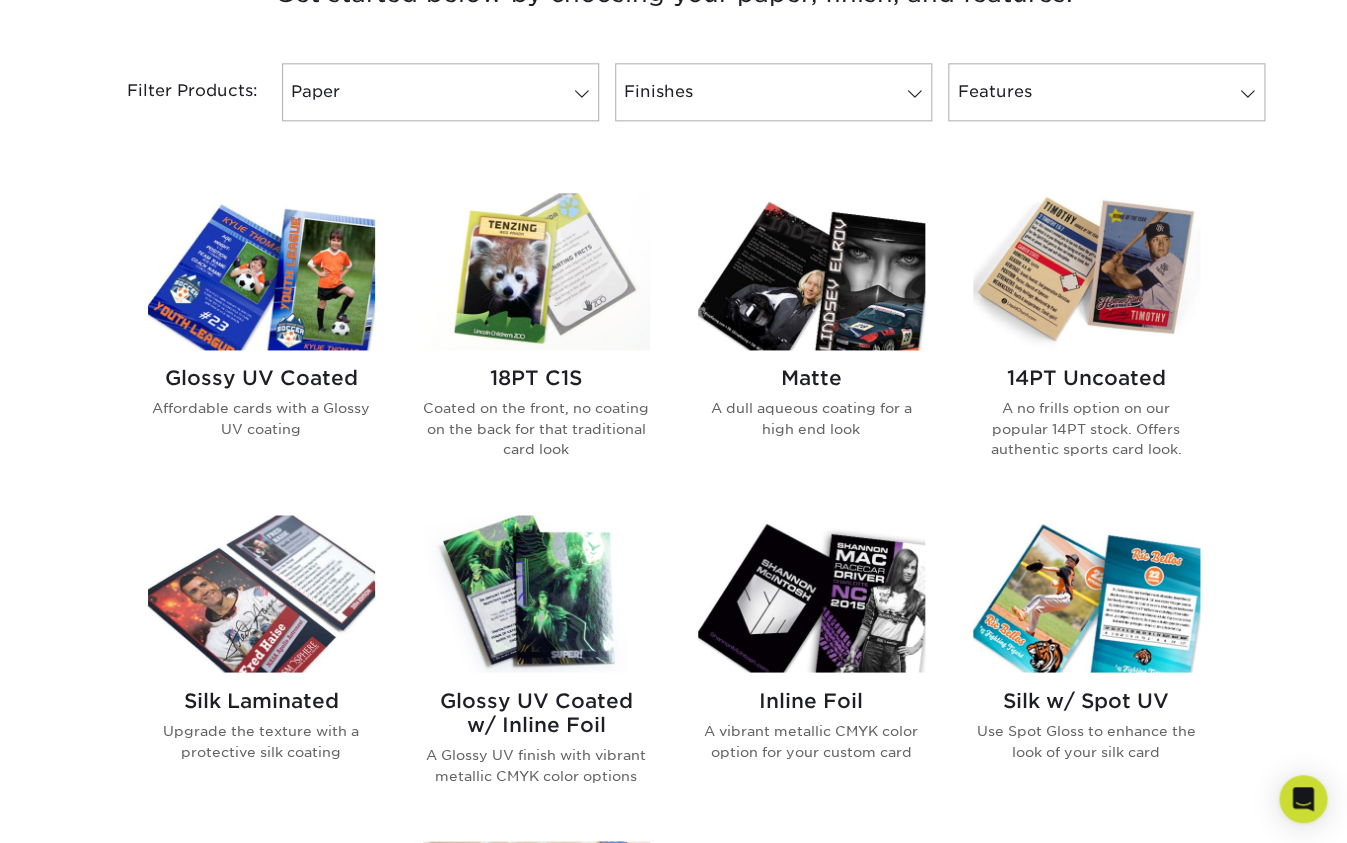 scroll, scrollTop: 824, scrollLeft: 0, axis: vertical 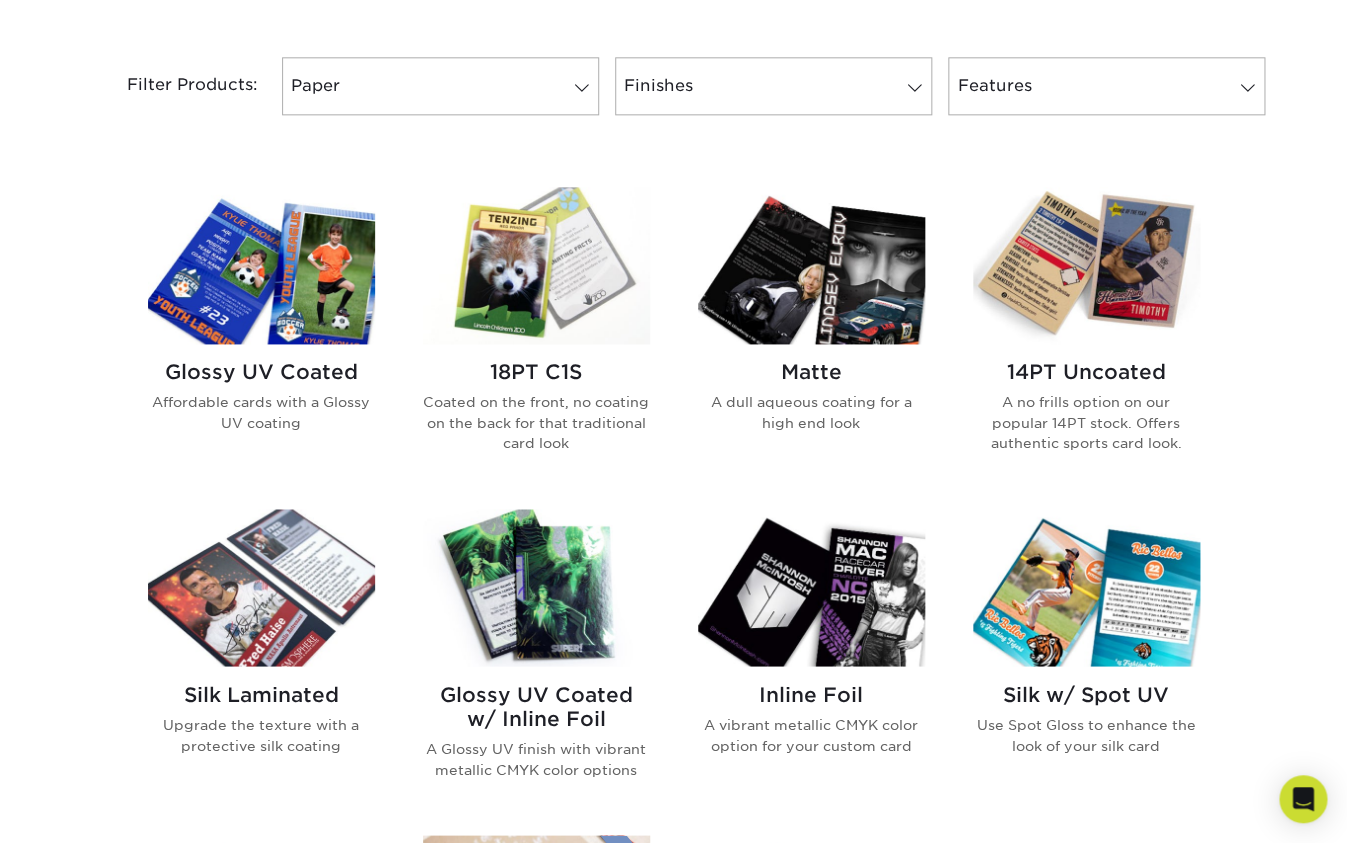 click at bounding box center [811, 265] 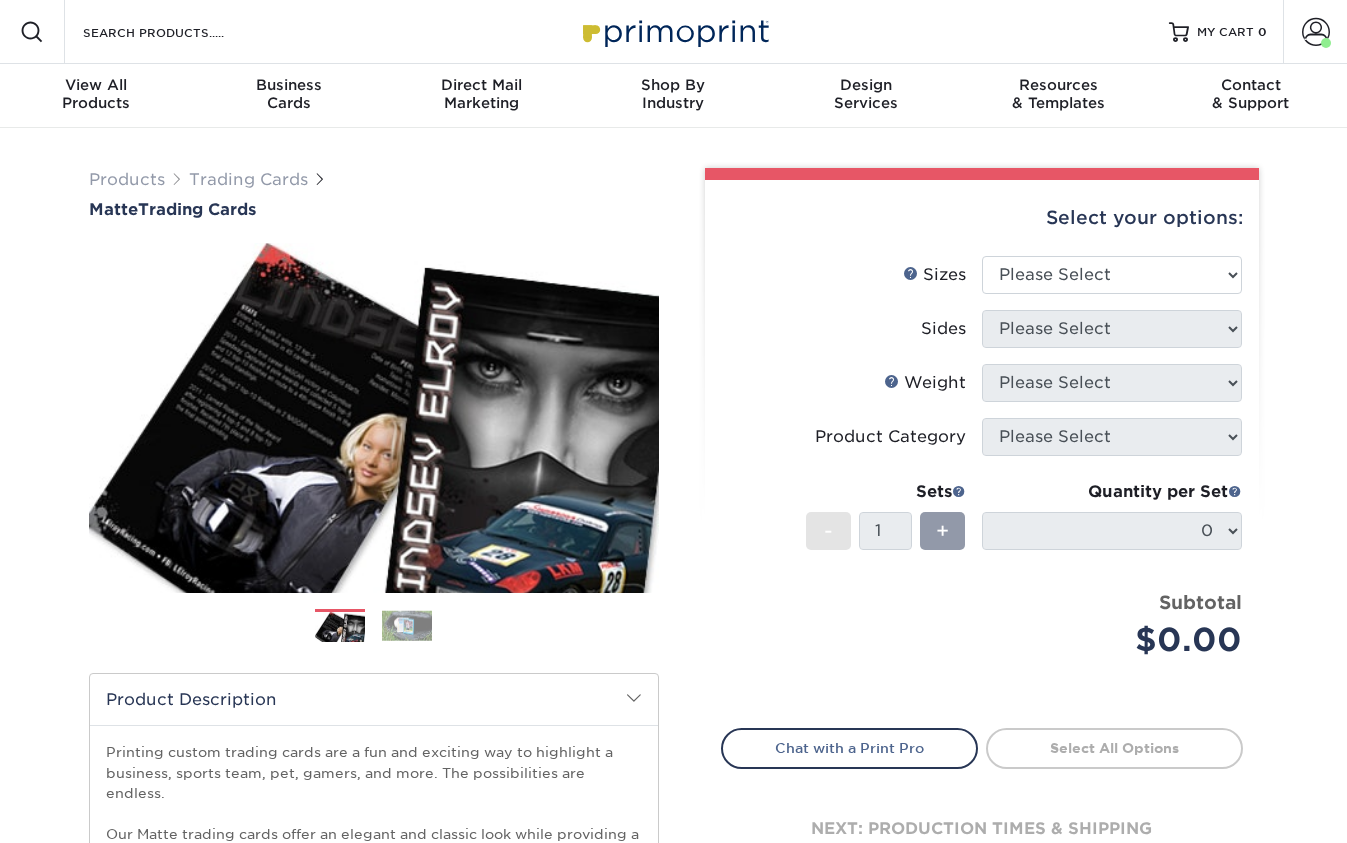 scroll, scrollTop: 0, scrollLeft: 0, axis: both 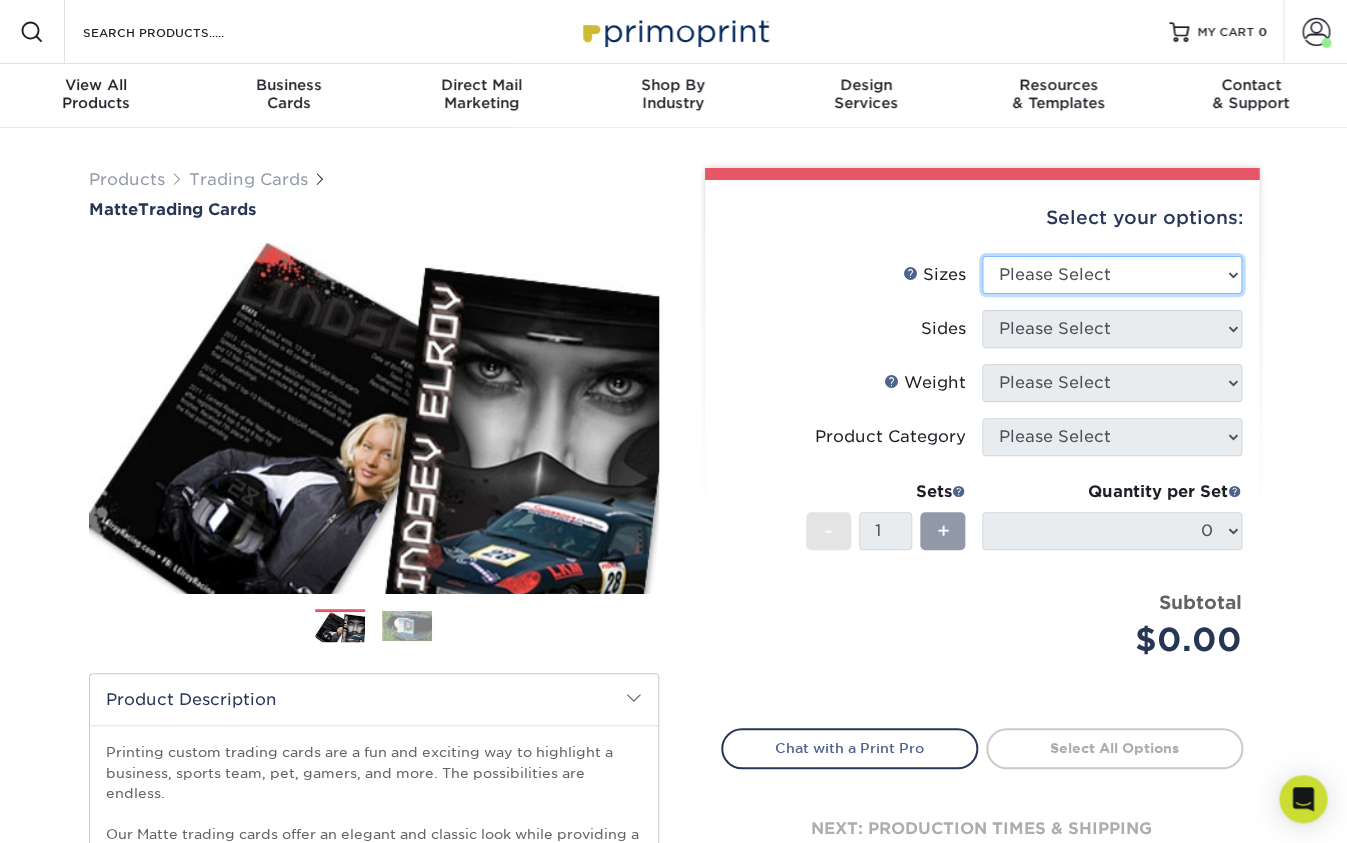 select on "2.50x3.50" 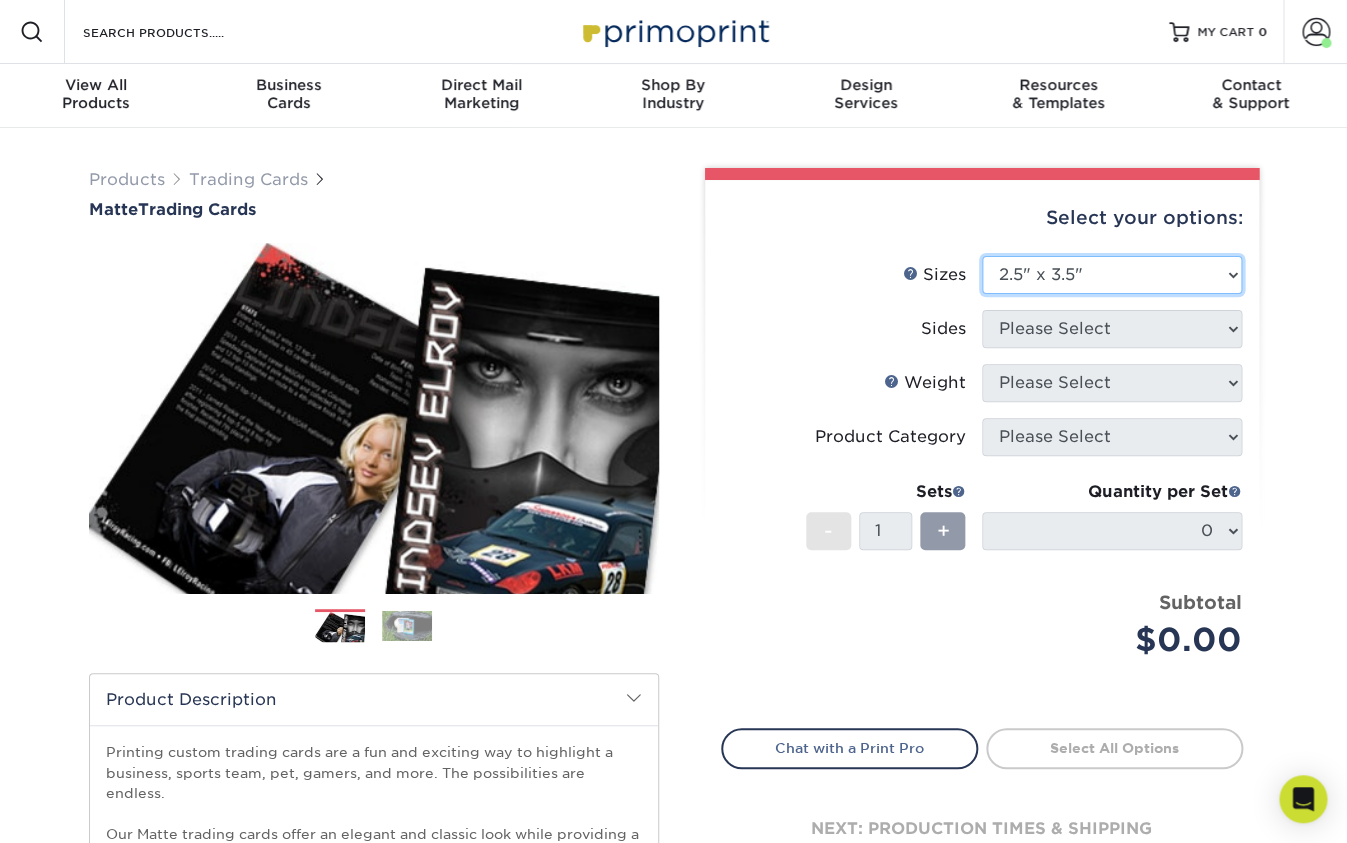 click on "2.5" x 3.5"" at bounding box center [0, 0] 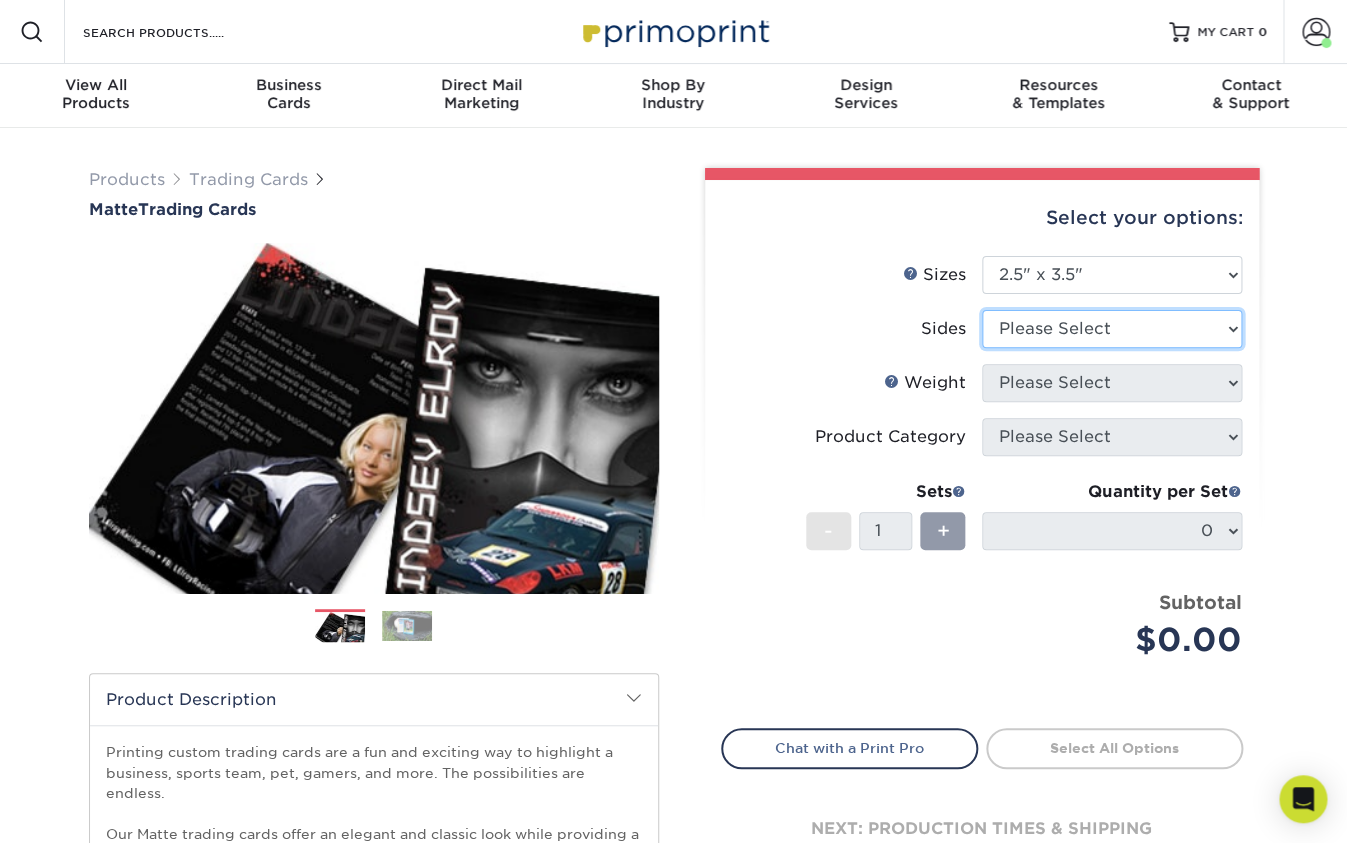select on "13abbda7-1d64-4f25-8bb2-c179b224825d" 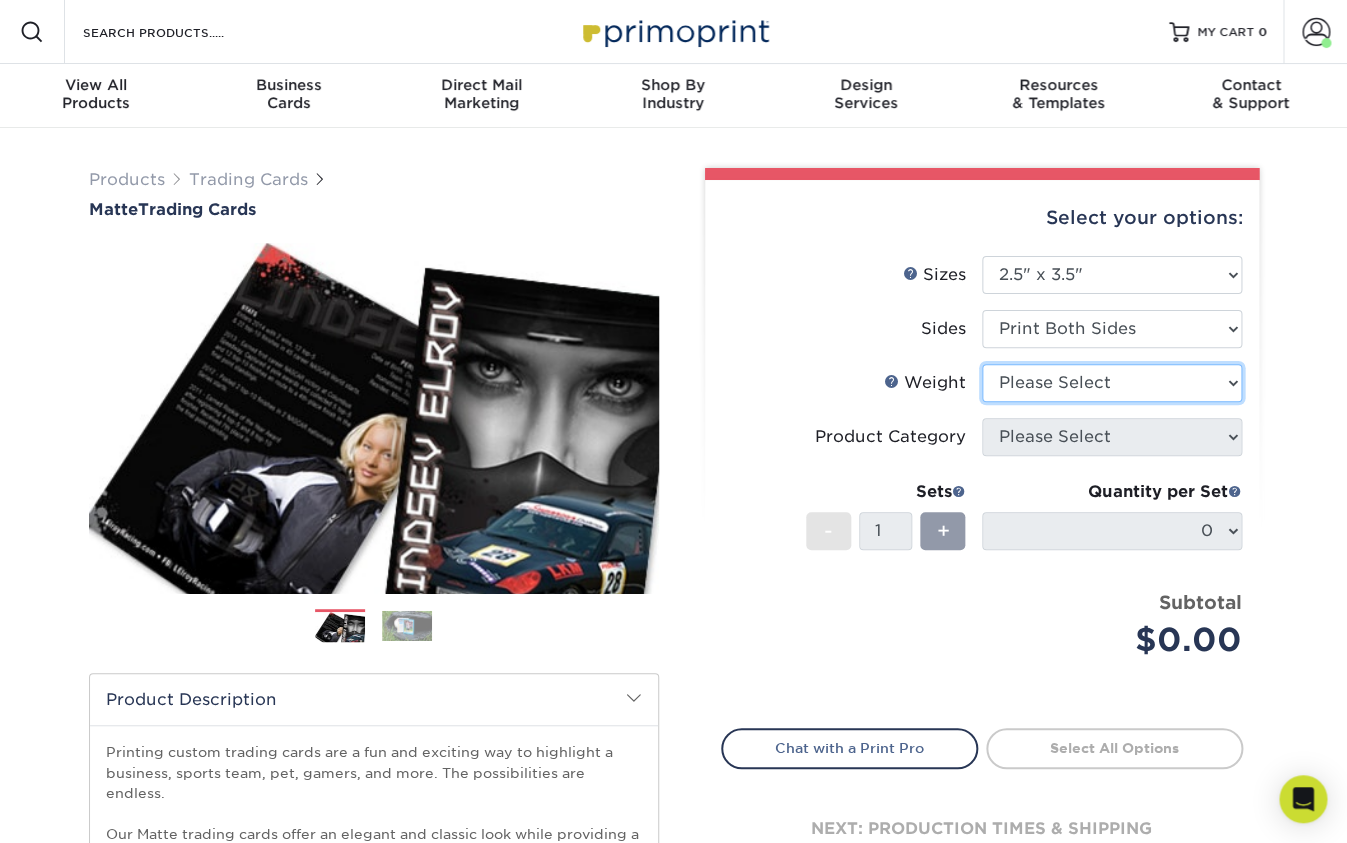 select on "16PT" 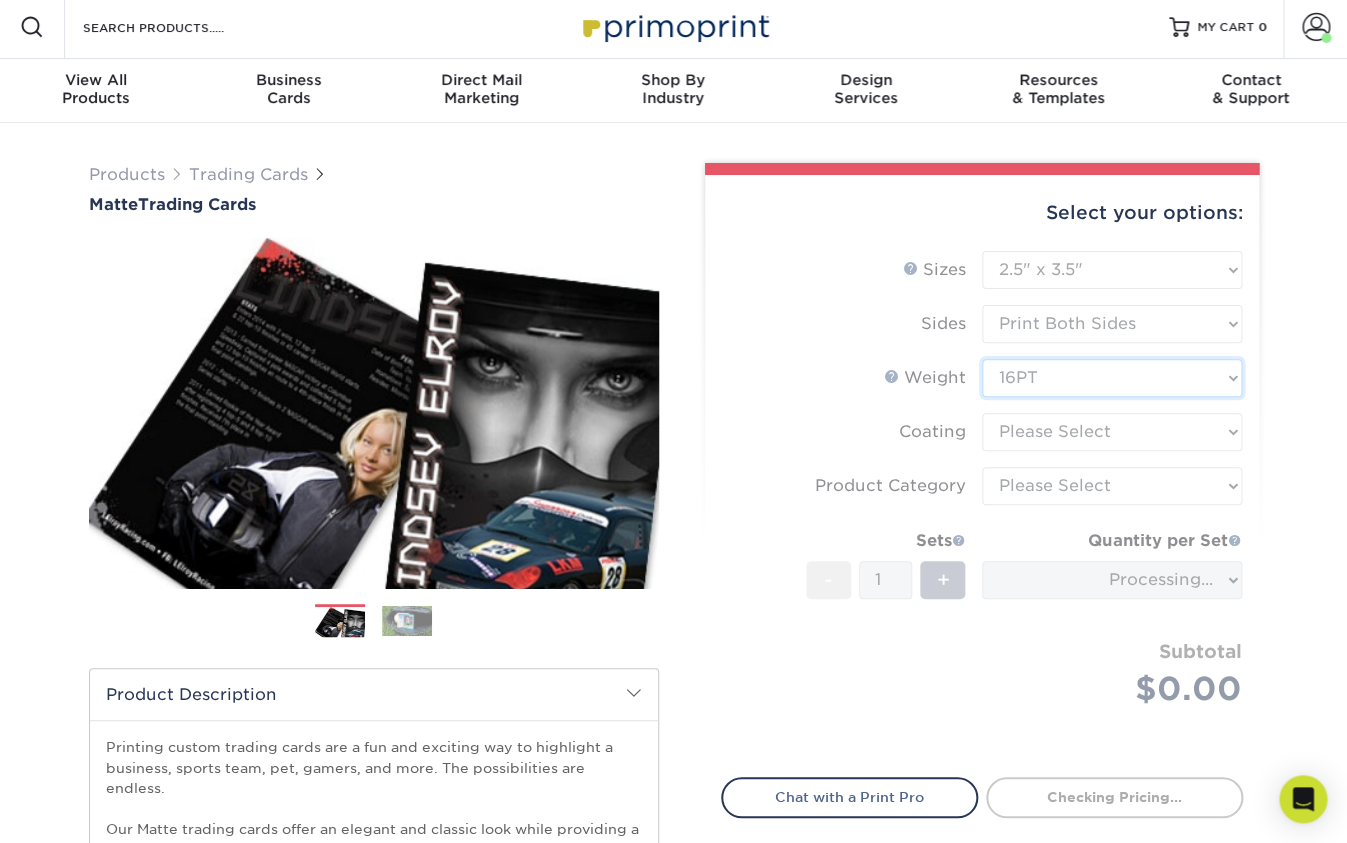 scroll, scrollTop: 6, scrollLeft: 0, axis: vertical 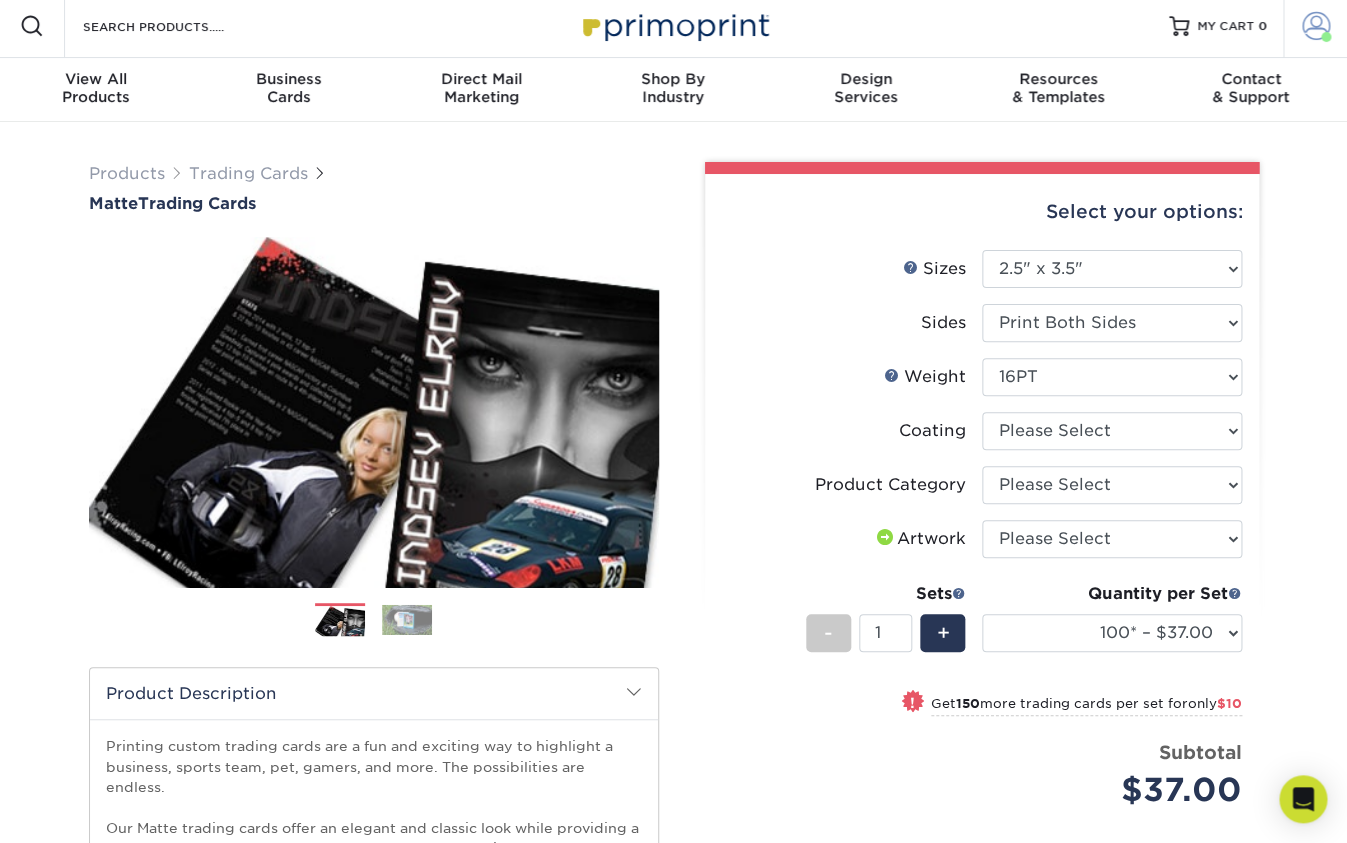 click at bounding box center [1316, 26] 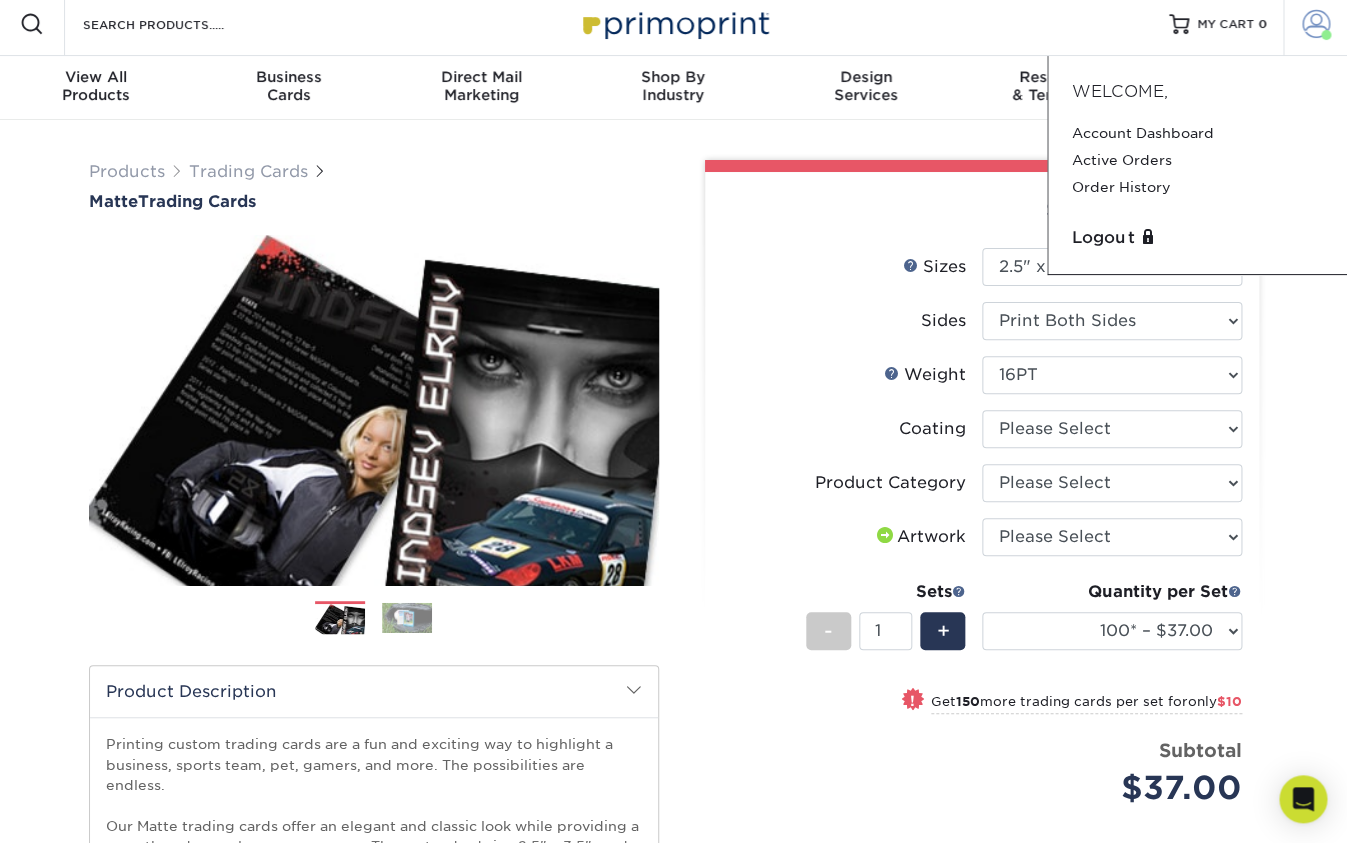scroll, scrollTop: 10, scrollLeft: 0, axis: vertical 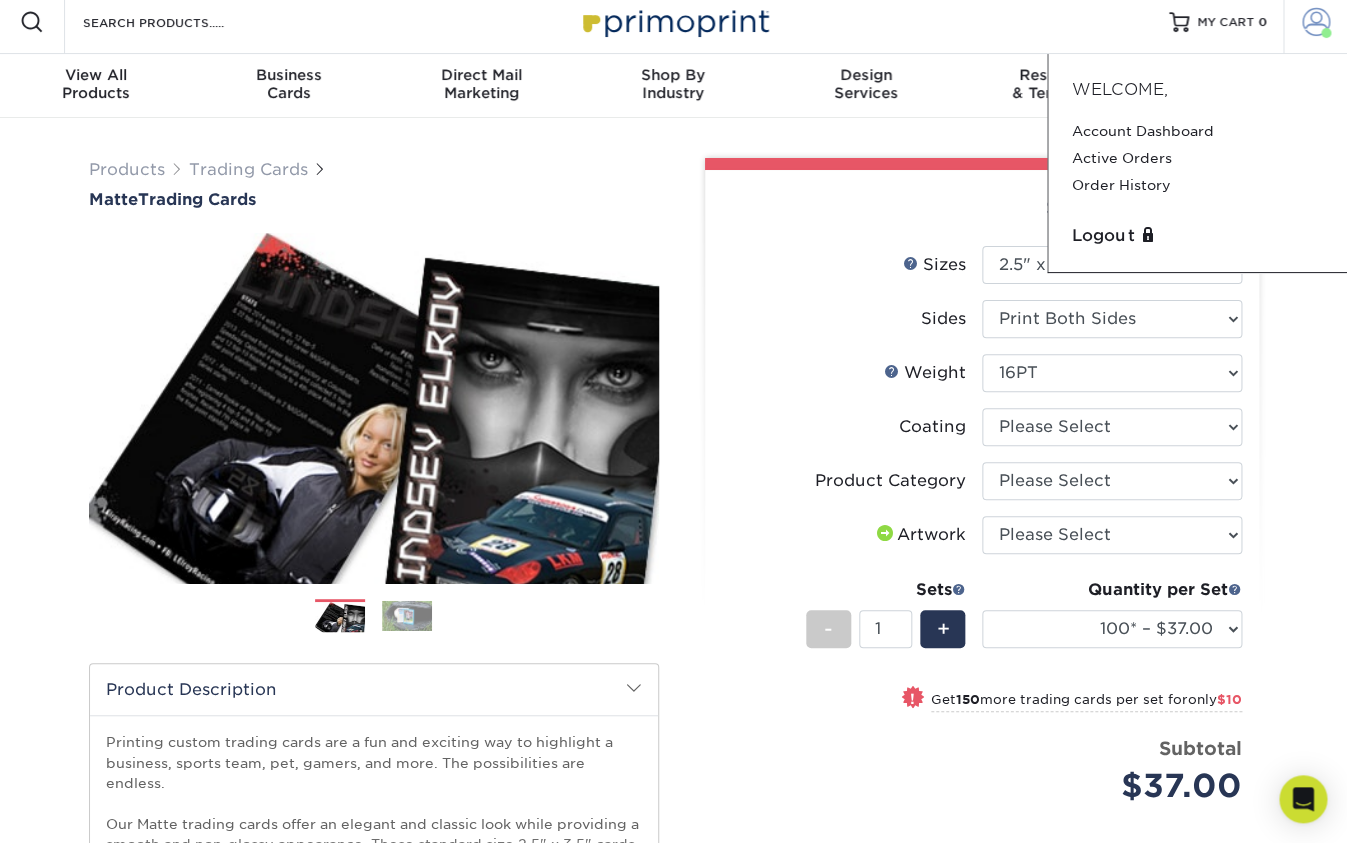 click at bounding box center [1316, 22] 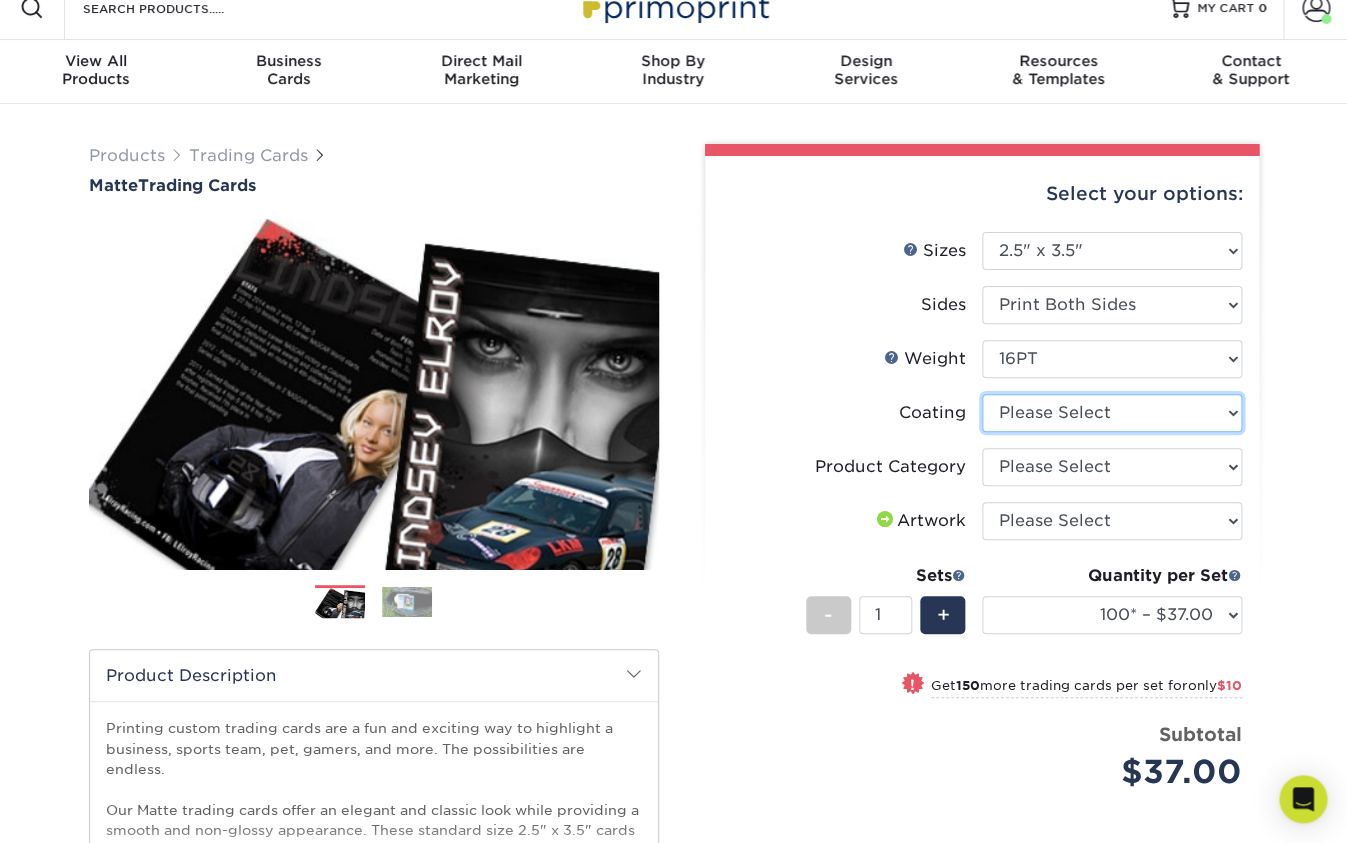scroll, scrollTop: 23, scrollLeft: 0, axis: vertical 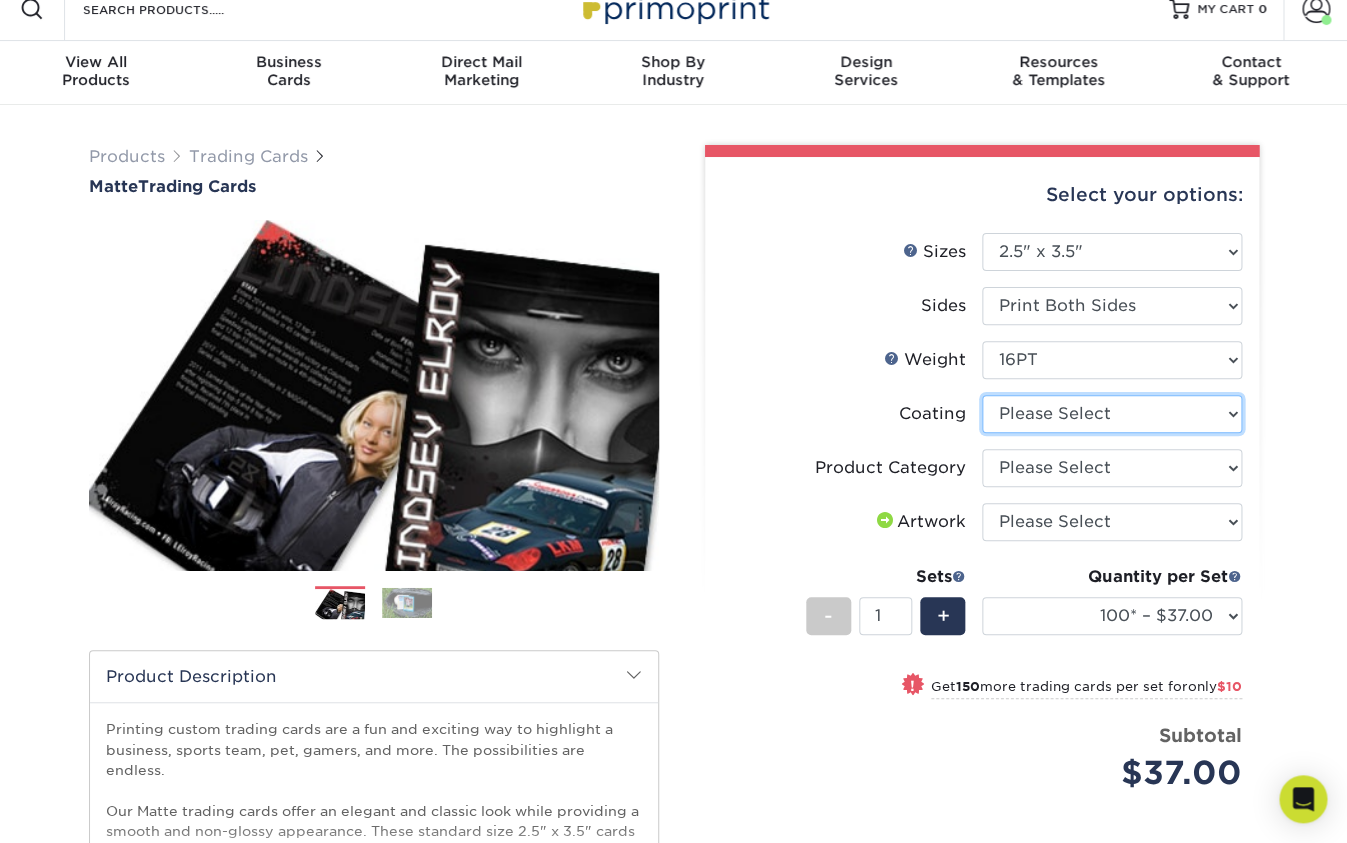 select on "121bb7b5-3b4d-429f-bd8d-bbf80e953313" 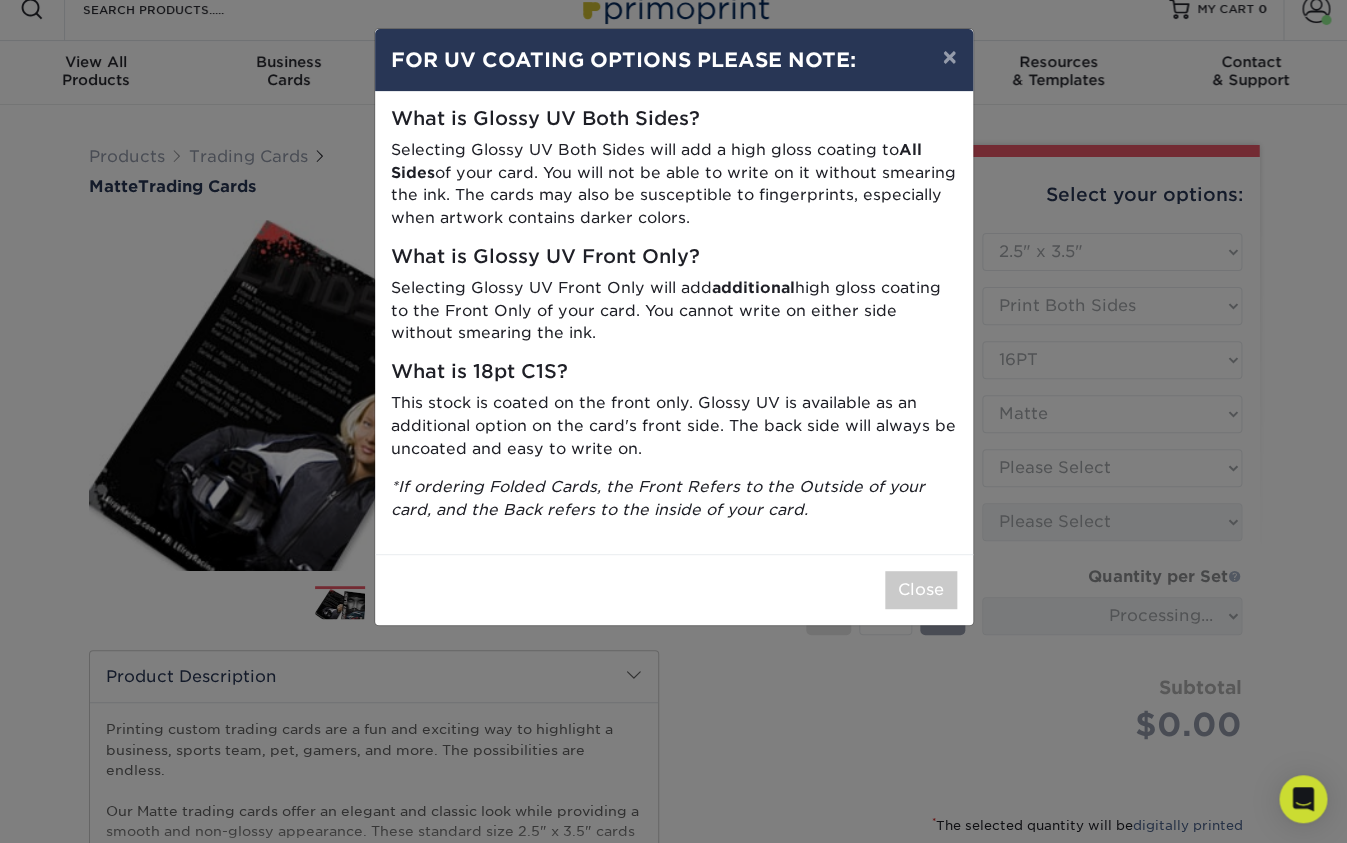 drag, startPoint x: 545, startPoint y: 361, endPoint x: 634, endPoint y: 381, distance: 91.21951 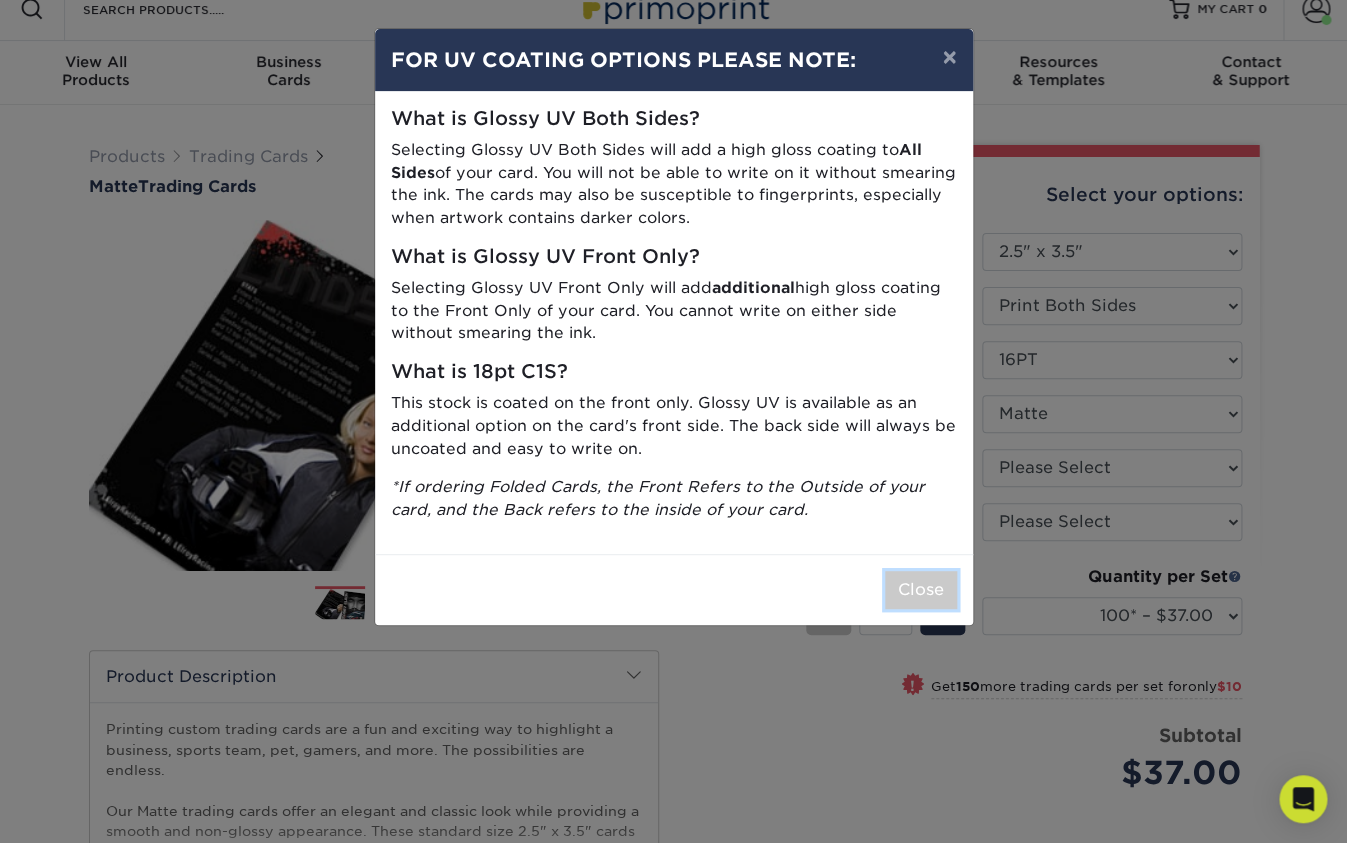 click on "Close" at bounding box center [921, 590] 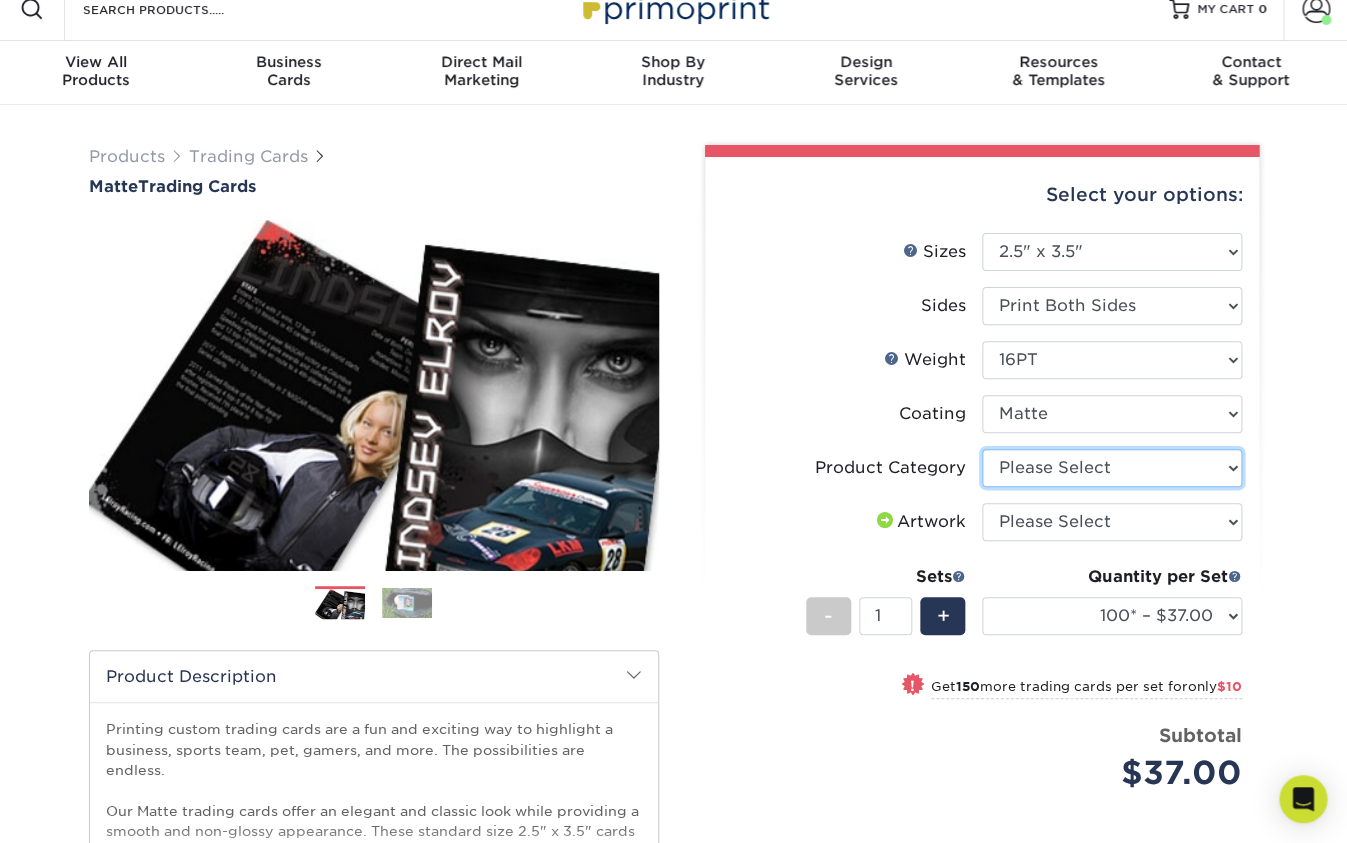 select on "c2f9bce9-36c2-409d-b101-c29d9d031e18" 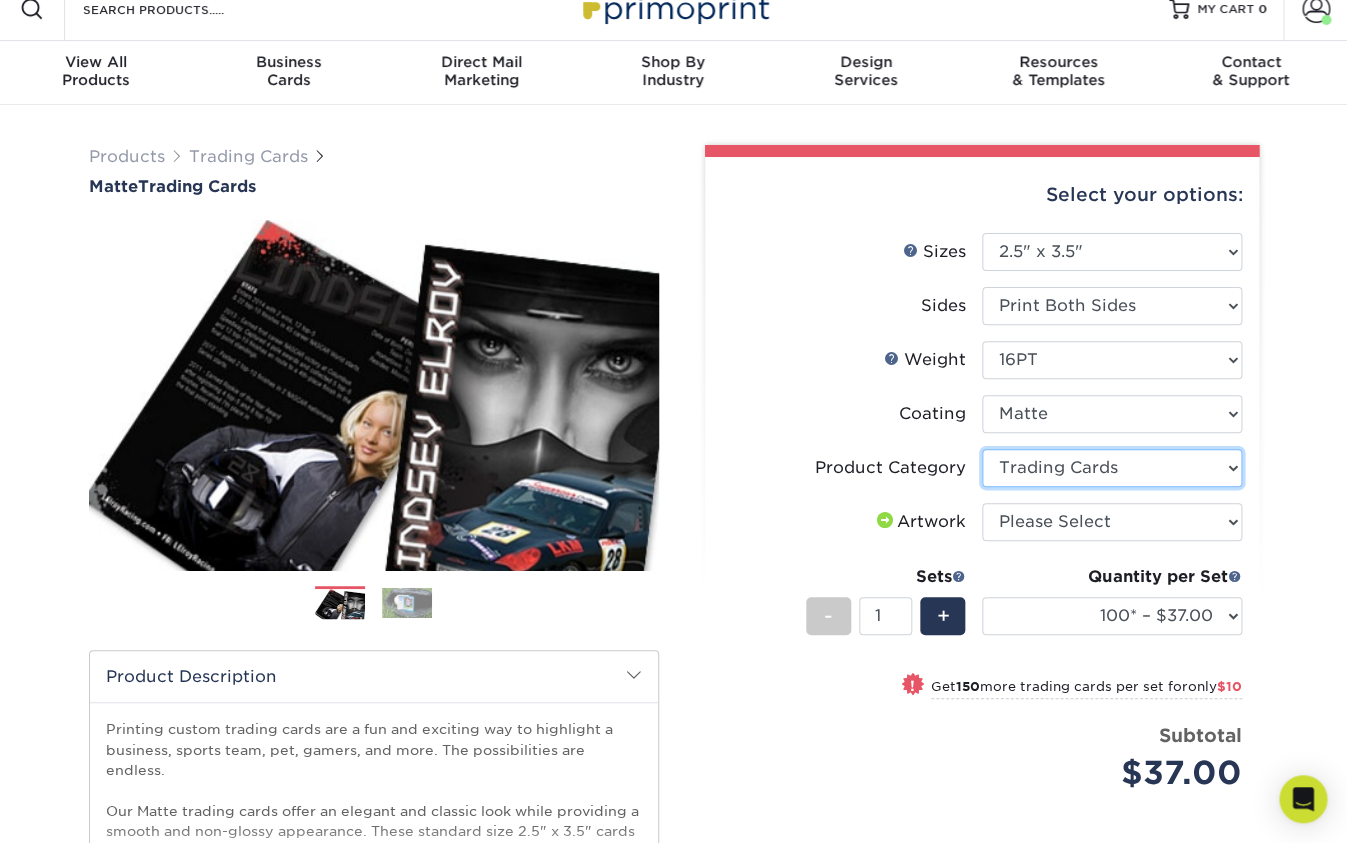 click on "Trading Cards" at bounding box center [0, 0] 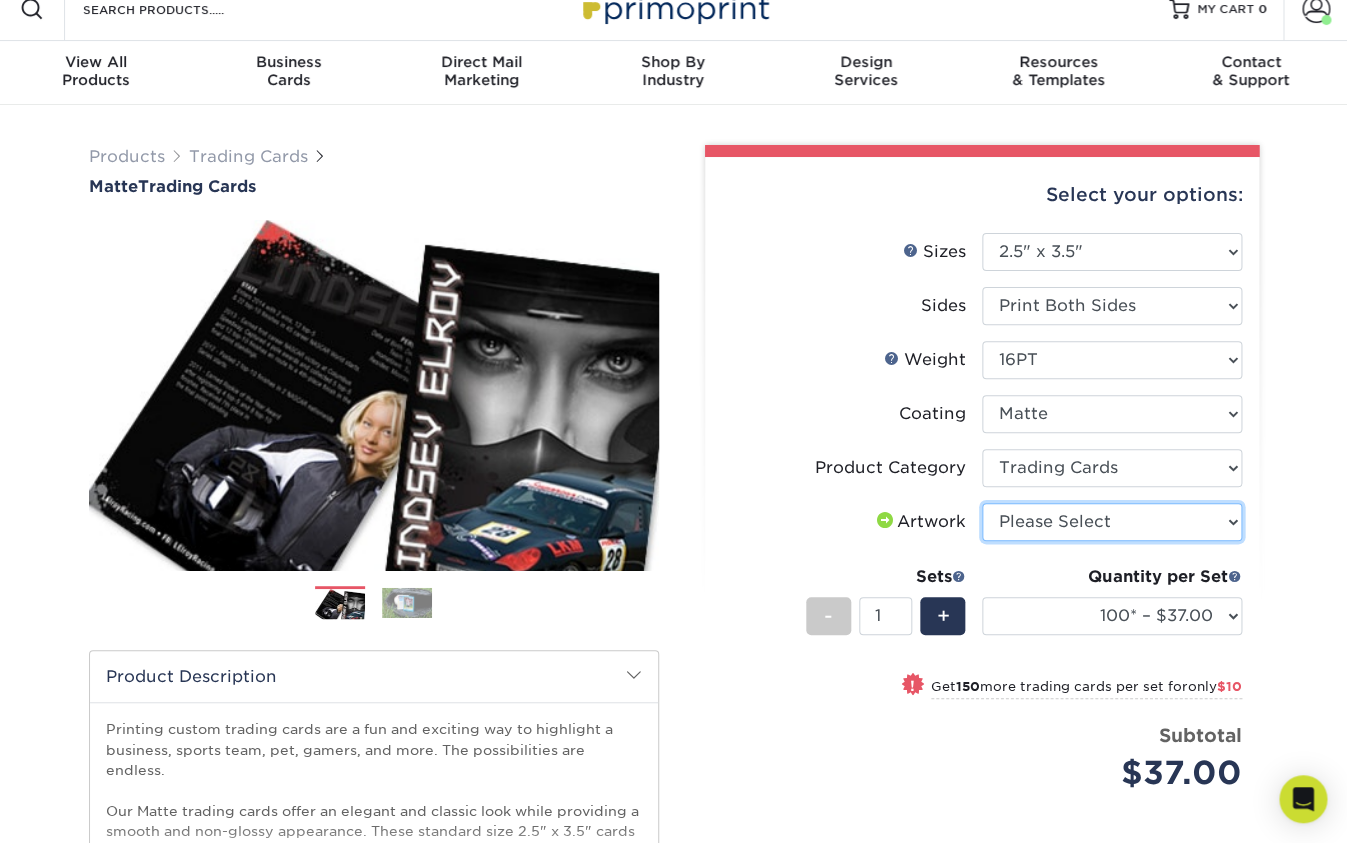 select on "upload" 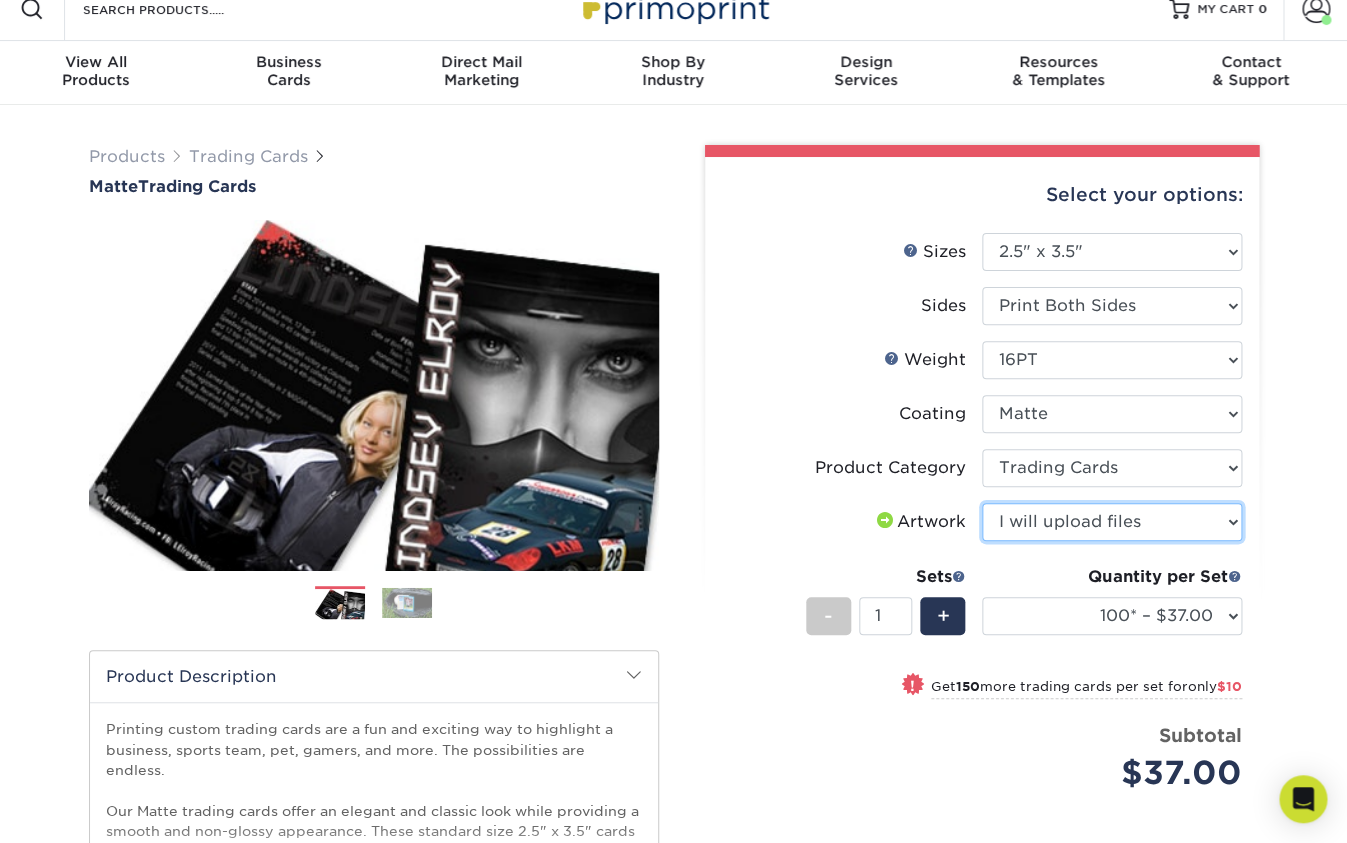 click on "I will upload files" at bounding box center [0, 0] 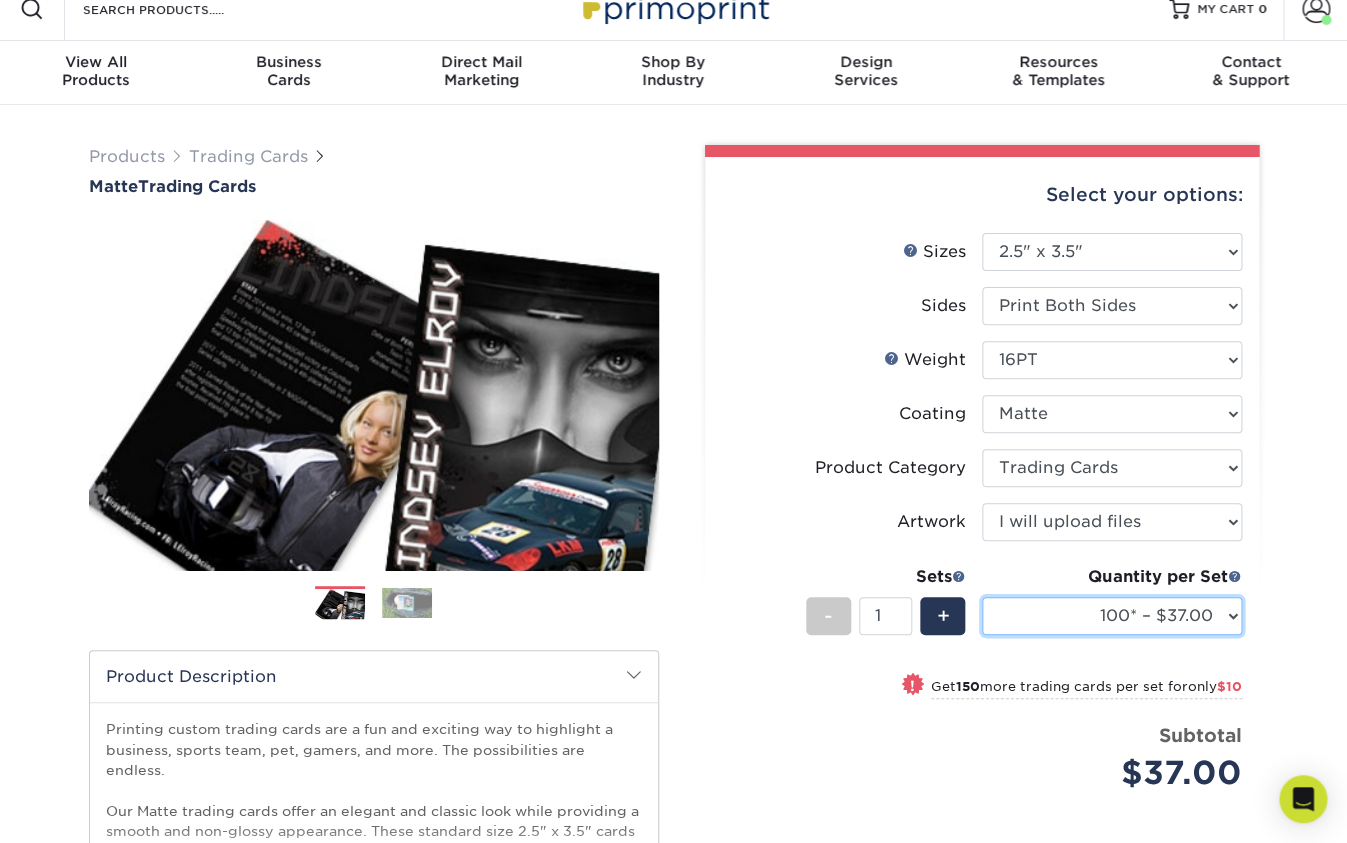 click on "100* – $37.00 250* – $47.00 500* – $58.00 1000 – $71.00 2500 – $141.00 5000 – $192.00 10000 – $376.00 15000 – $554.00 20000 – $742.00 25000 – $903.00" at bounding box center (1112, 616) 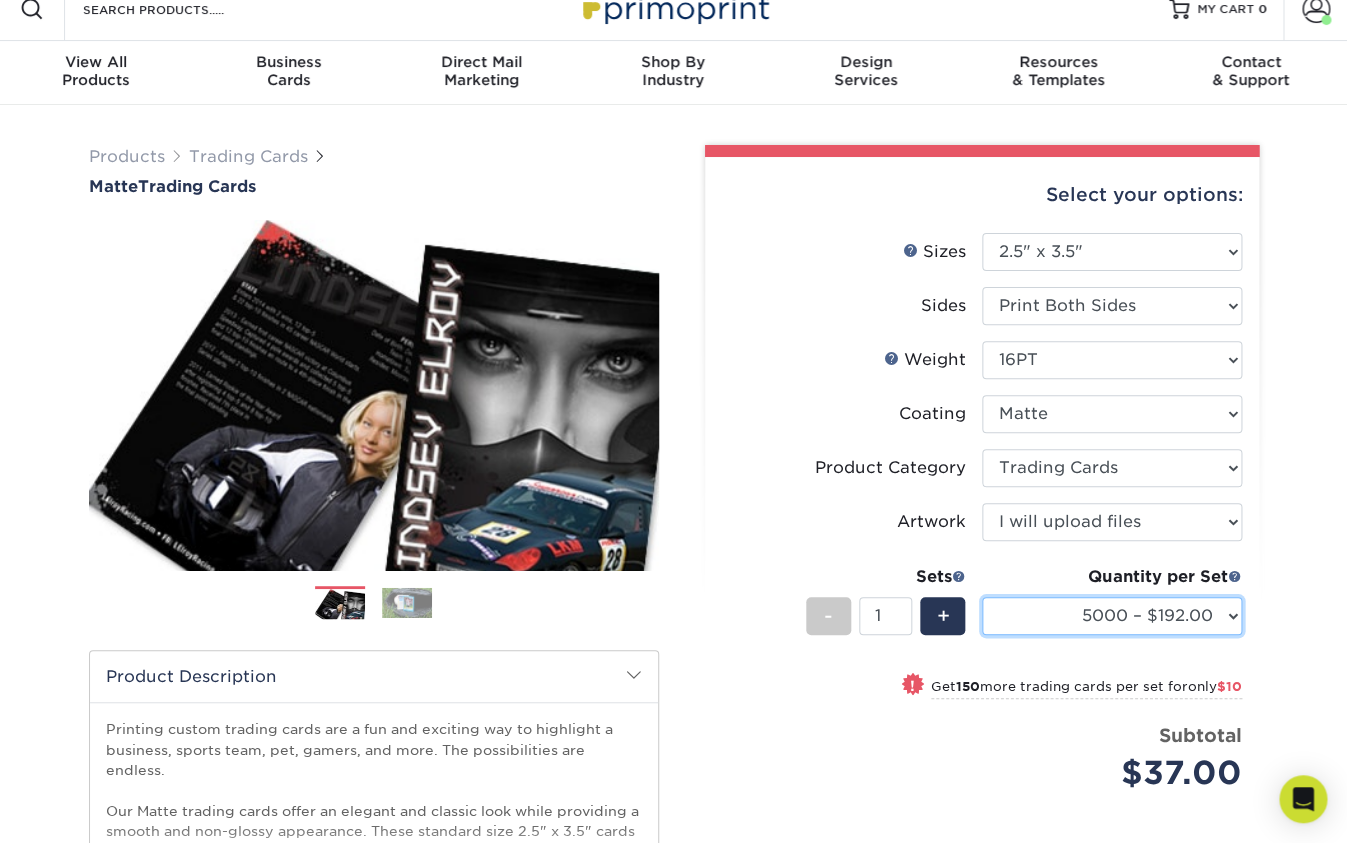 click on "5000 – $192.00" at bounding box center [0, 0] 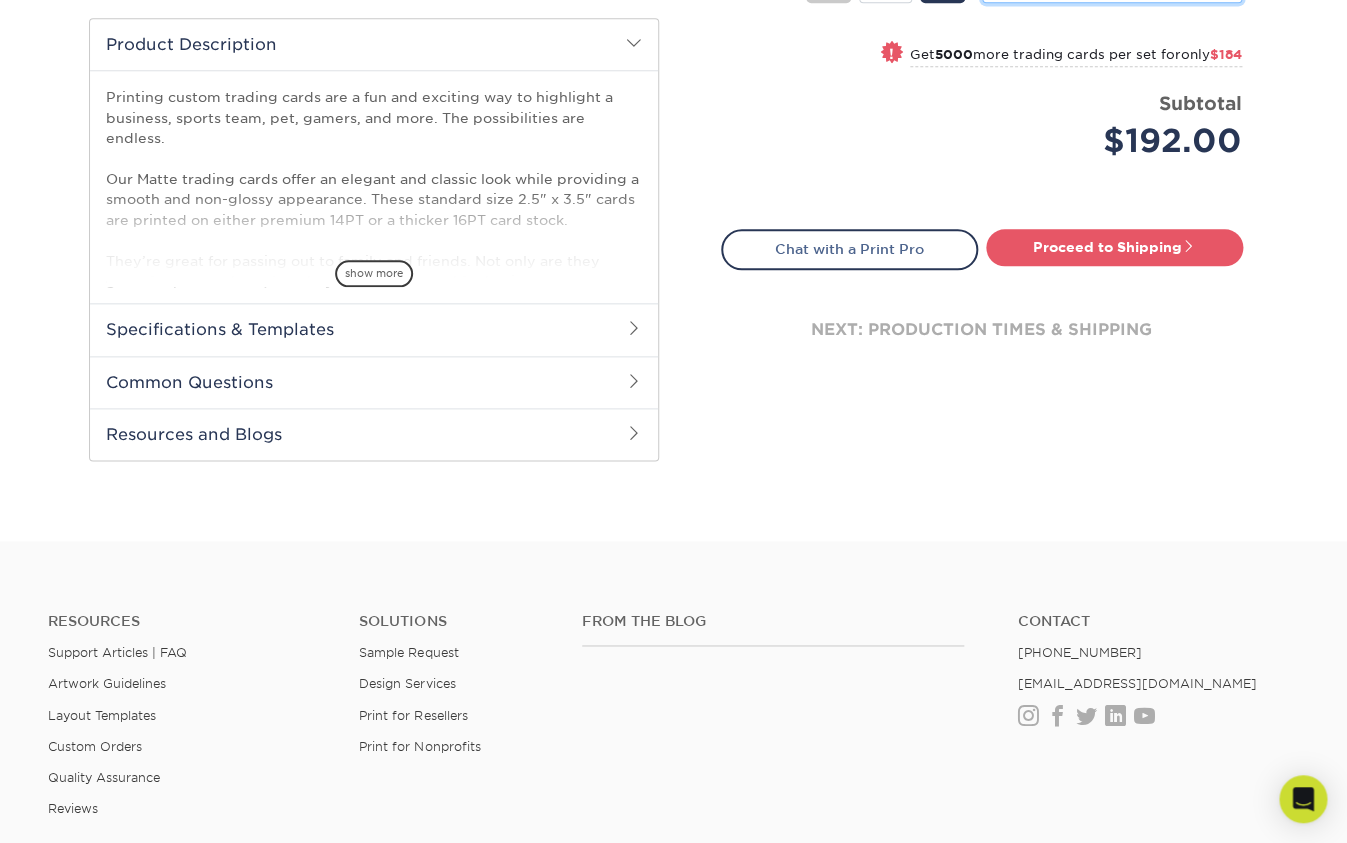 scroll, scrollTop: 662, scrollLeft: 0, axis: vertical 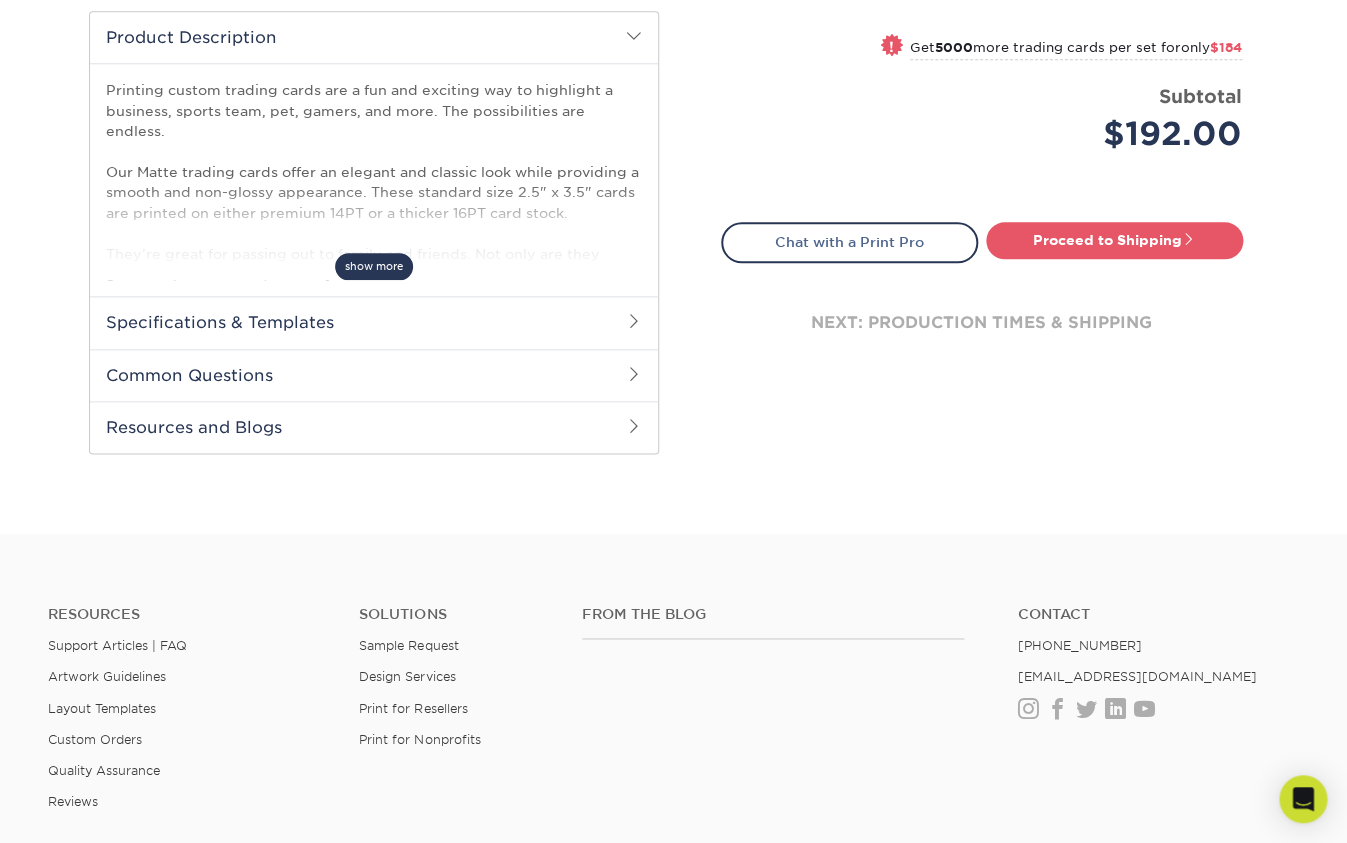 click on "show more" at bounding box center (374, 266) 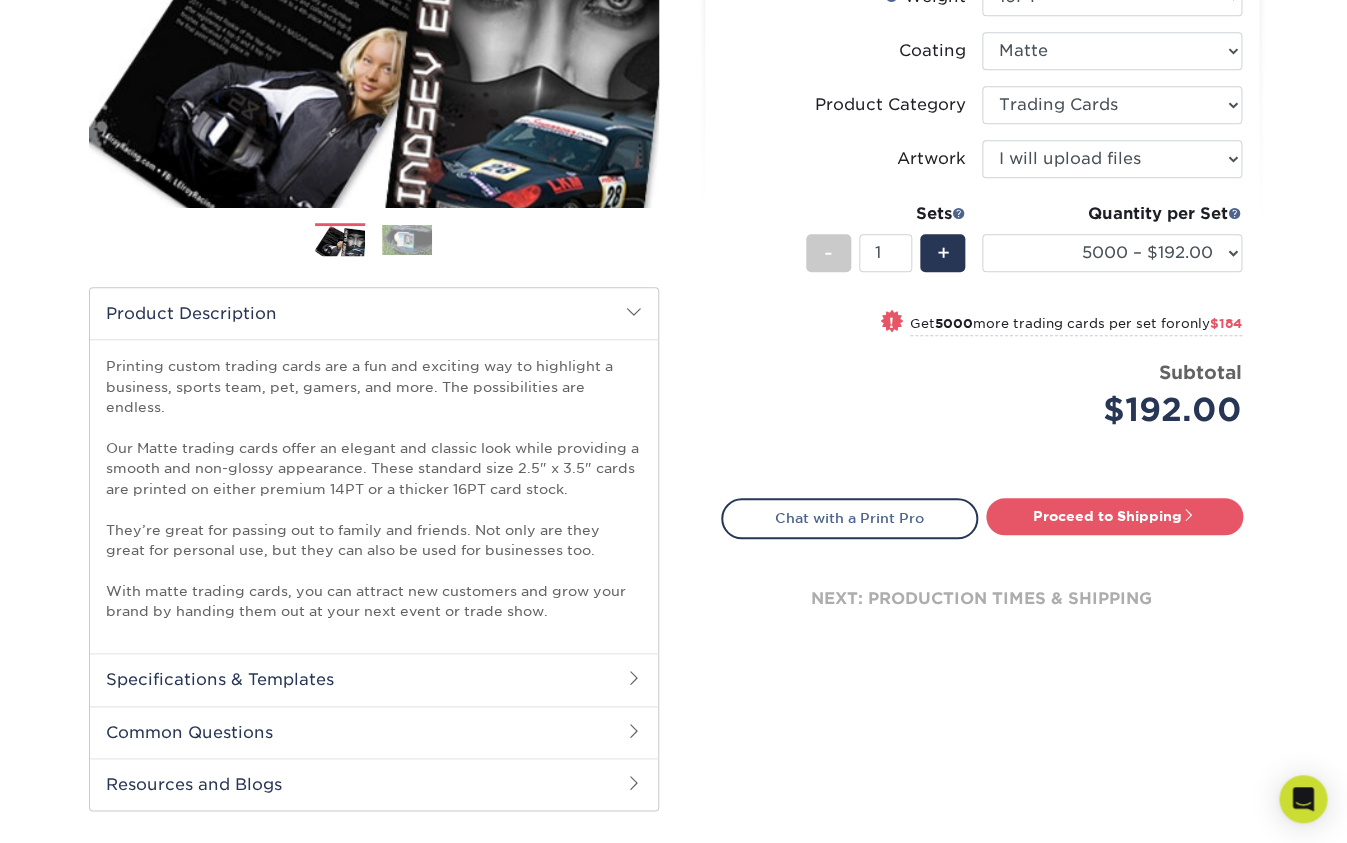 scroll, scrollTop: 189, scrollLeft: 0, axis: vertical 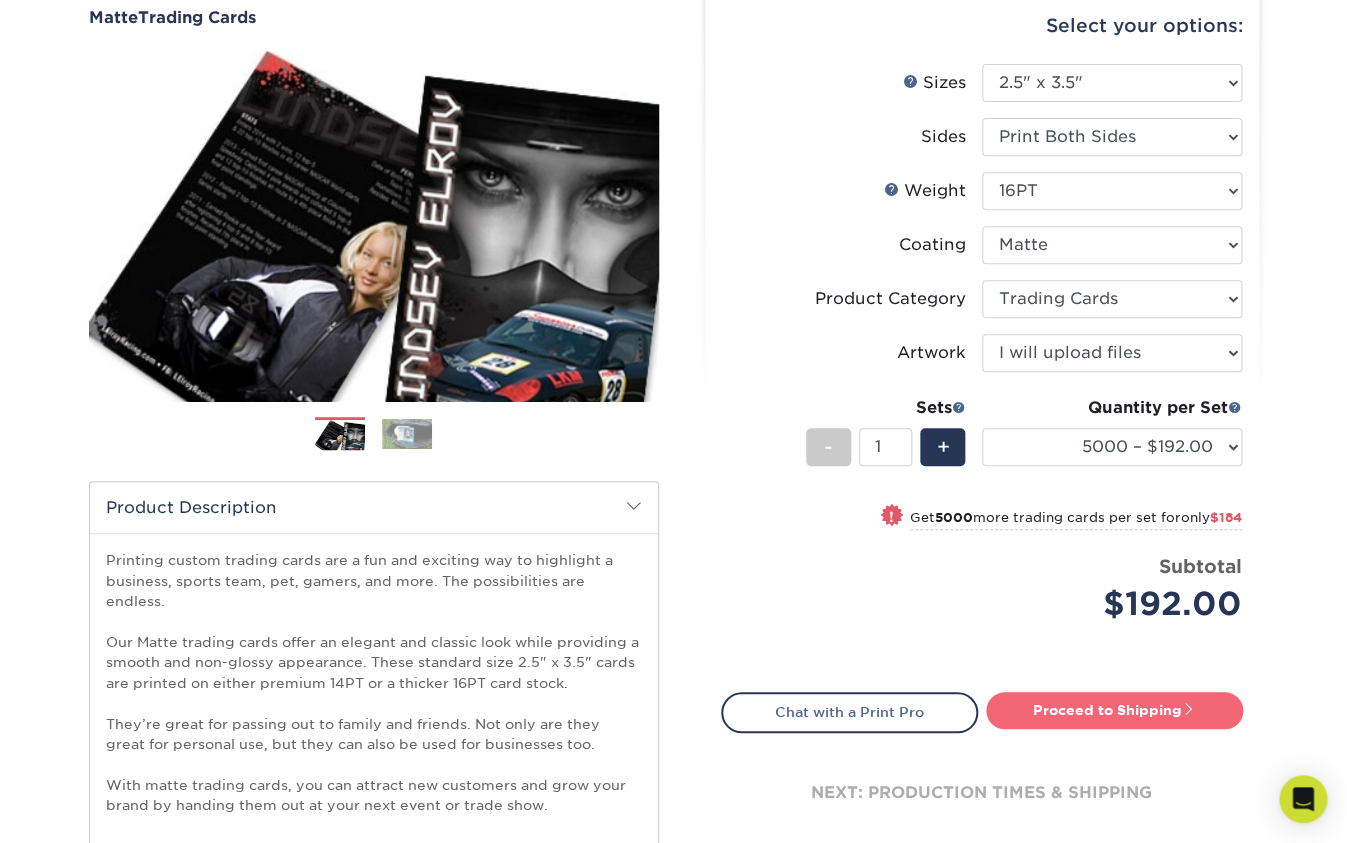 click on "Proceed to Shipping" at bounding box center [1114, 710] 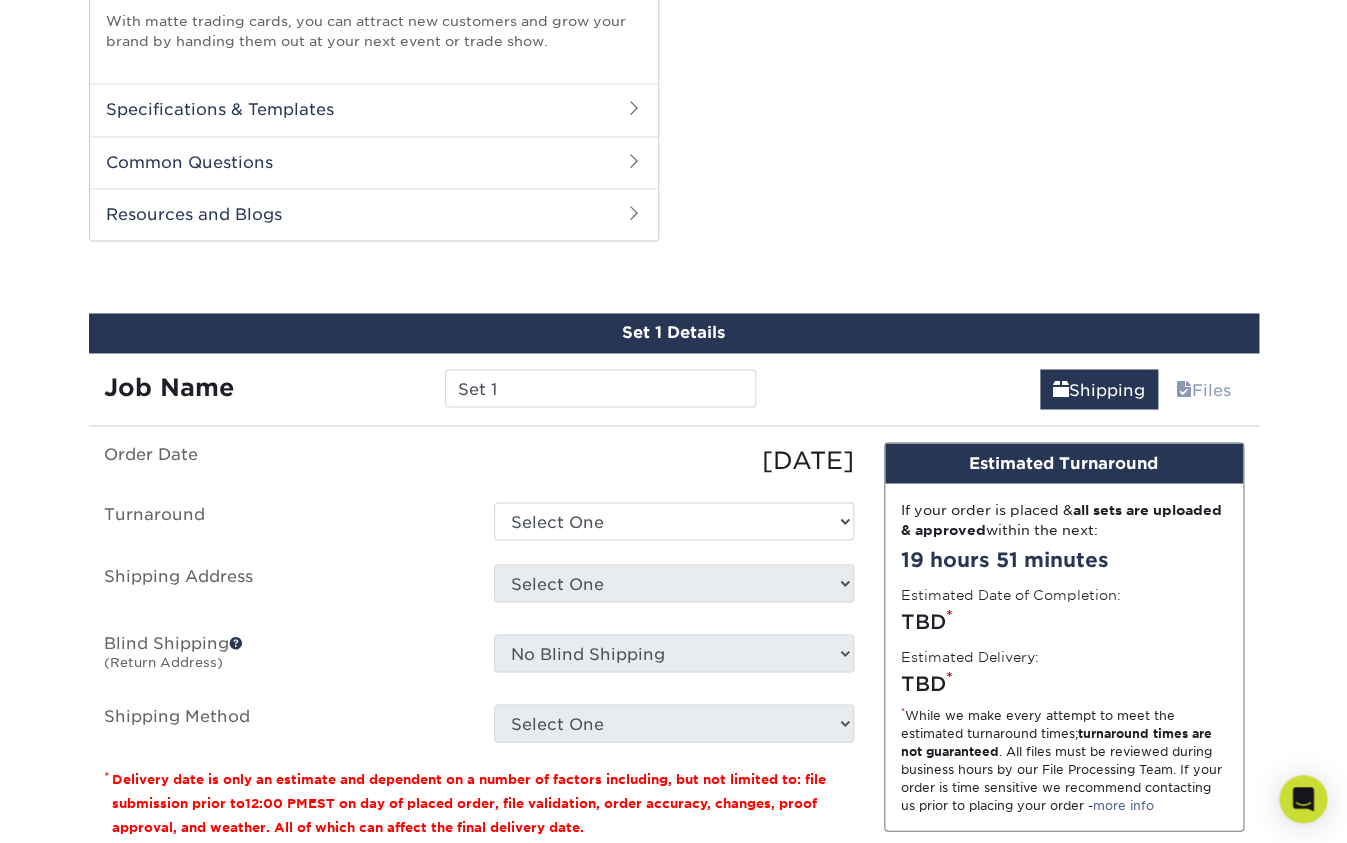 scroll, scrollTop: 945, scrollLeft: 0, axis: vertical 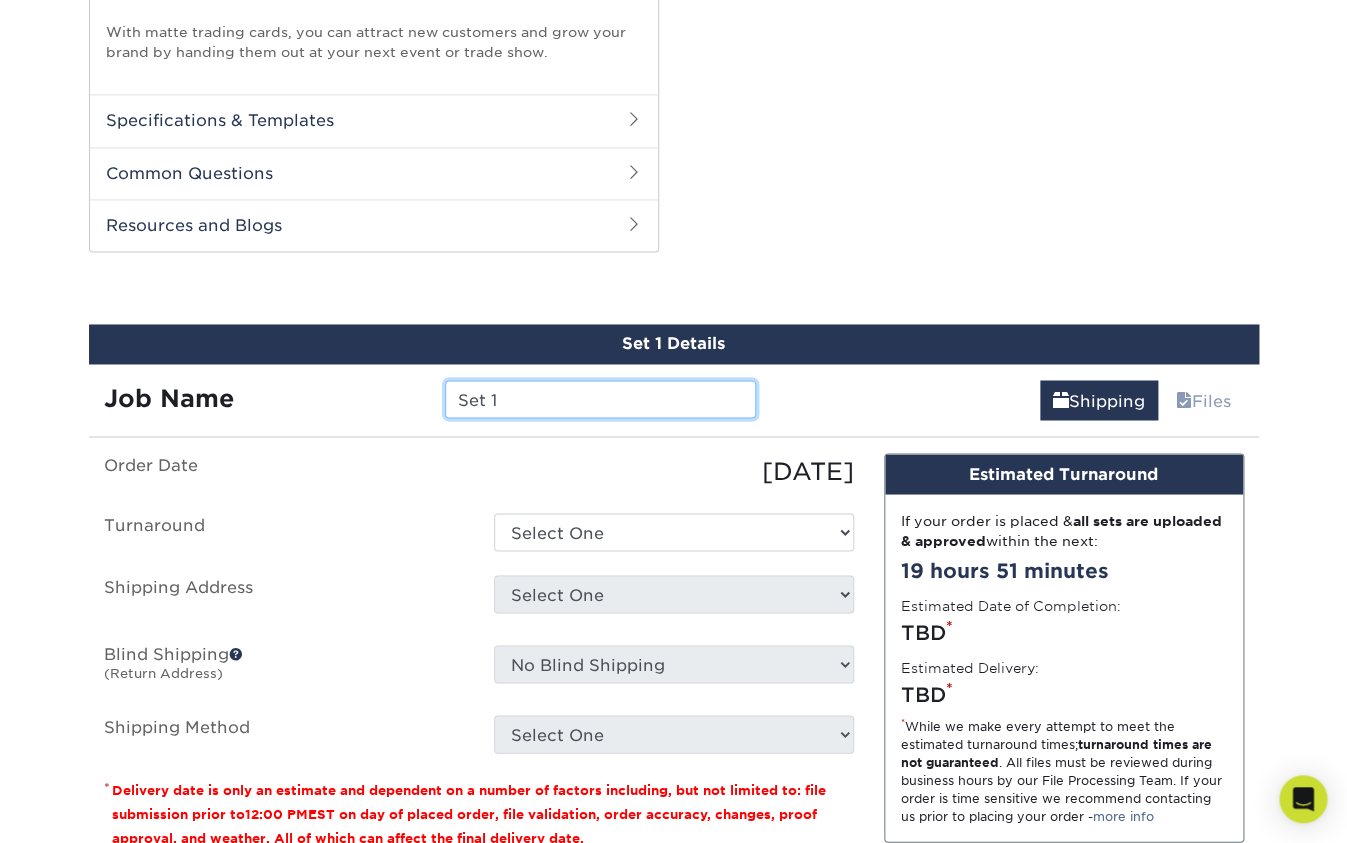 click on "Set 1" at bounding box center [600, 399] 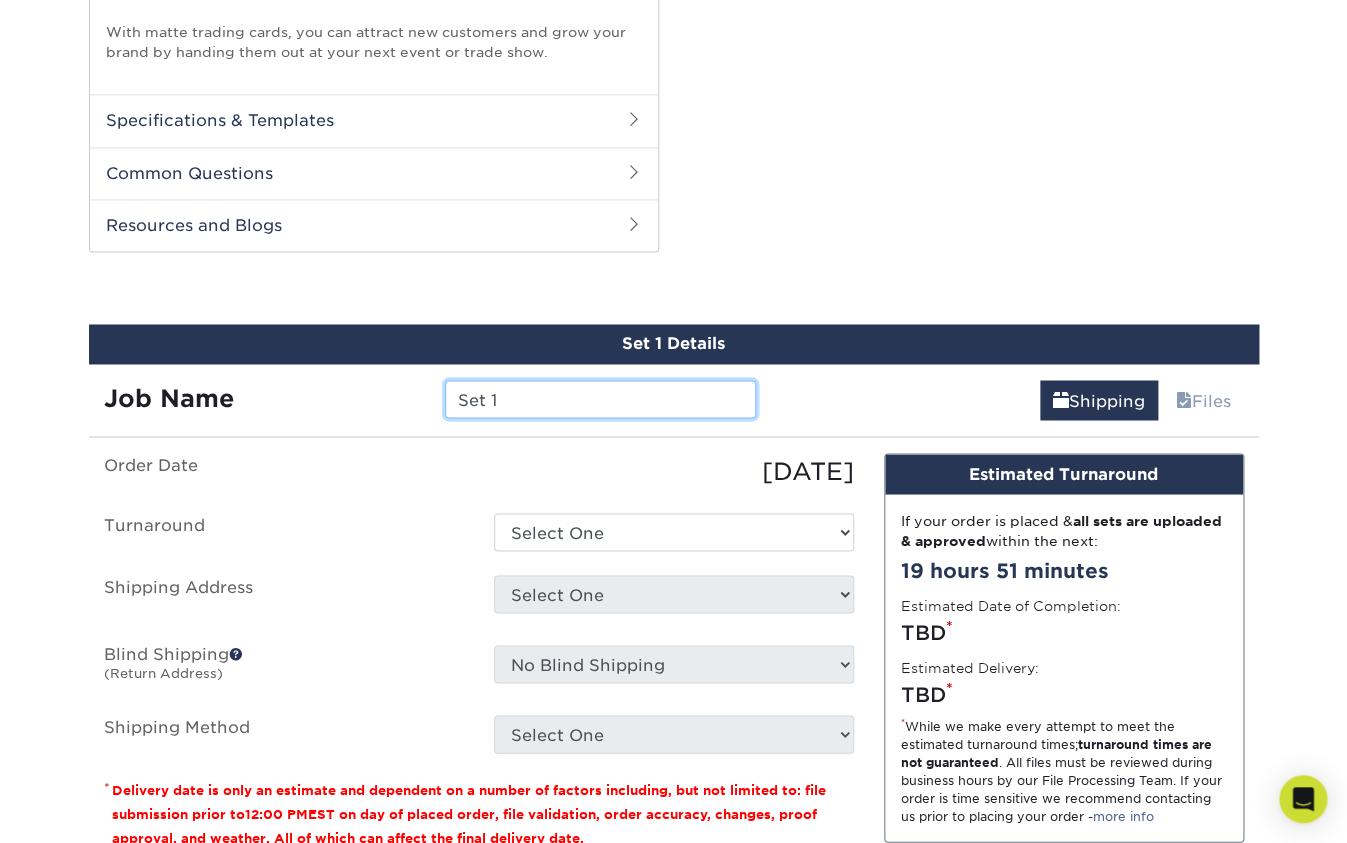 click on "Set 1" at bounding box center (600, 399) 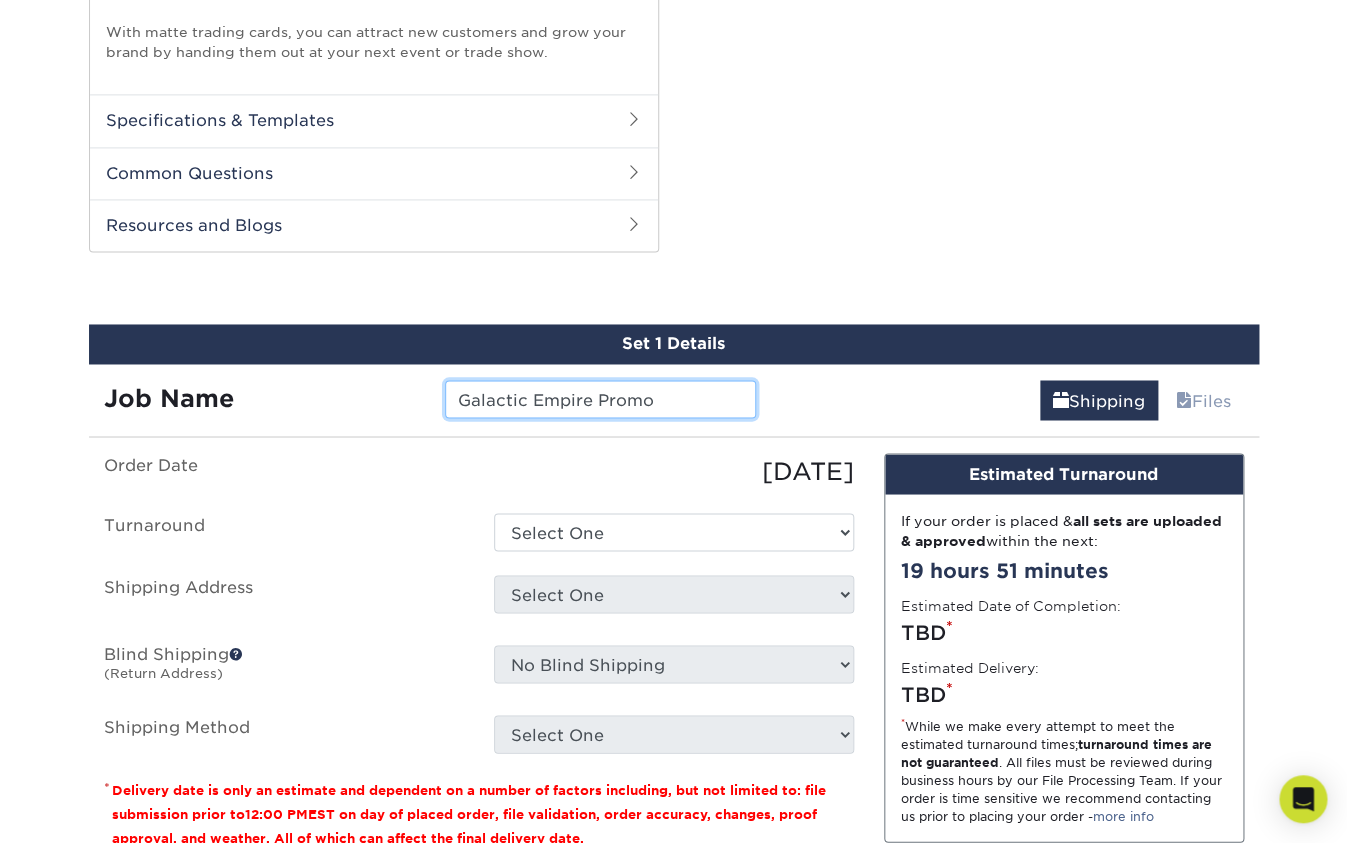 type on "Galactic Empire Promo" 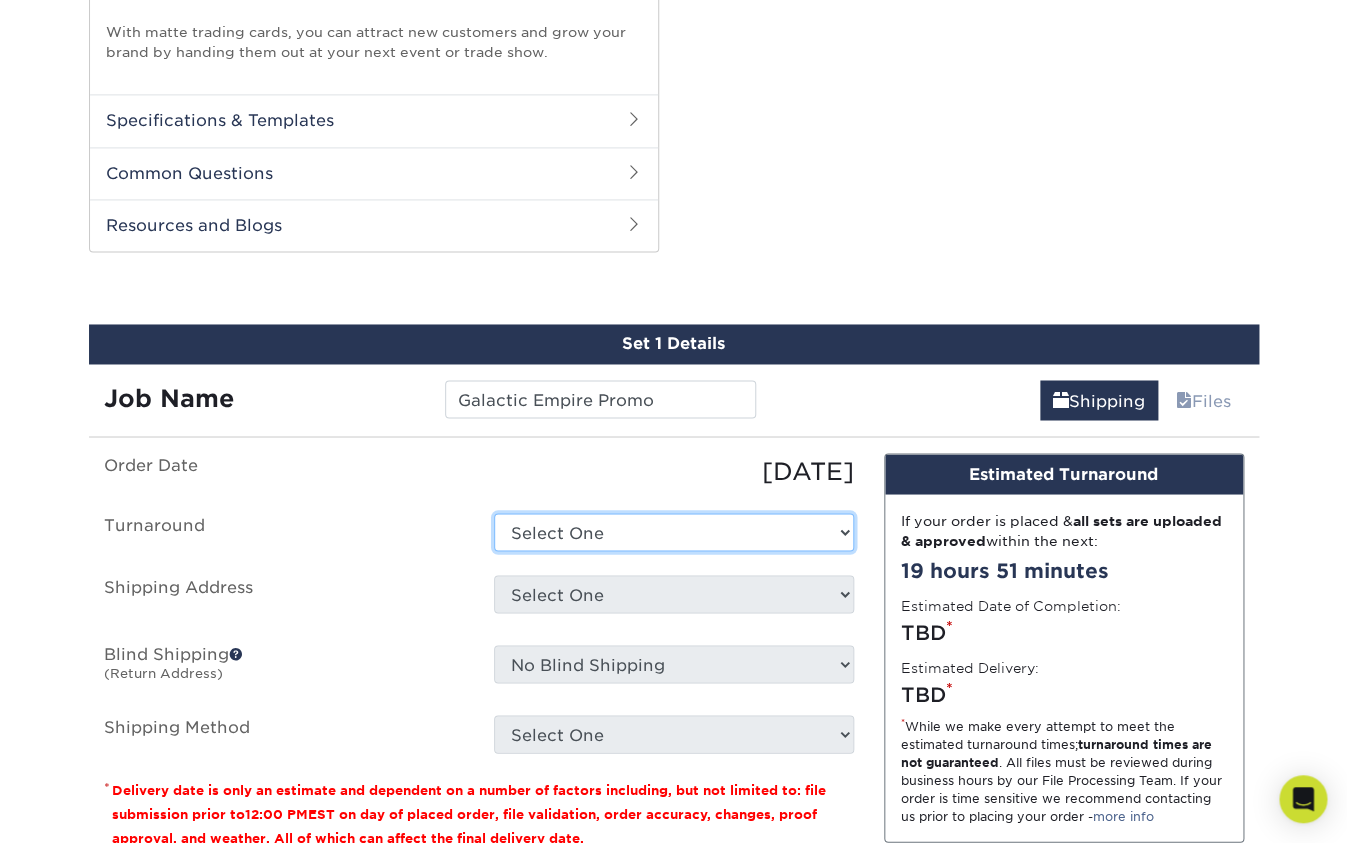 select on "871d6bd6-6481-4ccf-977d-53be22ee612b" 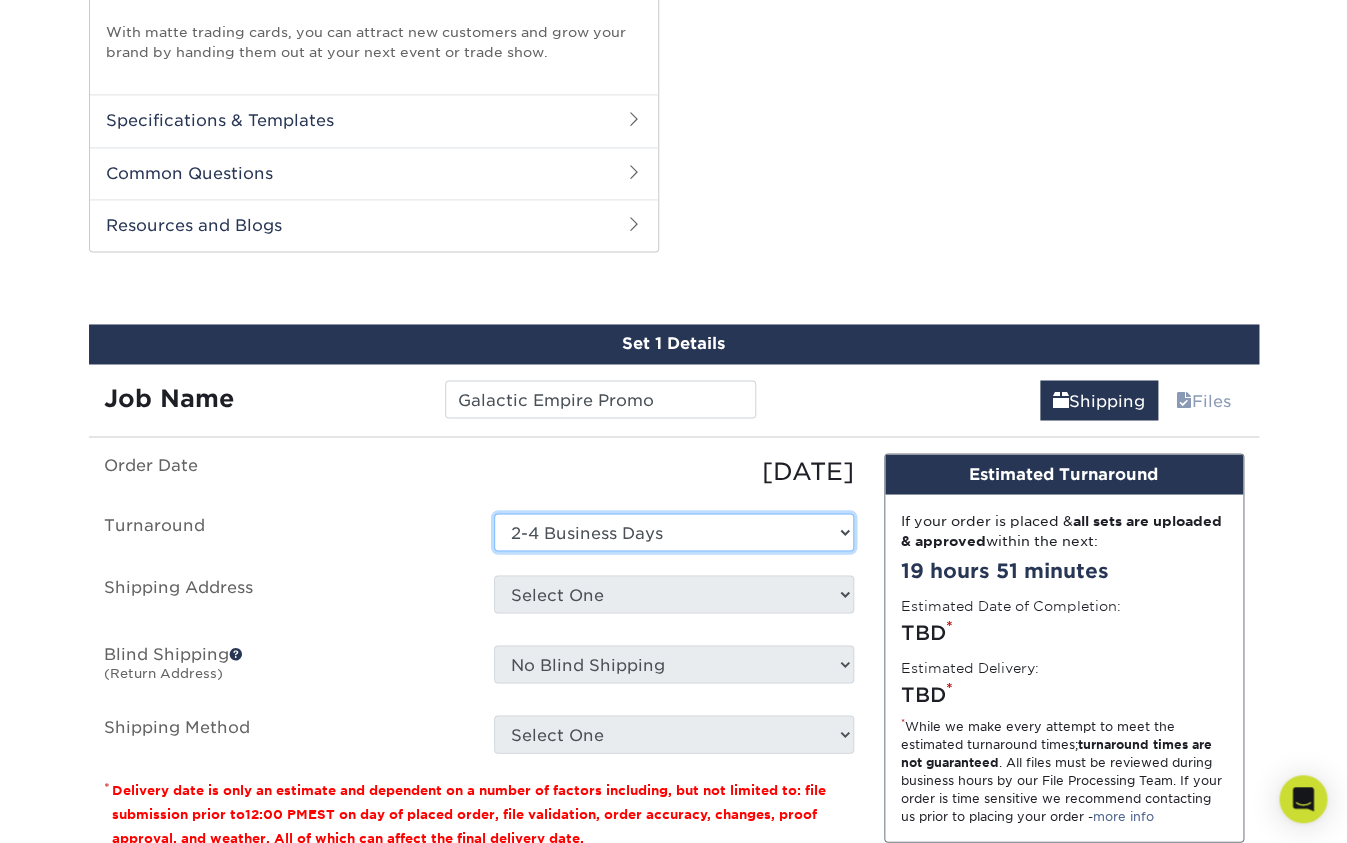 click on "2-4 Business Days" at bounding box center (0, 0) 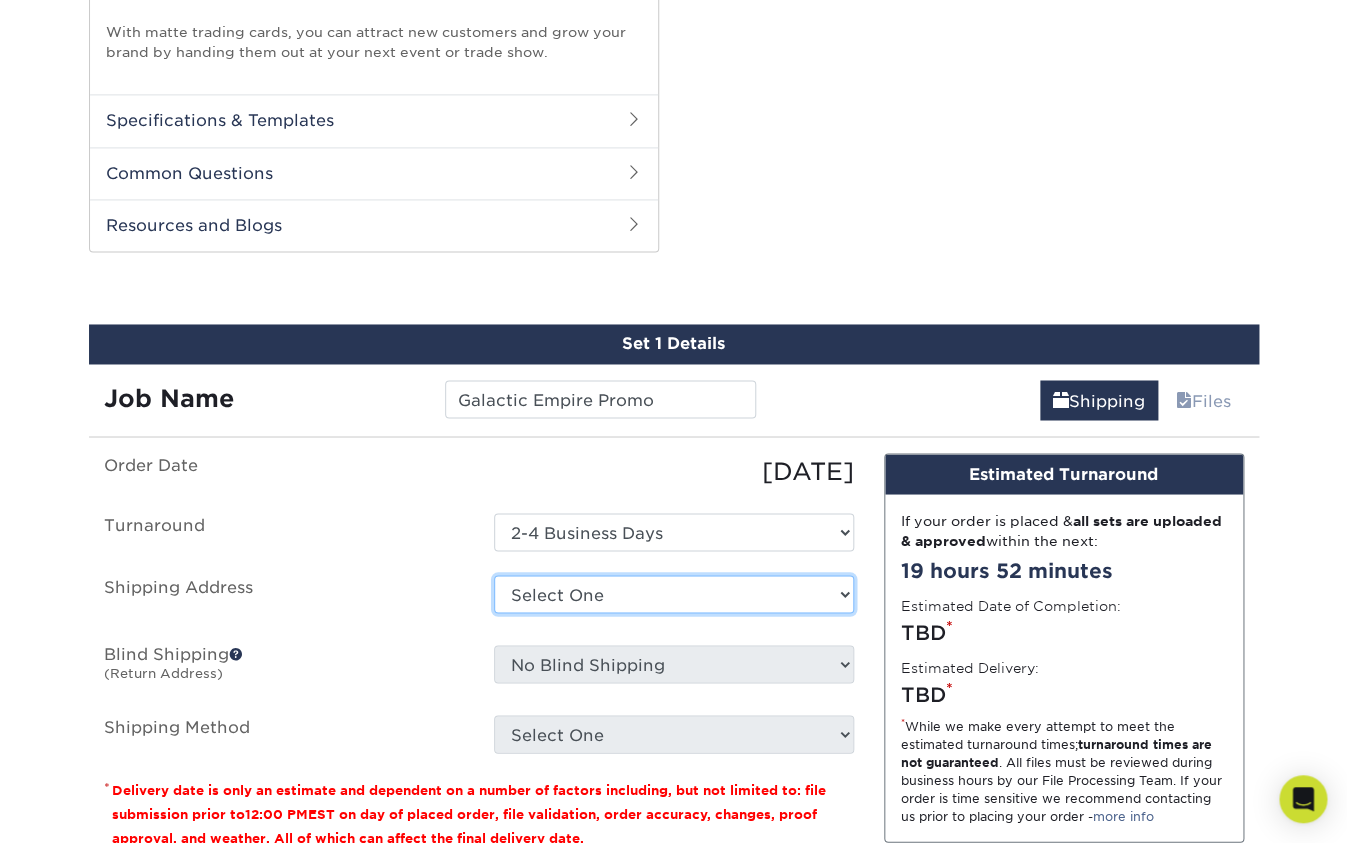 select on "284042" 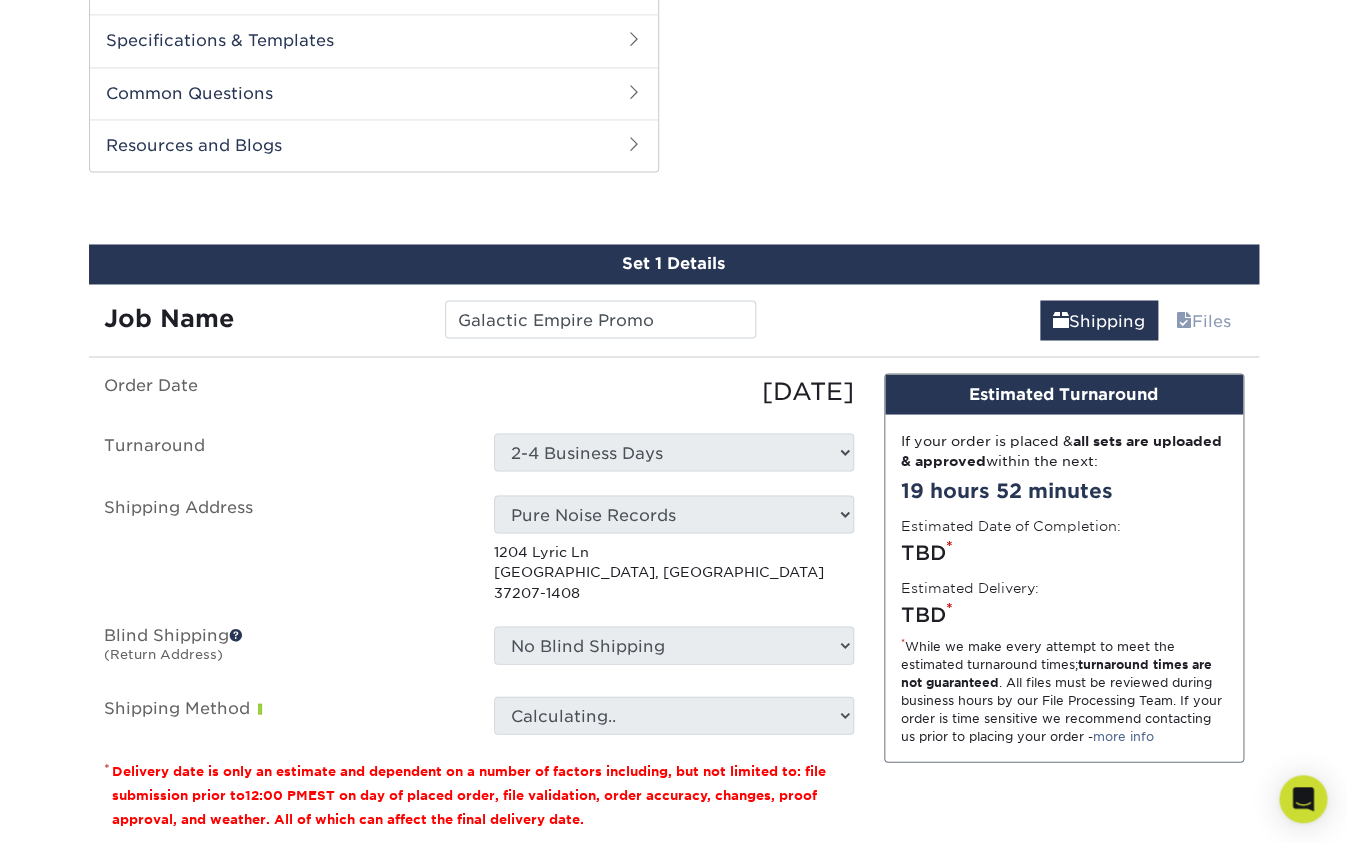 scroll, scrollTop: 1028, scrollLeft: 0, axis: vertical 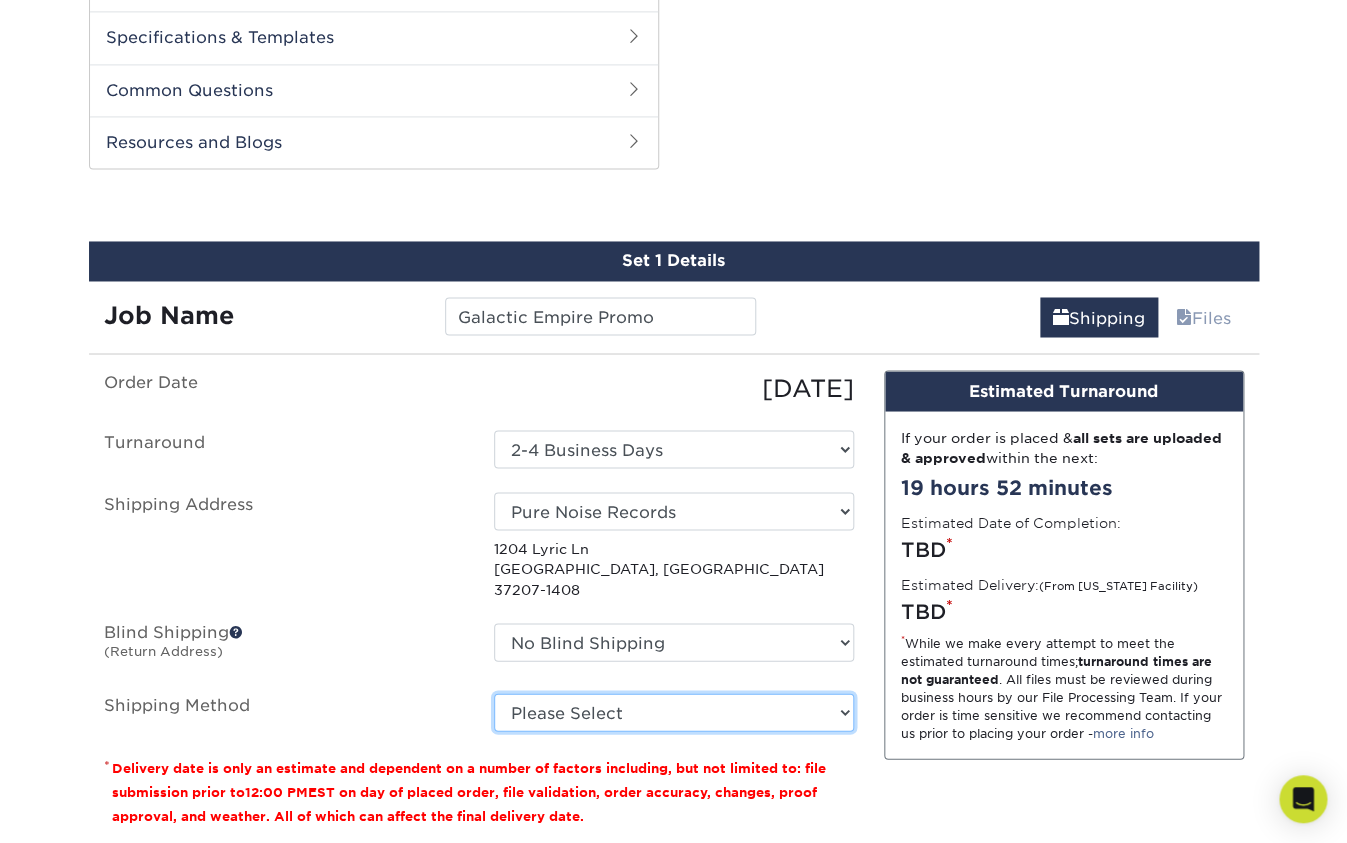 select on "03" 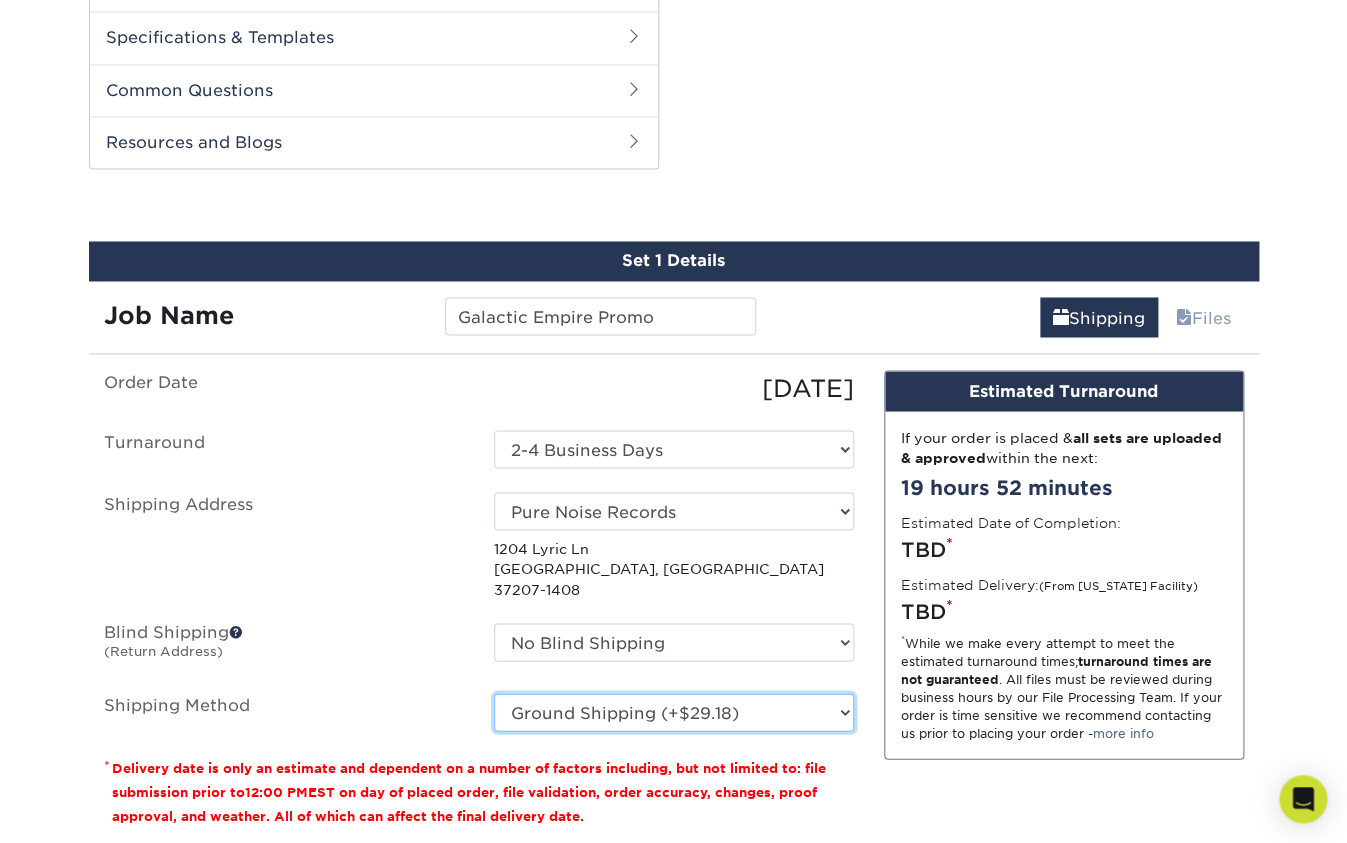 click on "Ground Shipping (+$29.18)" at bounding box center (0, 0) 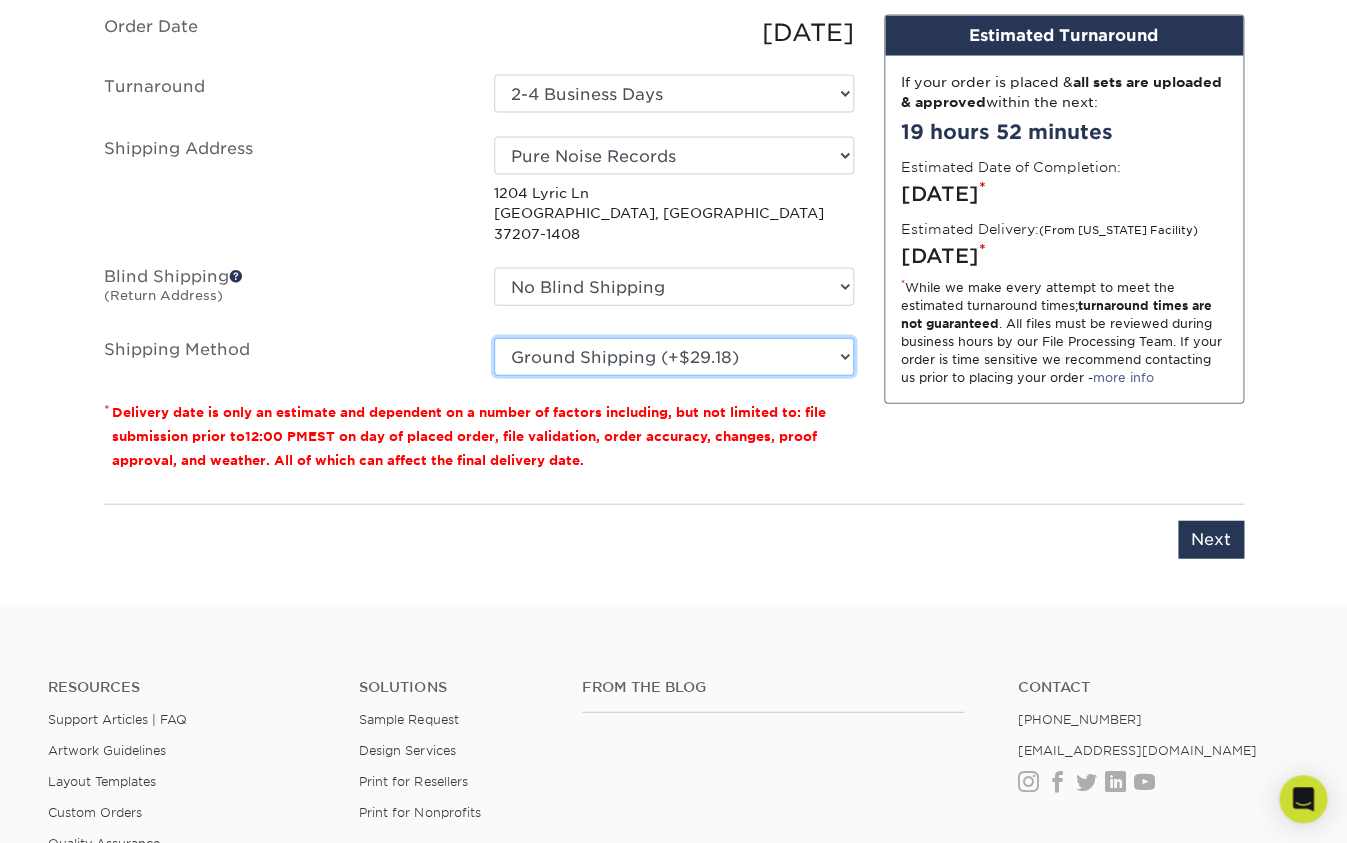 scroll, scrollTop: 1384, scrollLeft: 0, axis: vertical 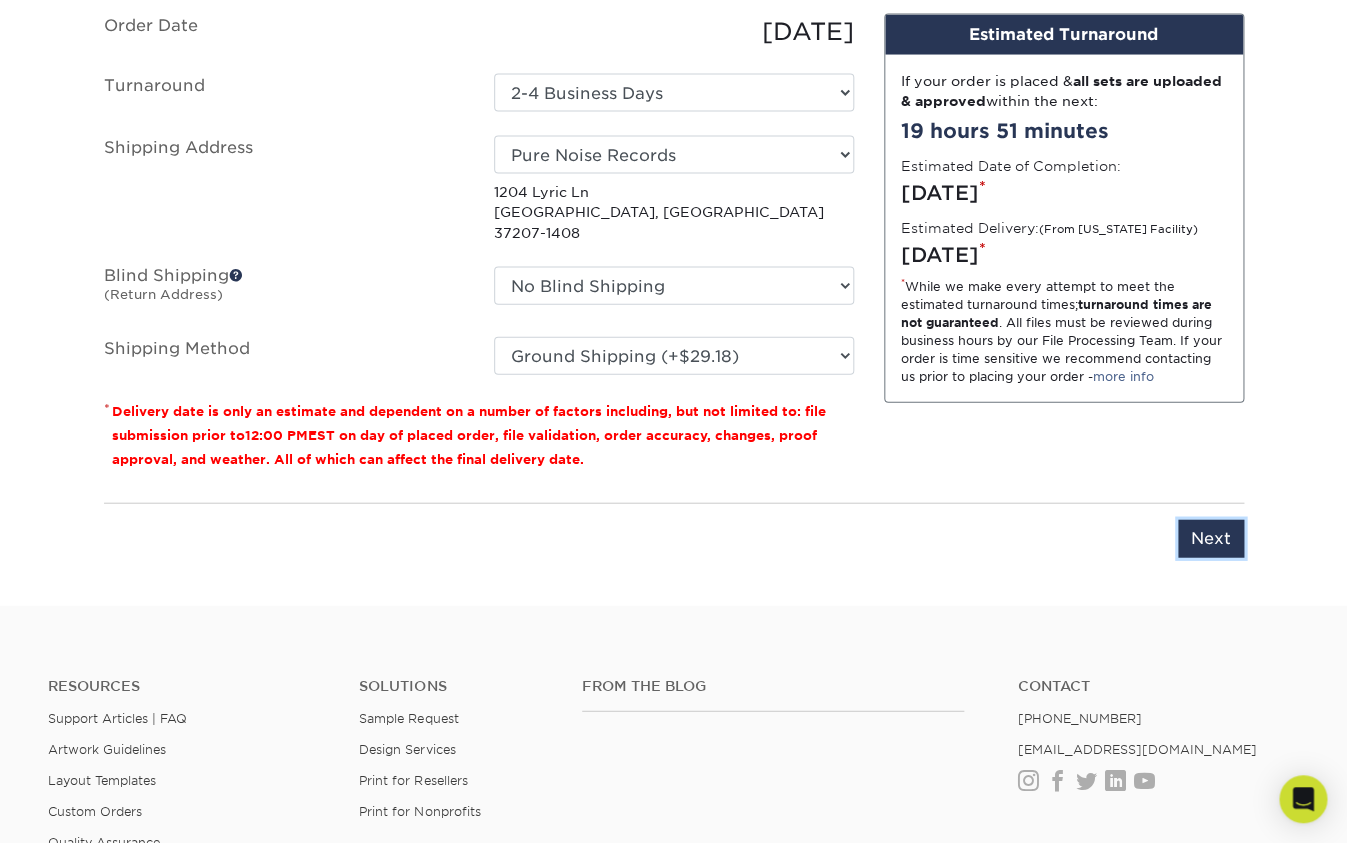 click on "Next" at bounding box center (1211, 539) 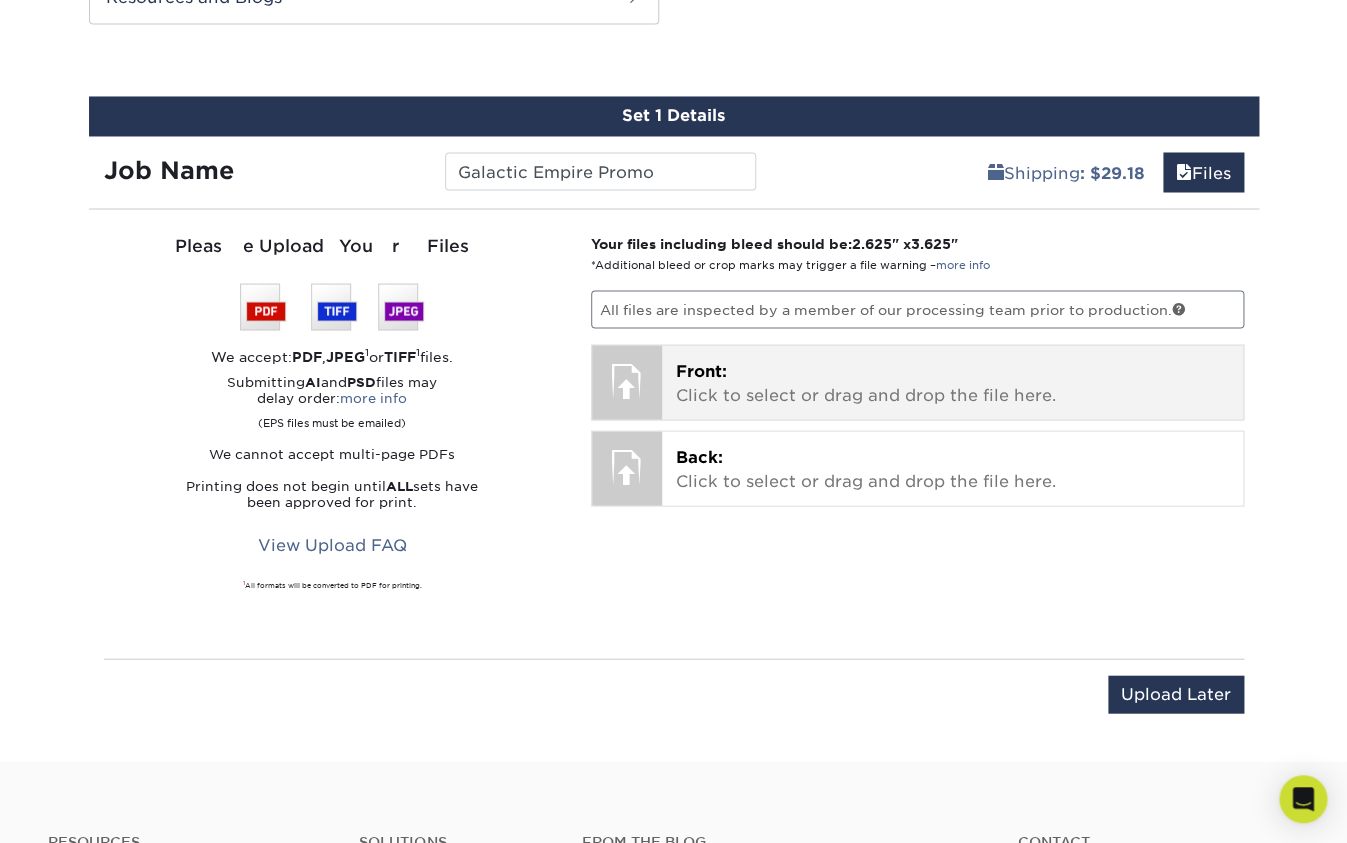 scroll, scrollTop: 1130, scrollLeft: 0, axis: vertical 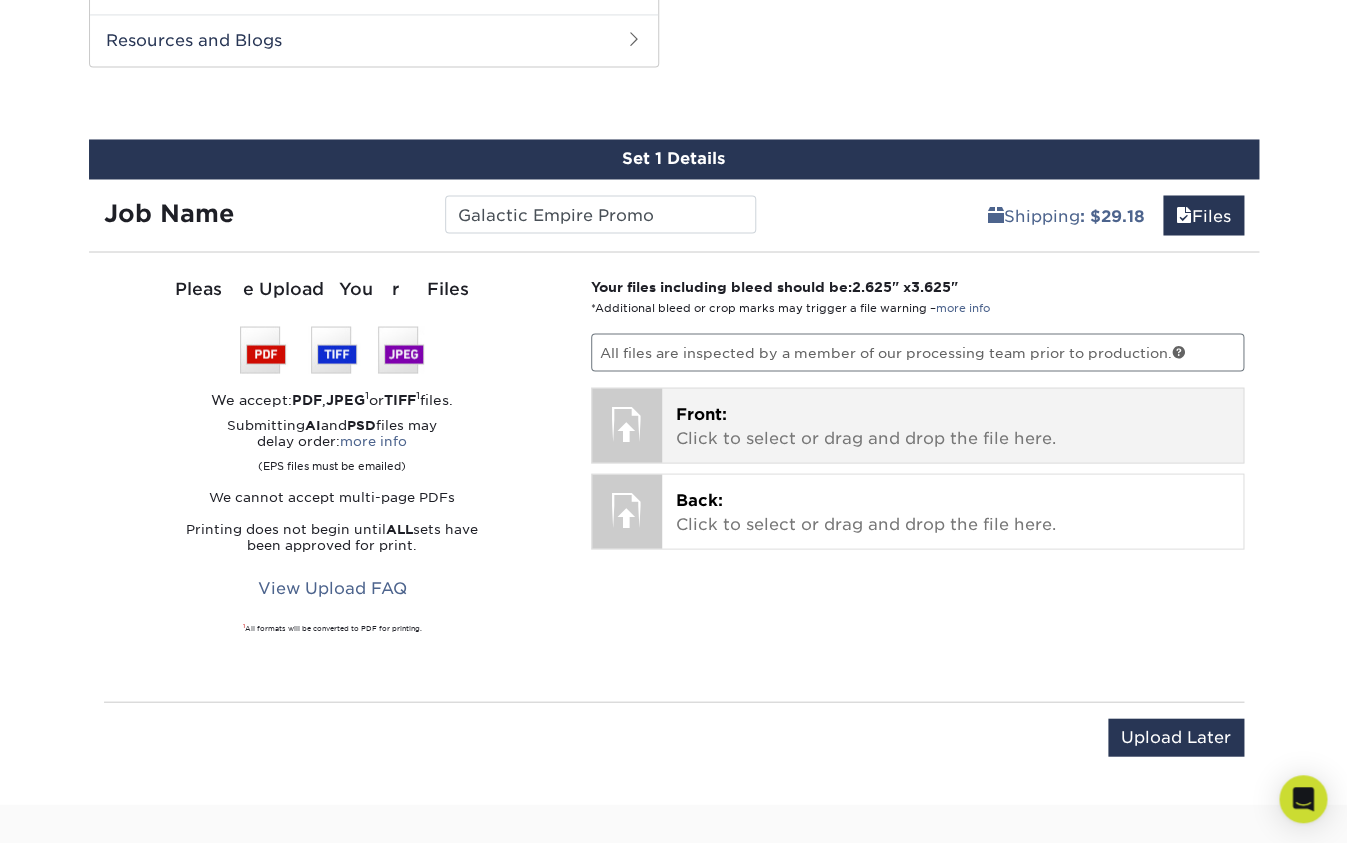 click on "Front: Click to select or drag and drop the file here." at bounding box center (952, 426) 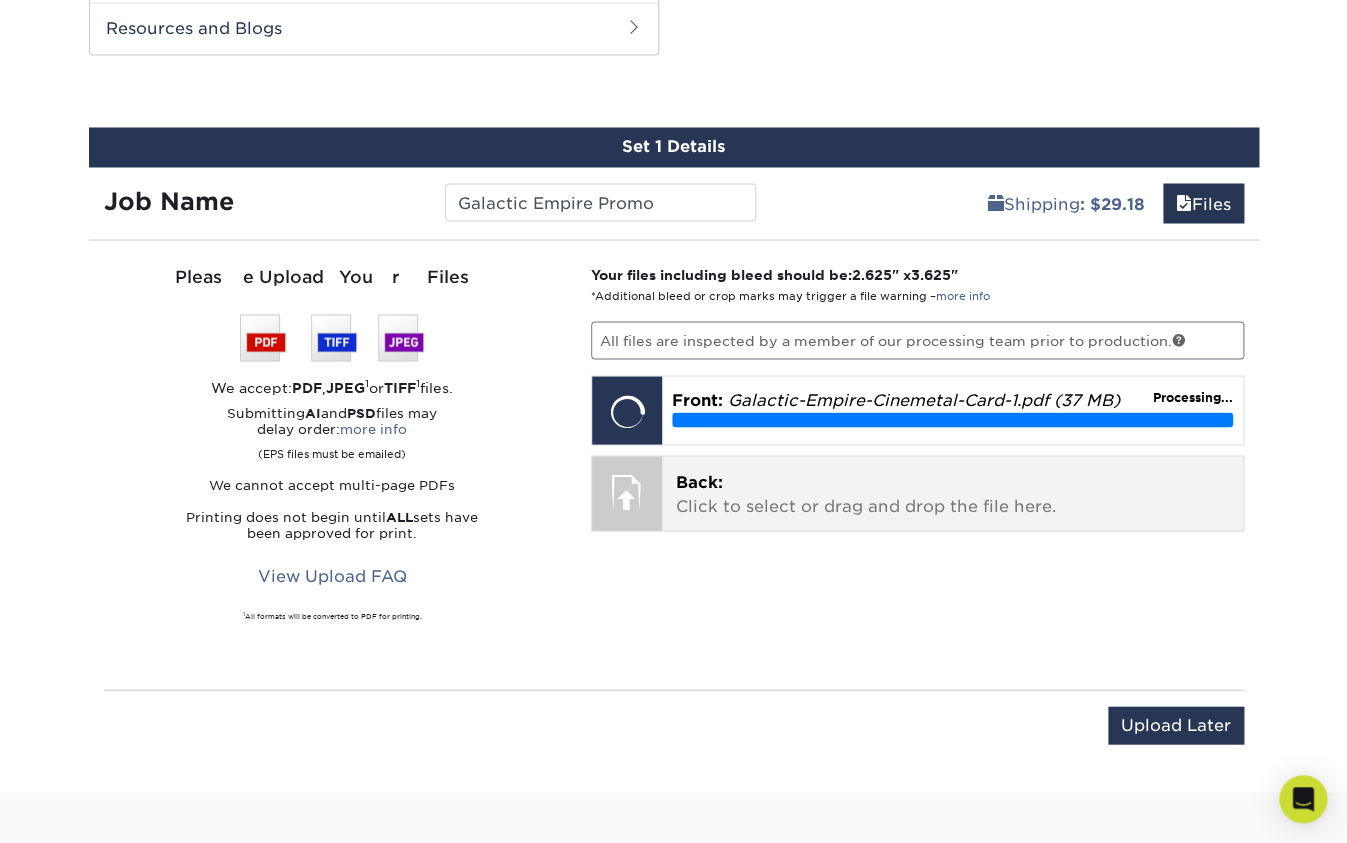 scroll, scrollTop: 1143, scrollLeft: 0, axis: vertical 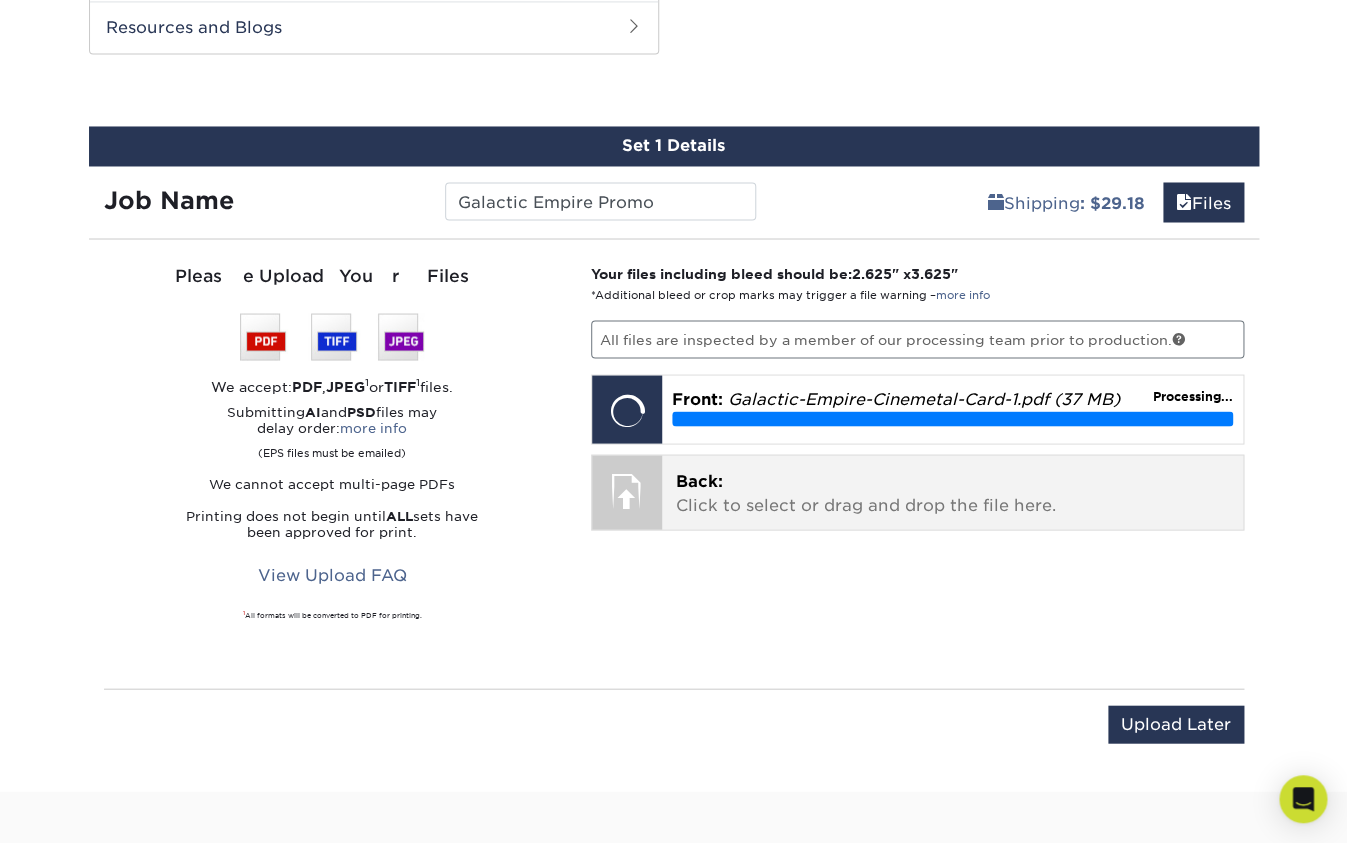 click on "Back: Click to select or drag and drop the file here." at bounding box center (952, 493) 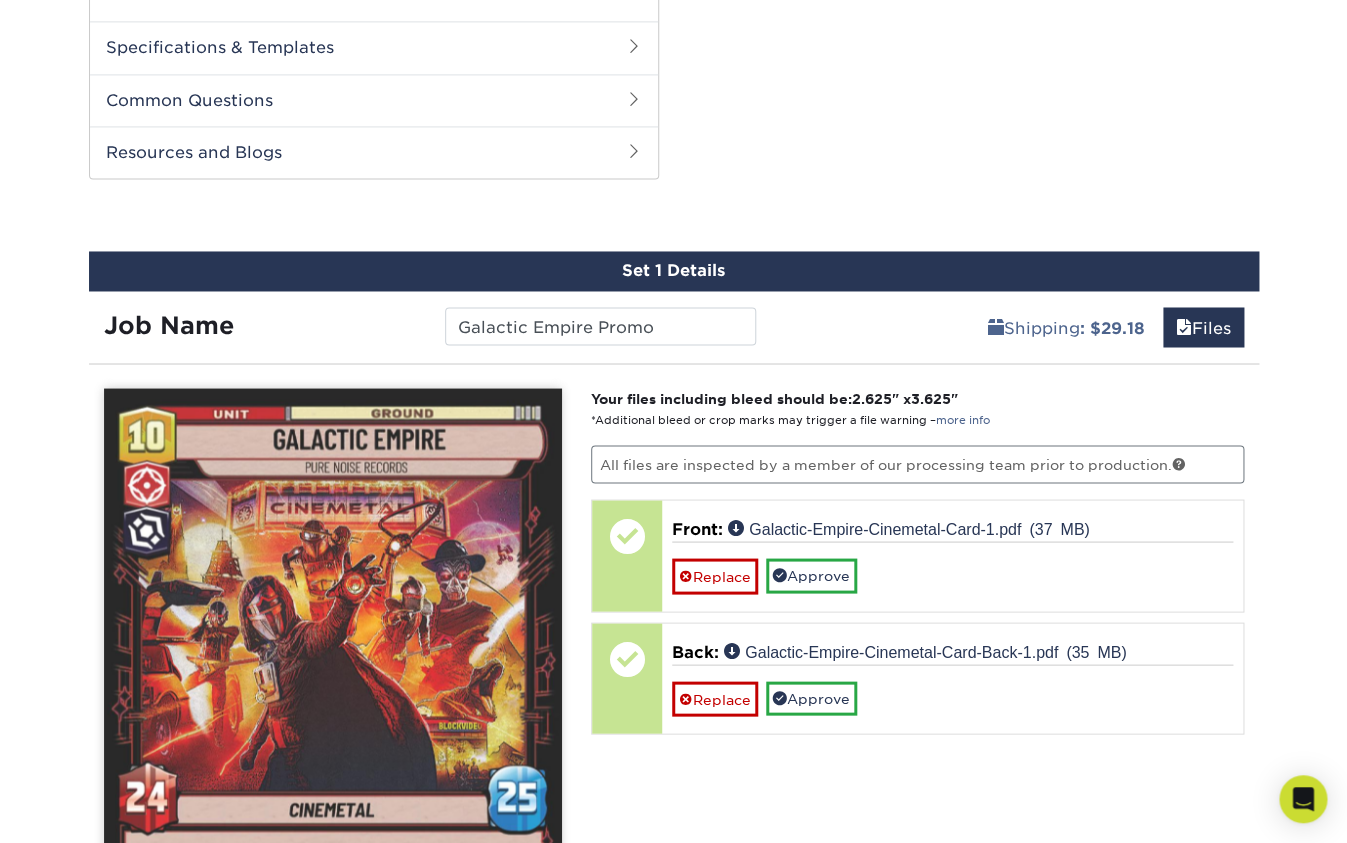scroll, scrollTop: 1010, scrollLeft: 0, axis: vertical 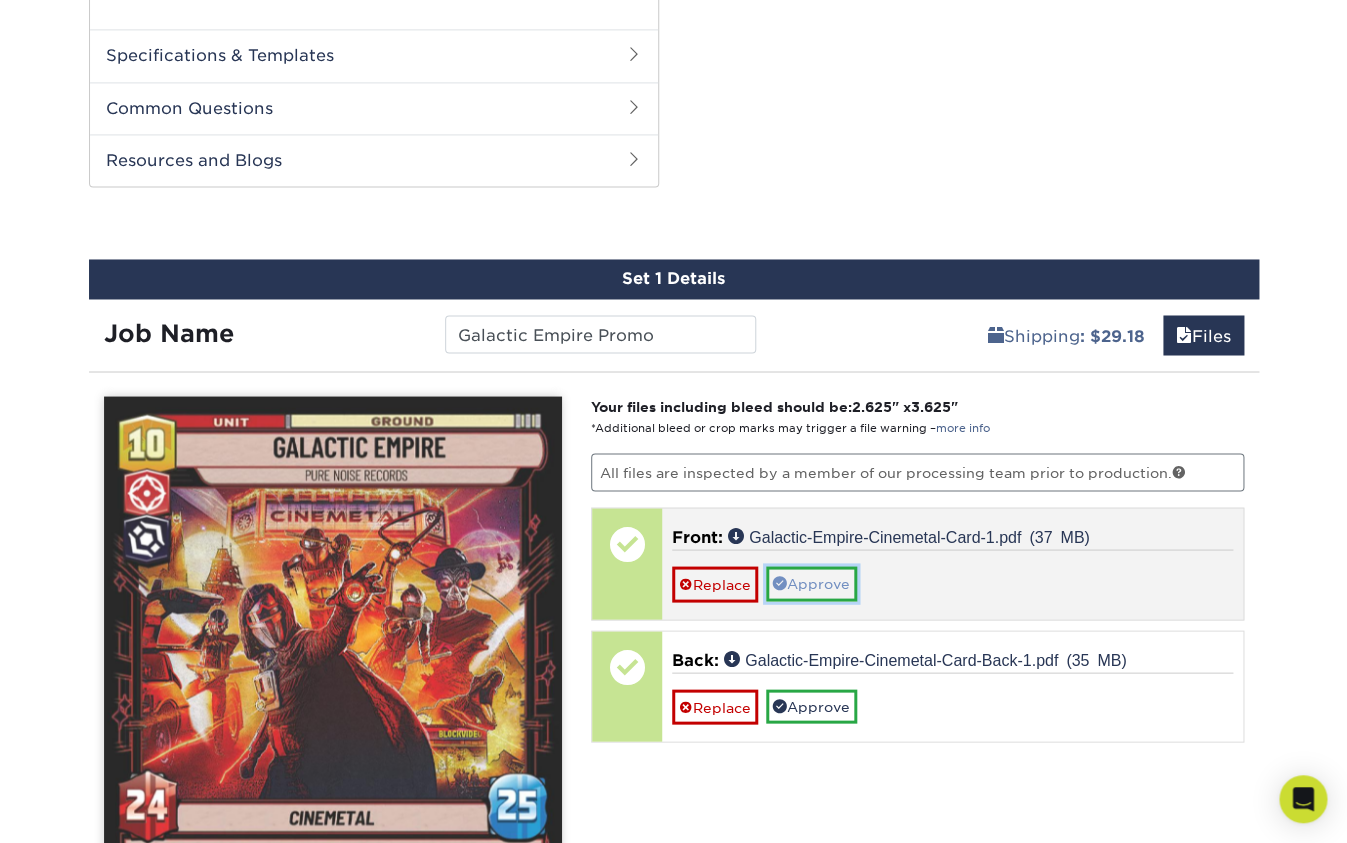 click on "Approve" at bounding box center (811, 583) 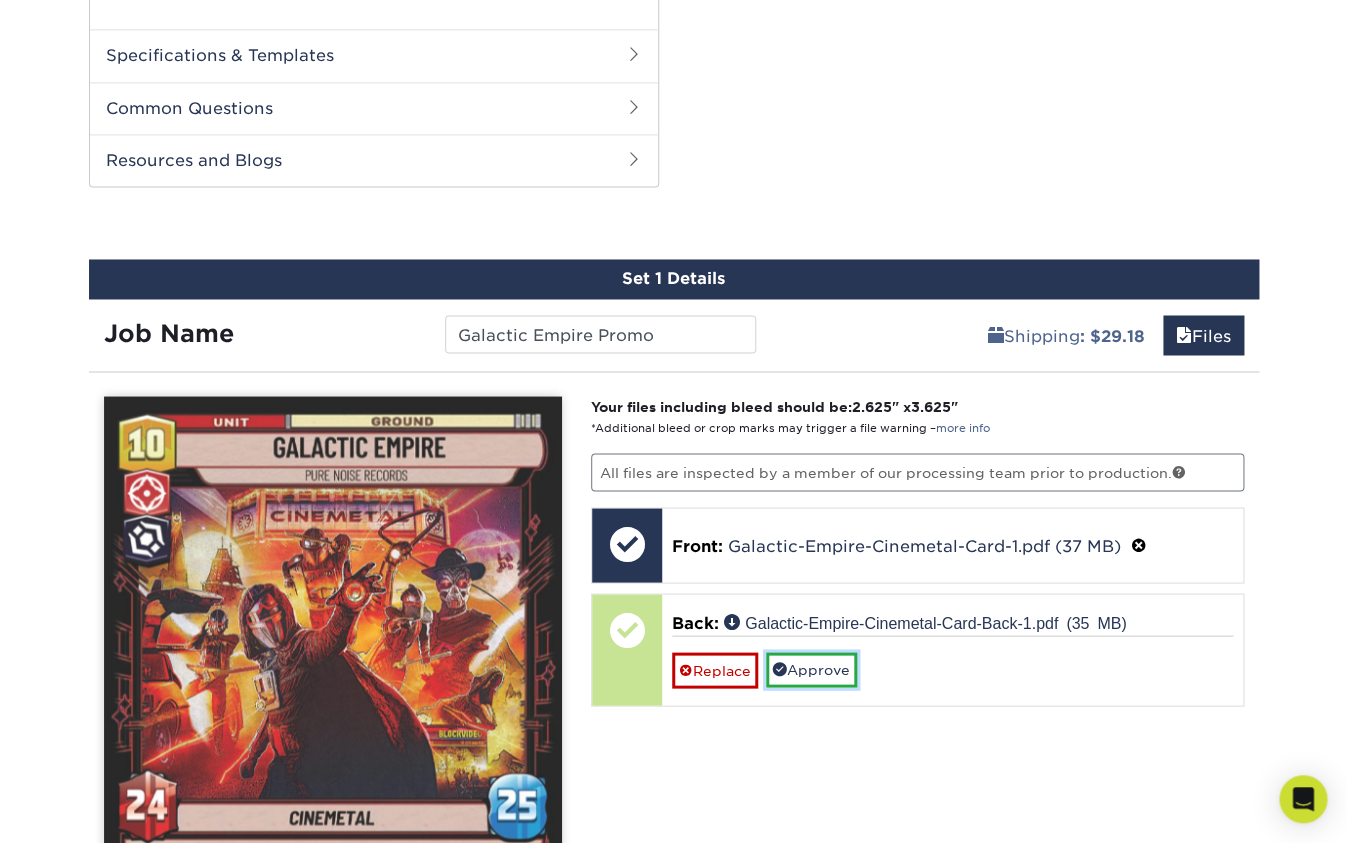 click on "Approve" at bounding box center [811, 669] 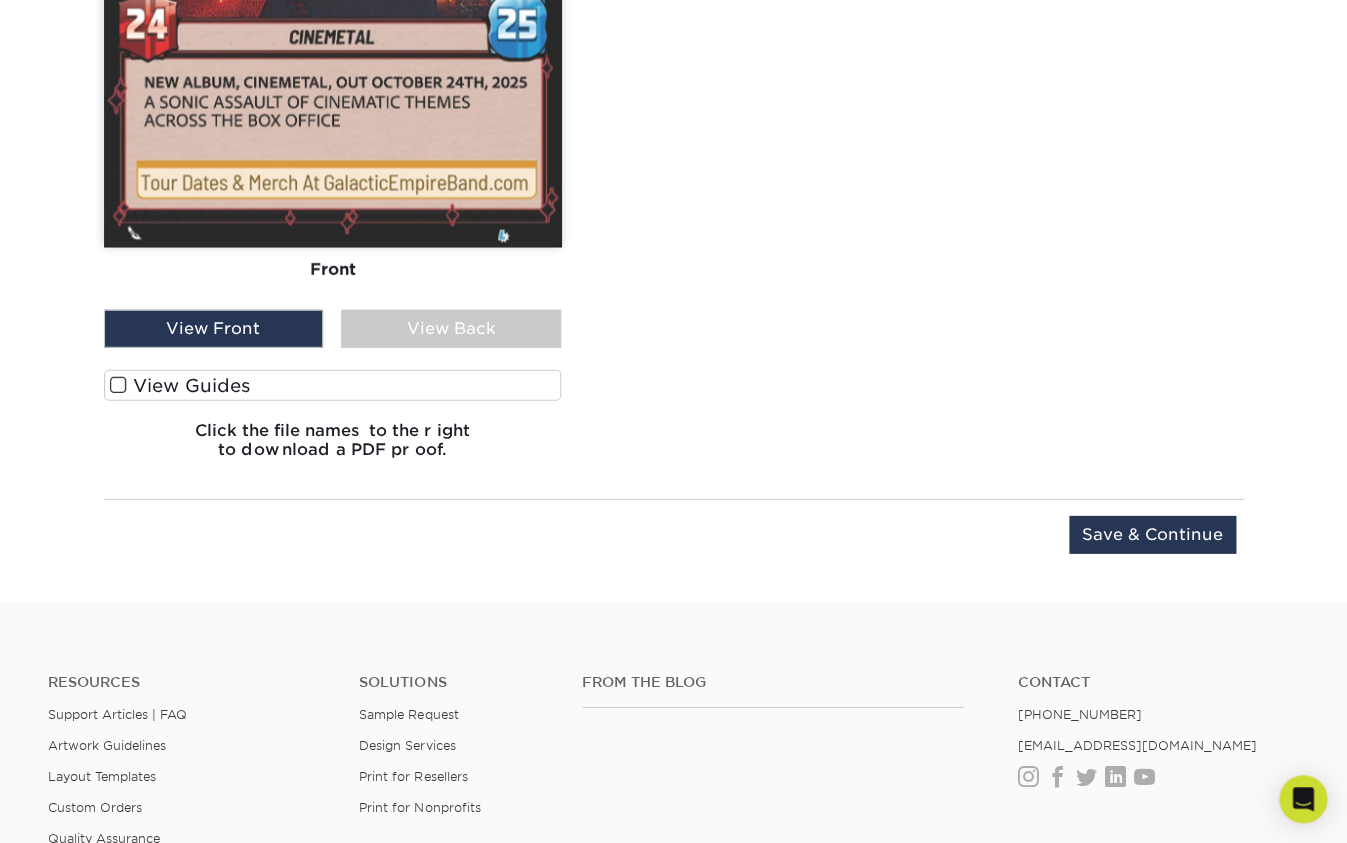 scroll, scrollTop: 1799, scrollLeft: 0, axis: vertical 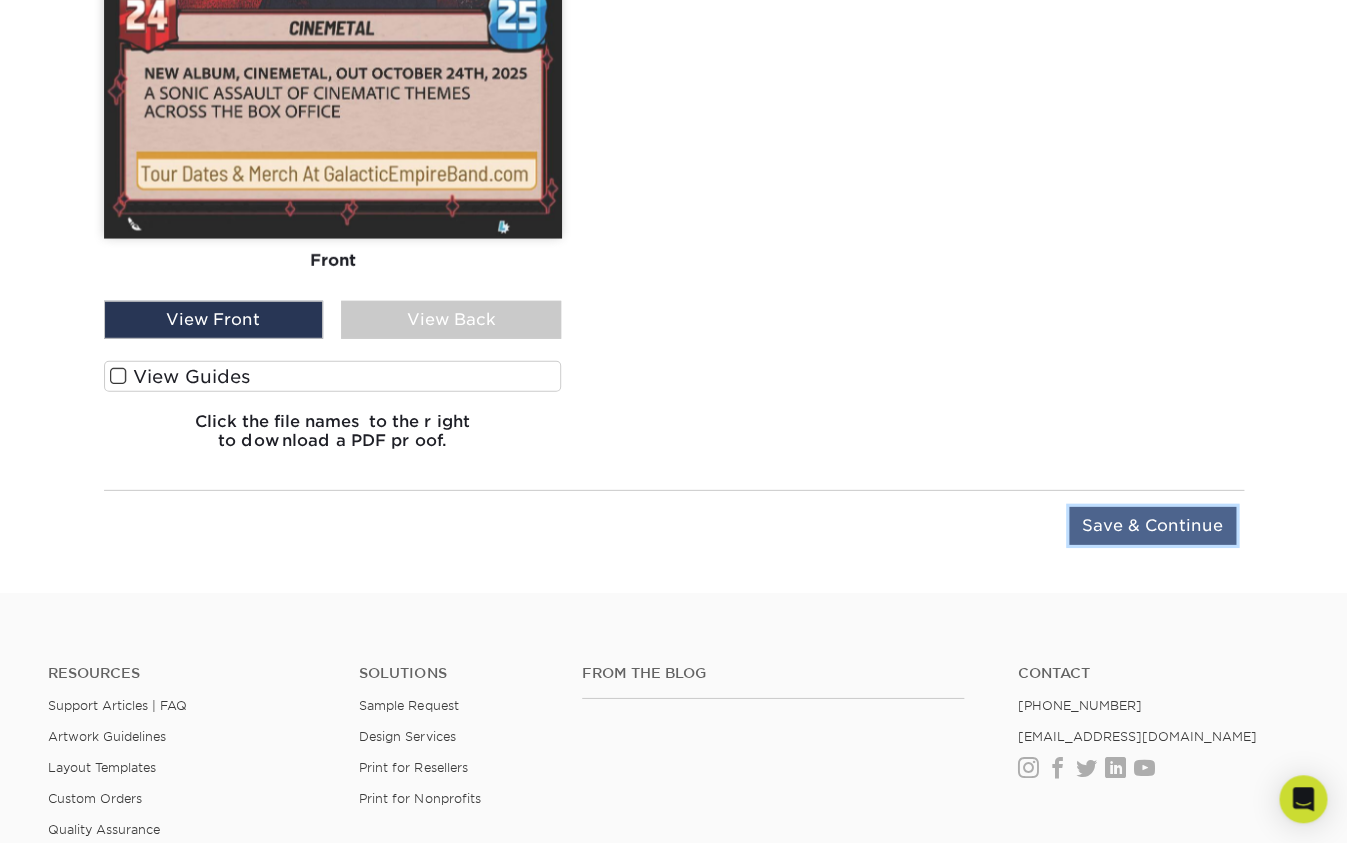 click on "Save & Continue" at bounding box center [1152, 526] 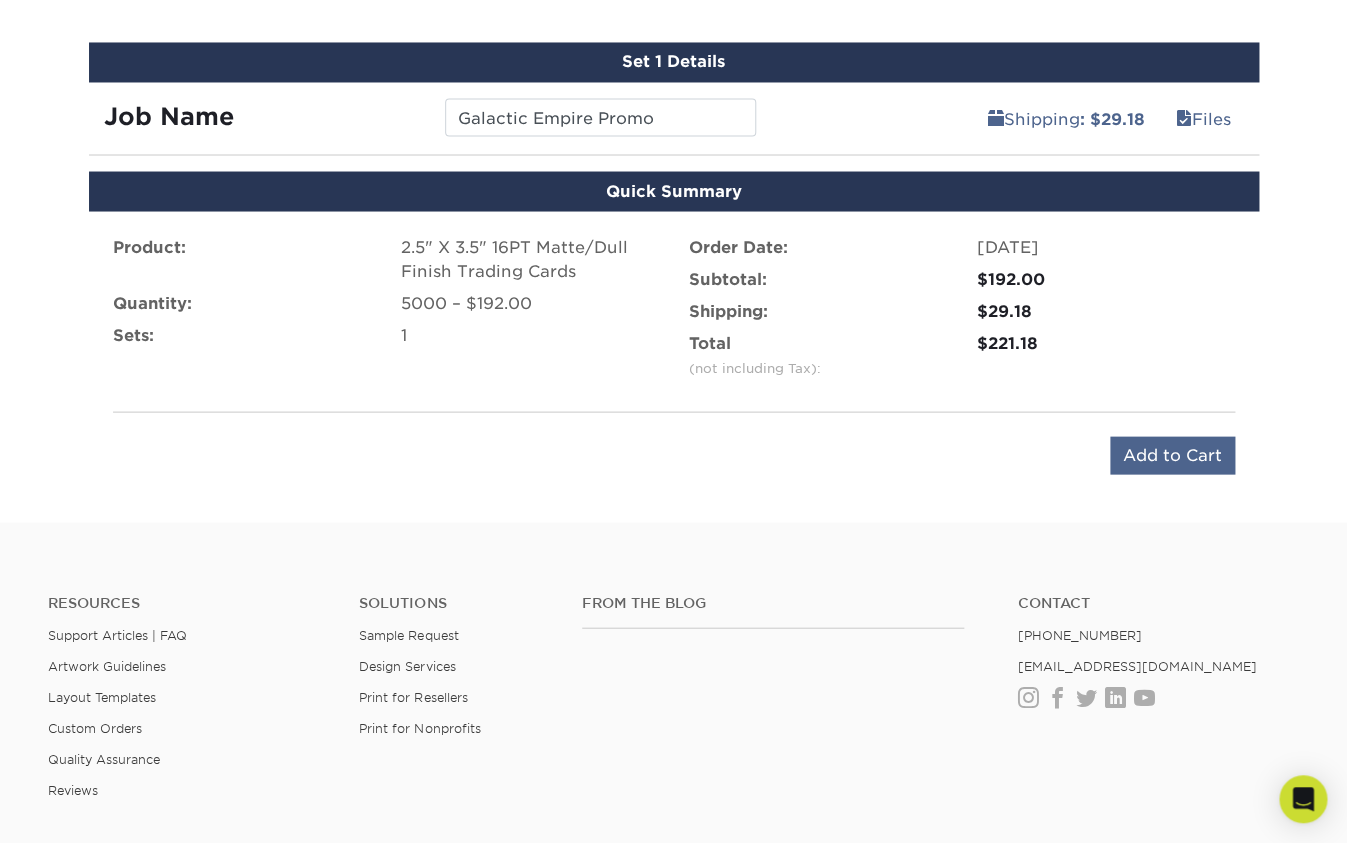 scroll, scrollTop: 1223, scrollLeft: 0, axis: vertical 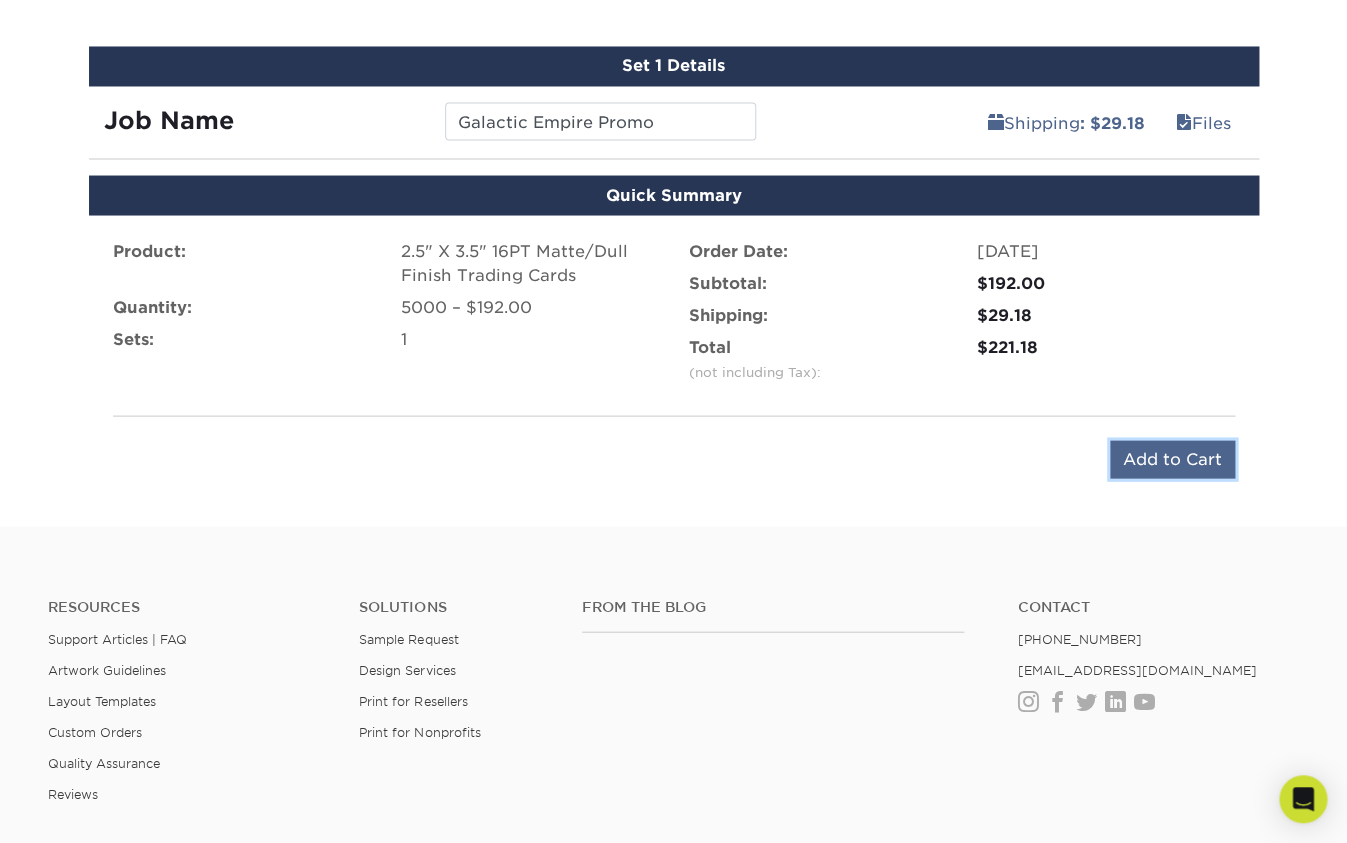 click on "Add to Cart" at bounding box center (1172, 459) 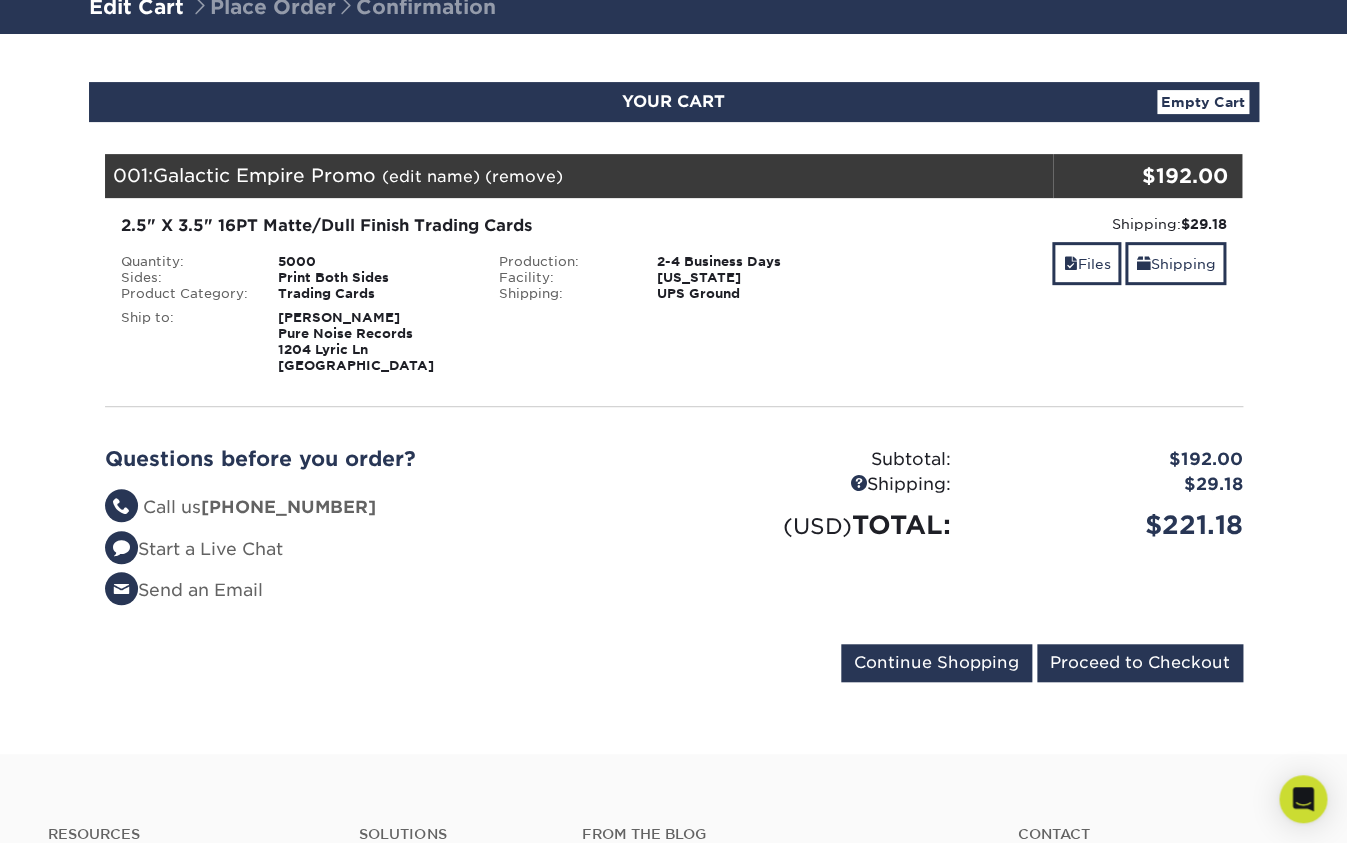 scroll, scrollTop: 151, scrollLeft: 0, axis: vertical 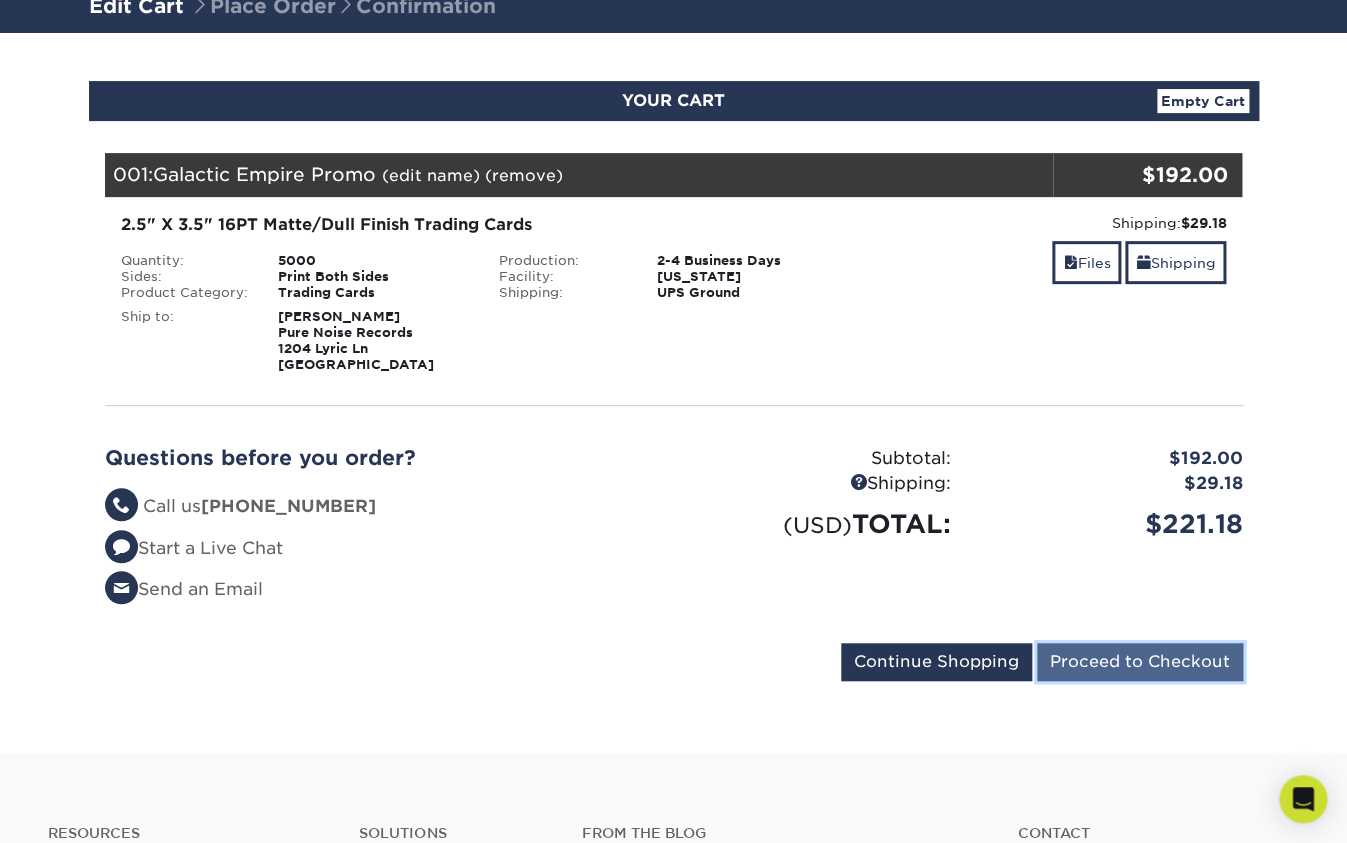 click on "Proceed to Checkout" at bounding box center [1140, 662] 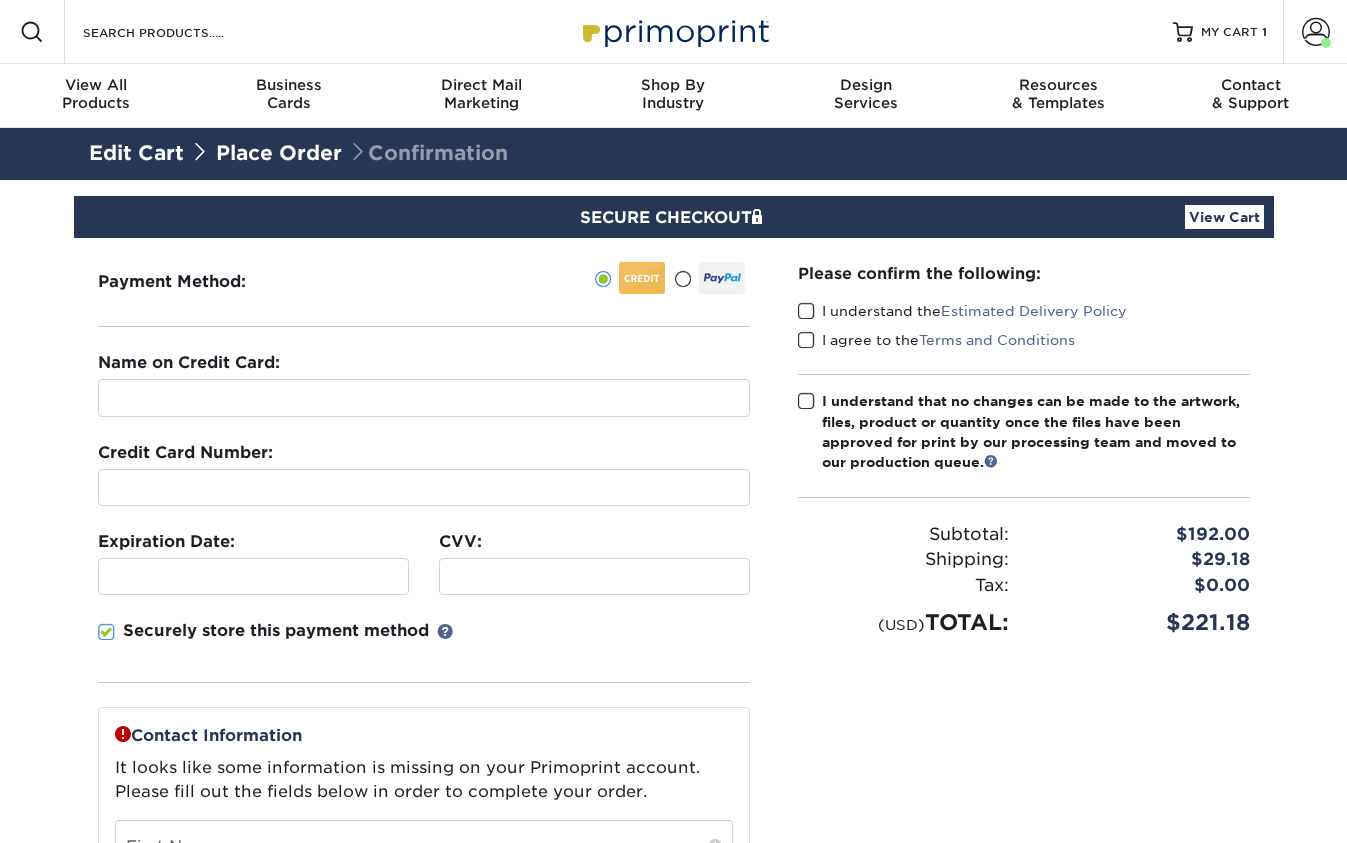 scroll, scrollTop: 0, scrollLeft: 0, axis: both 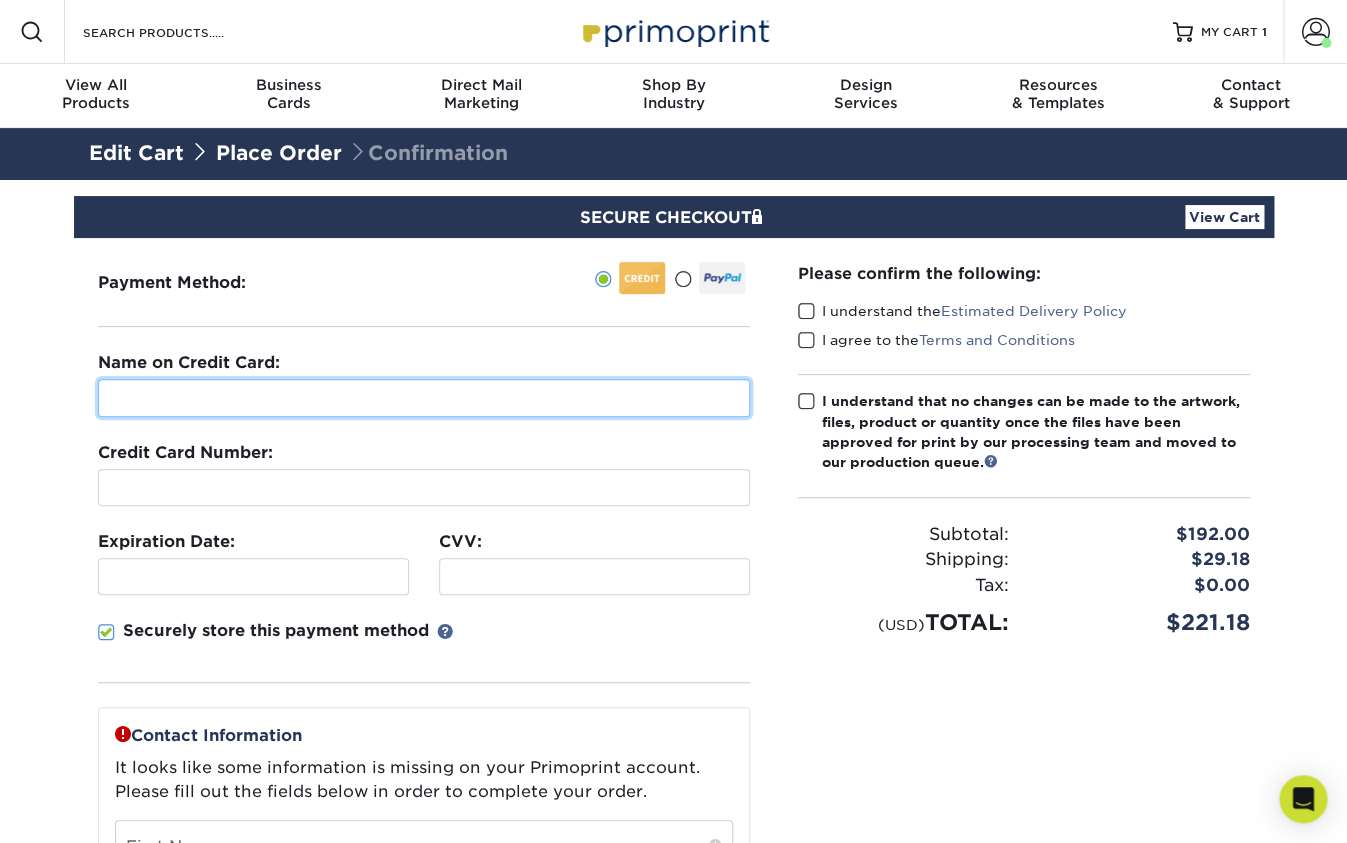 click at bounding box center [424, 398] 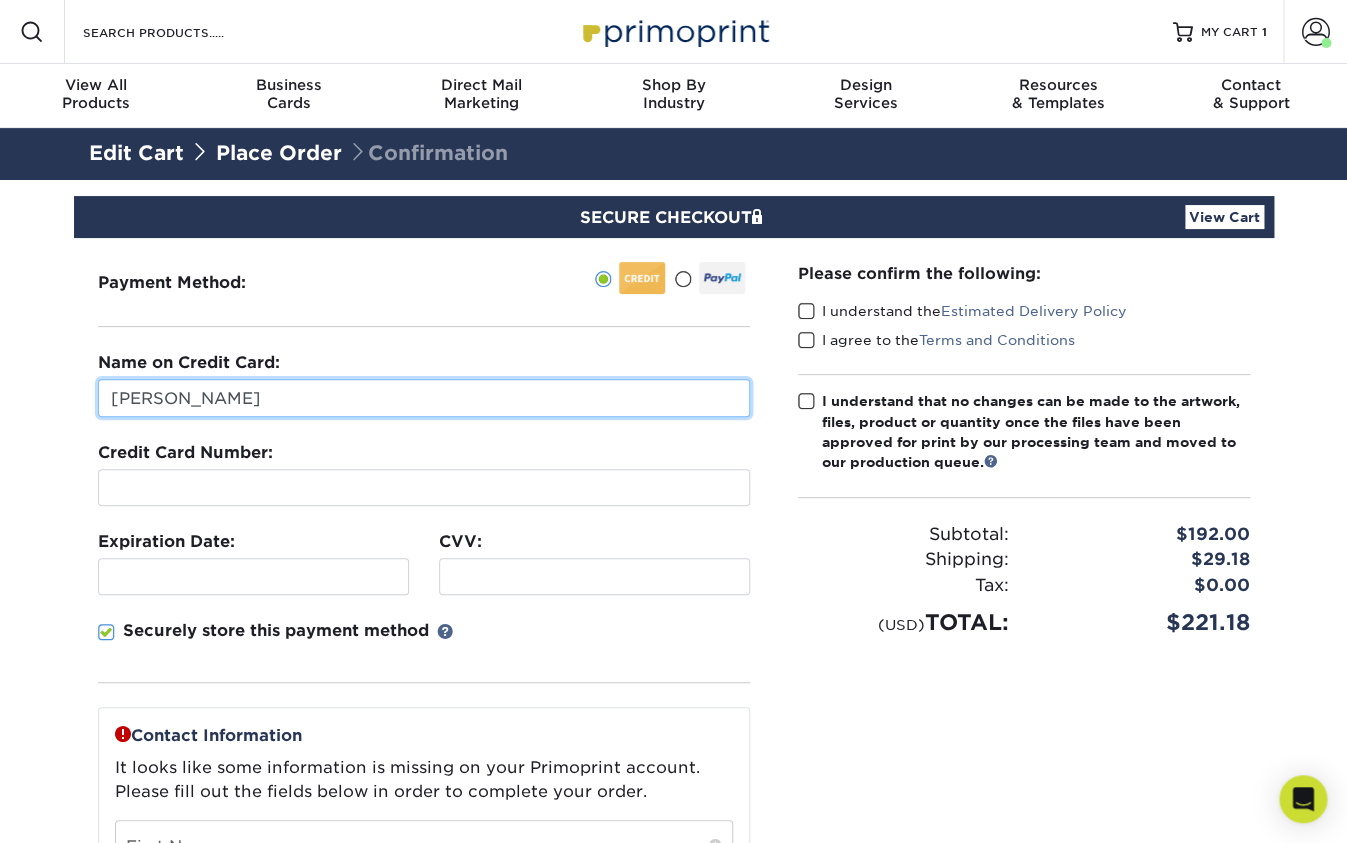 type on "[PERSON_NAME]" 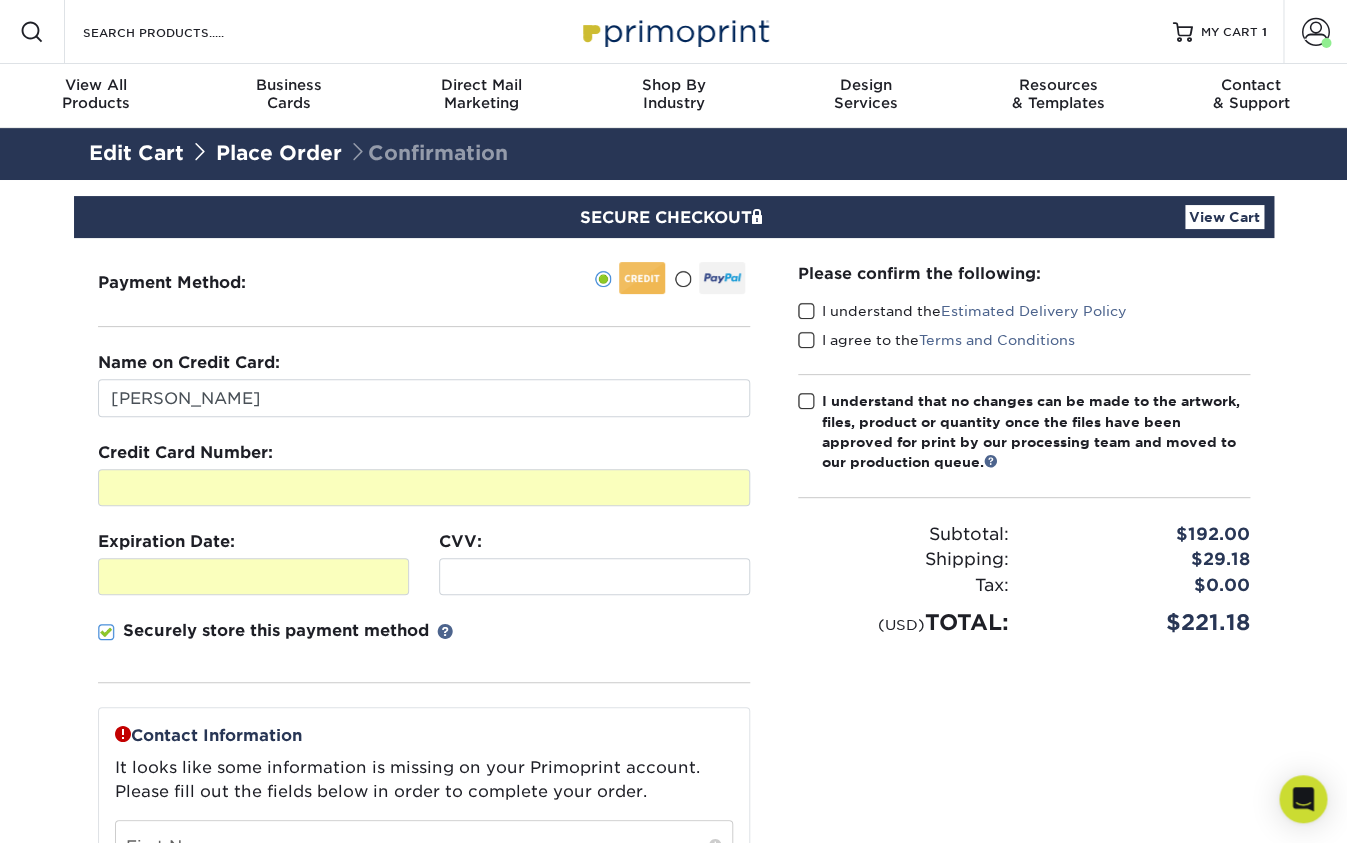 drag, startPoint x: 718, startPoint y: 590, endPoint x: 741, endPoint y: 586, distance: 23.345236 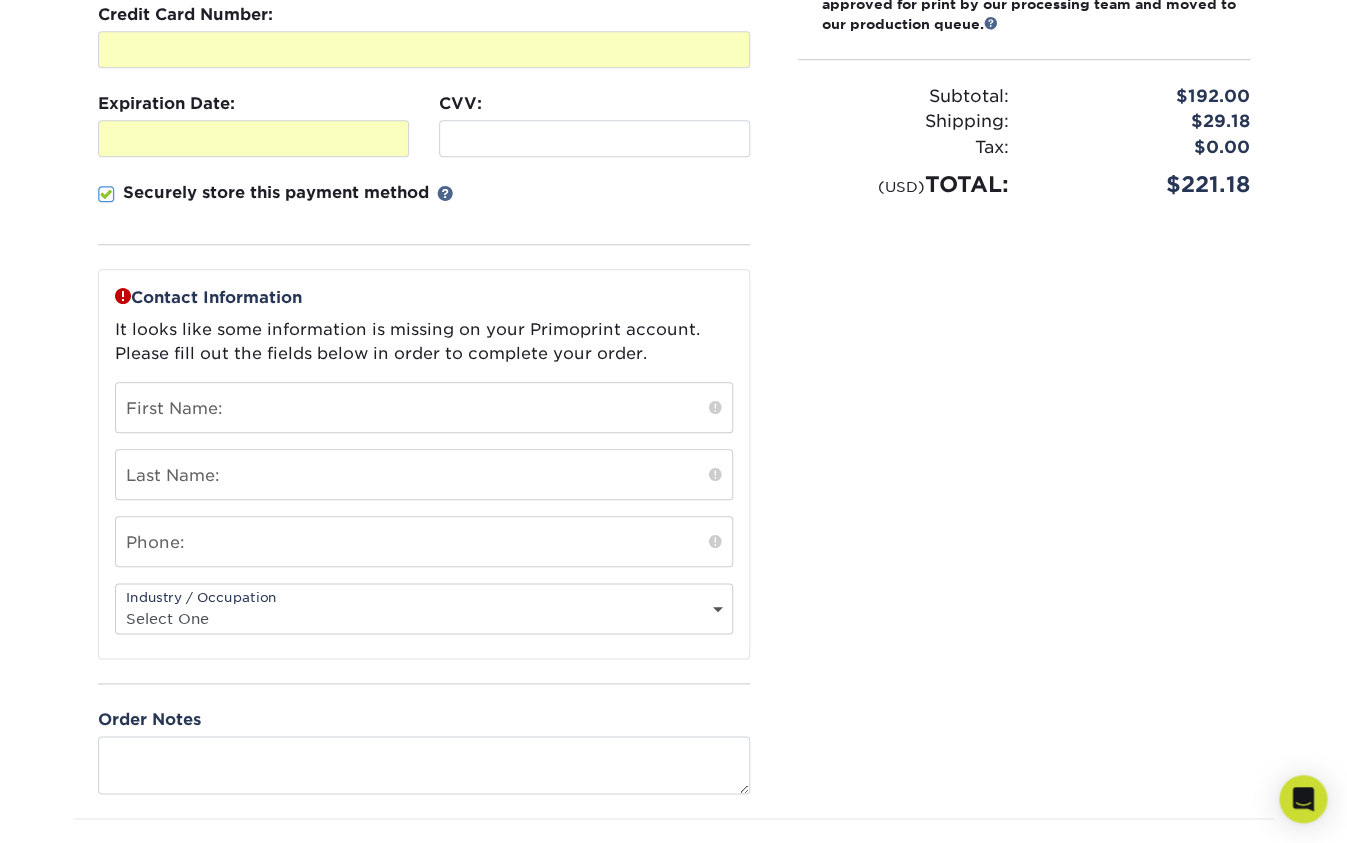 scroll, scrollTop: 463, scrollLeft: 0, axis: vertical 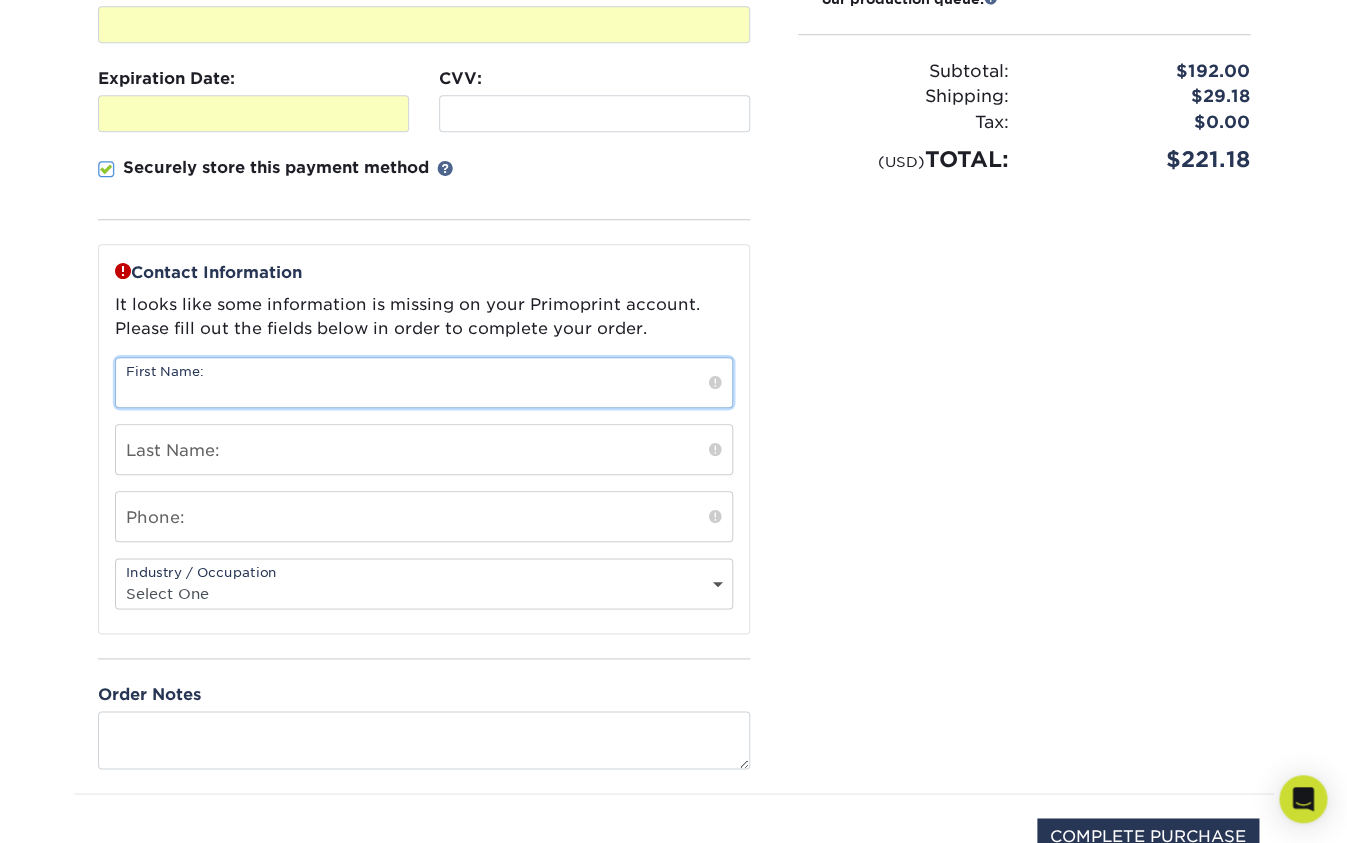 click at bounding box center (424, 382) 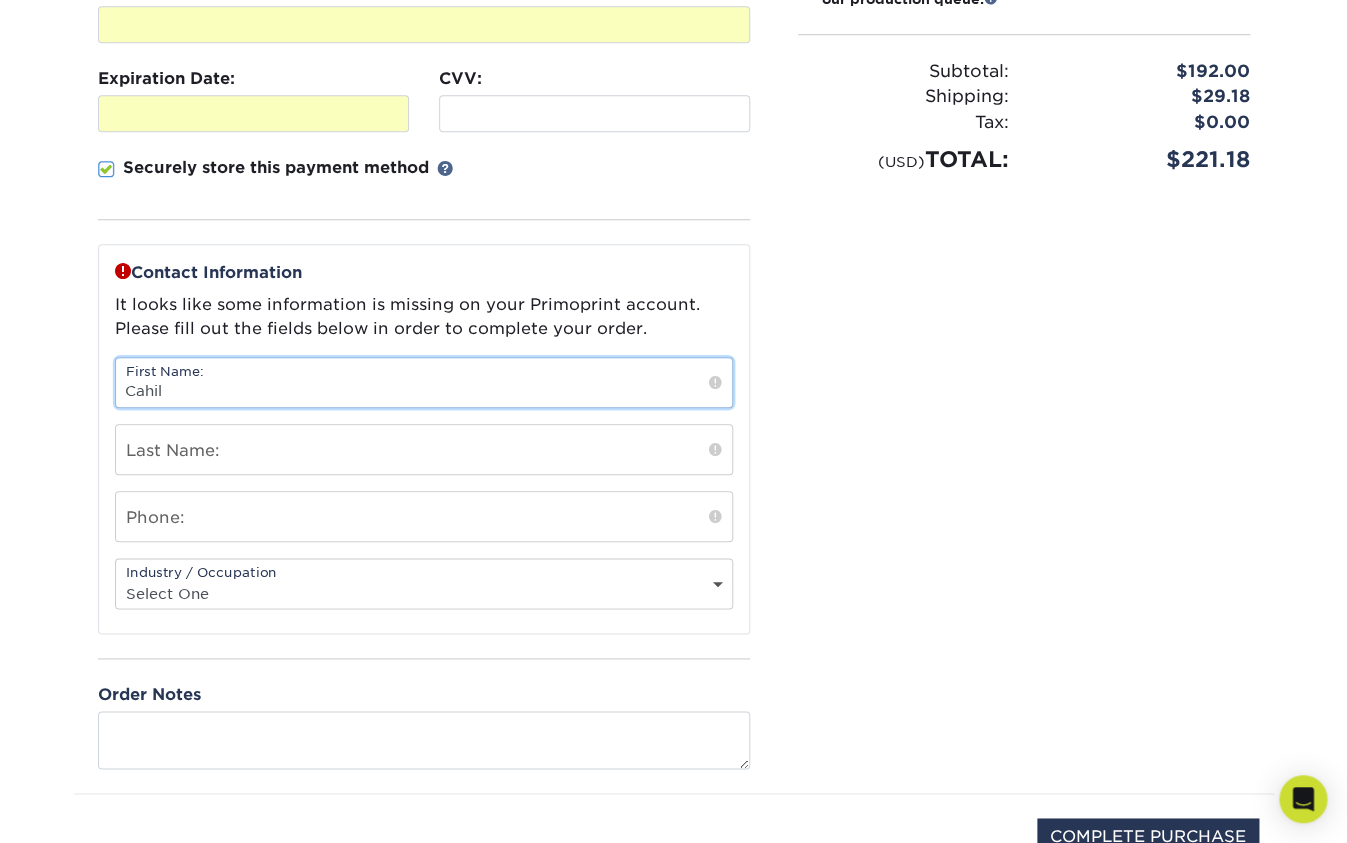 type on "Cahil" 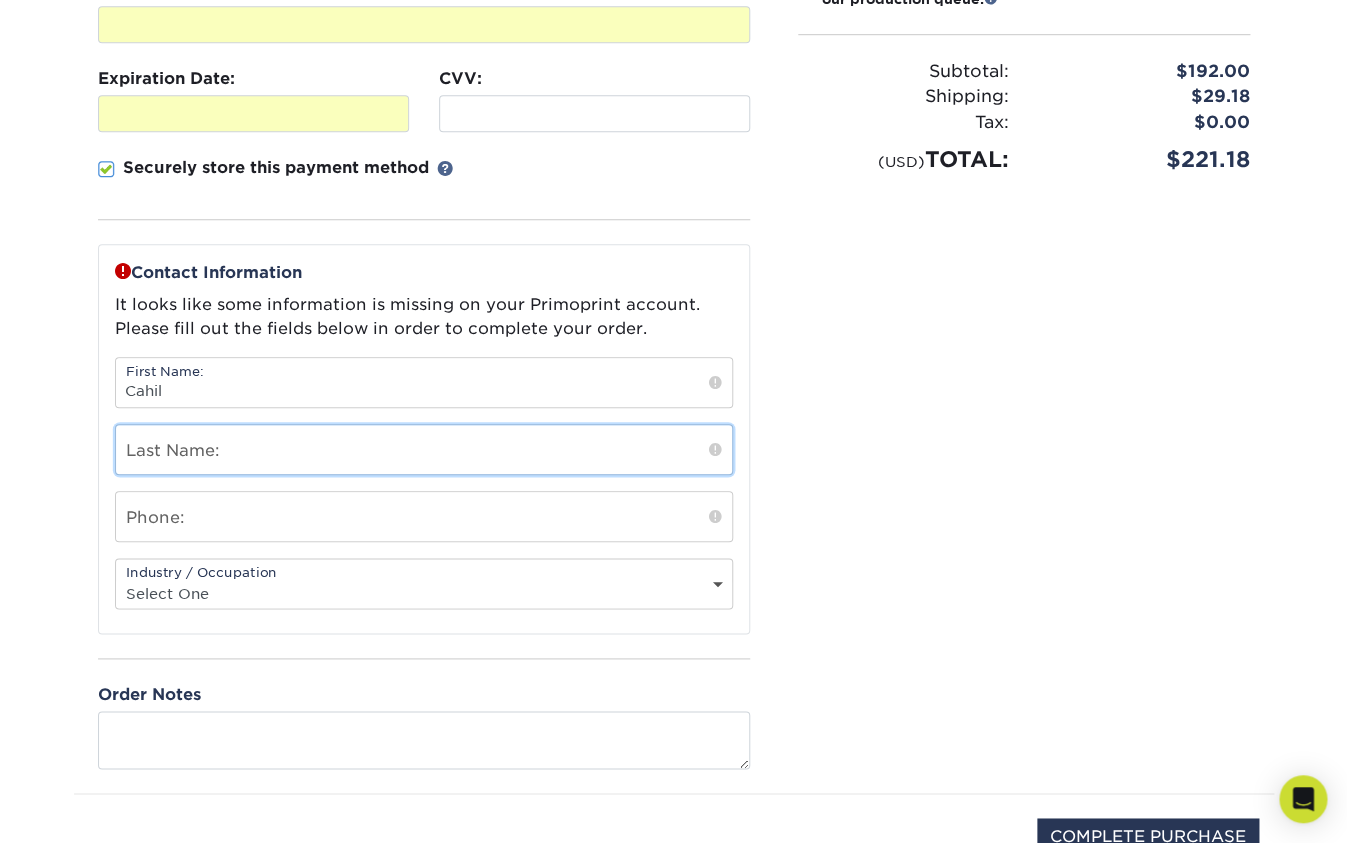 type on "Bhanji" 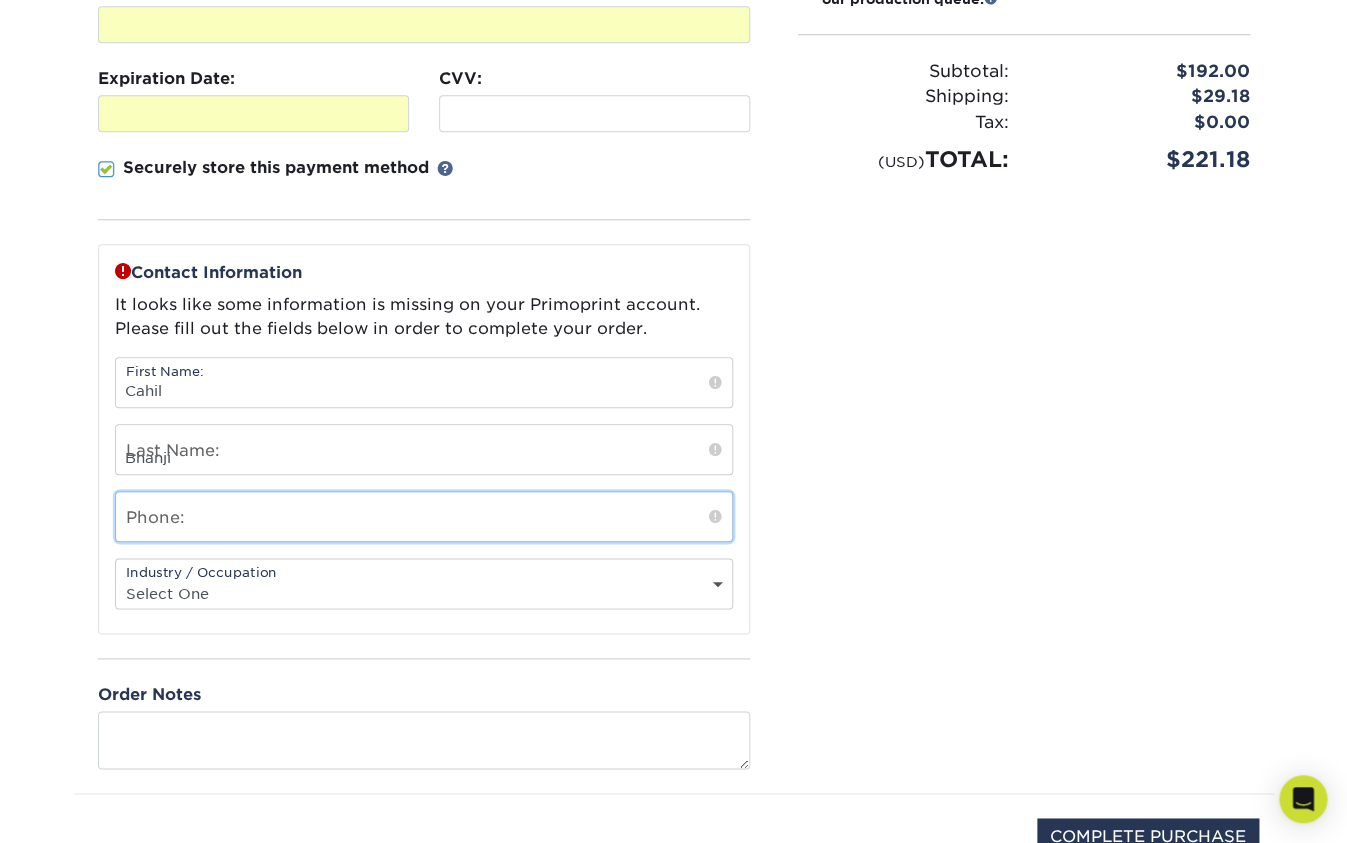 type on "7074161067" 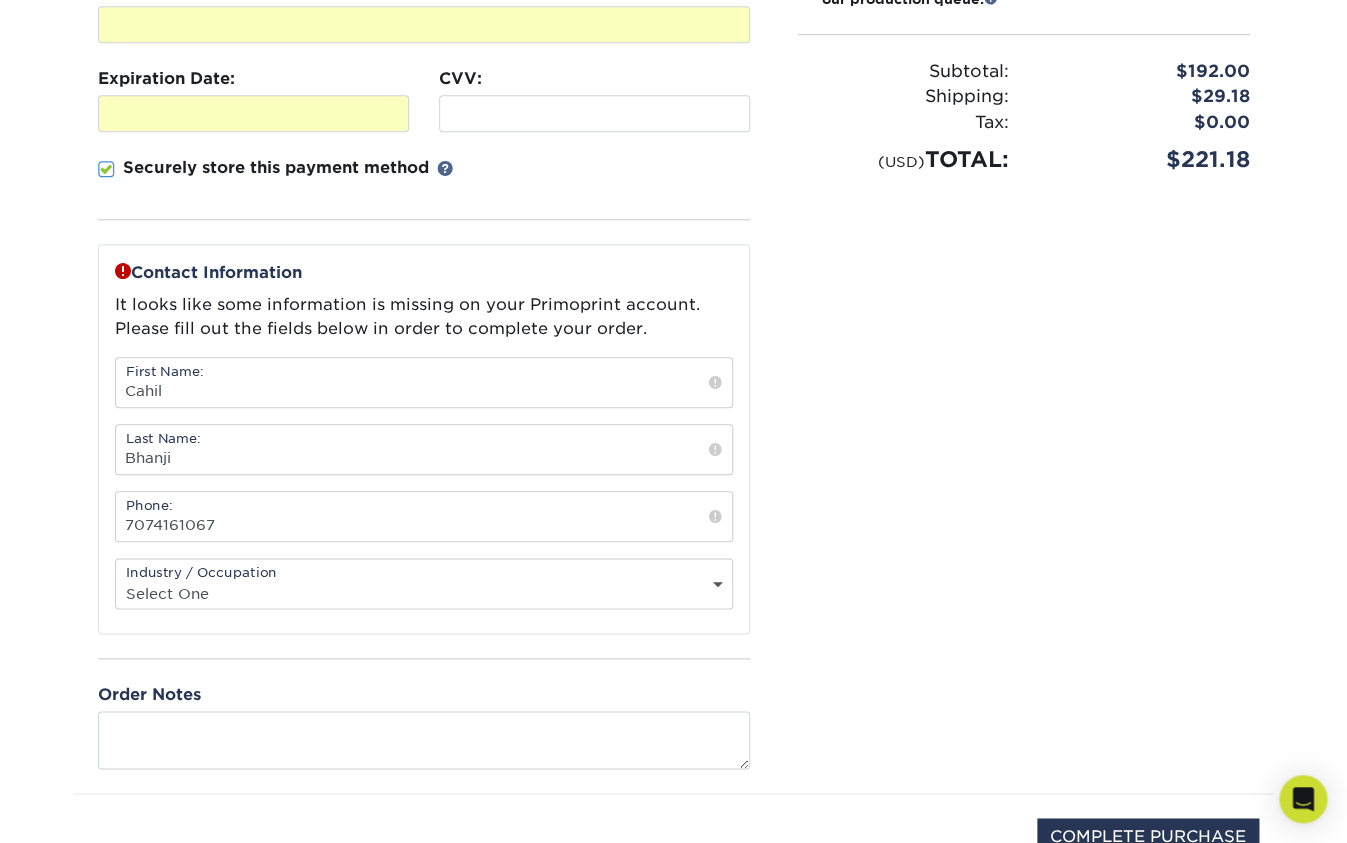 click on "Select One
Administrative
Executive
Human Resources
Construction
Education
Entertainment
Event / Wedding Planning
Financial Services
Food and Beverage
Graphic Designer
Healthcare
Insurance
Legal Agency Public Relations" at bounding box center (424, 593) 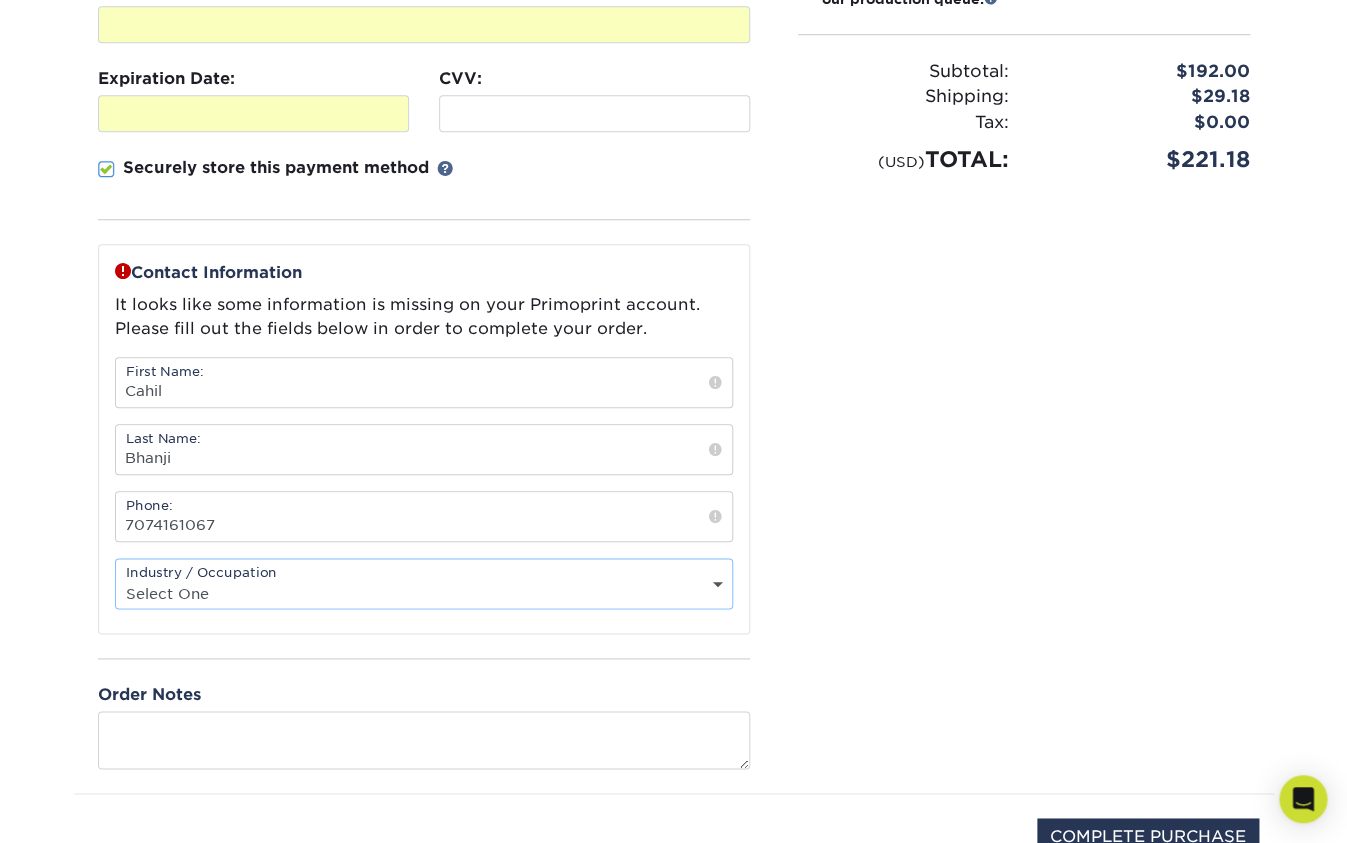 select on "21" 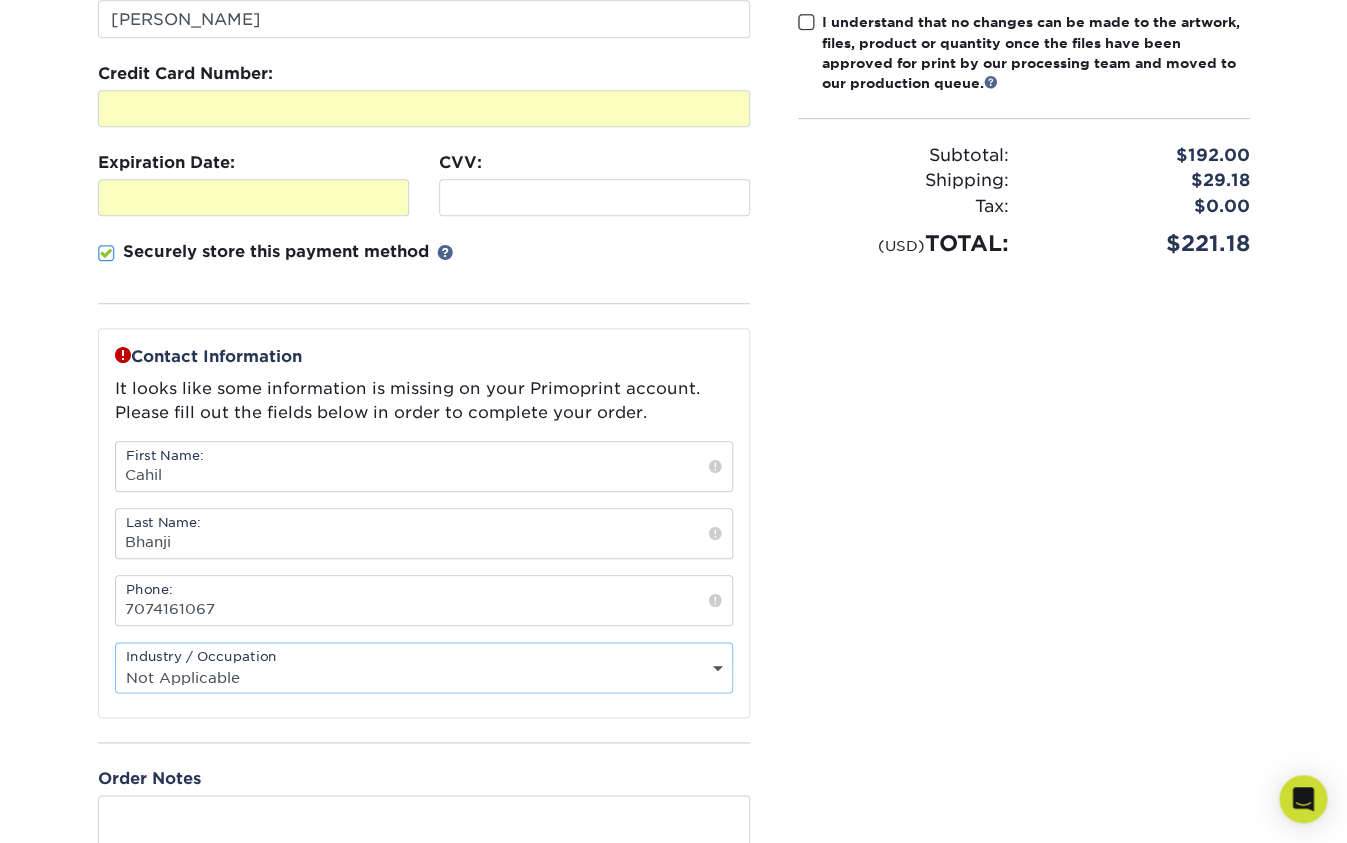 scroll, scrollTop: 0, scrollLeft: 0, axis: both 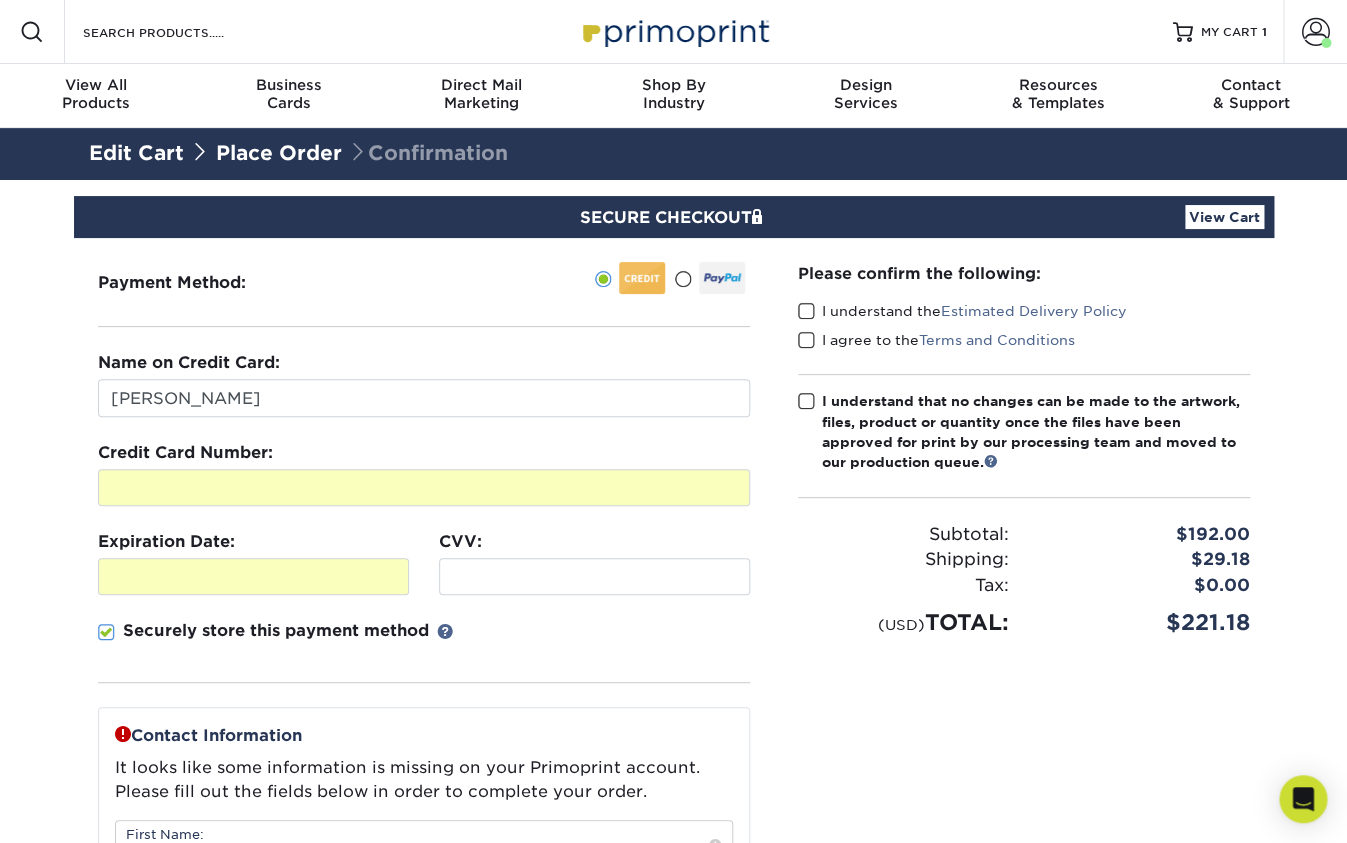 click at bounding box center (806, 311) 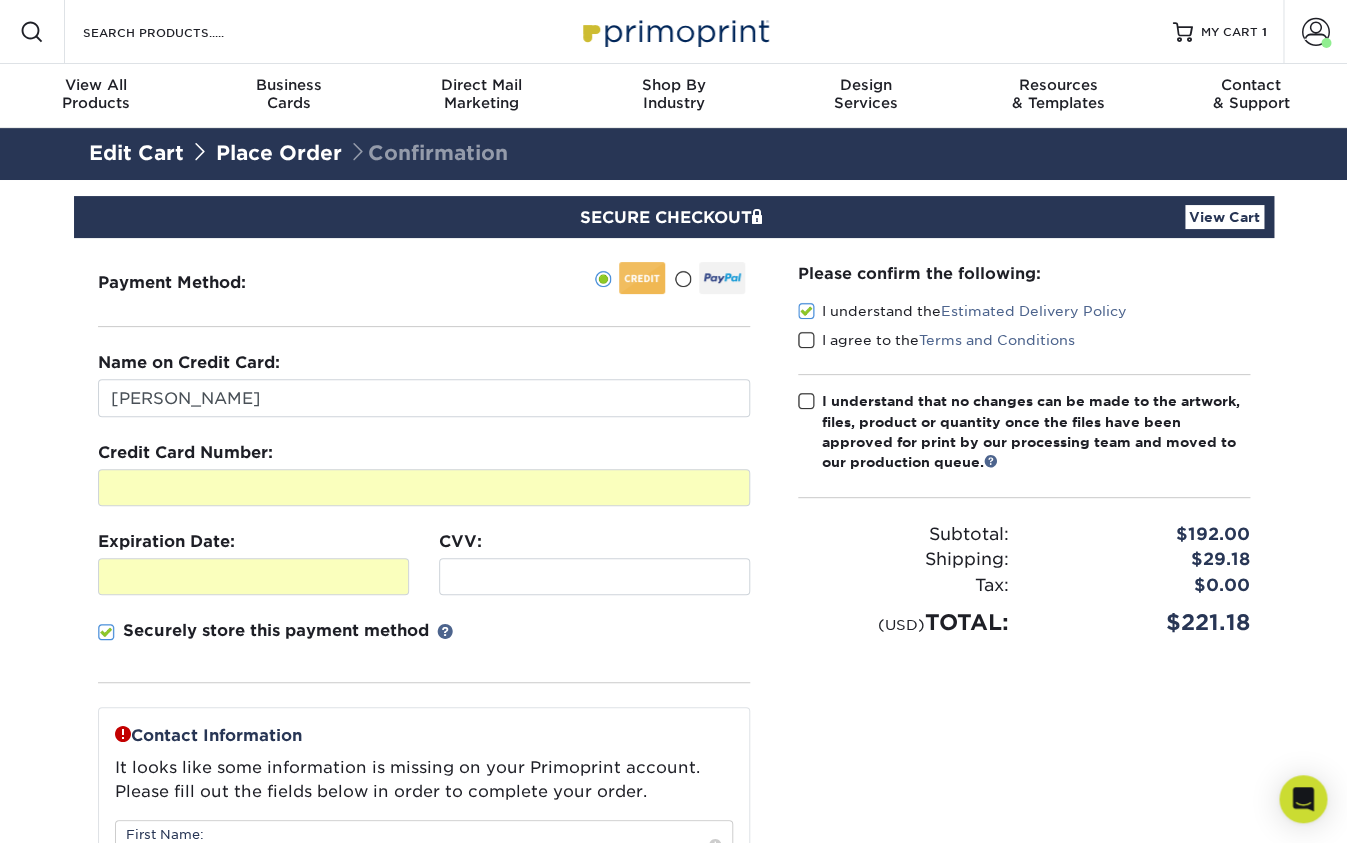 click at bounding box center [806, 340] 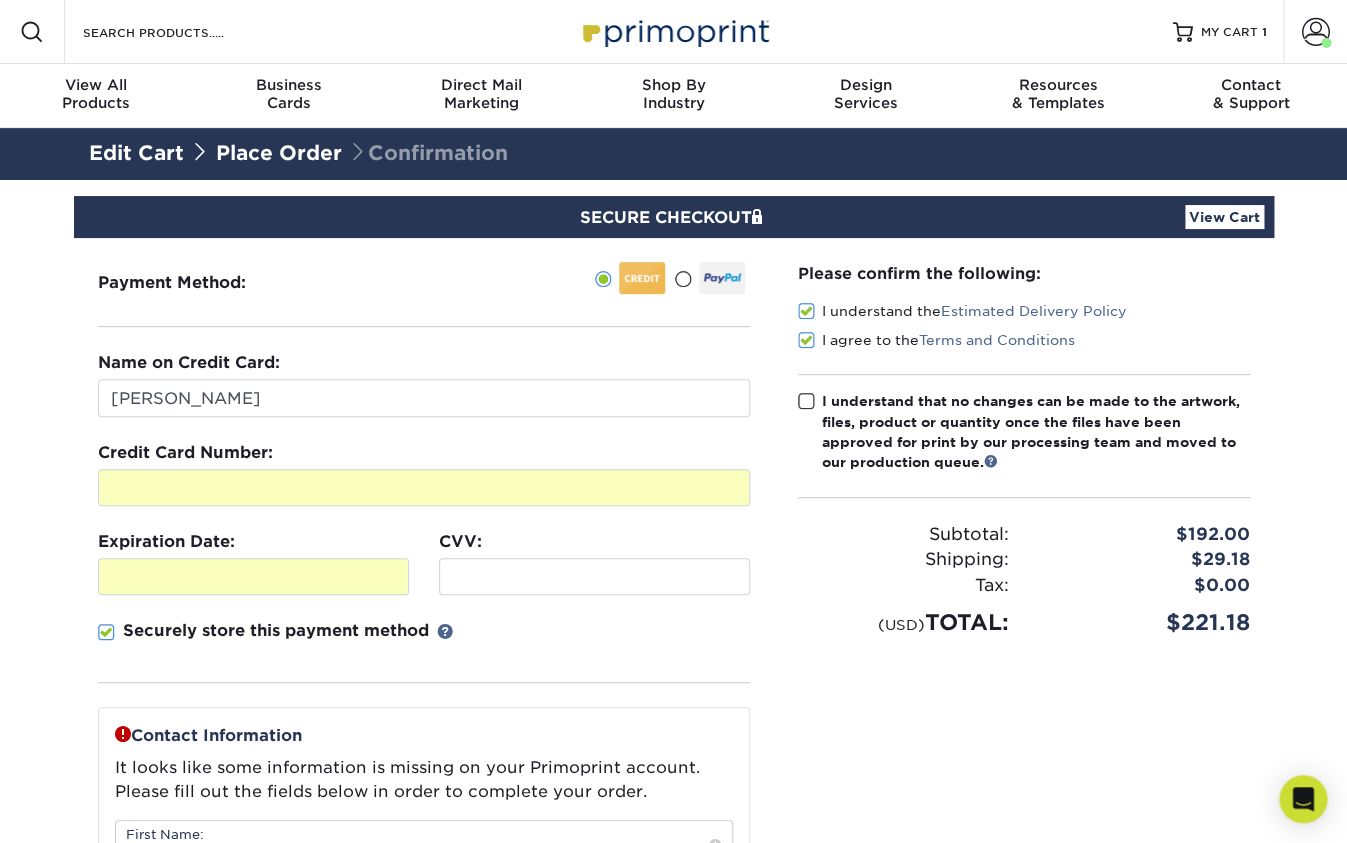 click at bounding box center [806, 401] 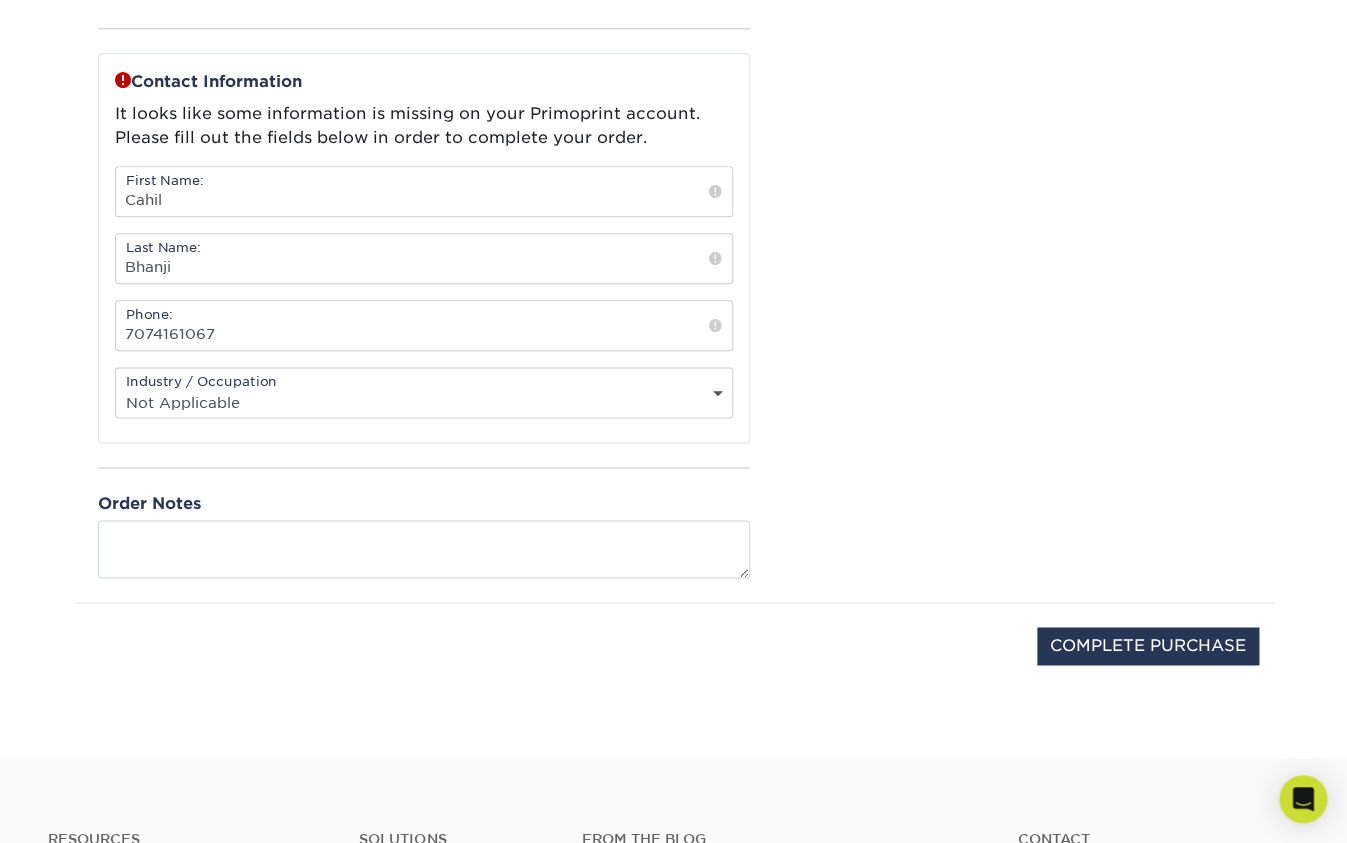 scroll, scrollTop: 653, scrollLeft: 0, axis: vertical 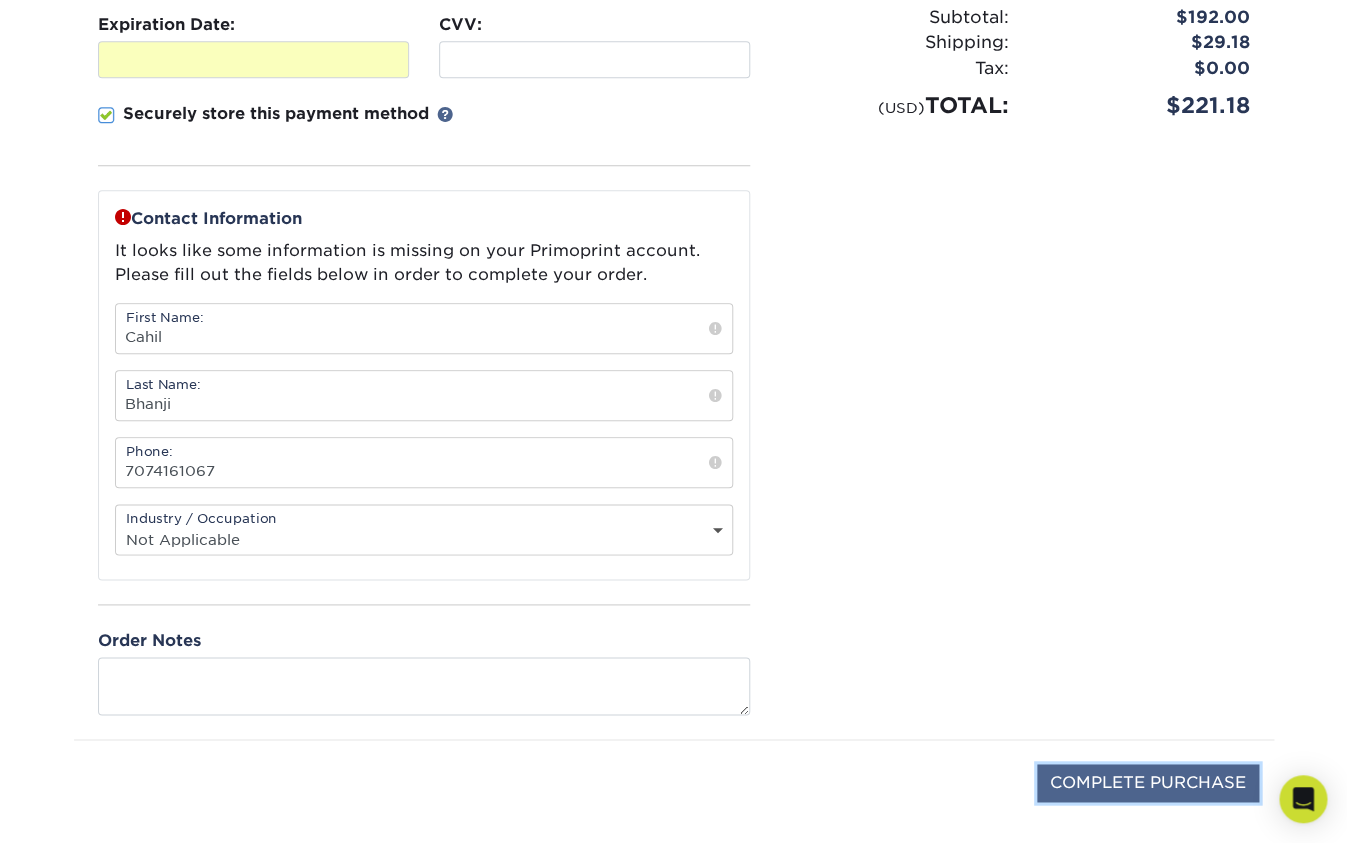 click on "COMPLETE PURCHASE" at bounding box center [1148, 783] 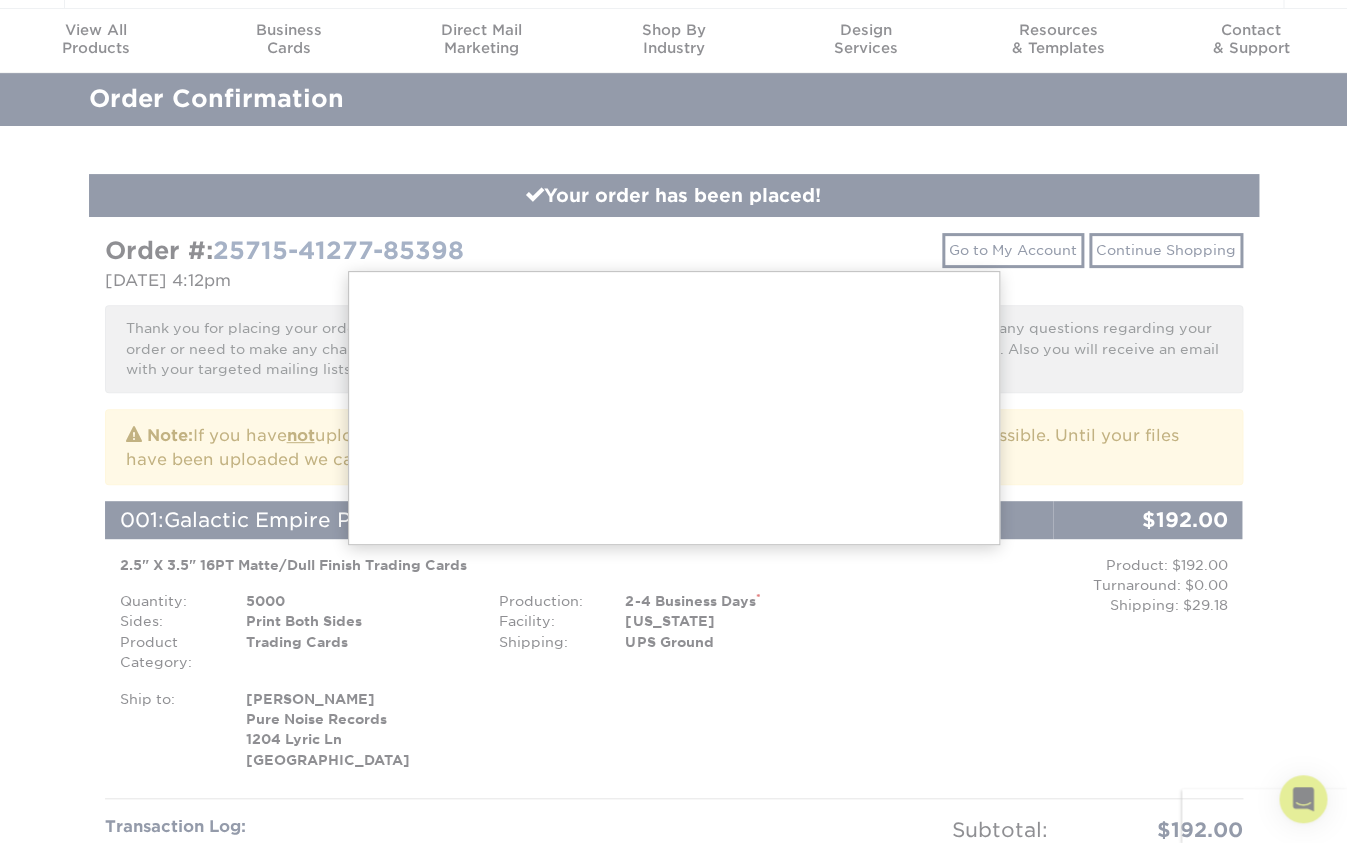 scroll, scrollTop: 55, scrollLeft: 0, axis: vertical 